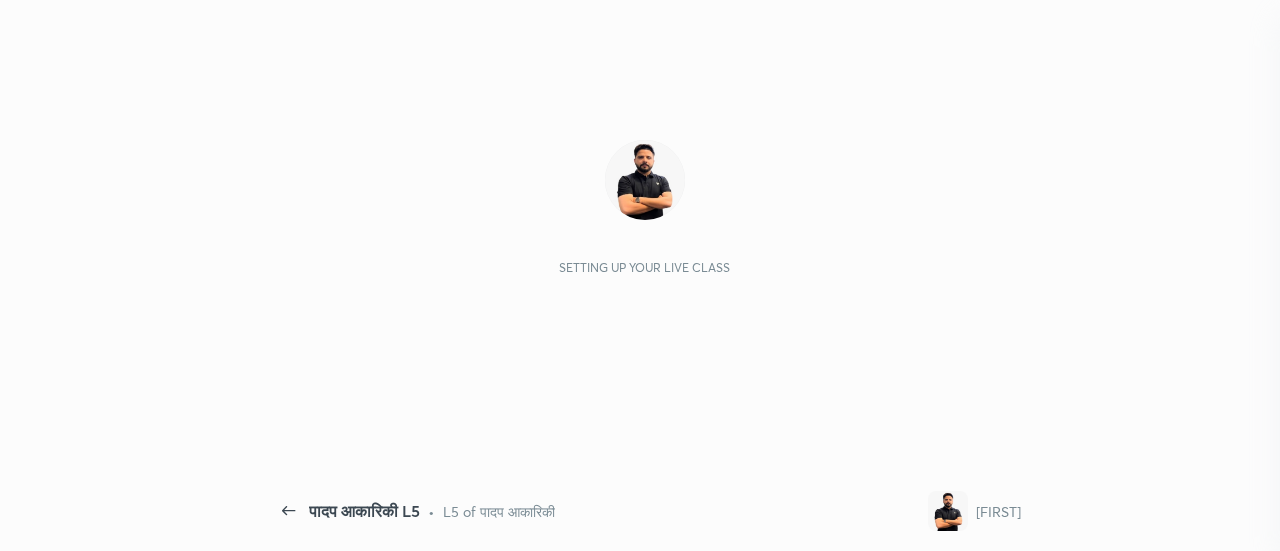 scroll, scrollTop: 0, scrollLeft: 0, axis: both 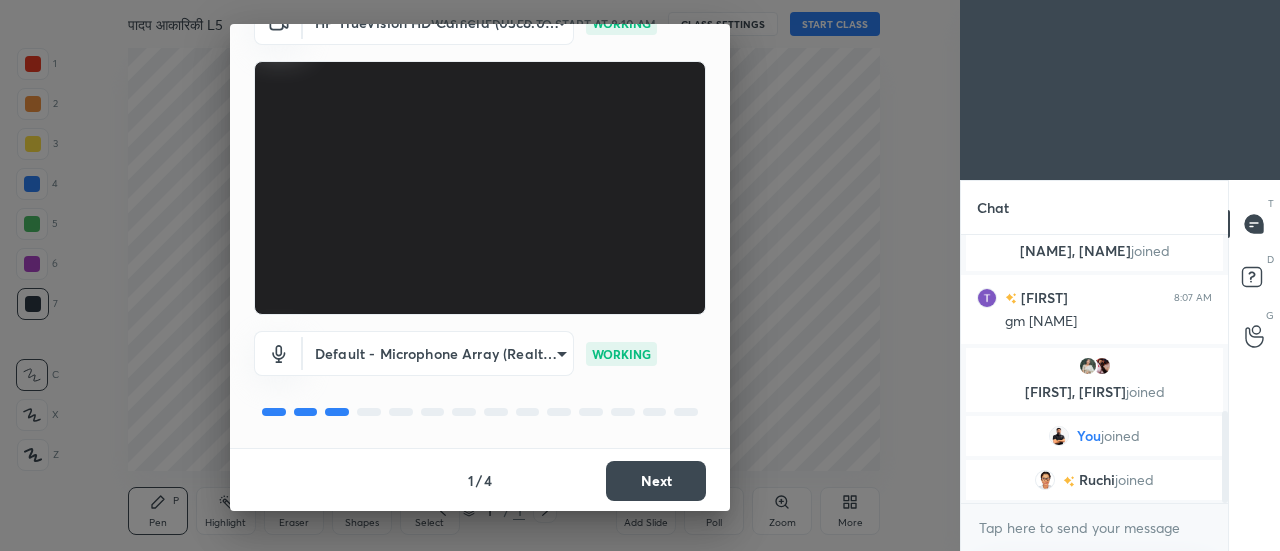 click on "Next" at bounding box center [656, 481] 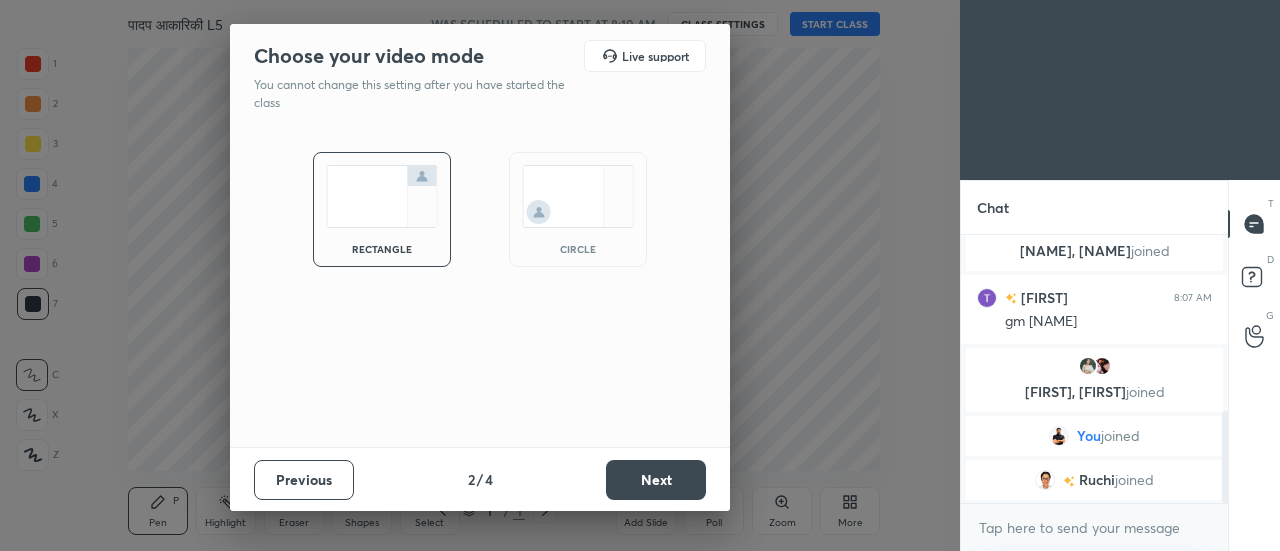 scroll, scrollTop: 0, scrollLeft: 0, axis: both 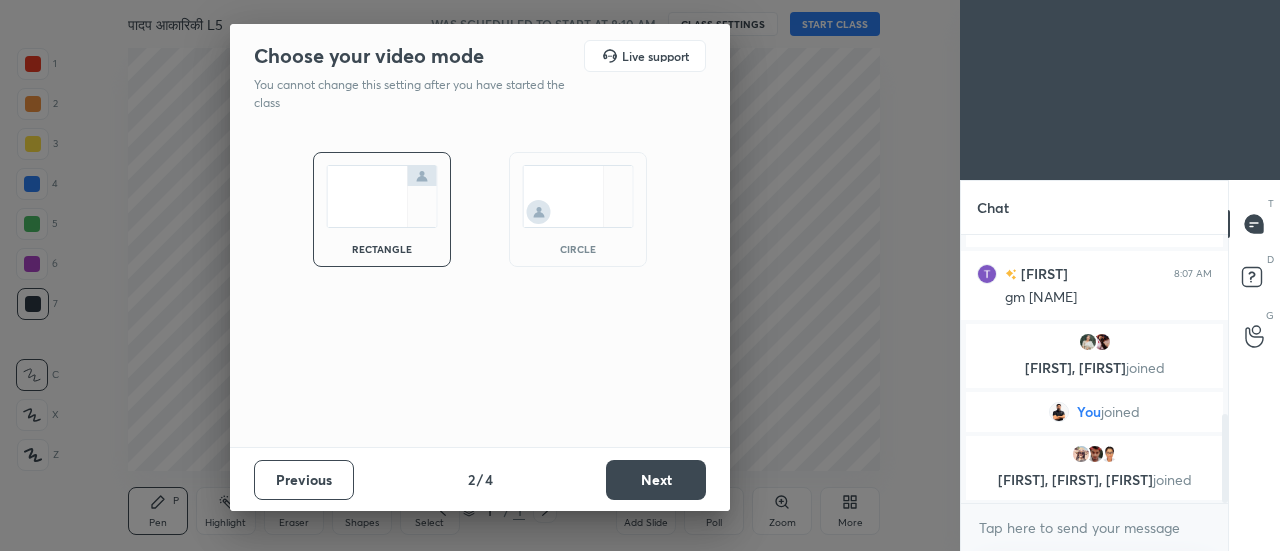 click on "Next" at bounding box center (656, 480) 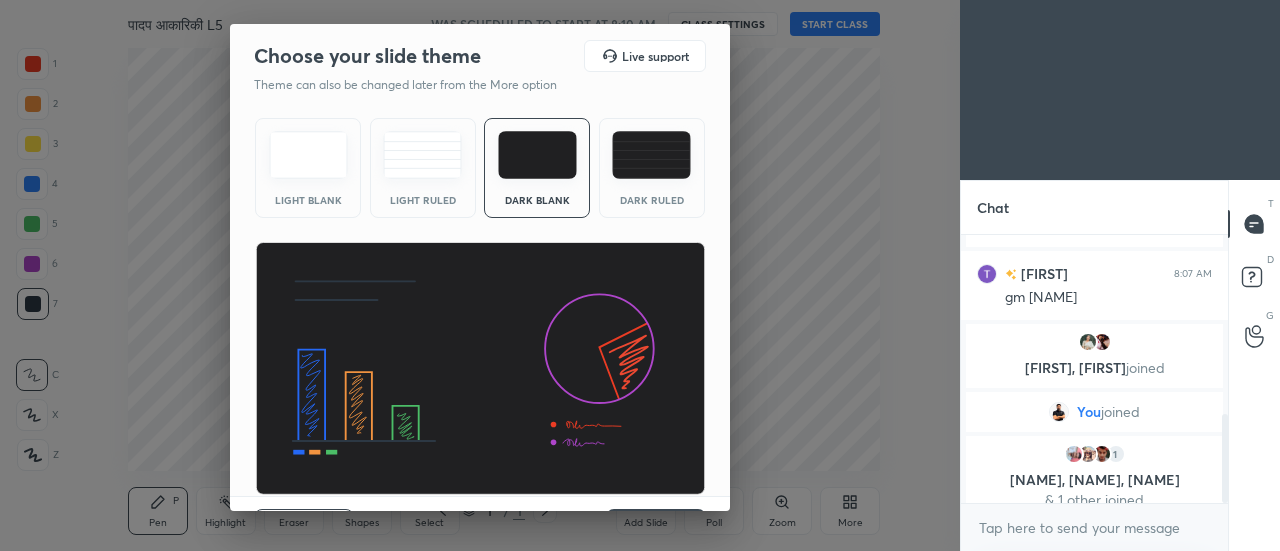 scroll, scrollTop: 556, scrollLeft: 0, axis: vertical 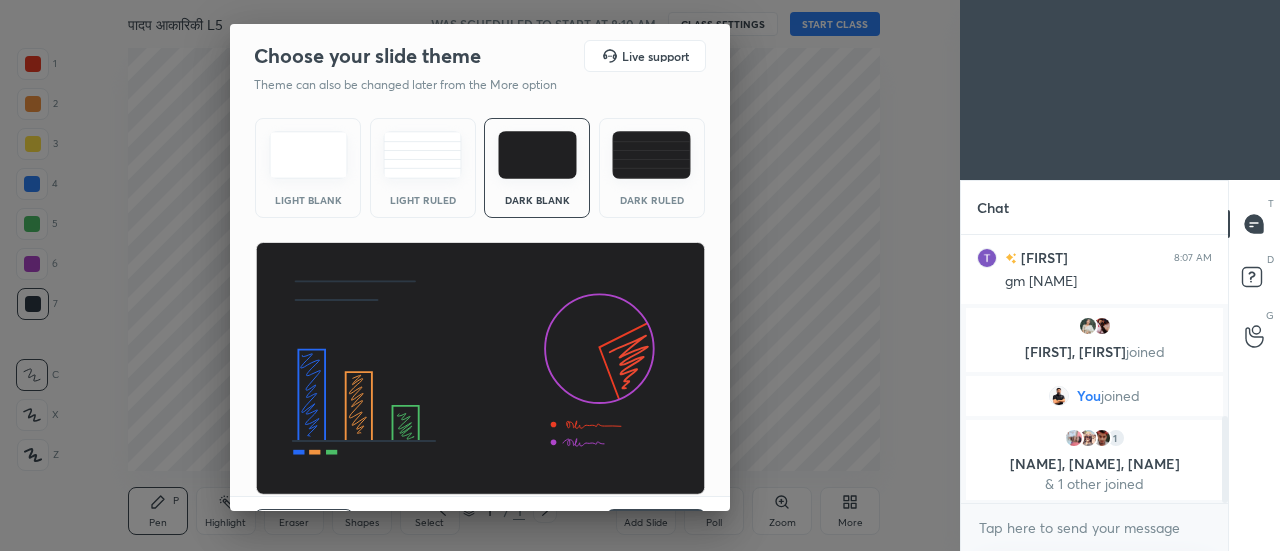 click at bounding box center [651, 155] 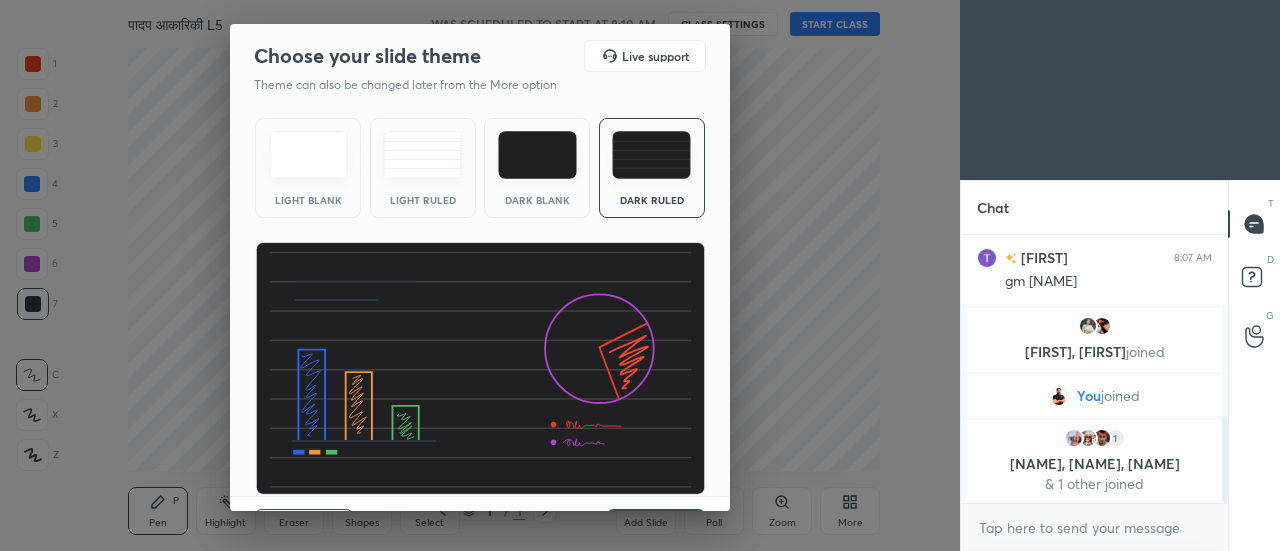 scroll, scrollTop: 48, scrollLeft: 0, axis: vertical 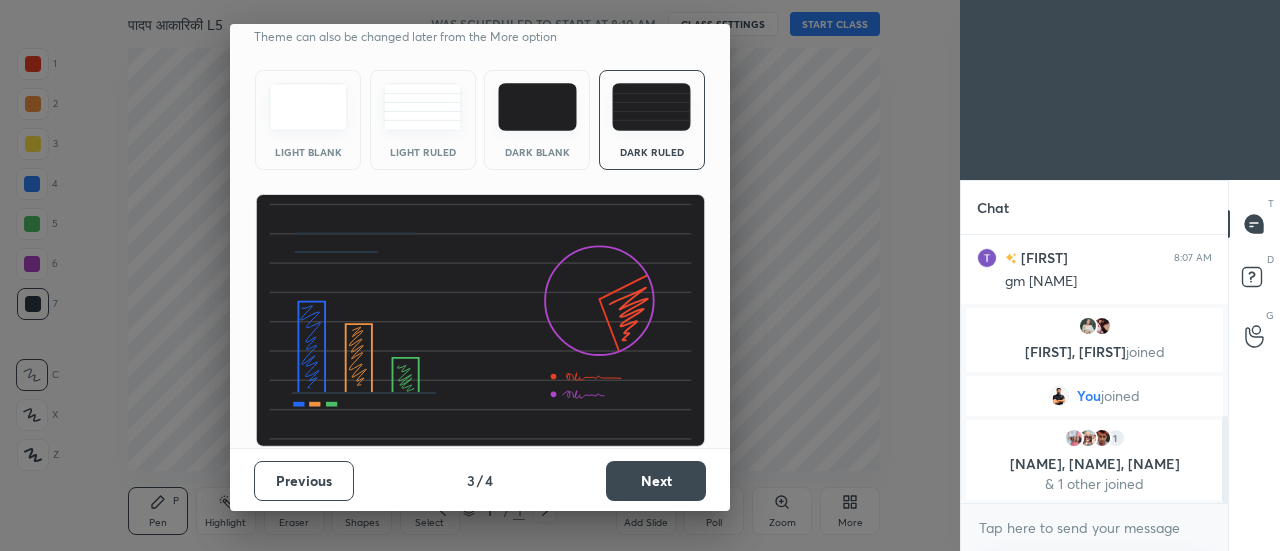 click on "Next" at bounding box center (656, 481) 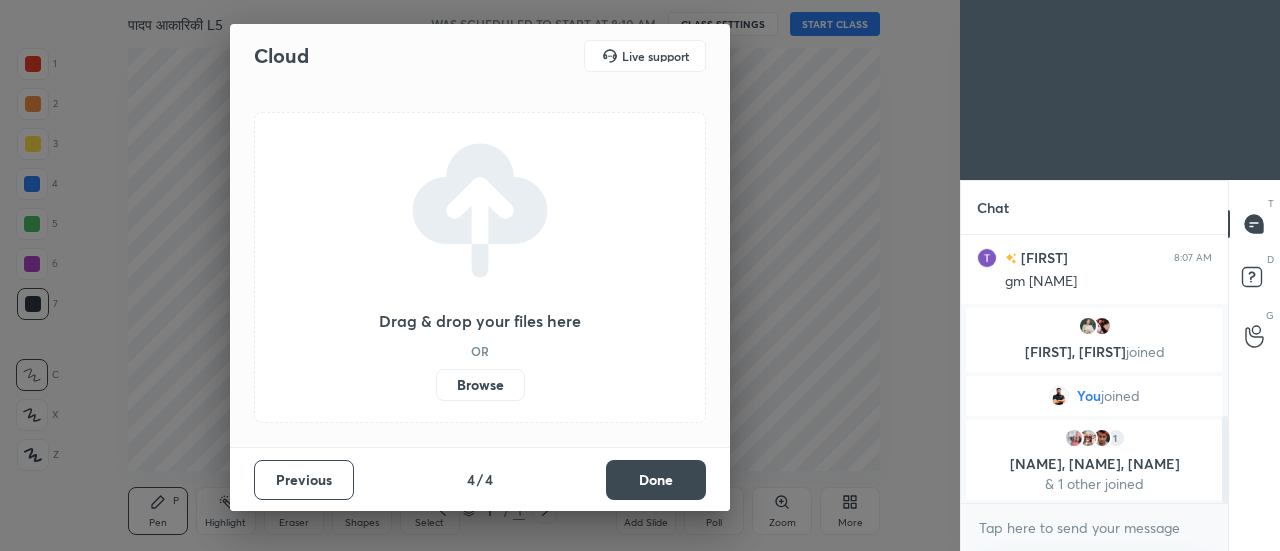 scroll, scrollTop: 0, scrollLeft: 0, axis: both 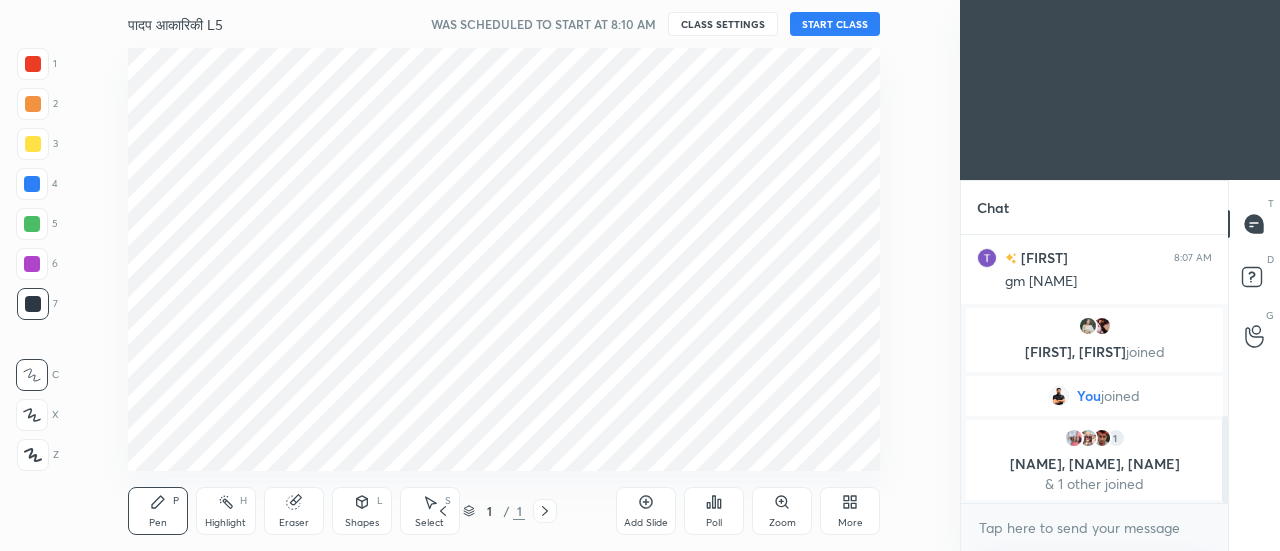 click 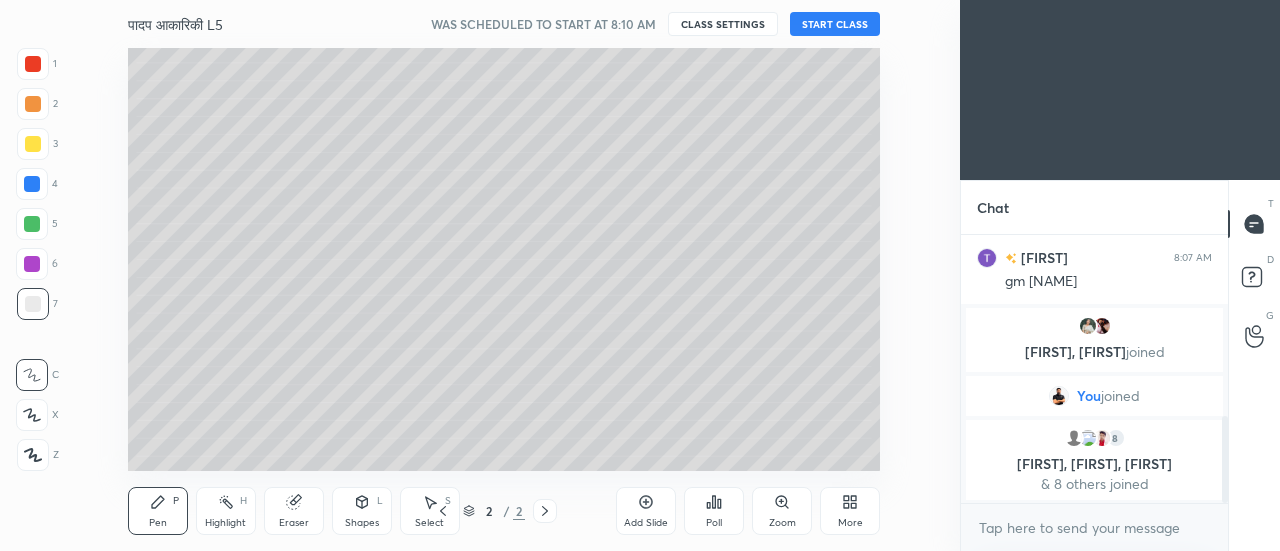 click on "START CLASS" at bounding box center (835, 24) 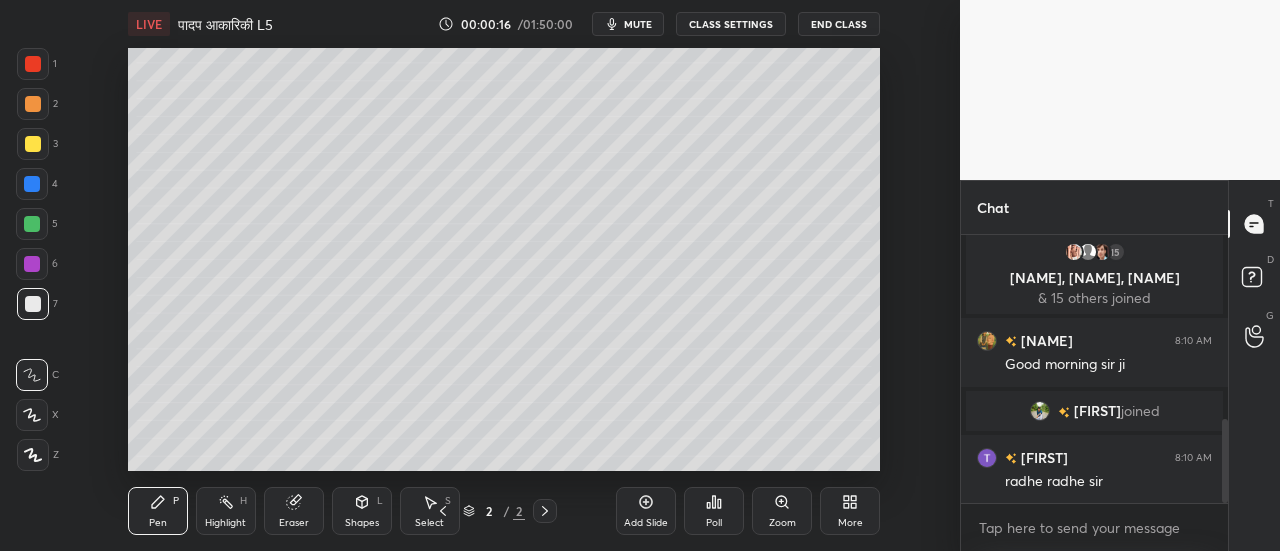 scroll, scrollTop: 654, scrollLeft: 0, axis: vertical 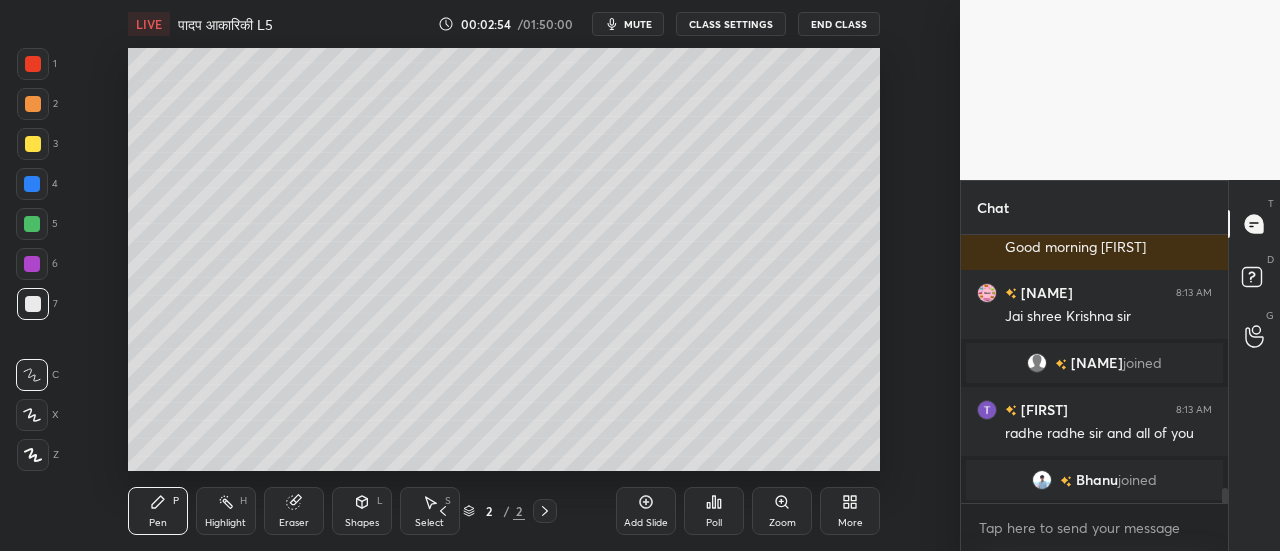 click at bounding box center [33, 144] 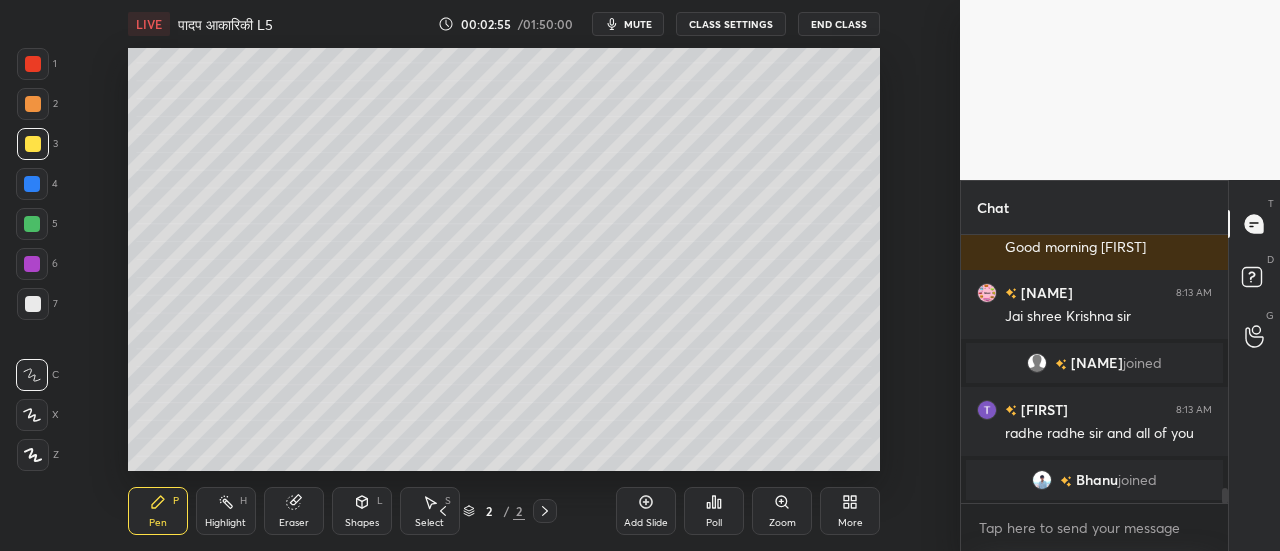 click at bounding box center [32, 415] 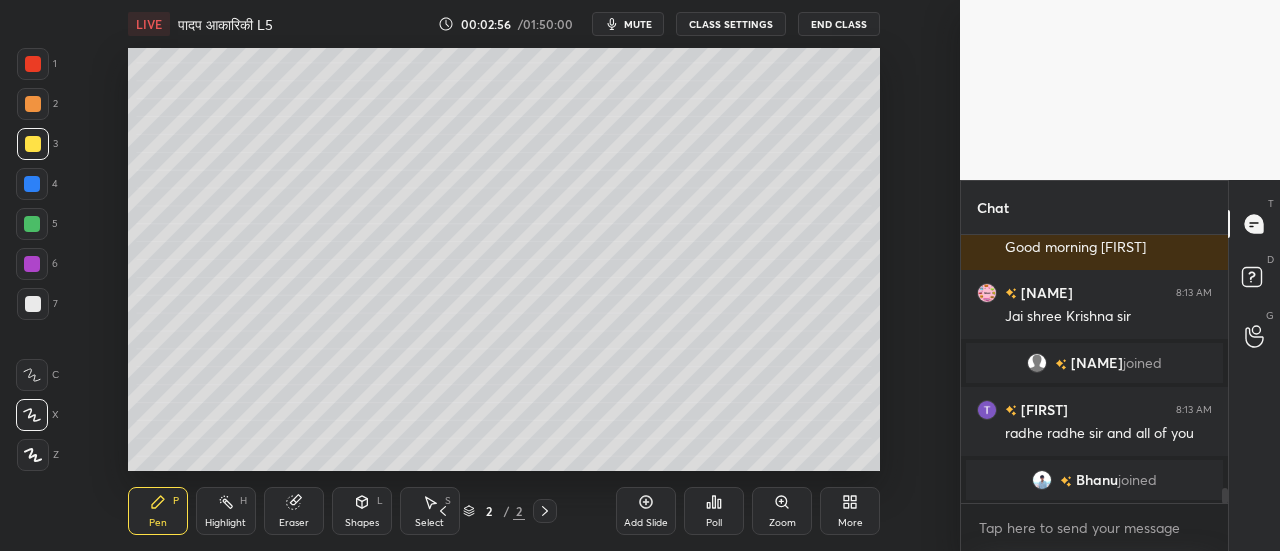 click 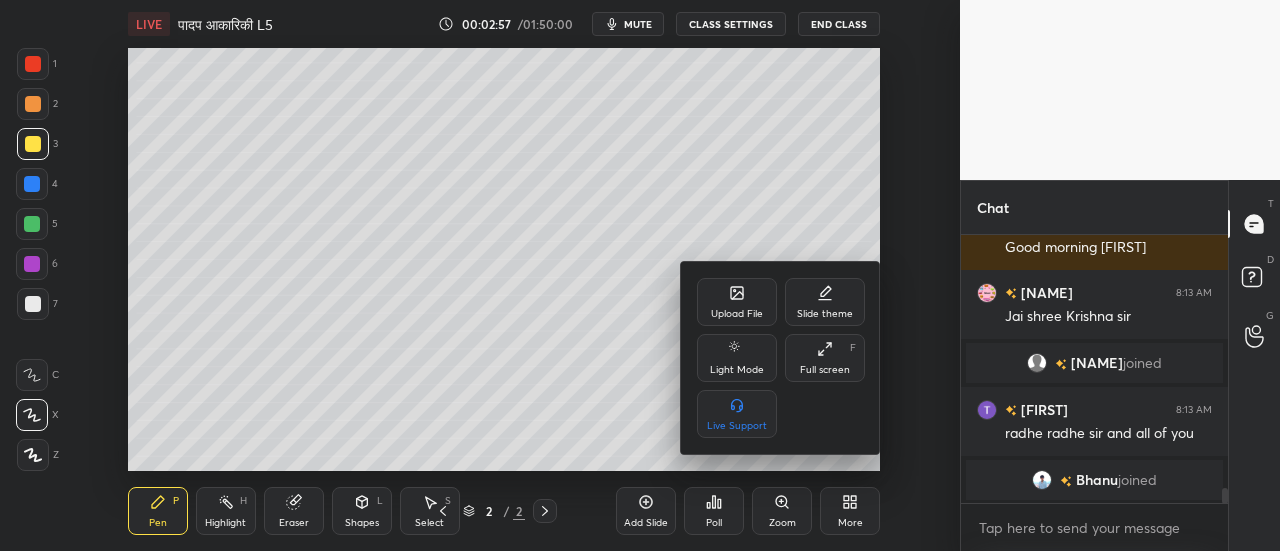 click on "Full screen F" at bounding box center [825, 358] 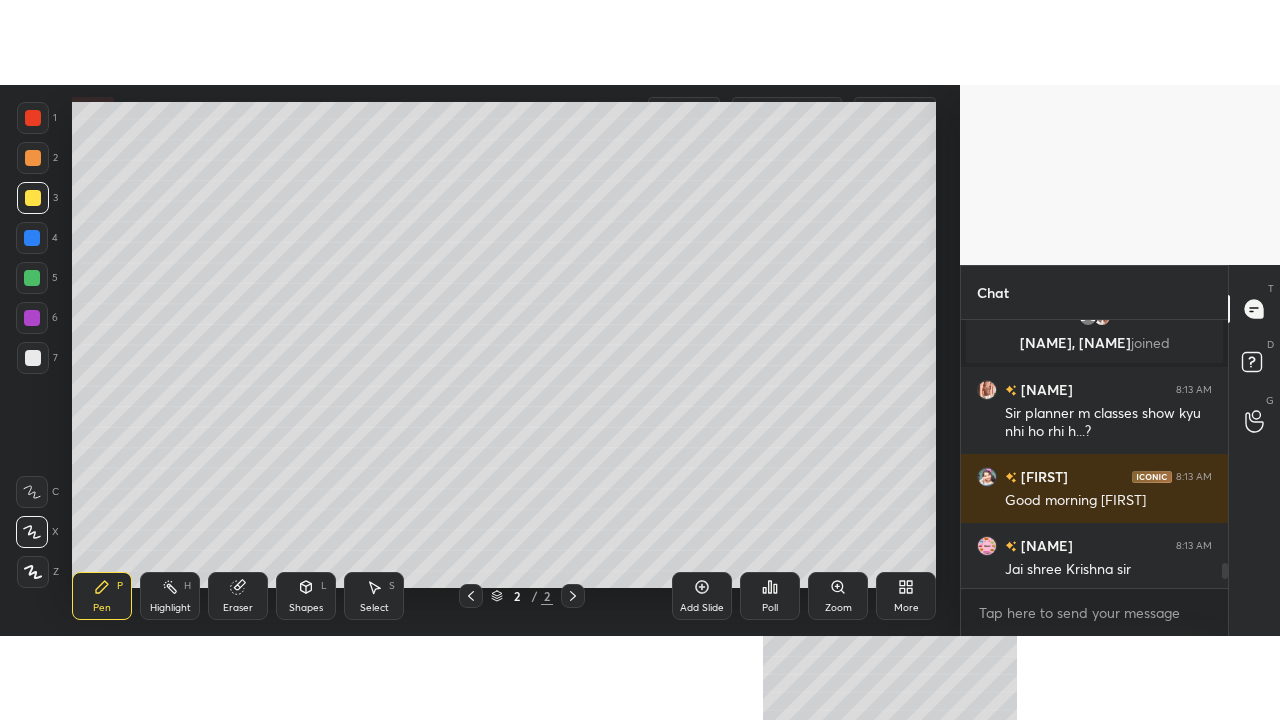 scroll, scrollTop: 99408, scrollLeft: 99120, axis: both 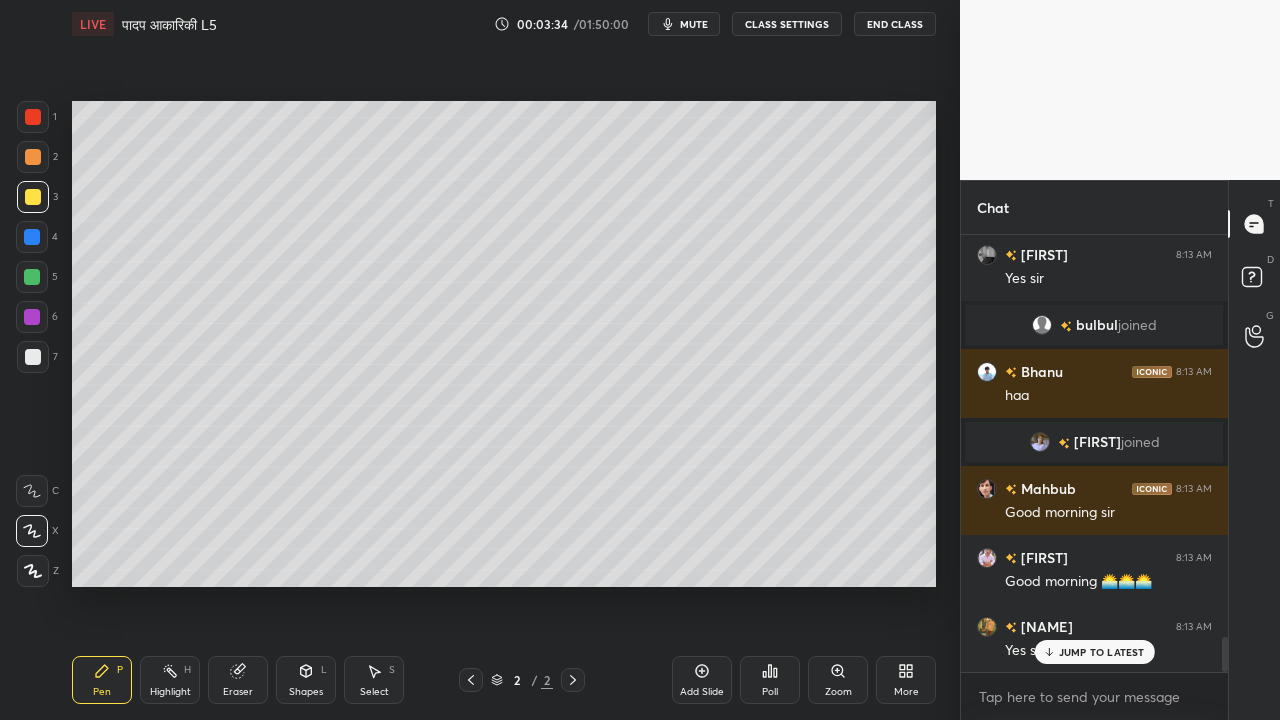 click at bounding box center (33, 357) 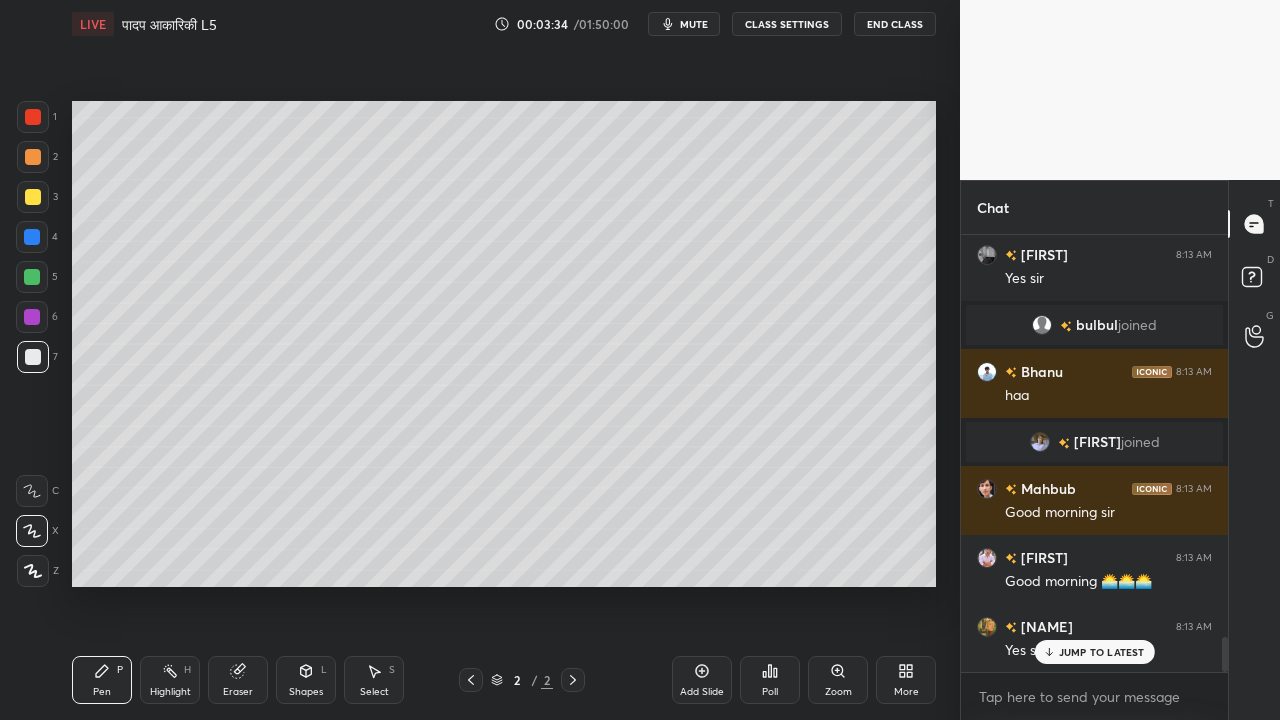 click at bounding box center (33, 197) 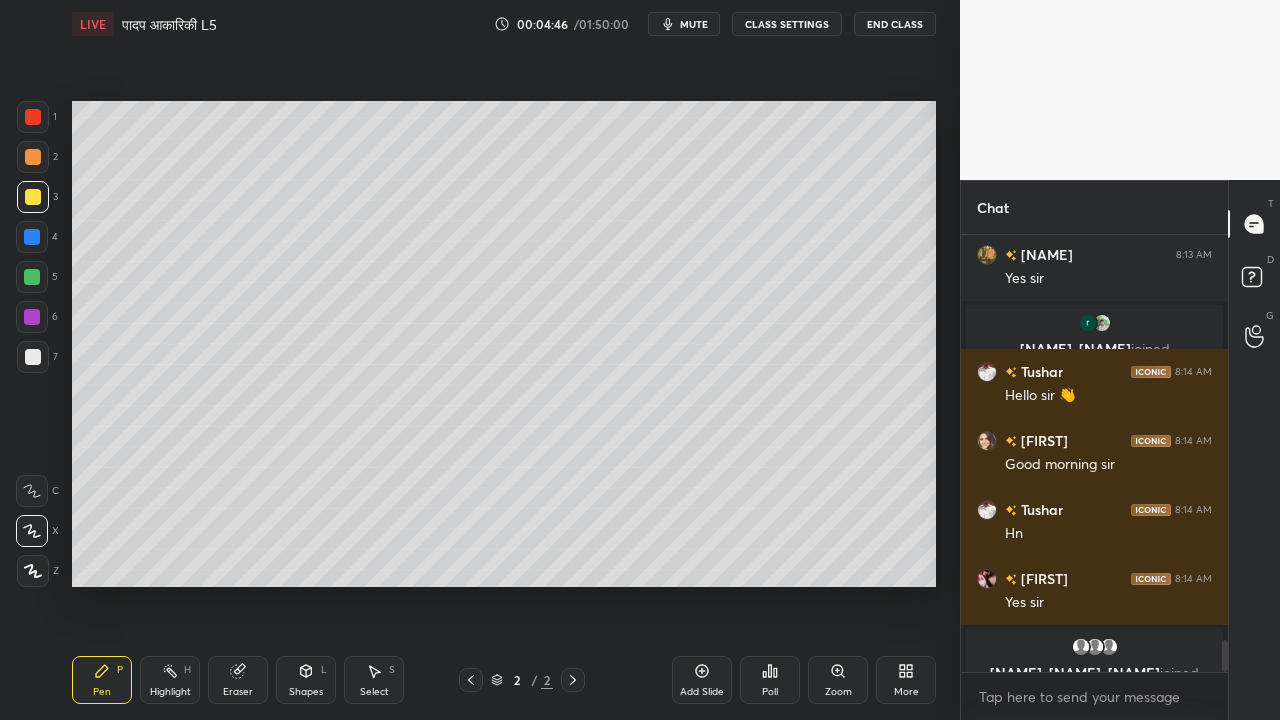scroll, scrollTop: 5514, scrollLeft: 0, axis: vertical 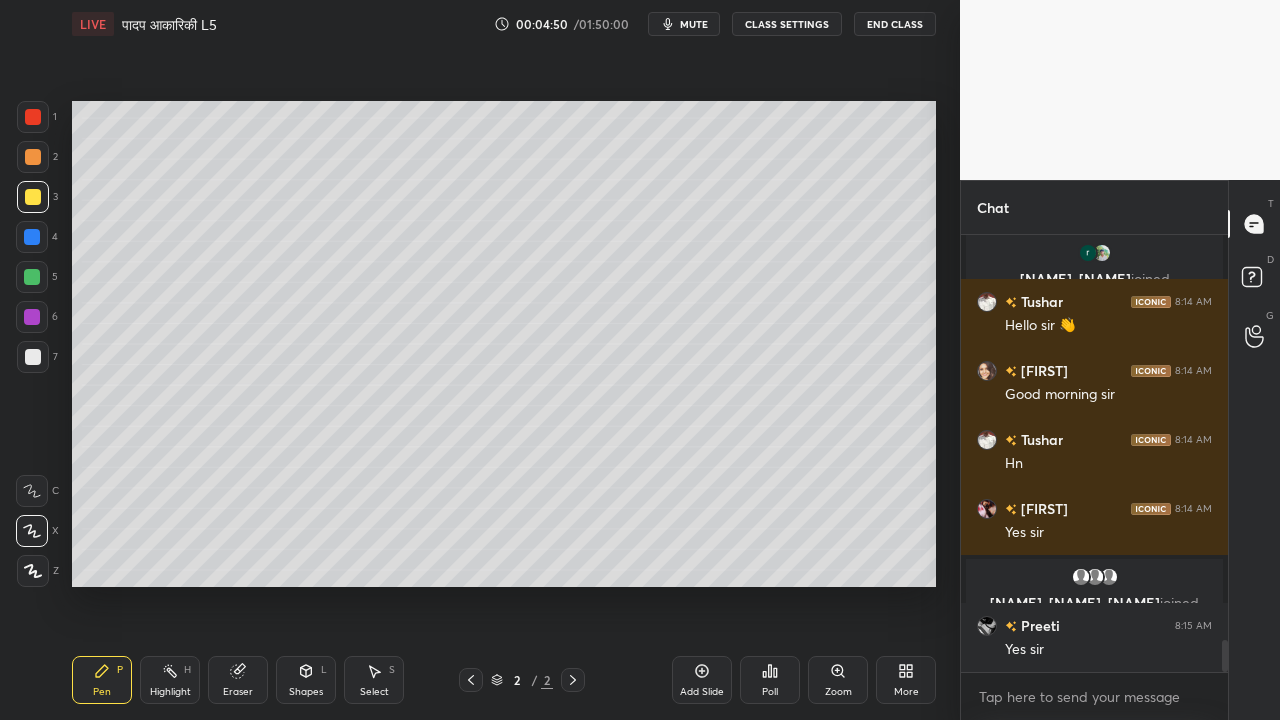 click at bounding box center (33, 357) 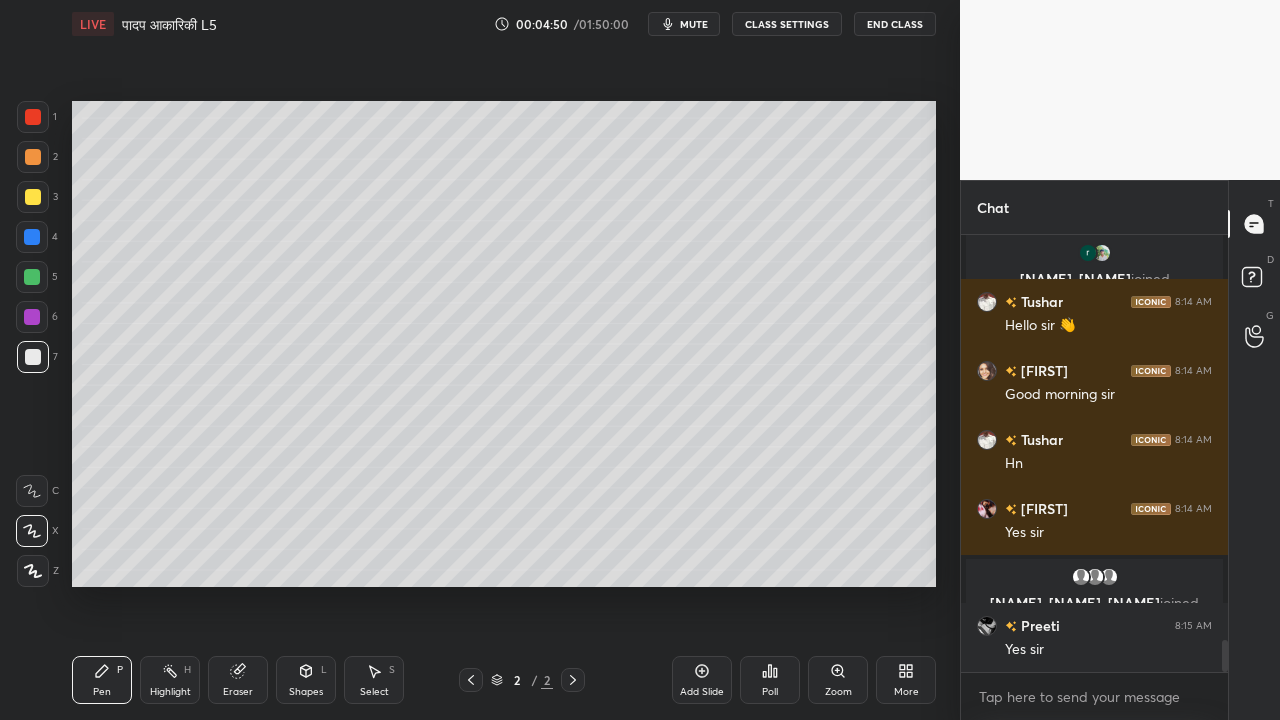 click at bounding box center (32, 237) 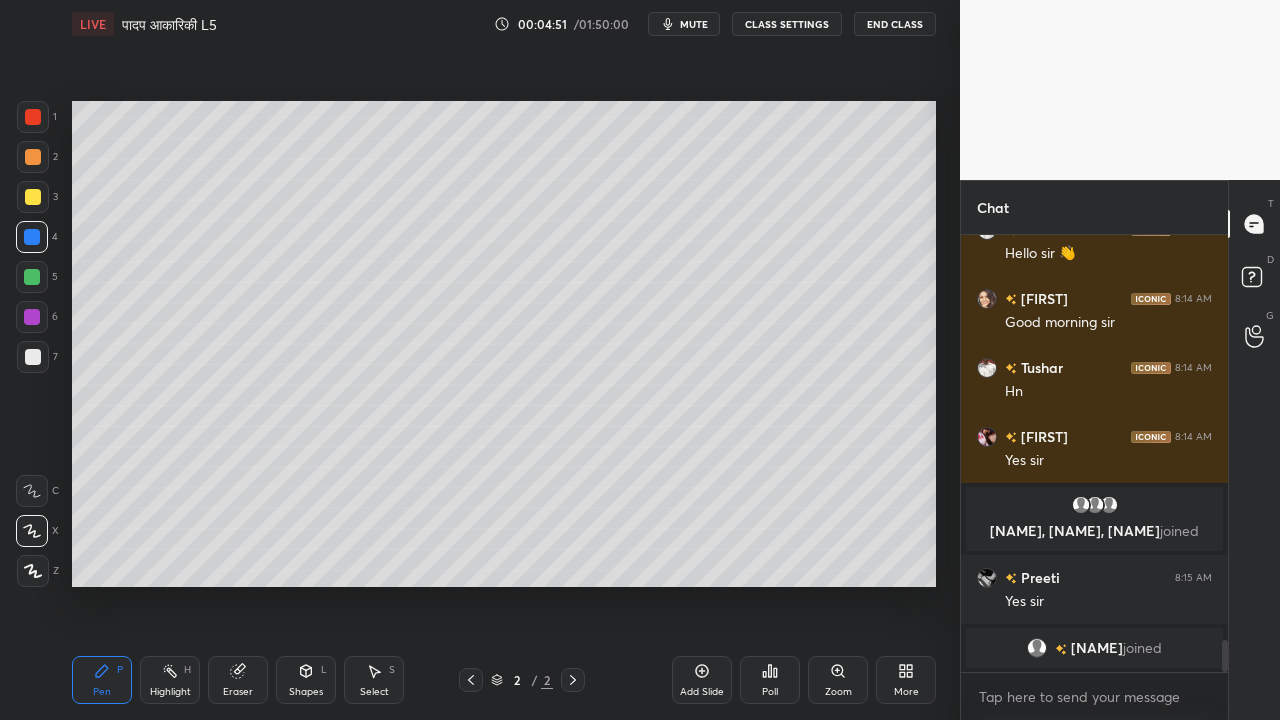 click at bounding box center [33, 197] 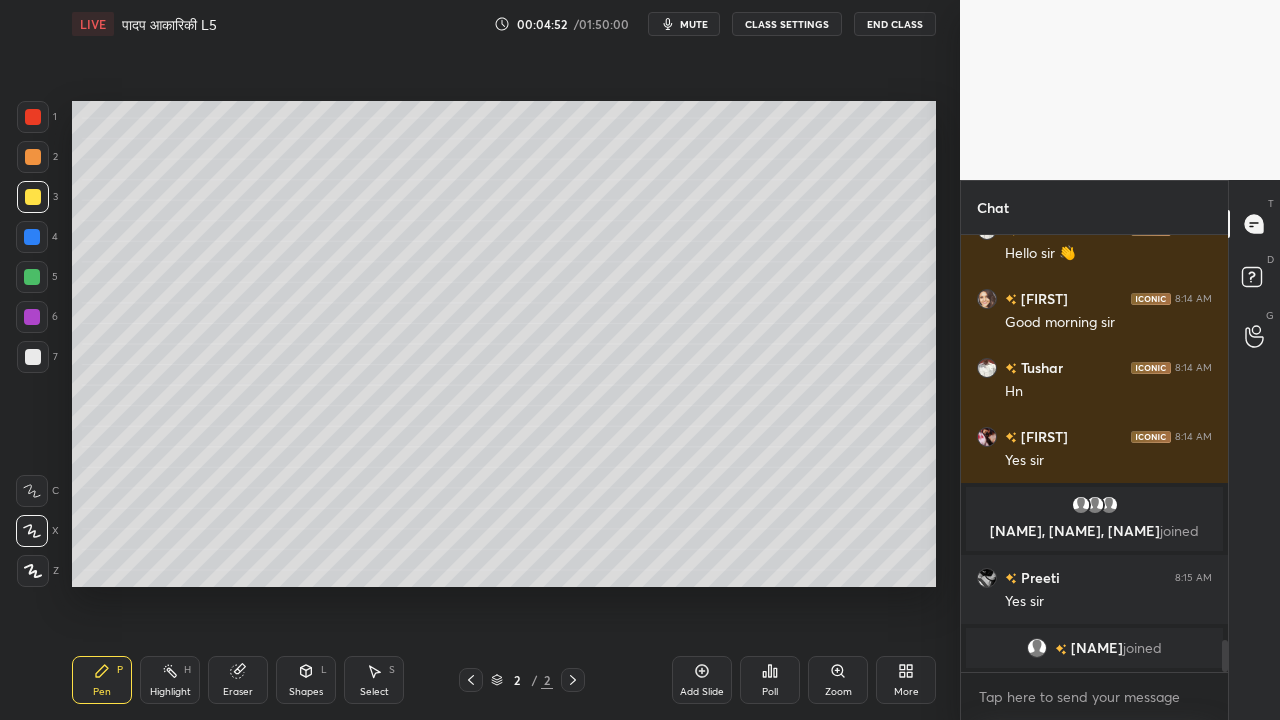 click on "Shapes L" at bounding box center [306, 680] 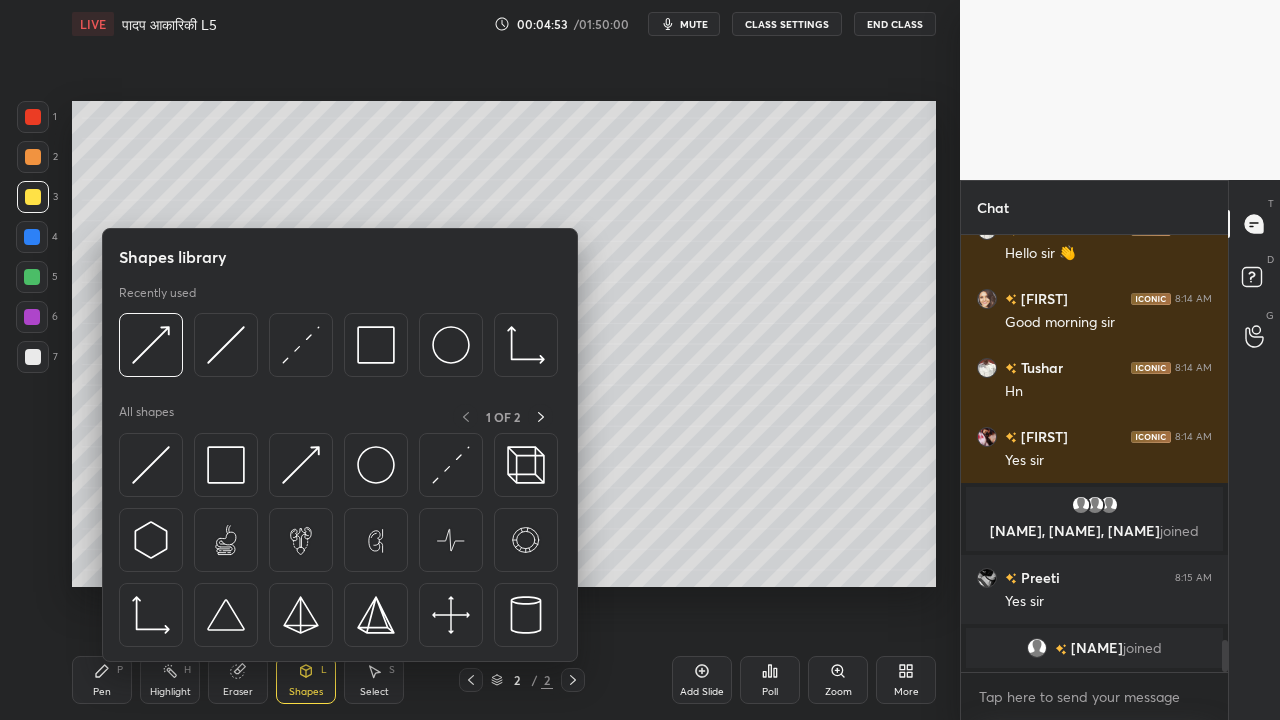 click on "Setting up your live class Poll for   secs No correct answer Start poll" at bounding box center [504, 344] 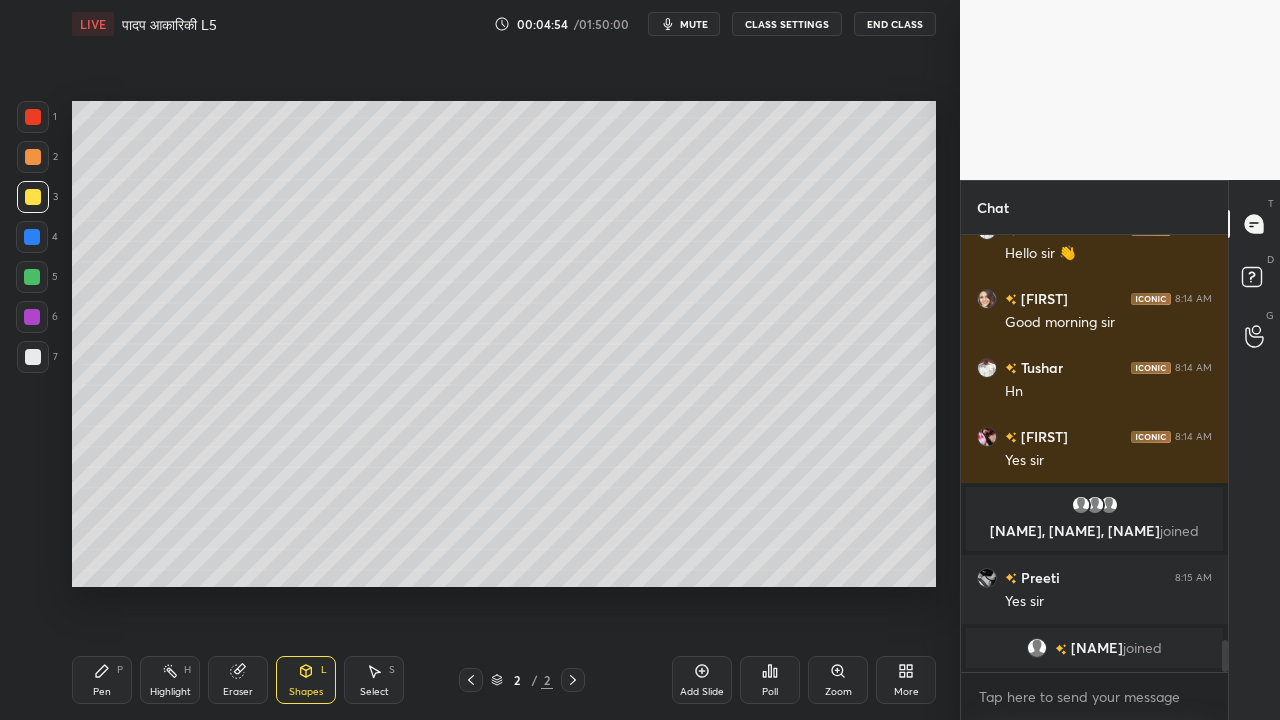 click at bounding box center [33, 357] 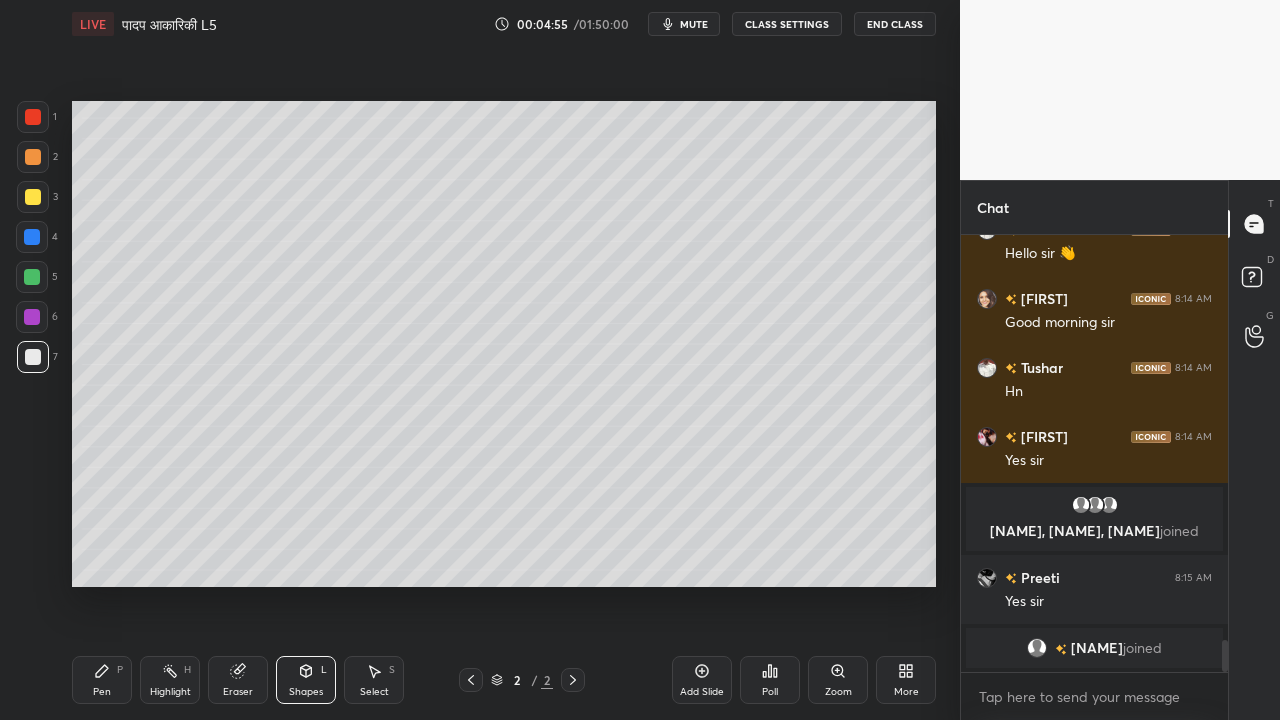 scroll, scrollTop: 5484, scrollLeft: 0, axis: vertical 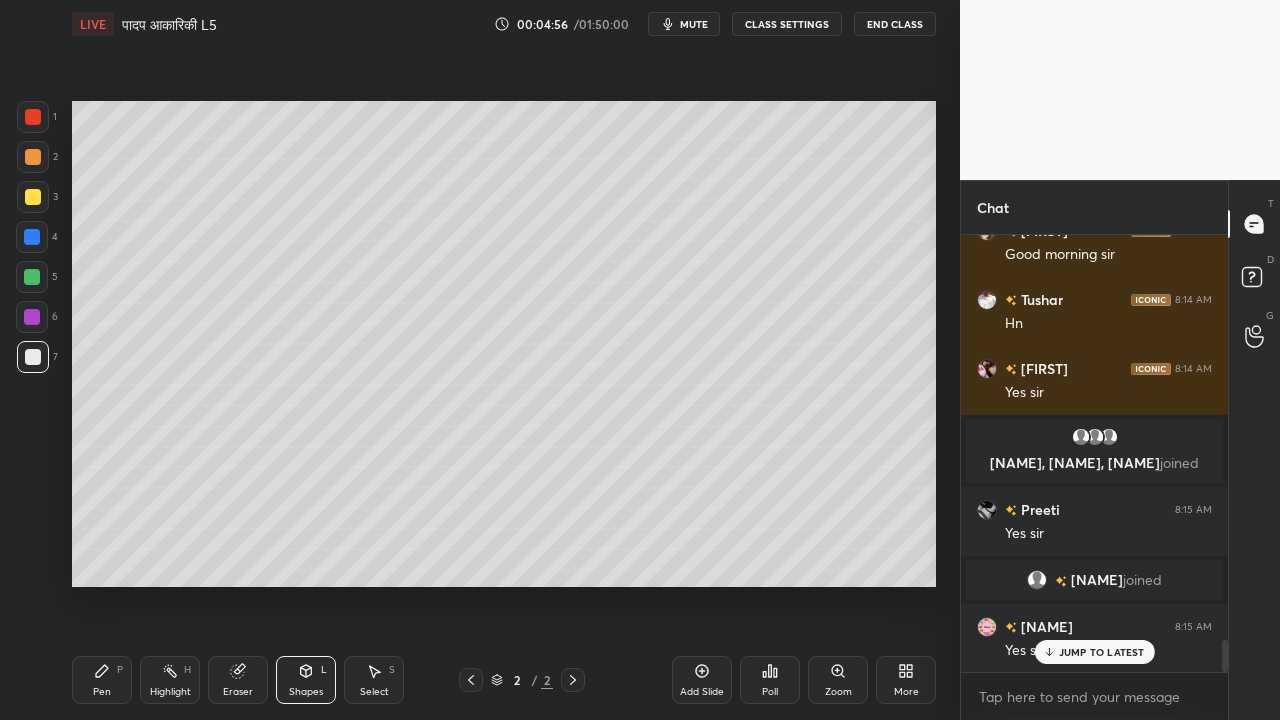 click on "Pen P" at bounding box center [102, 680] 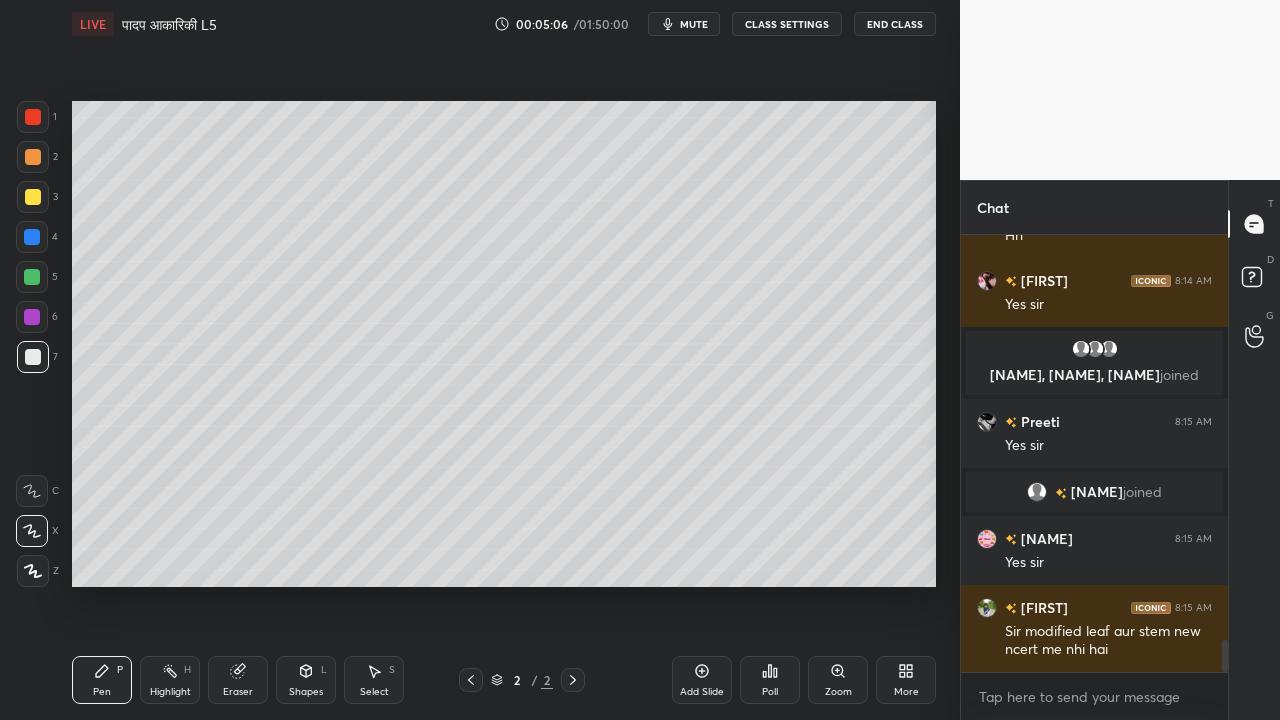 scroll, scrollTop: 5620, scrollLeft: 0, axis: vertical 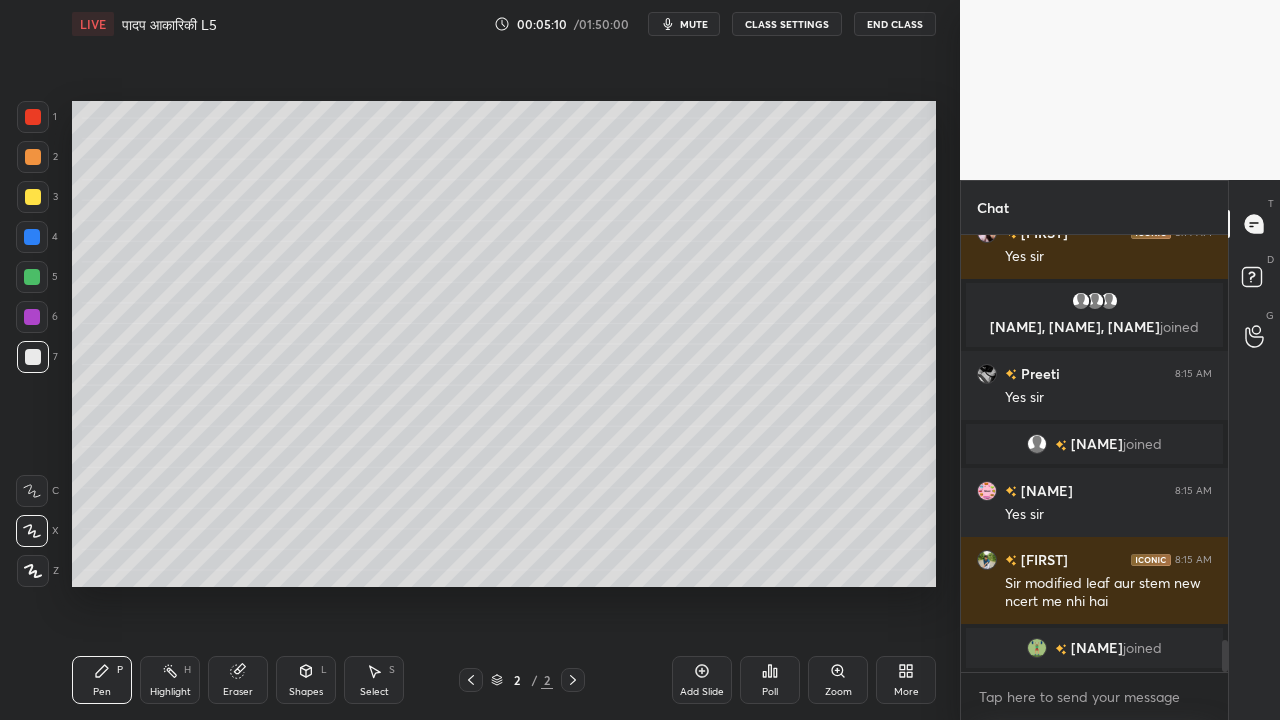 drag, startPoint x: 23, startPoint y: 188, endPoint x: 34, endPoint y: 206, distance: 21.095022 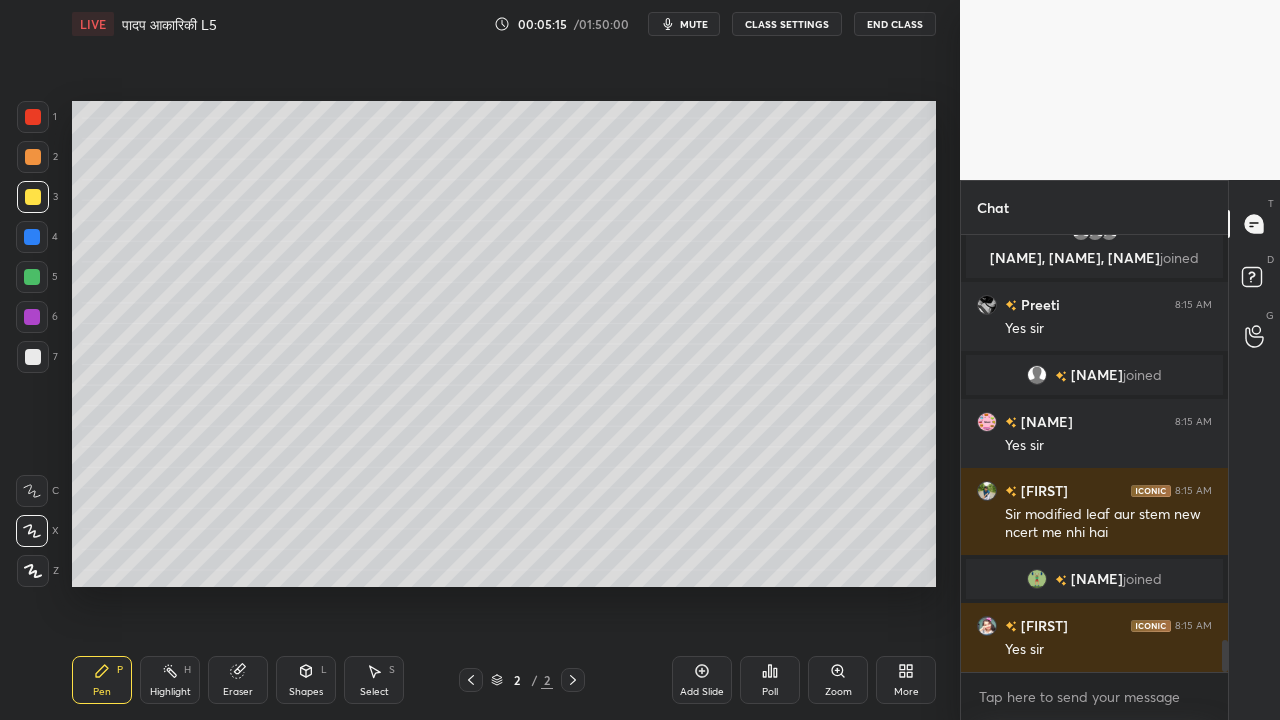 scroll, scrollTop: 5614, scrollLeft: 0, axis: vertical 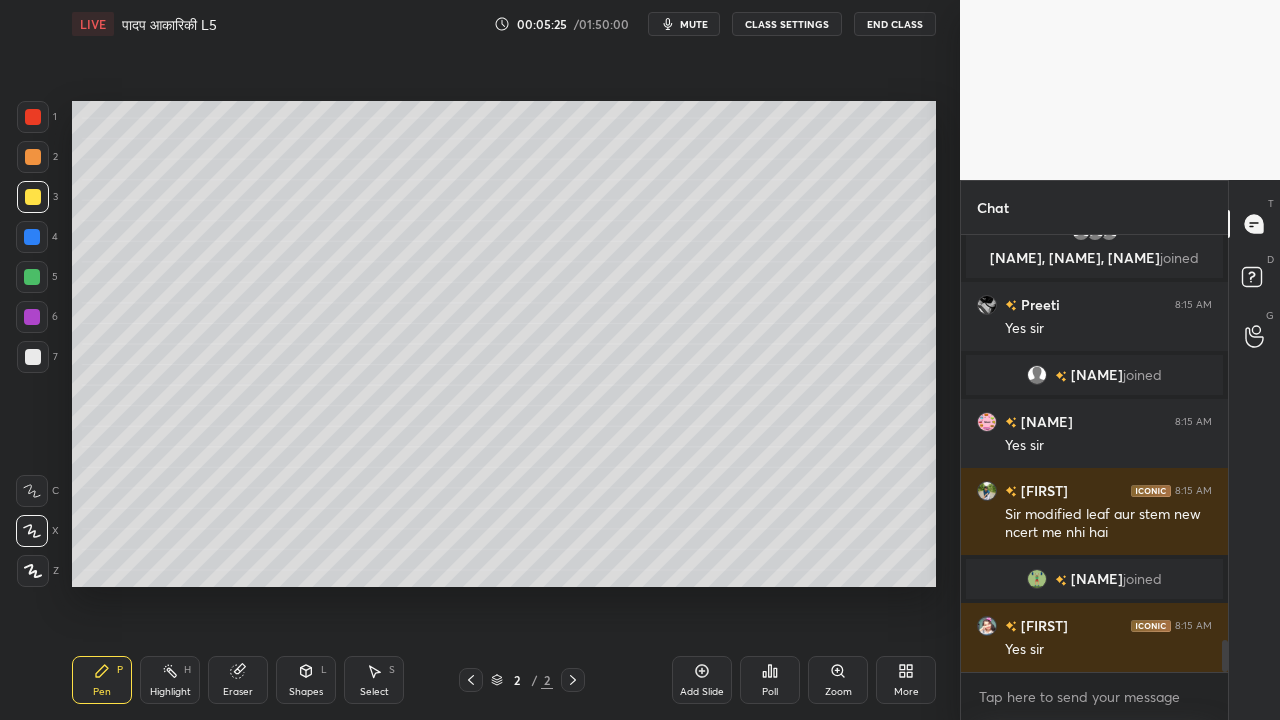 click at bounding box center [33, 357] 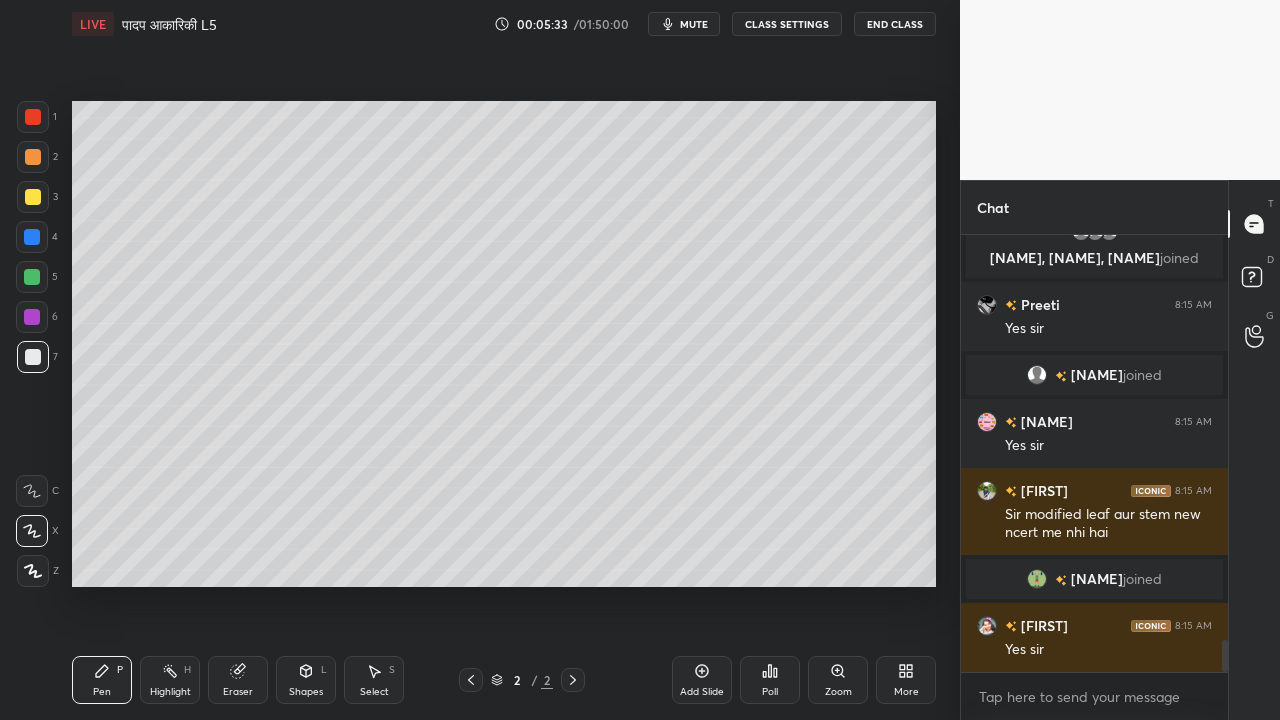 click at bounding box center (33, 357) 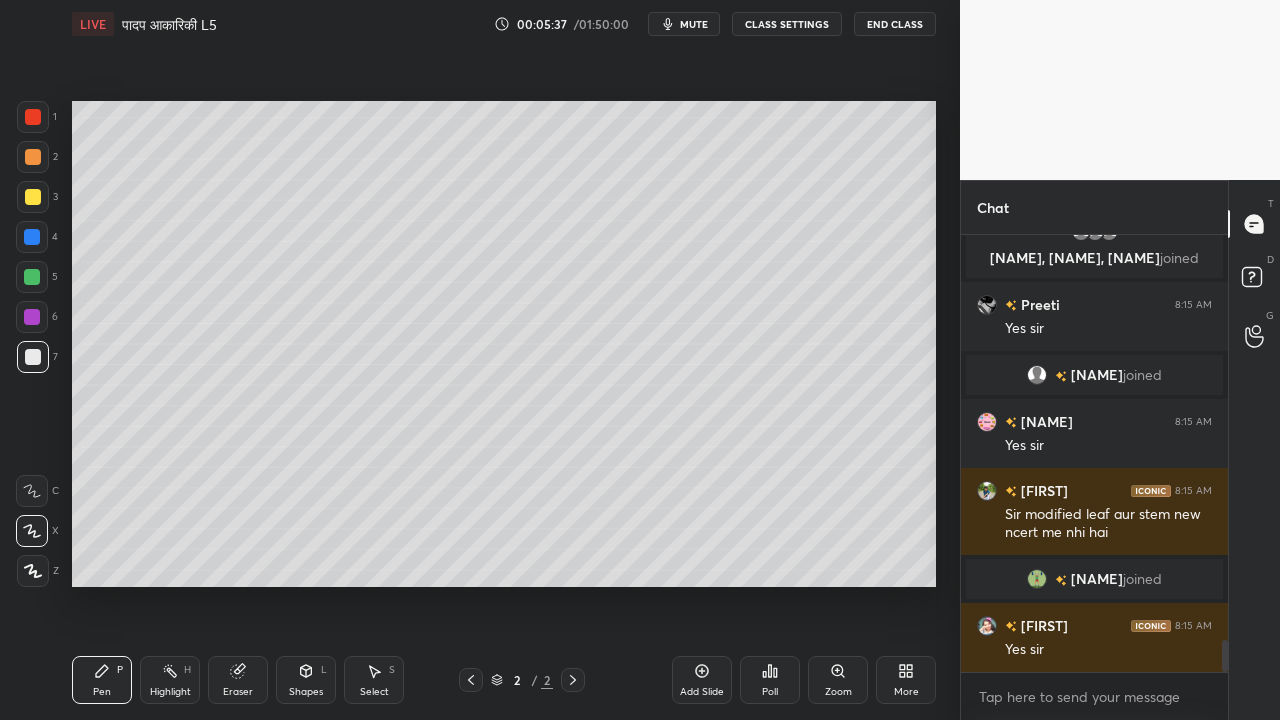 scroll, scrollTop: 390, scrollLeft: 261, axis: both 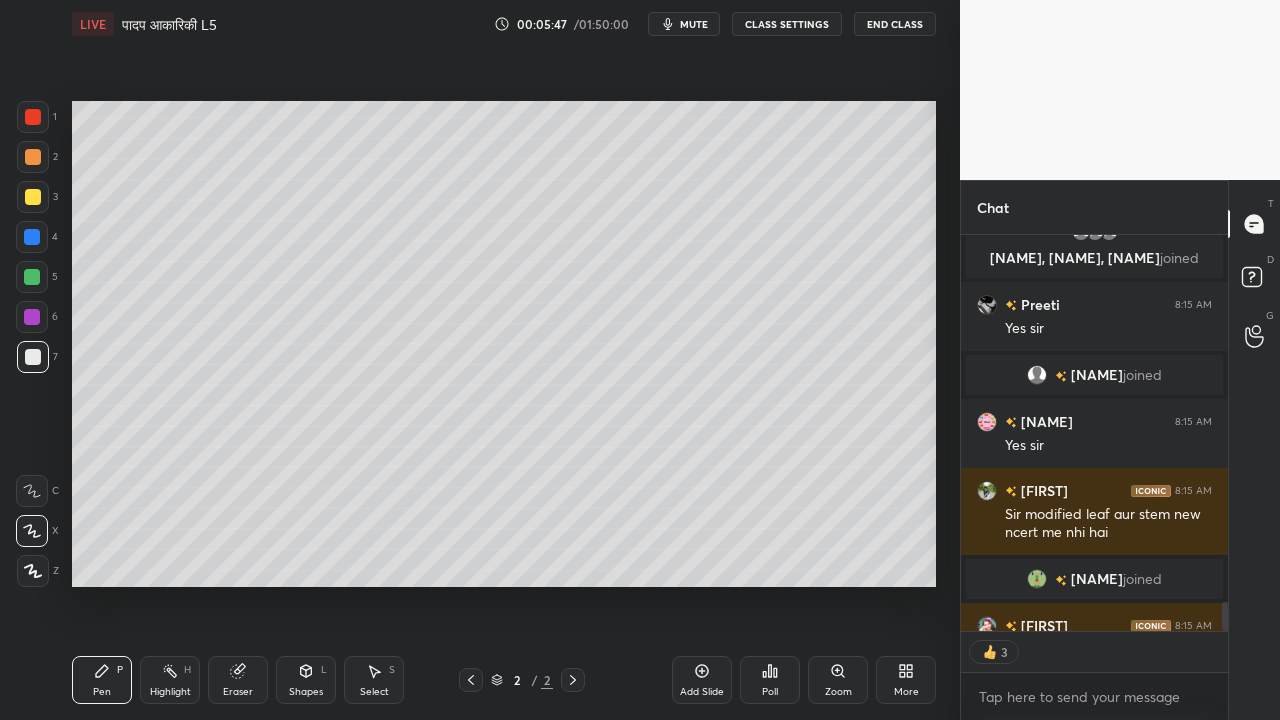 click at bounding box center [33, 197] 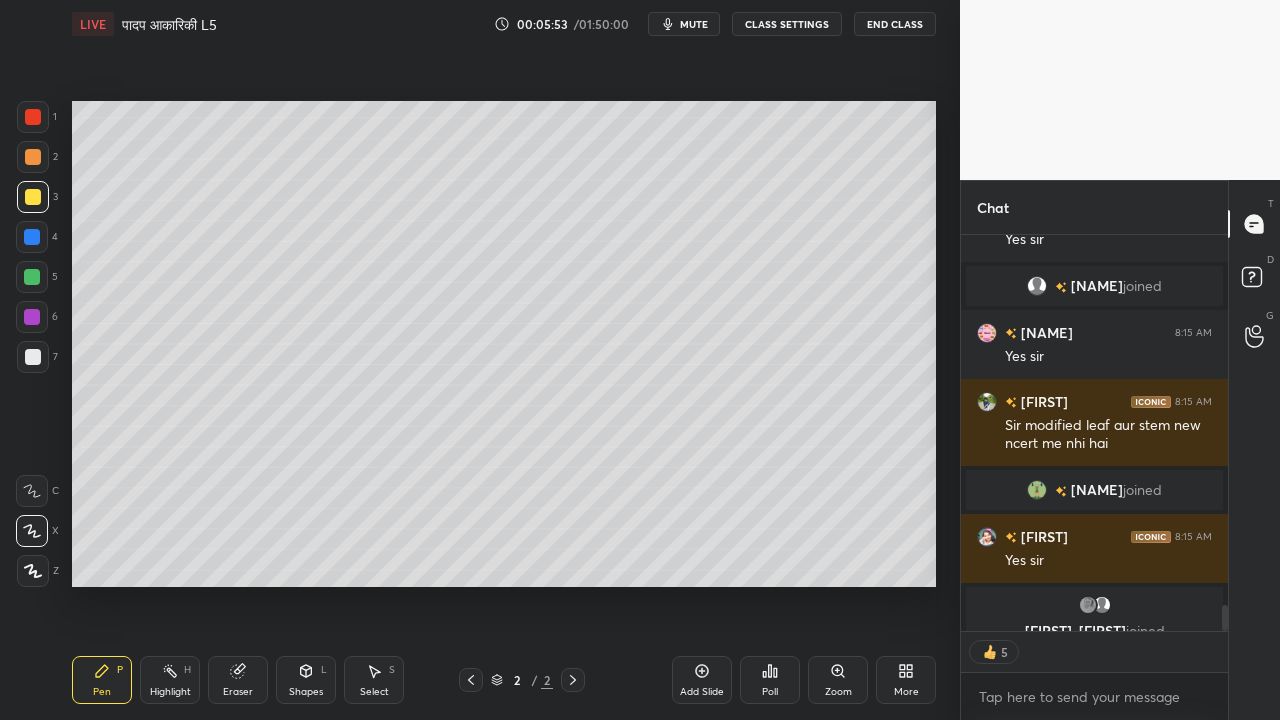 scroll, scrollTop: 5727, scrollLeft: 0, axis: vertical 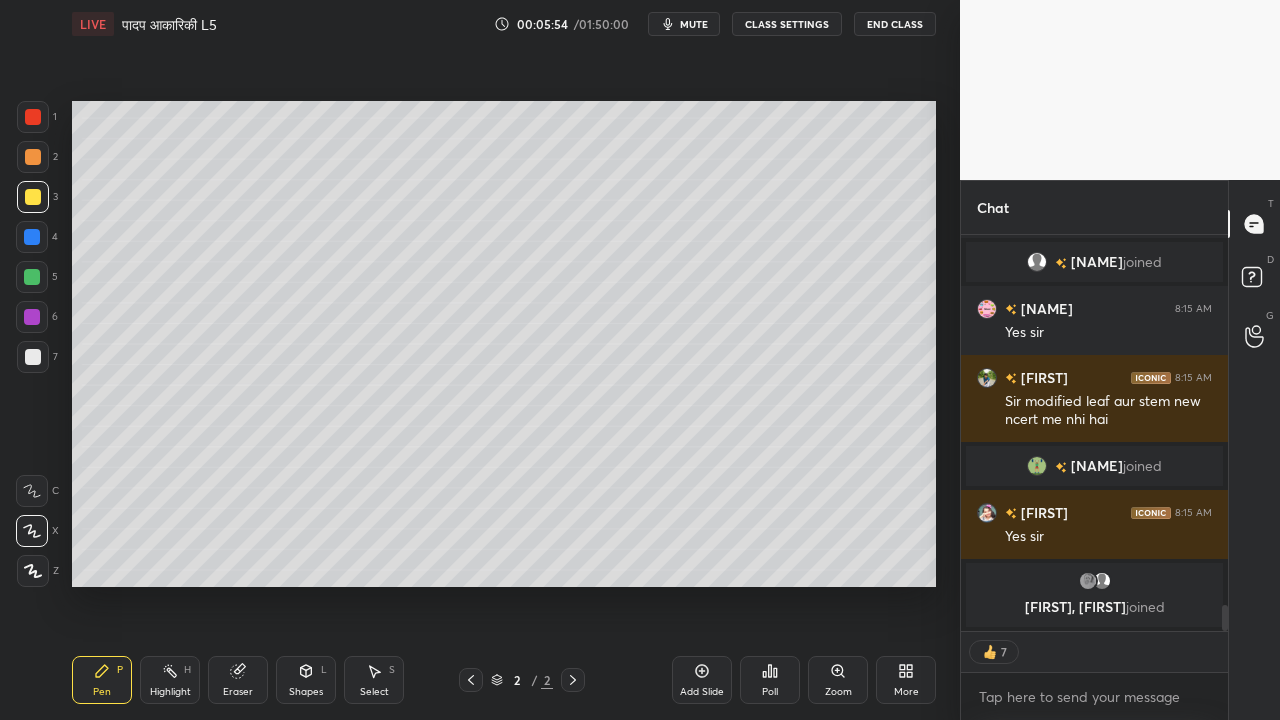 click at bounding box center [33, 357] 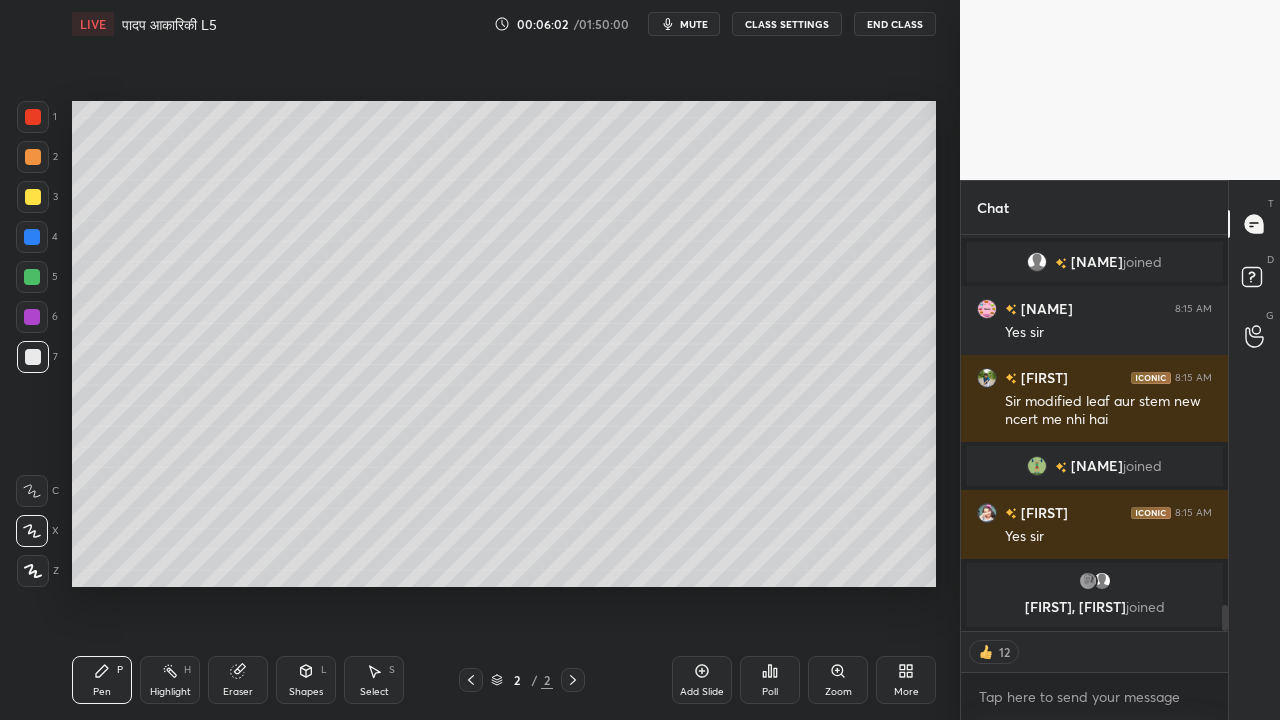 click at bounding box center (33, 197) 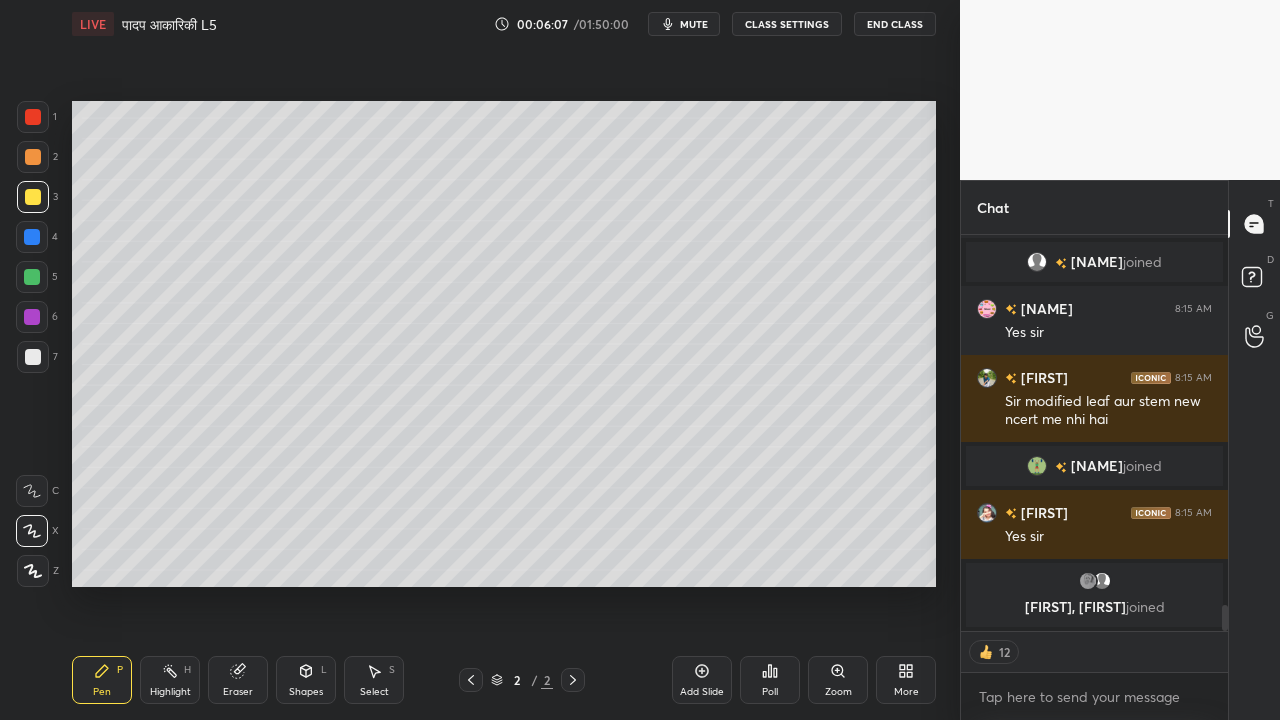 scroll, scrollTop: 6, scrollLeft: 6, axis: both 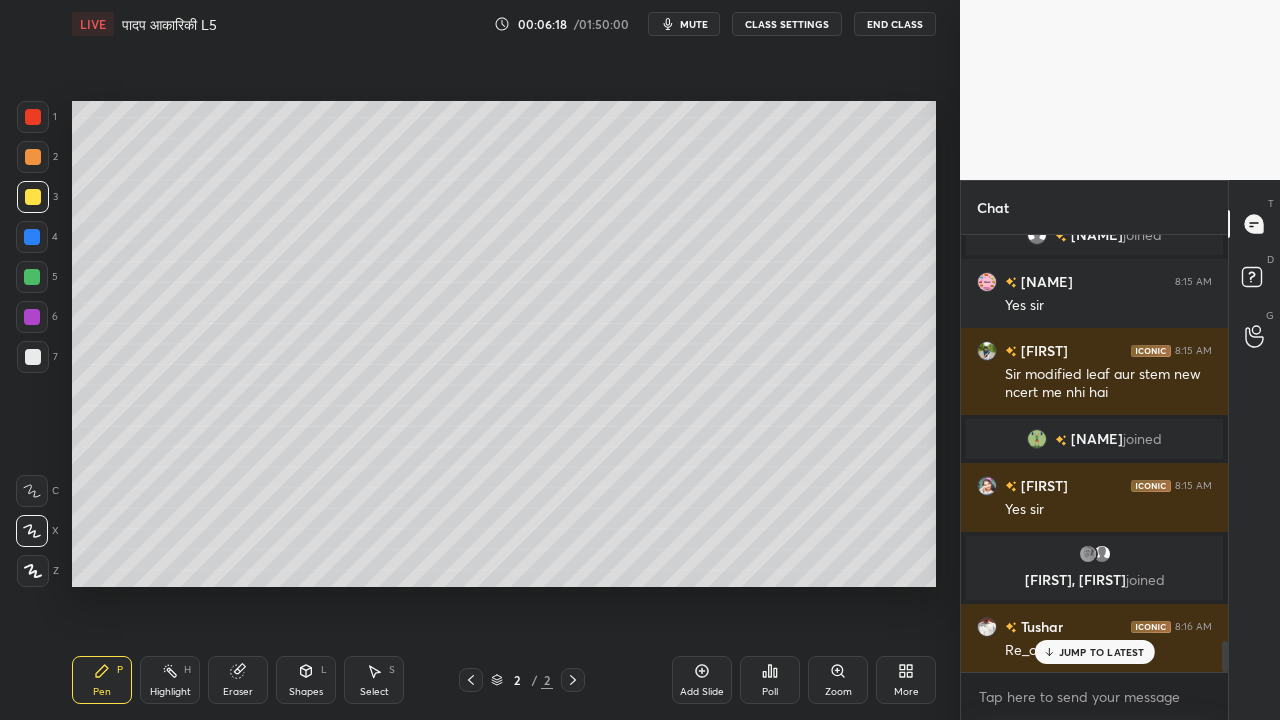 click 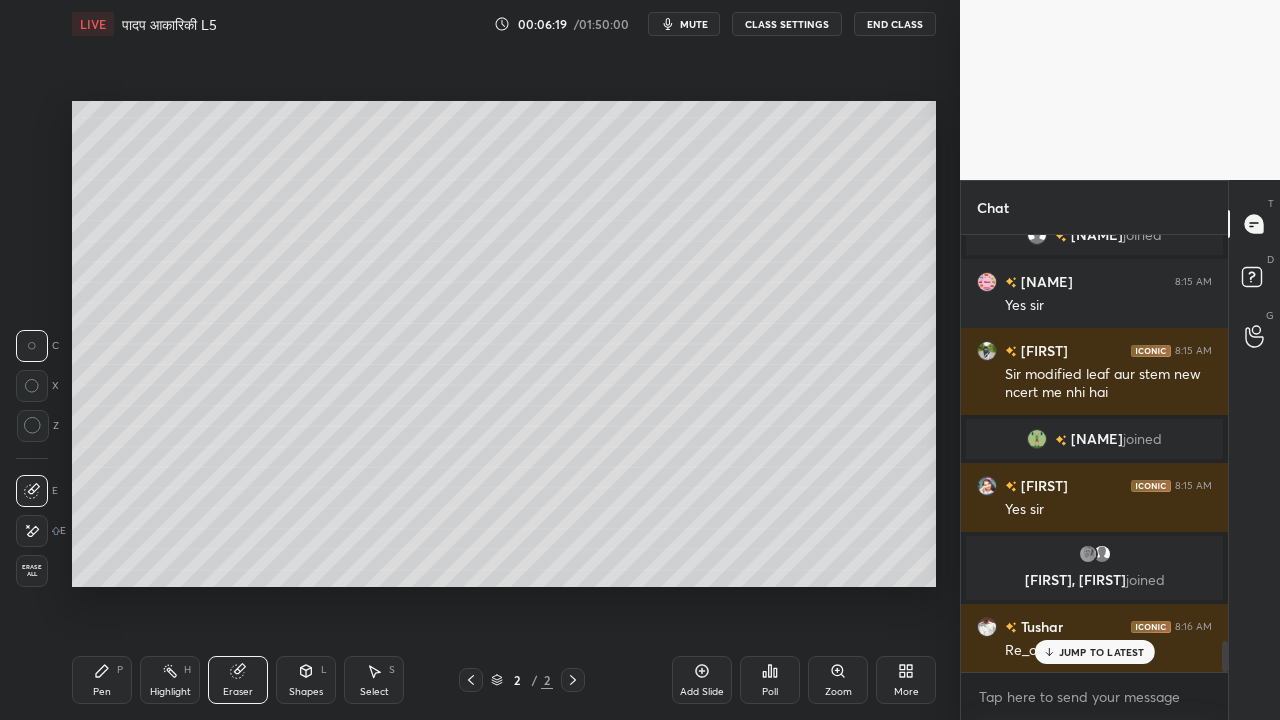 drag, startPoint x: 36, startPoint y: 528, endPoint x: 54, endPoint y: 524, distance: 18.439089 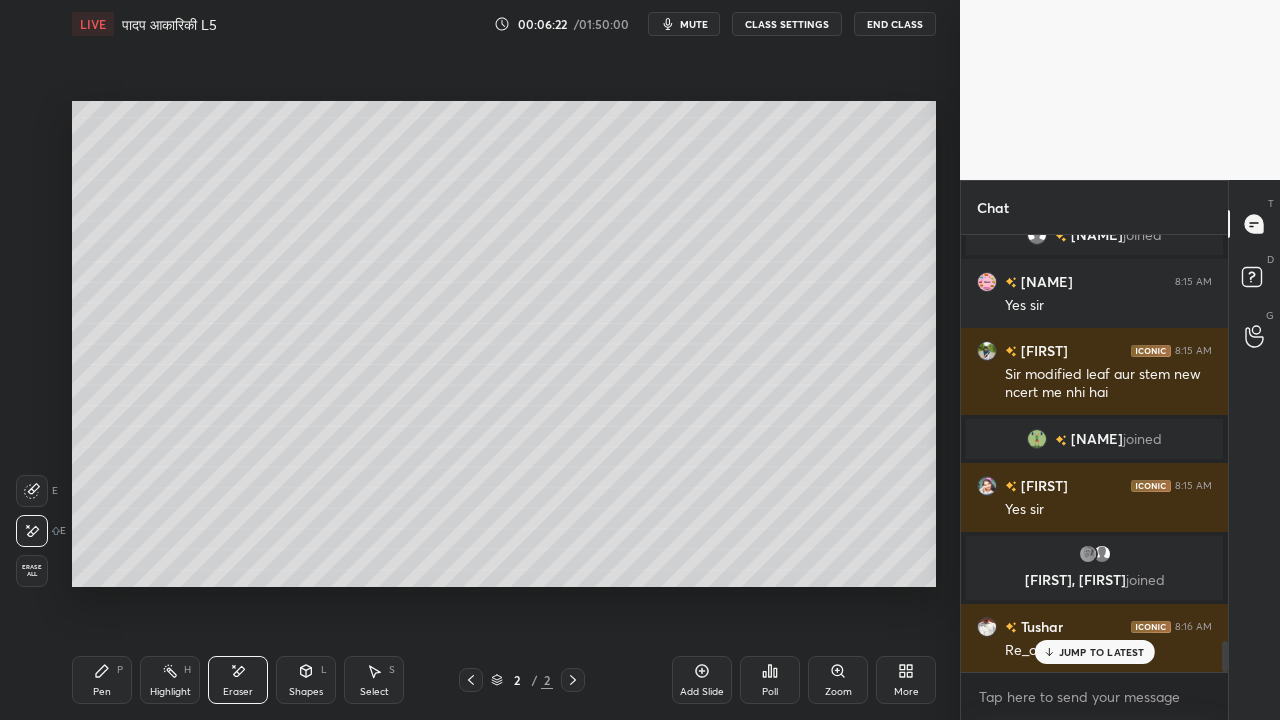 drag, startPoint x: 90, startPoint y: 685, endPoint x: 100, endPoint y: 671, distance: 17.20465 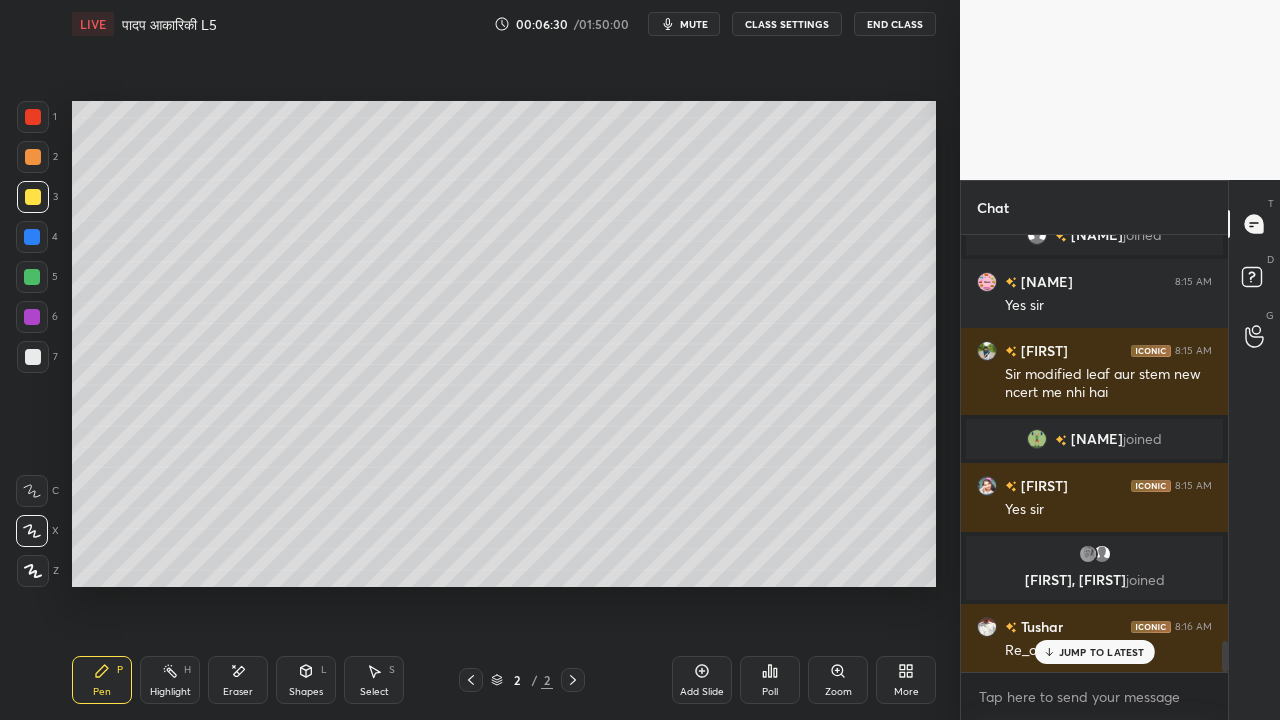 scroll, scrollTop: 5766, scrollLeft: 0, axis: vertical 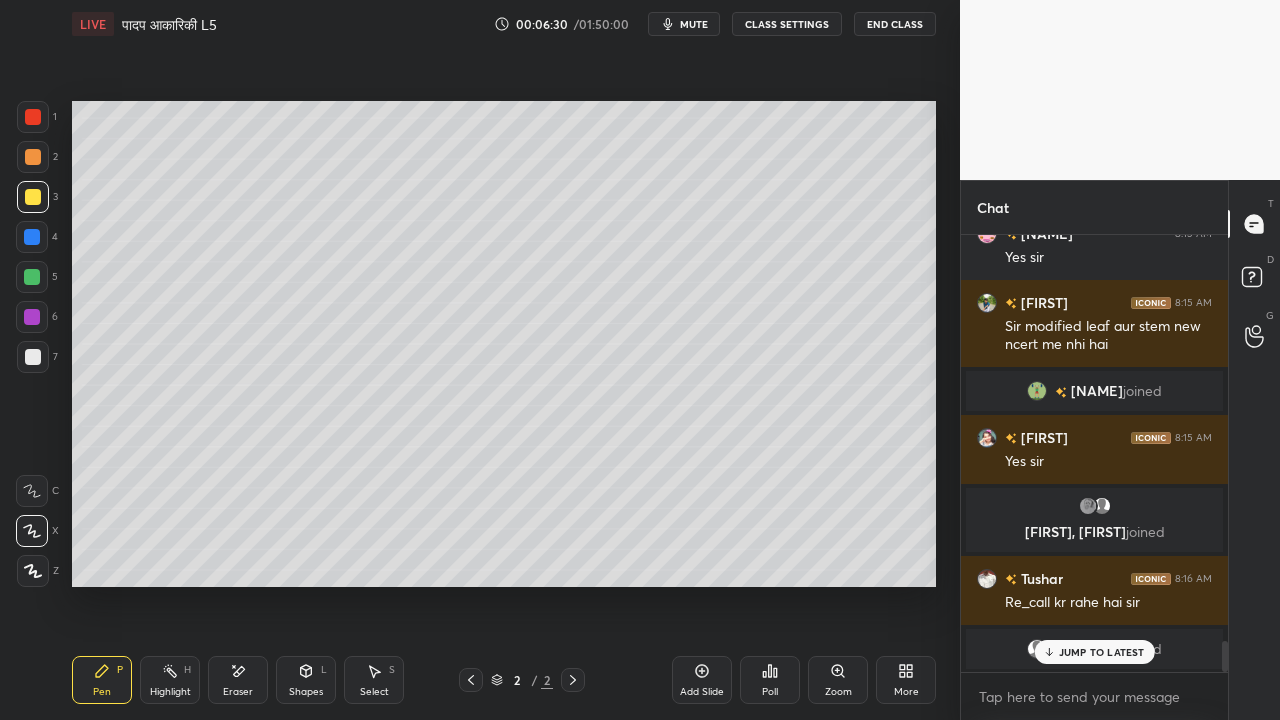 click at bounding box center (33, 117) 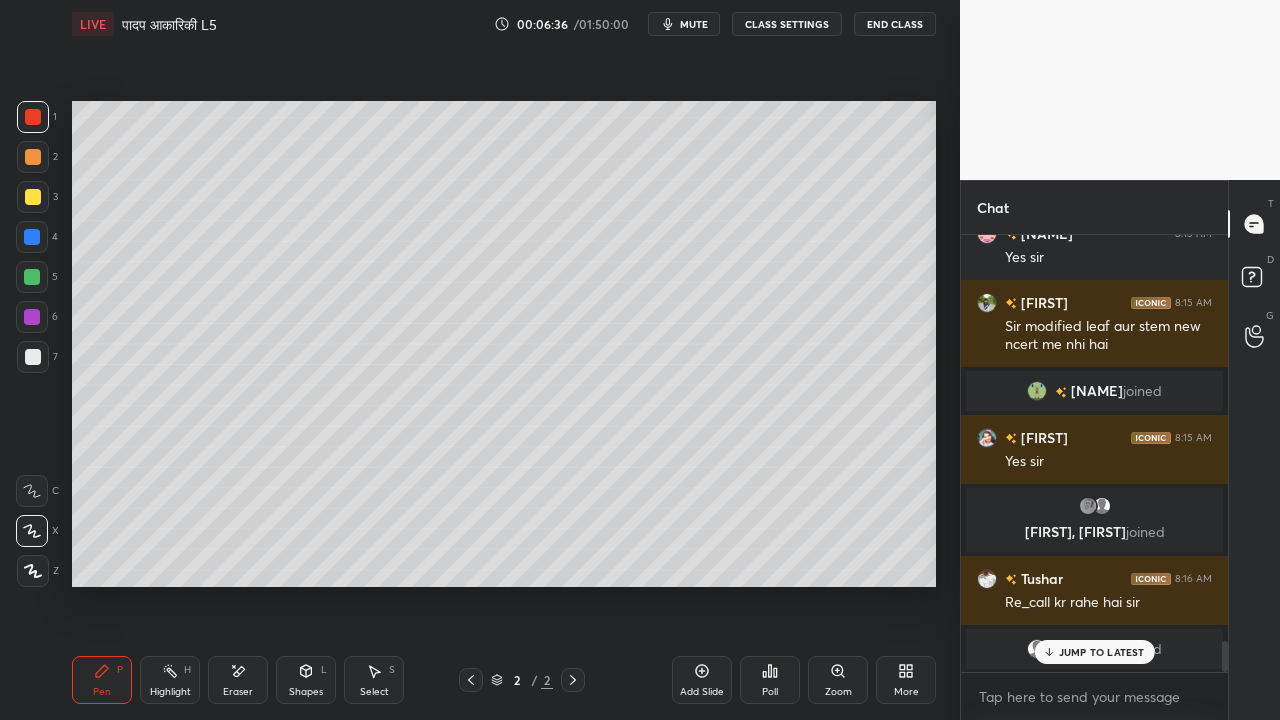 click on "Eraser" at bounding box center [238, 692] 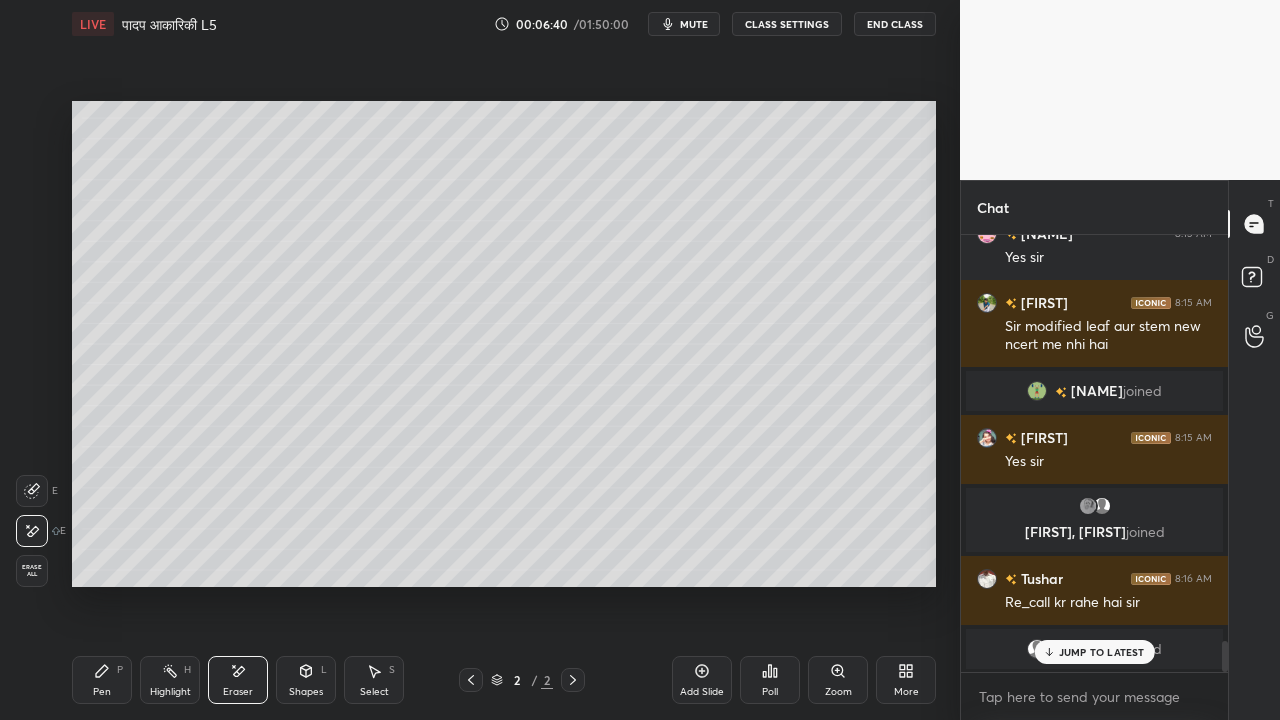 drag, startPoint x: 98, startPoint y: 687, endPoint x: 91, endPoint y: 622, distance: 65.37584 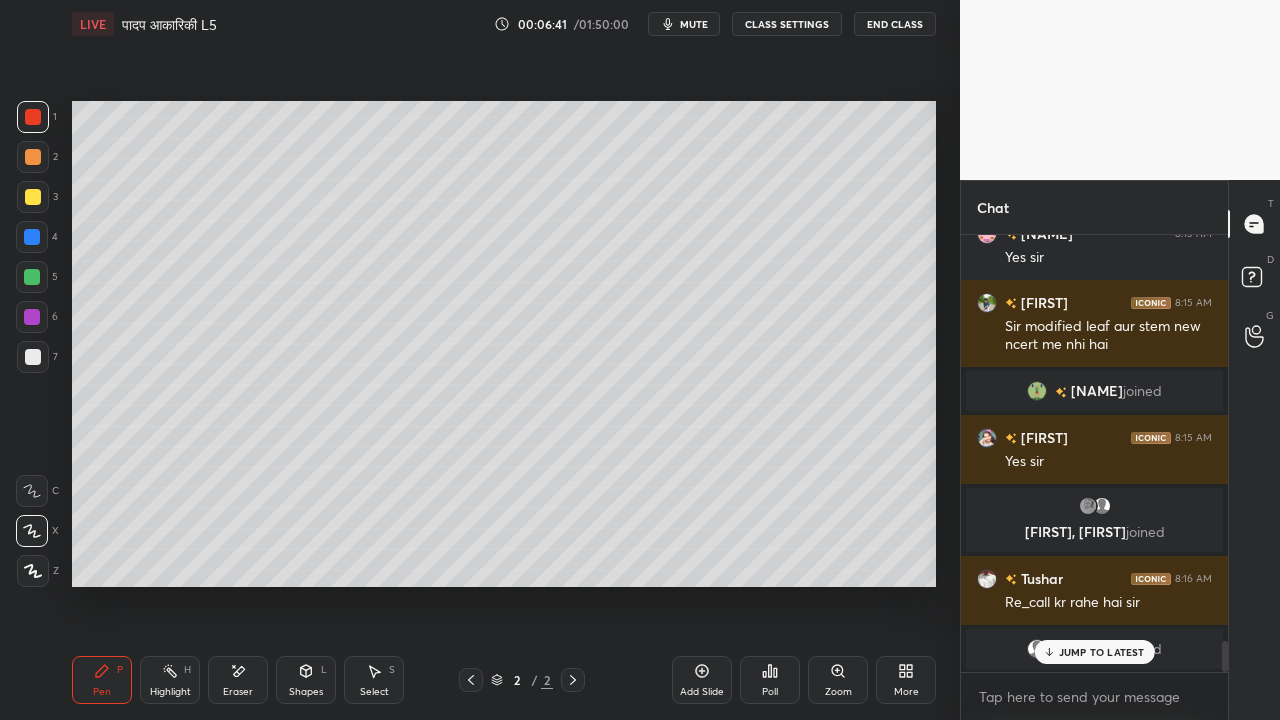 drag, startPoint x: 26, startPoint y: 354, endPoint x: 42, endPoint y: 352, distance: 16.124516 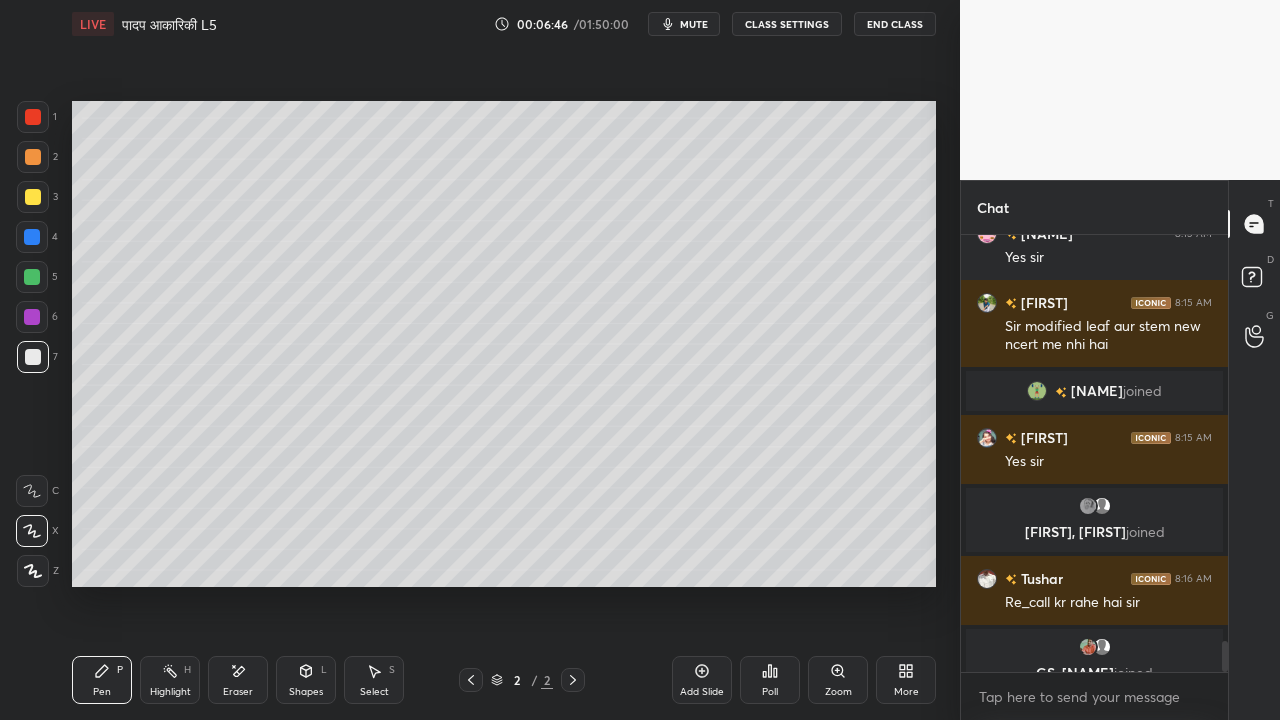 scroll, scrollTop: 5836, scrollLeft: 0, axis: vertical 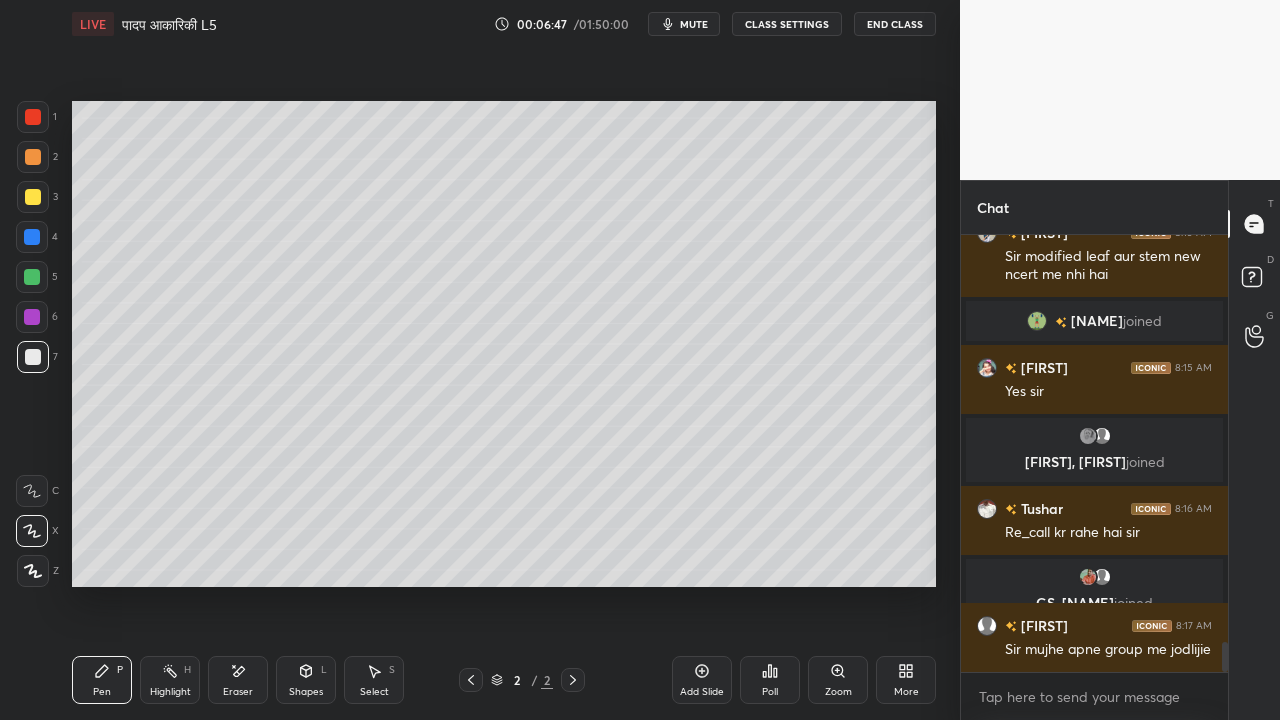 click at bounding box center [33, 117] 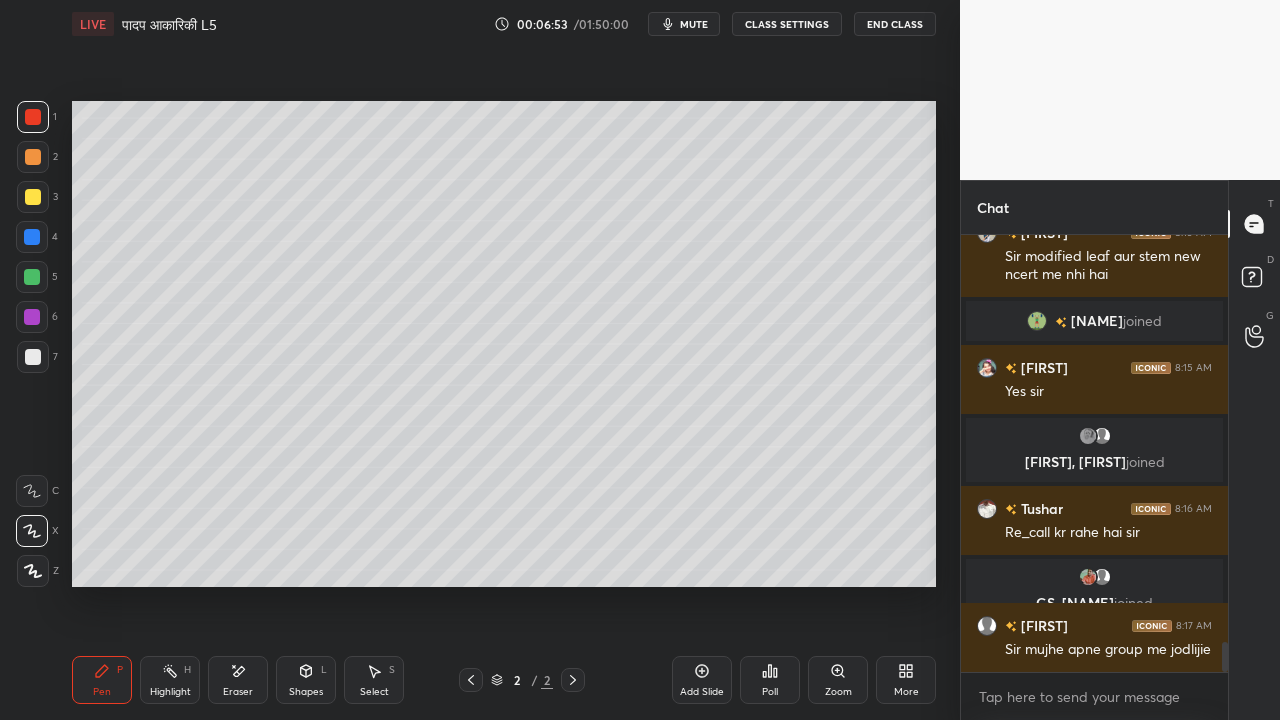 drag, startPoint x: 32, startPoint y: 280, endPoint x: 22, endPoint y: 279, distance: 10.049875 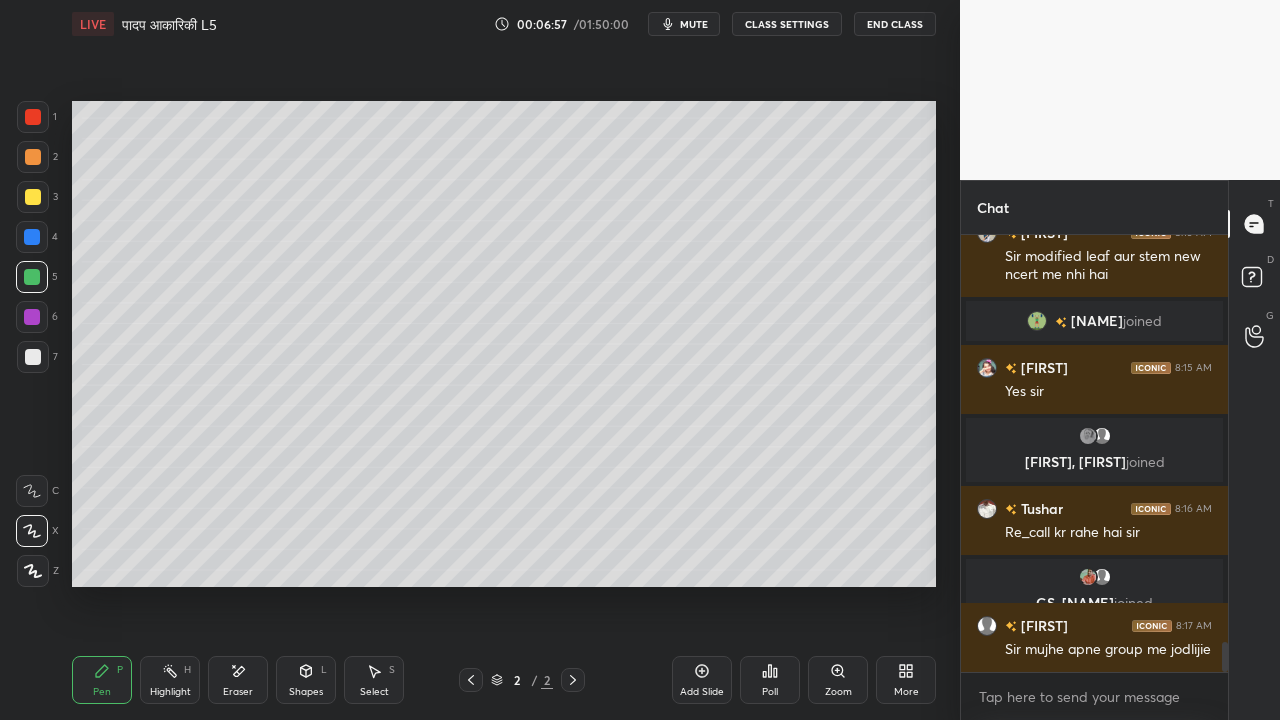 click at bounding box center (33, 357) 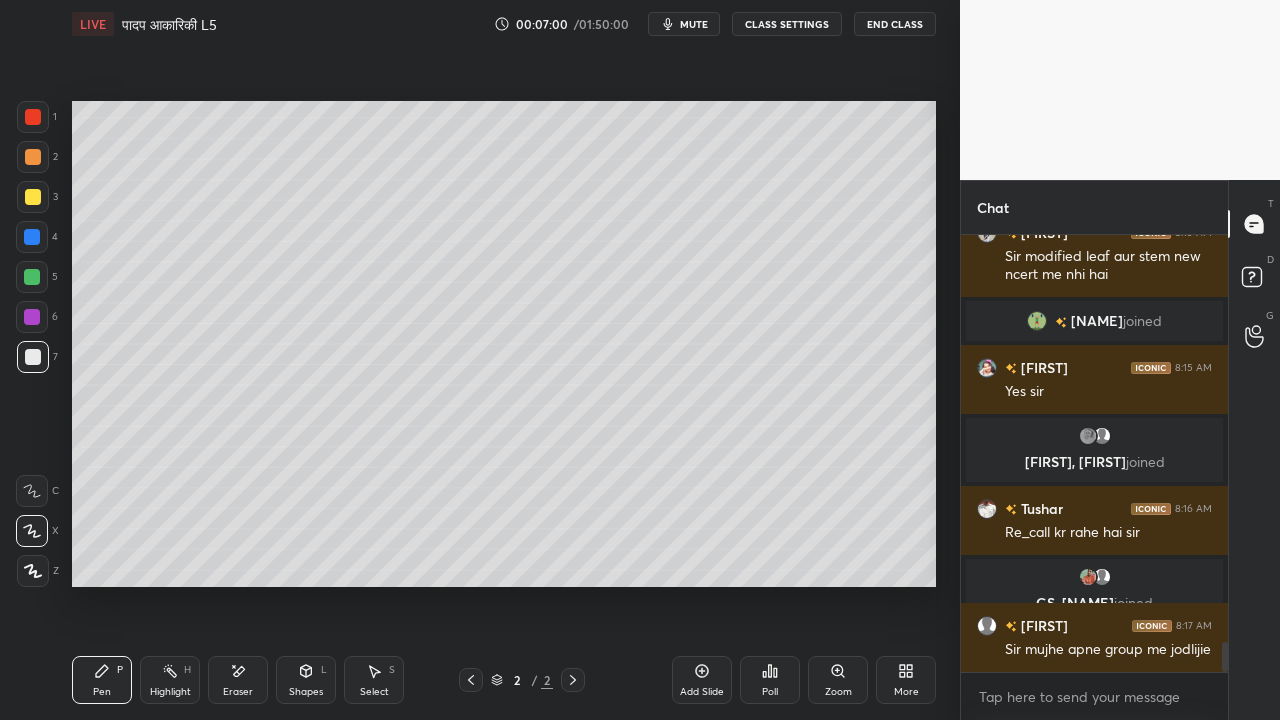 click at bounding box center (32, 237) 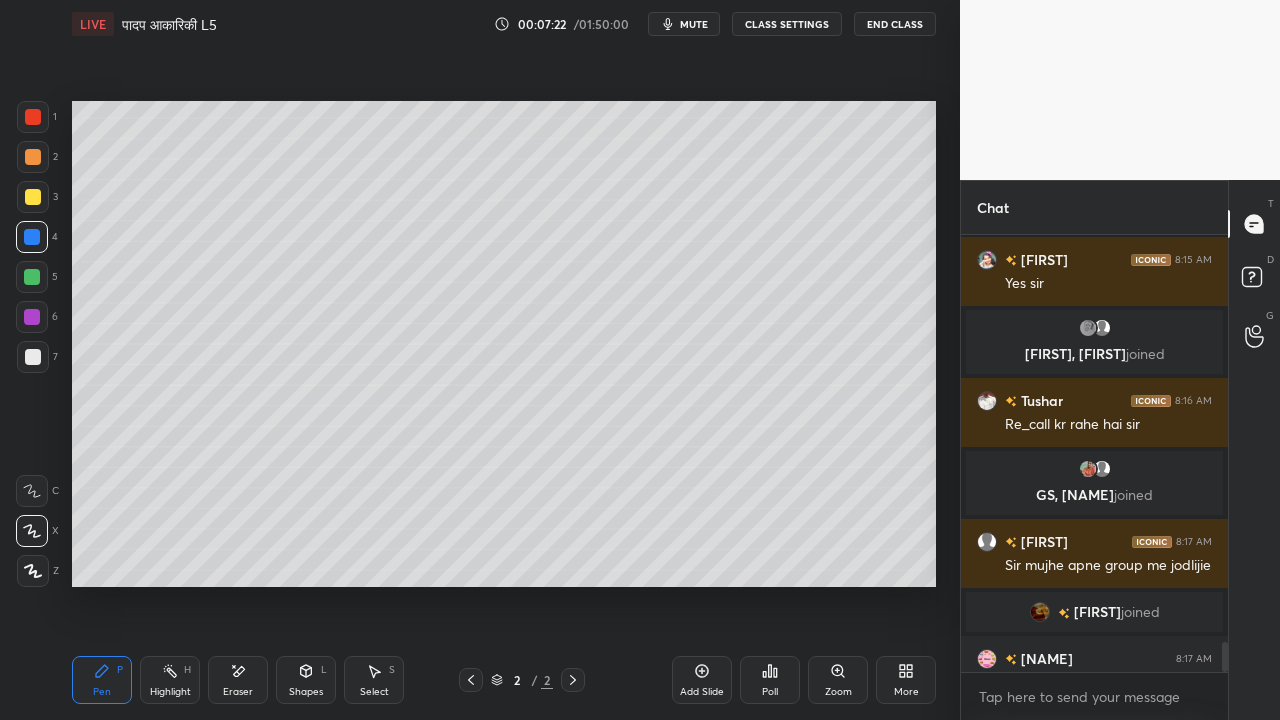 scroll, scrollTop: 5940, scrollLeft: 0, axis: vertical 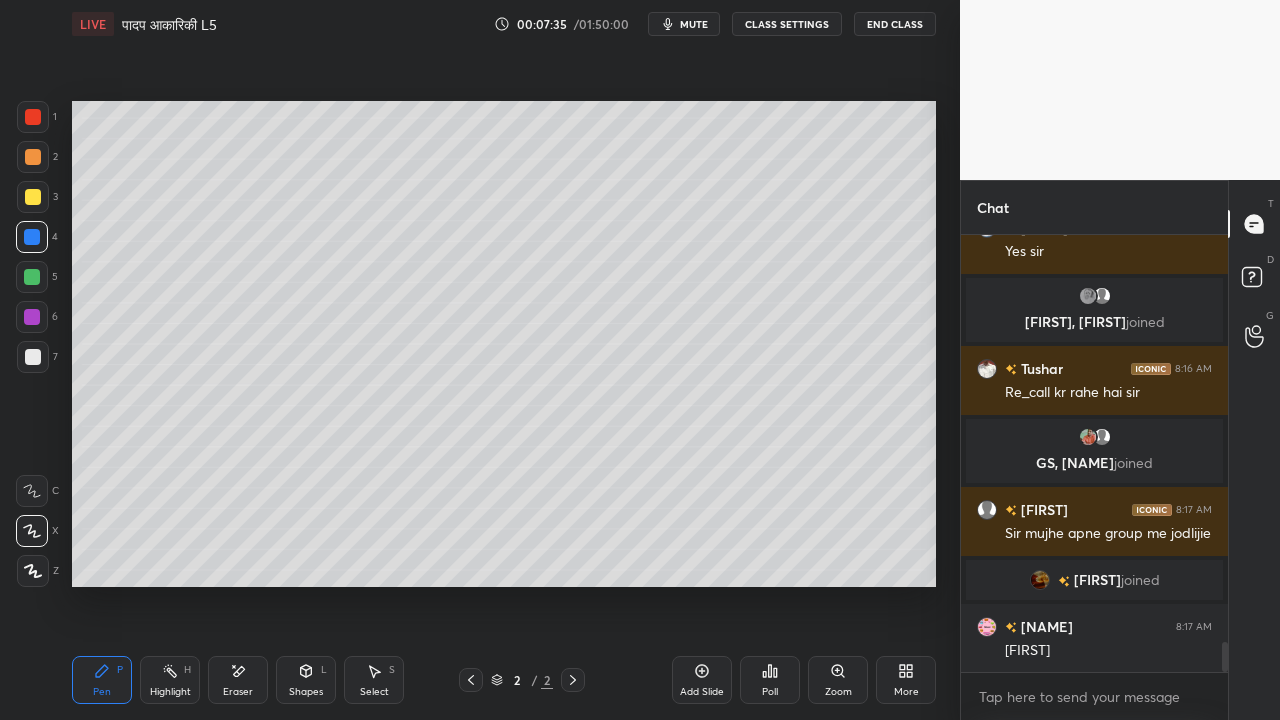click at bounding box center (33, 357) 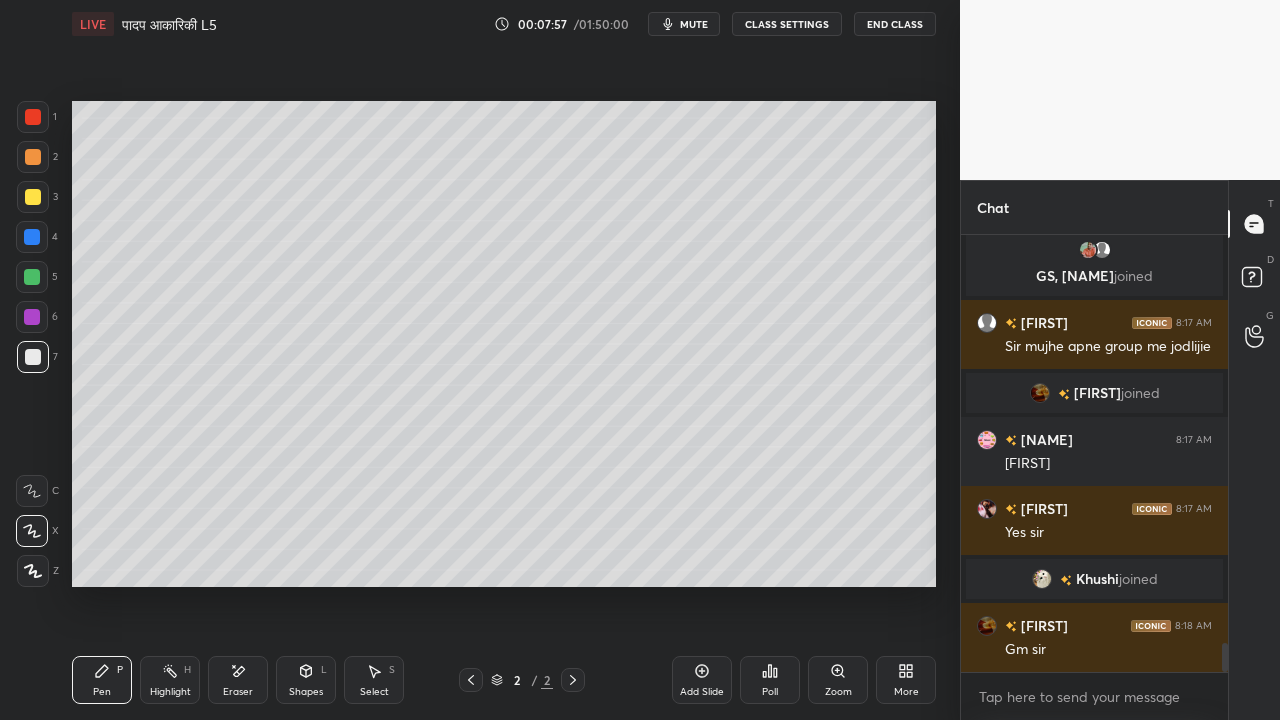 scroll, scrollTop: 6172, scrollLeft: 0, axis: vertical 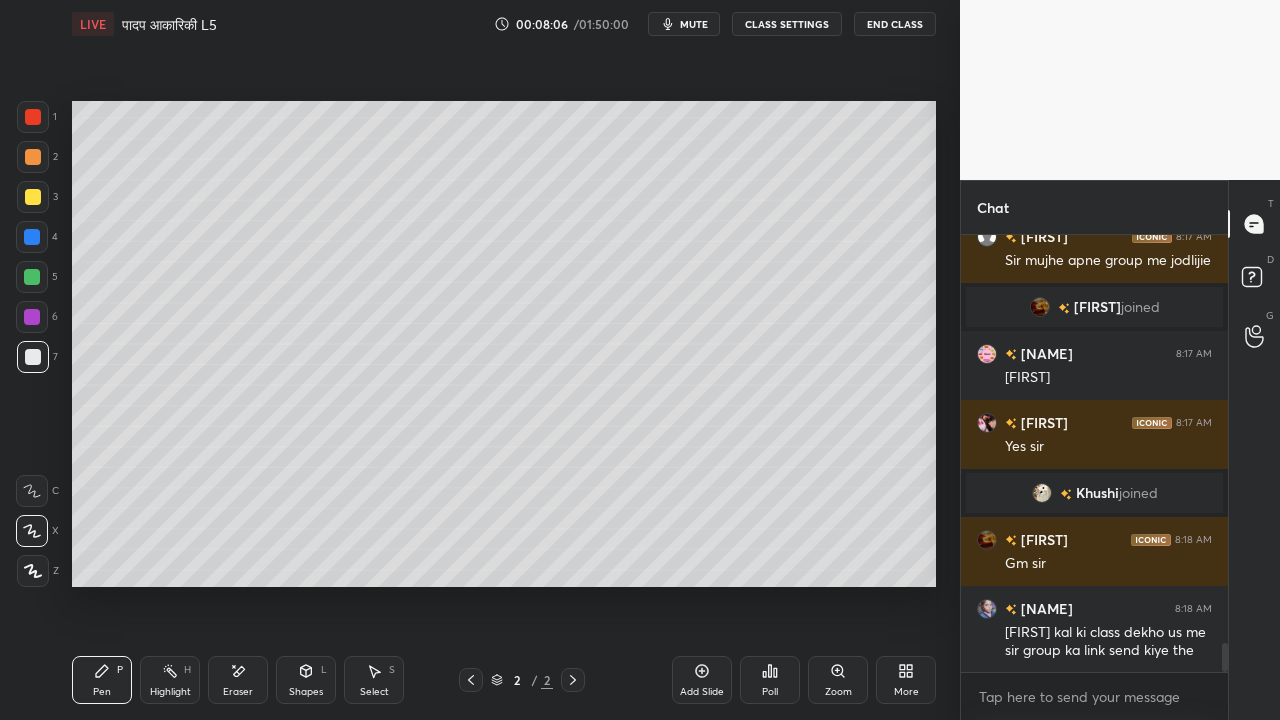 click at bounding box center (33, 197) 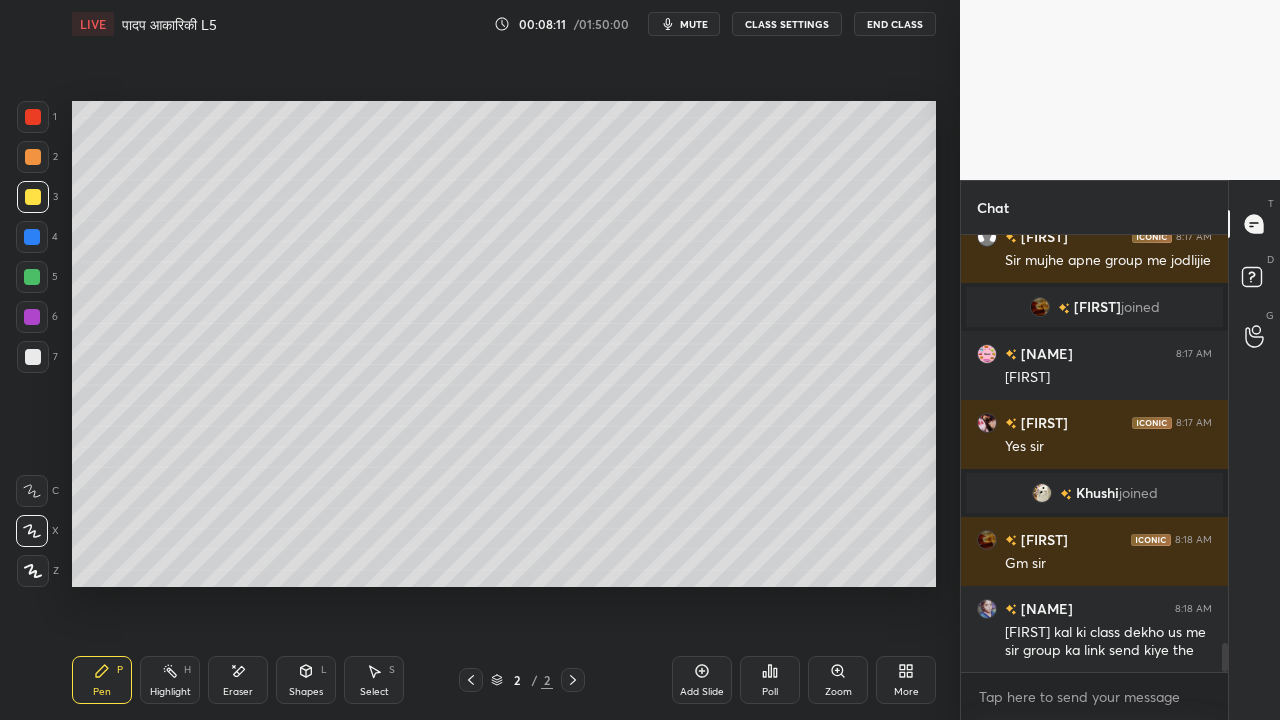 scroll, scrollTop: 6220, scrollLeft: 0, axis: vertical 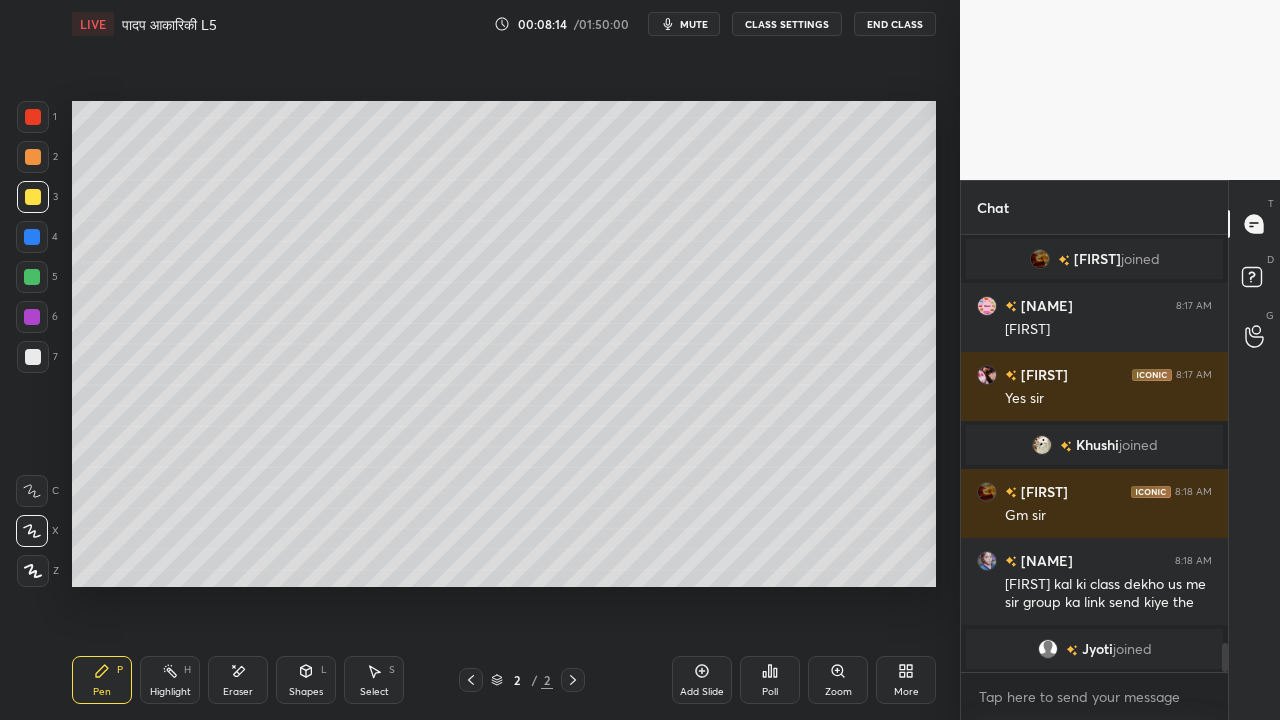 click at bounding box center (32, 237) 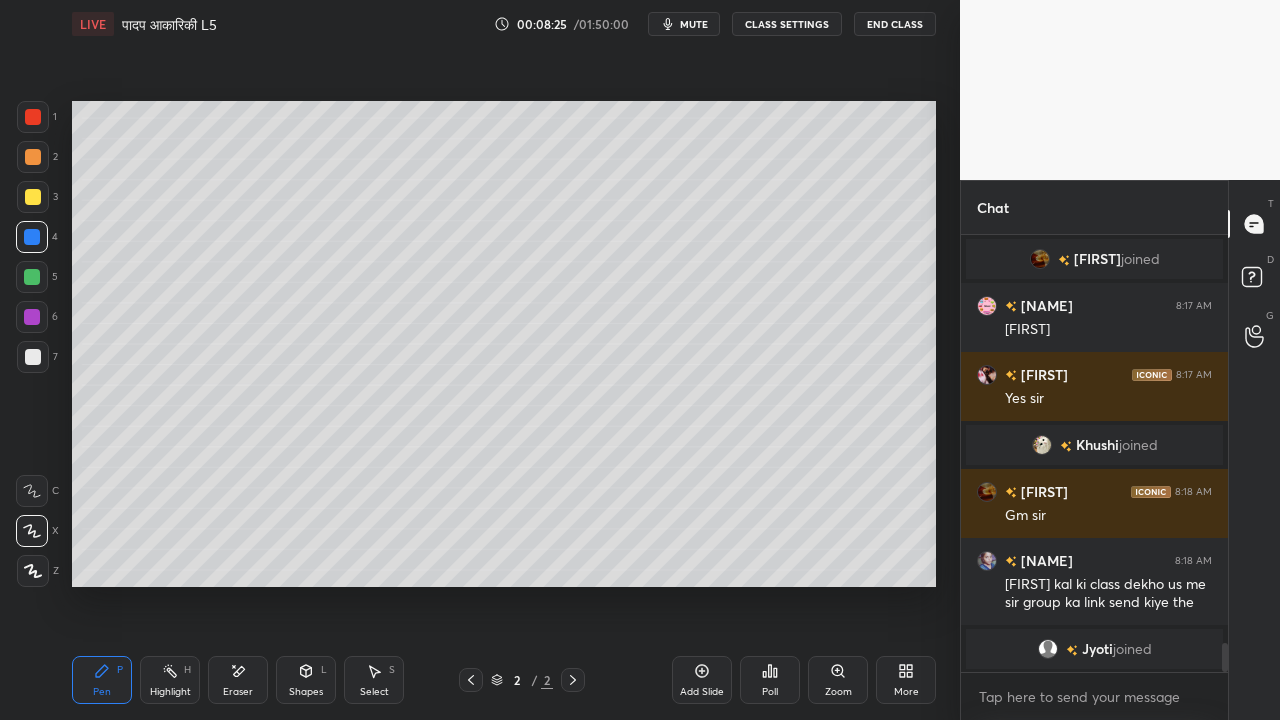 click at bounding box center [33, 357] 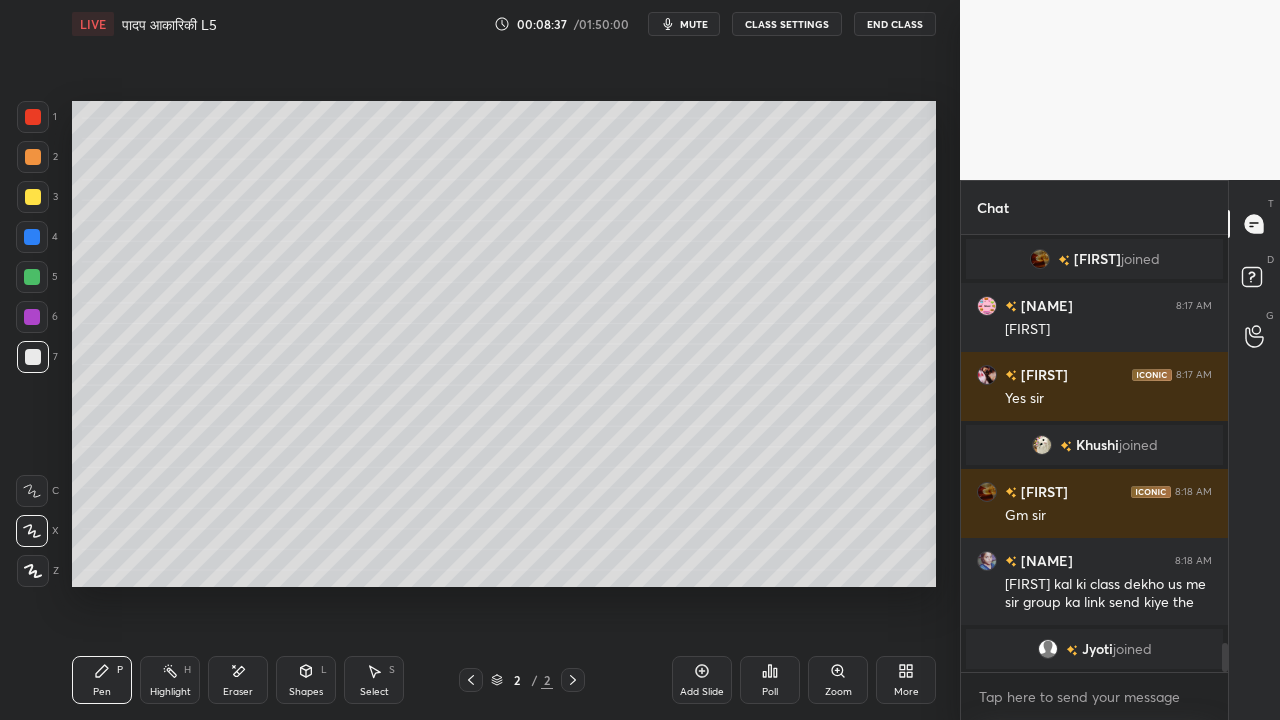 click on "Add Slide" at bounding box center (702, 680) 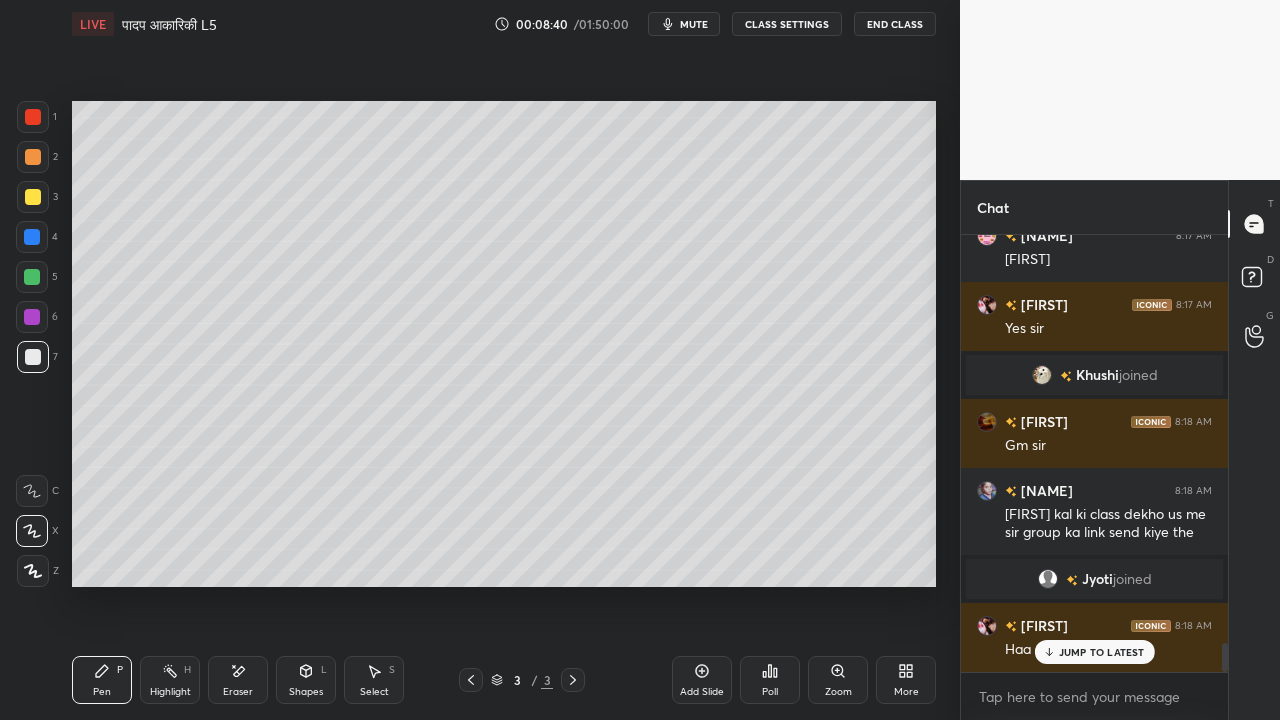 scroll, scrollTop: 6260, scrollLeft: 0, axis: vertical 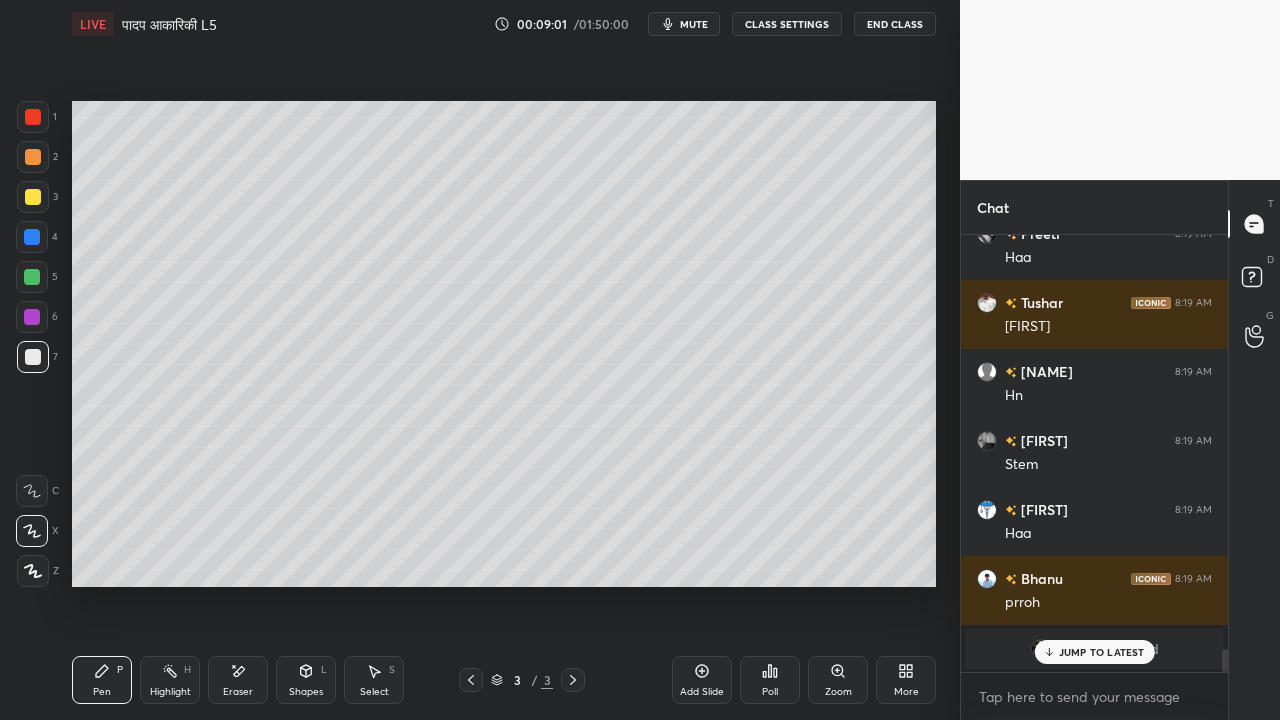 click at bounding box center (33, 197) 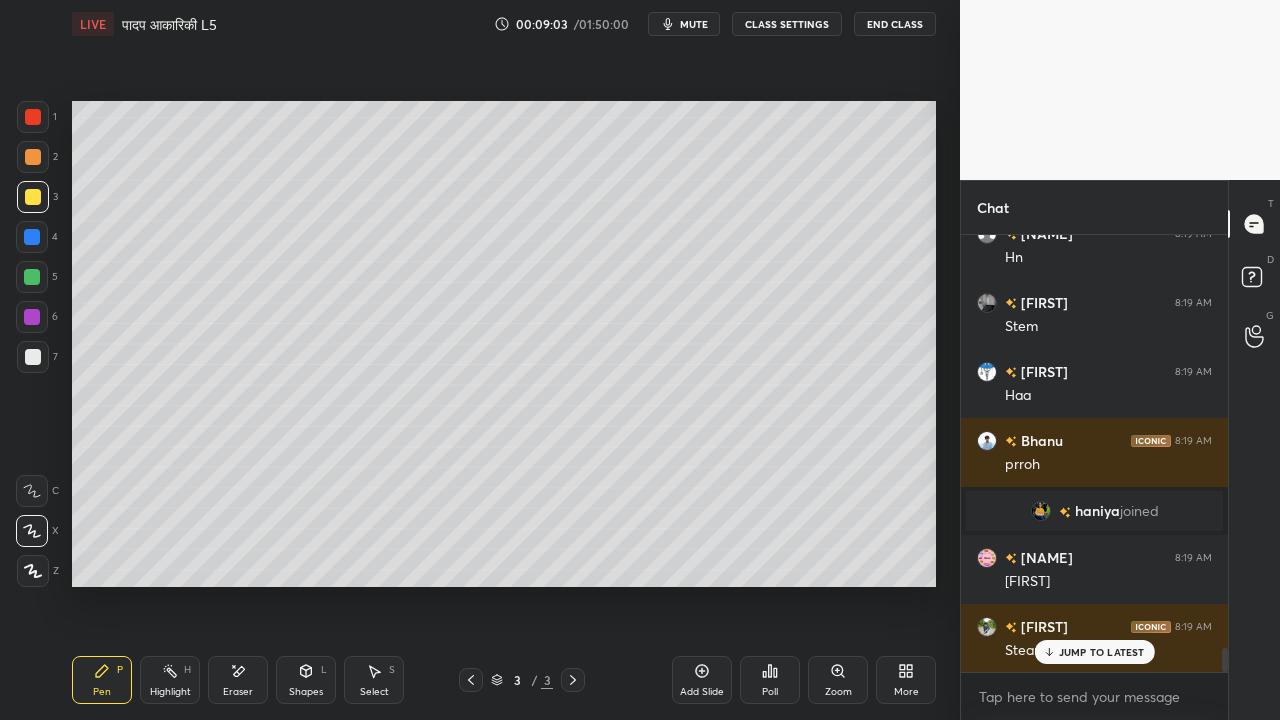 click at bounding box center (33, 357) 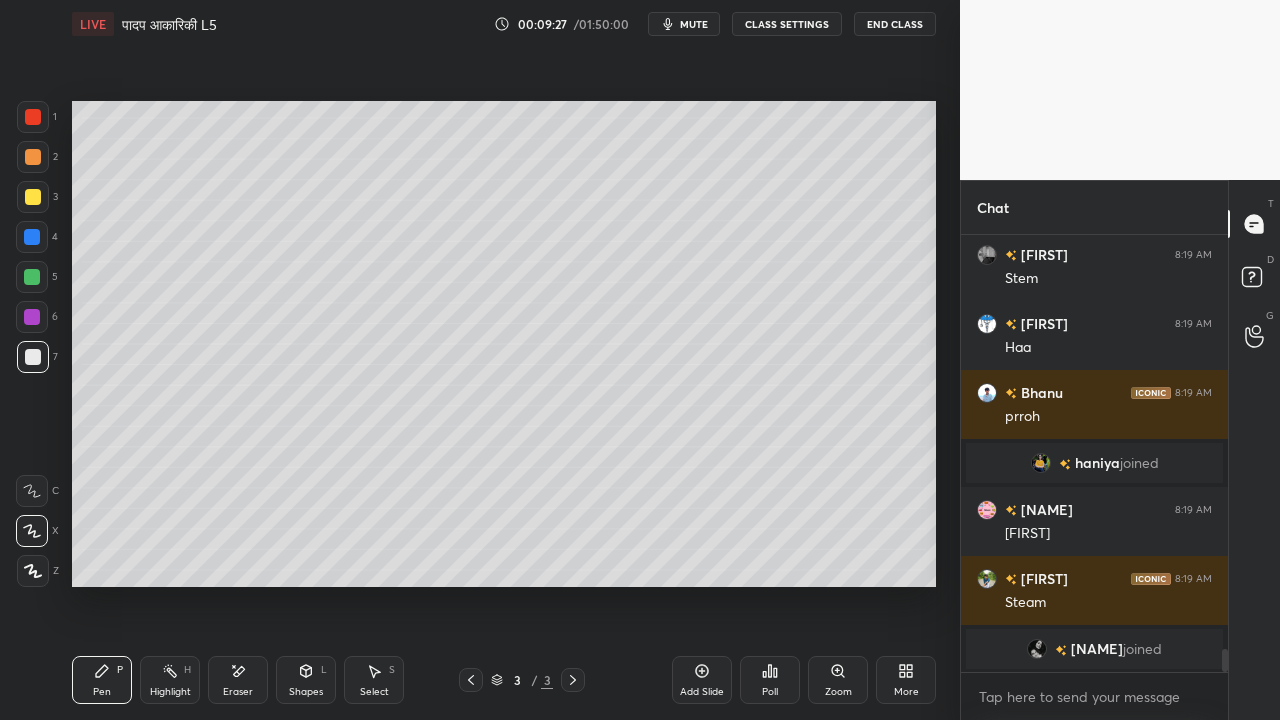 scroll, scrollTop: 7708, scrollLeft: 0, axis: vertical 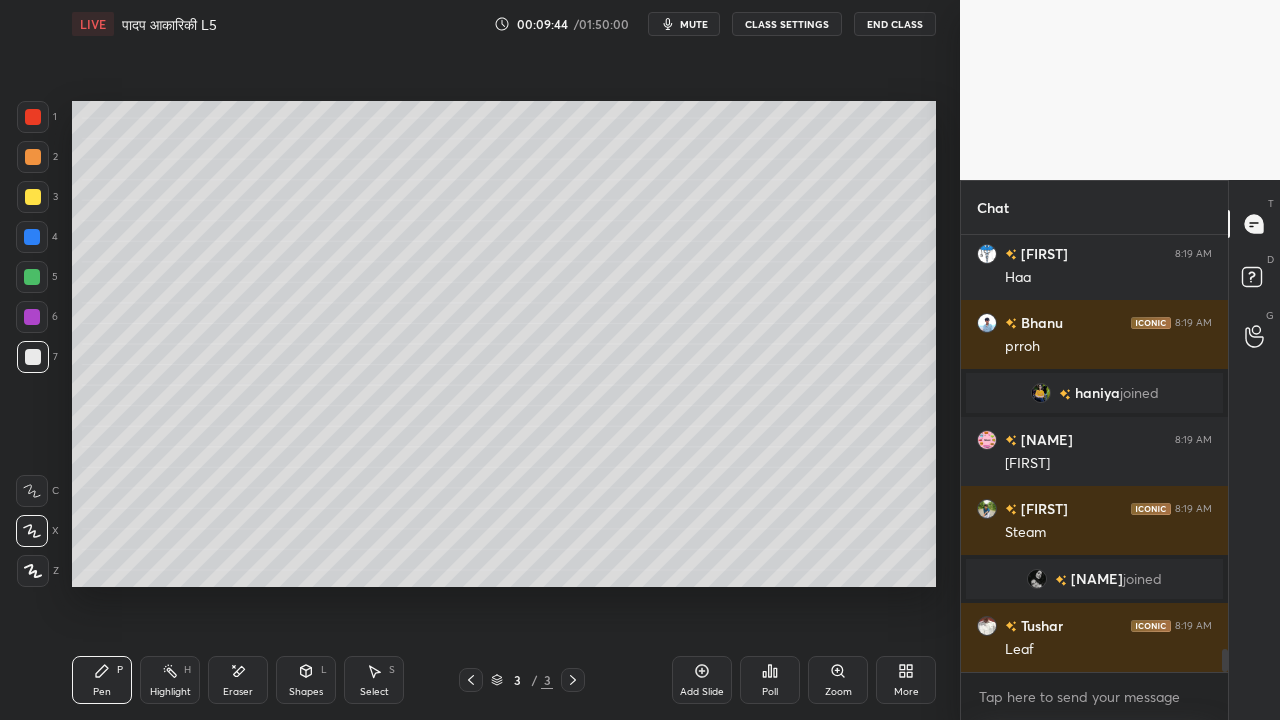 click at bounding box center (33, 197) 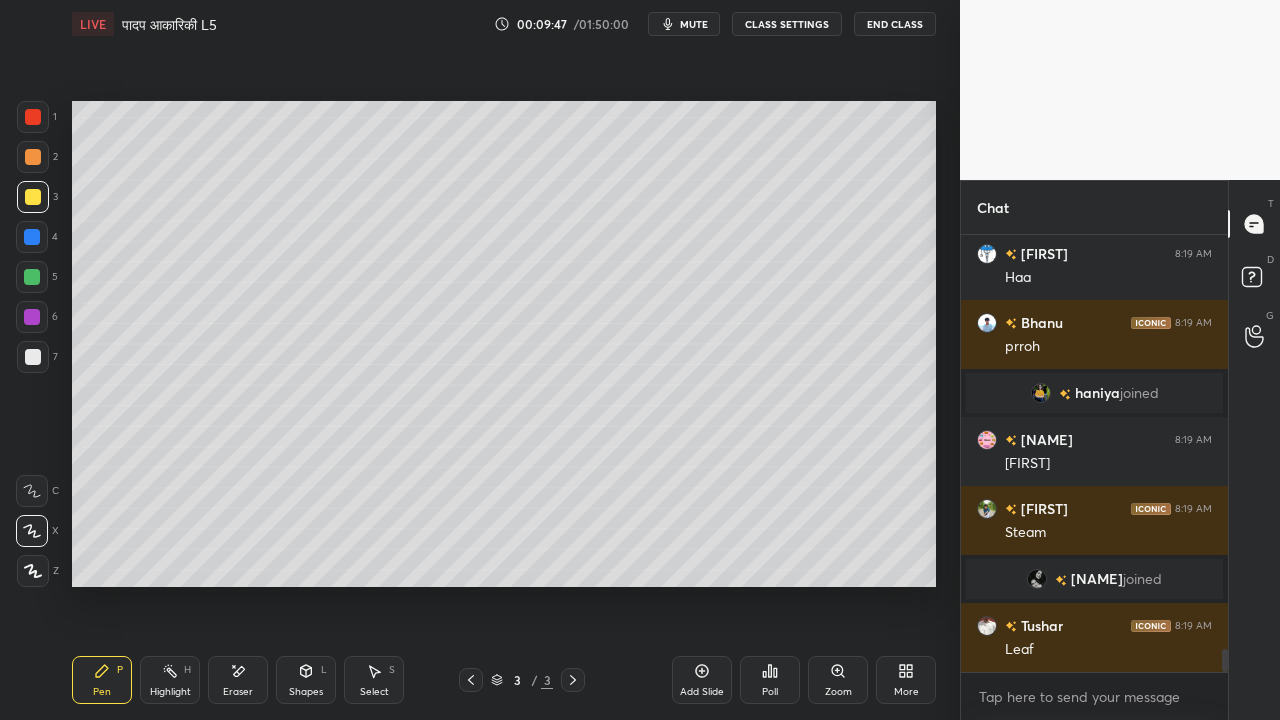 scroll, scrollTop: 7776, scrollLeft: 0, axis: vertical 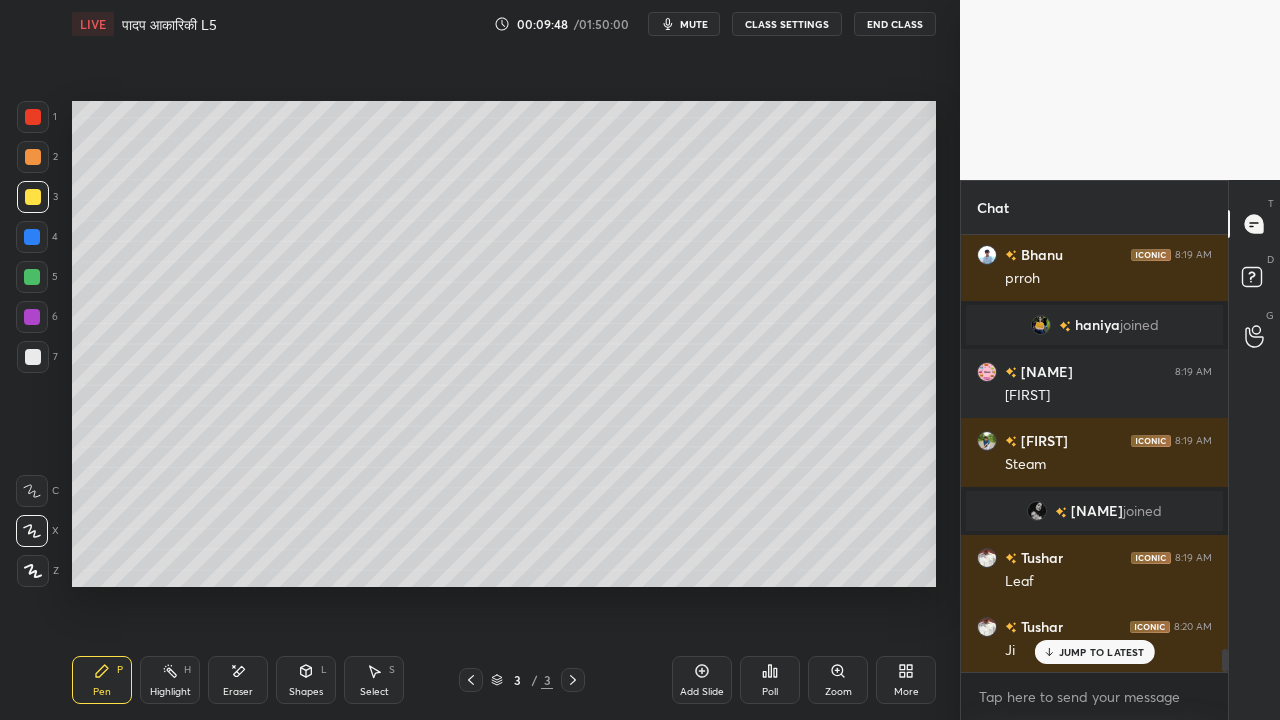 click at bounding box center [33, 357] 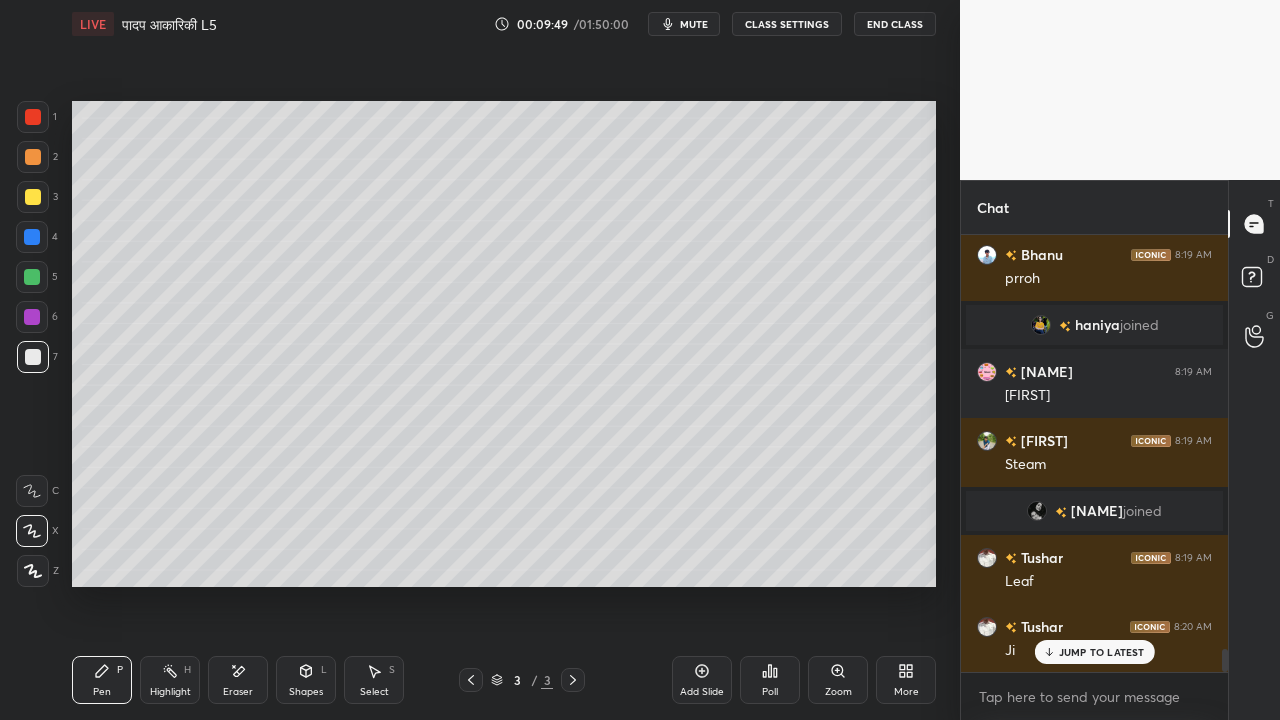 scroll, scrollTop: 7824, scrollLeft: 0, axis: vertical 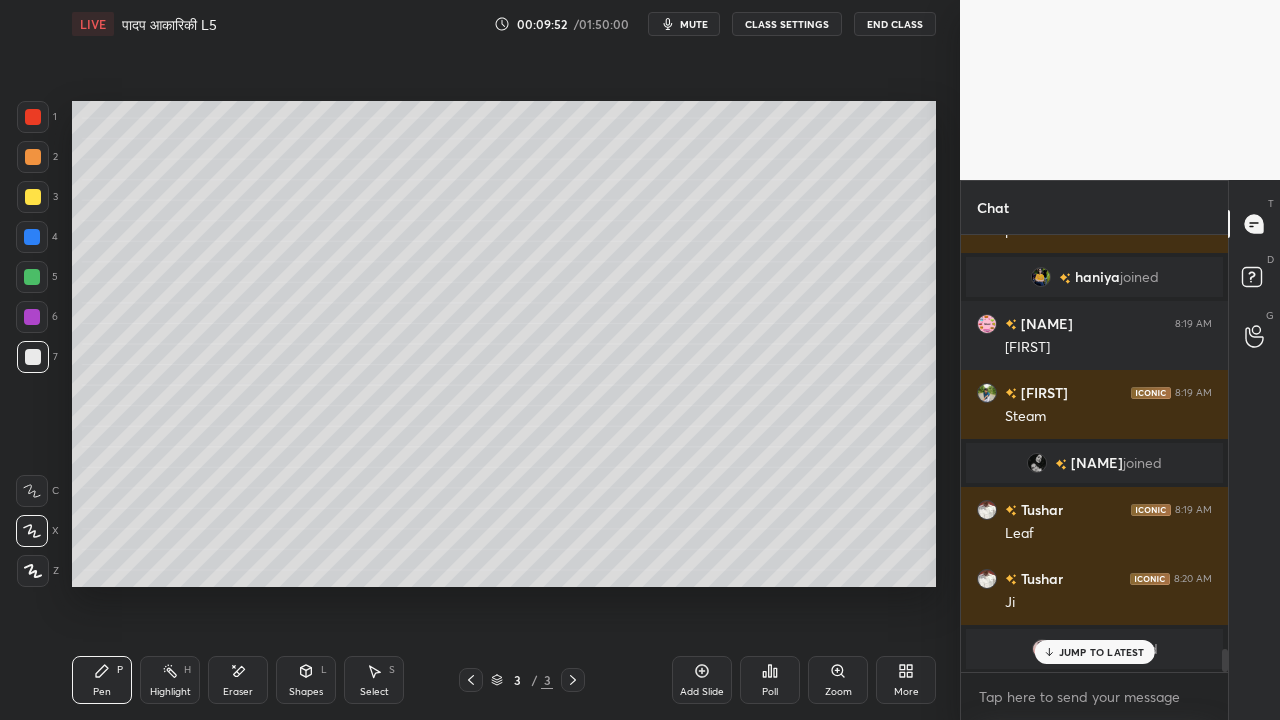 click at bounding box center [33, 197] 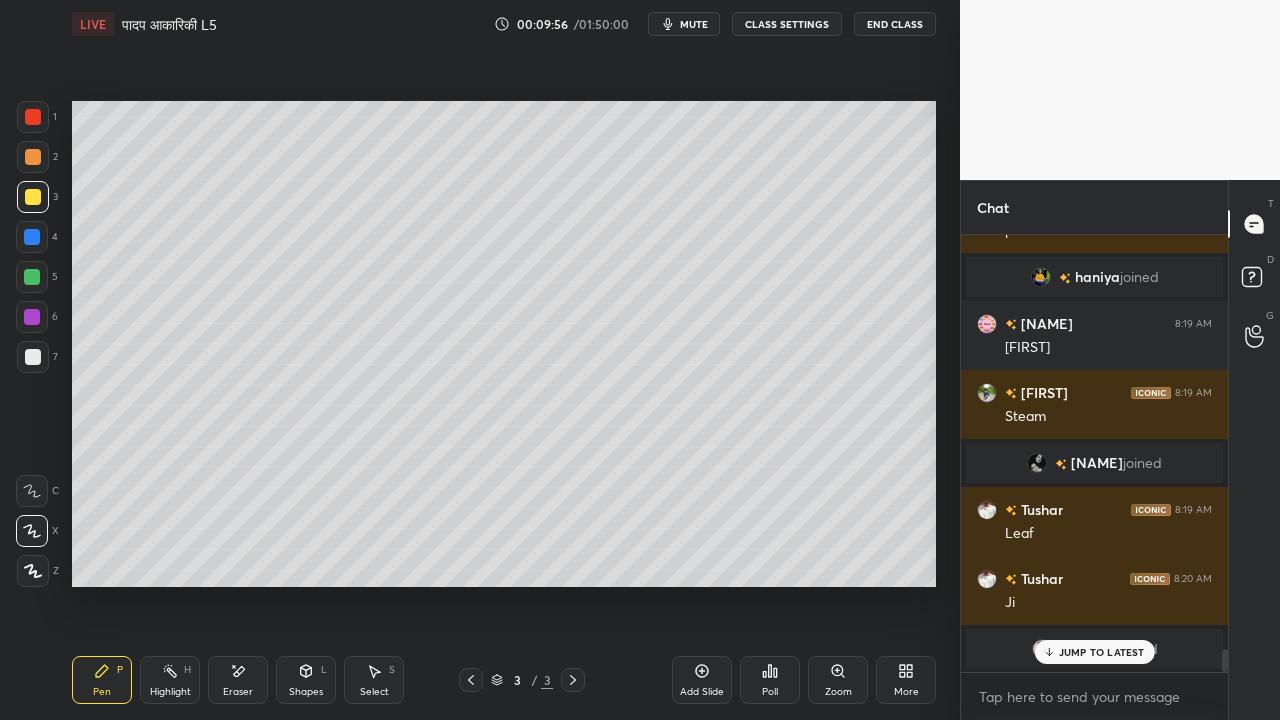 scroll, scrollTop: 7894, scrollLeft: 0, axis: vertical 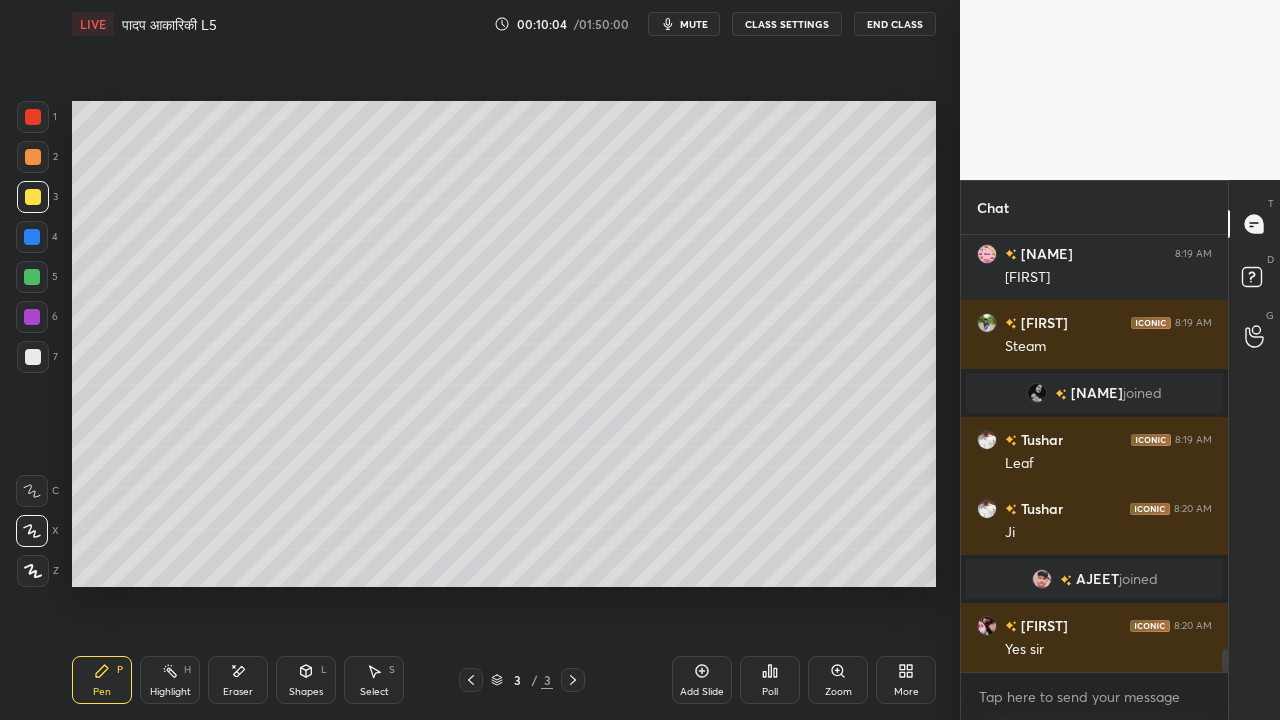 click at bounding box center [33, 357] 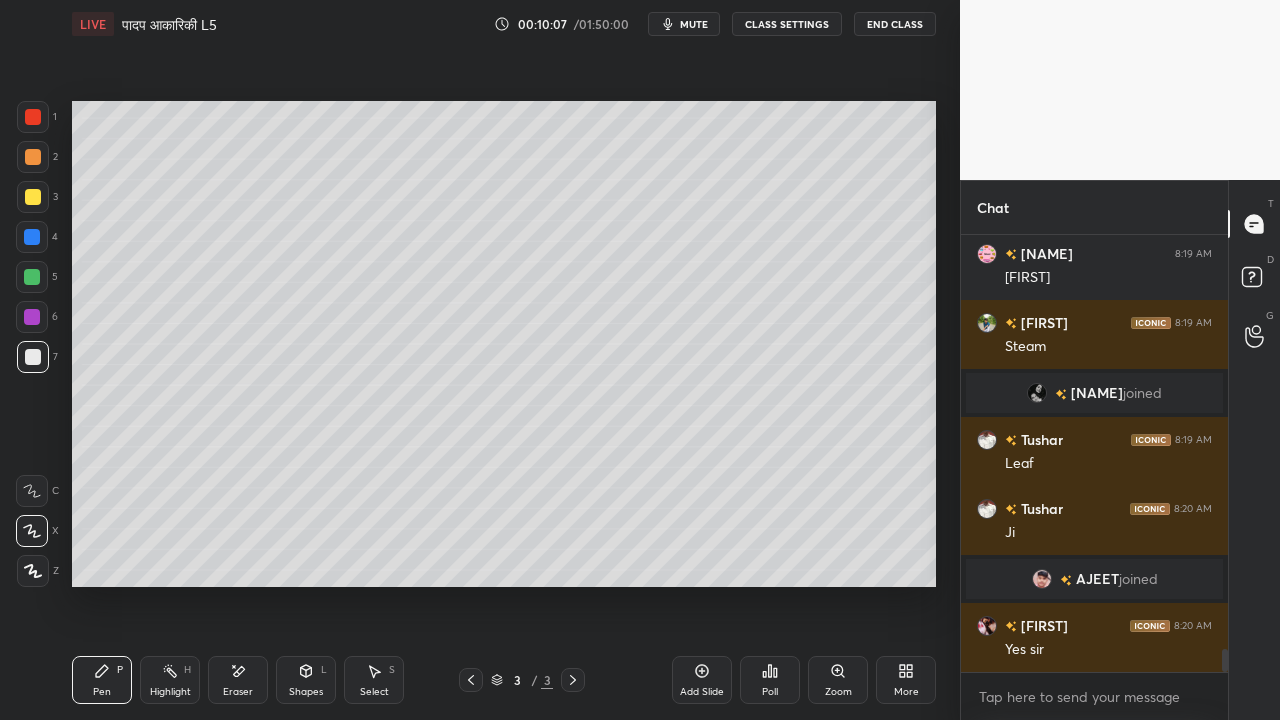 click at bounding box center [33, 197] 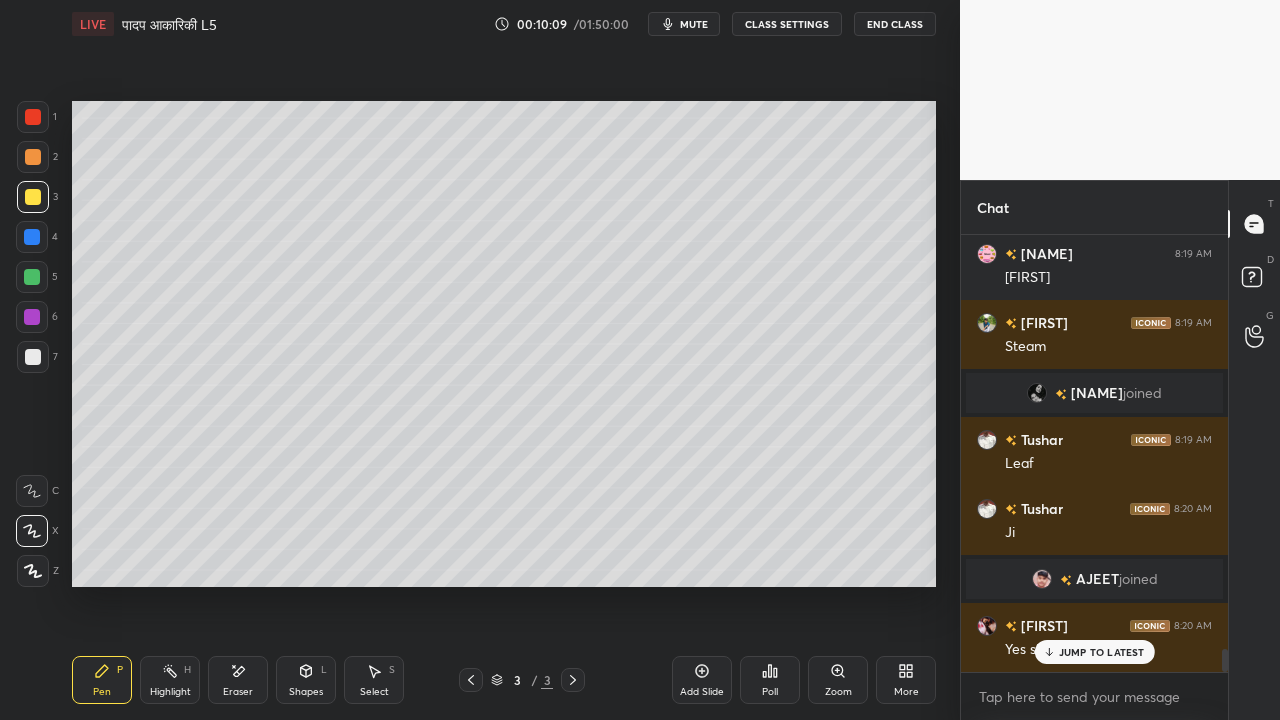 scroll, scrollTop: 7962, scrollLeft: 0, axis: vertical 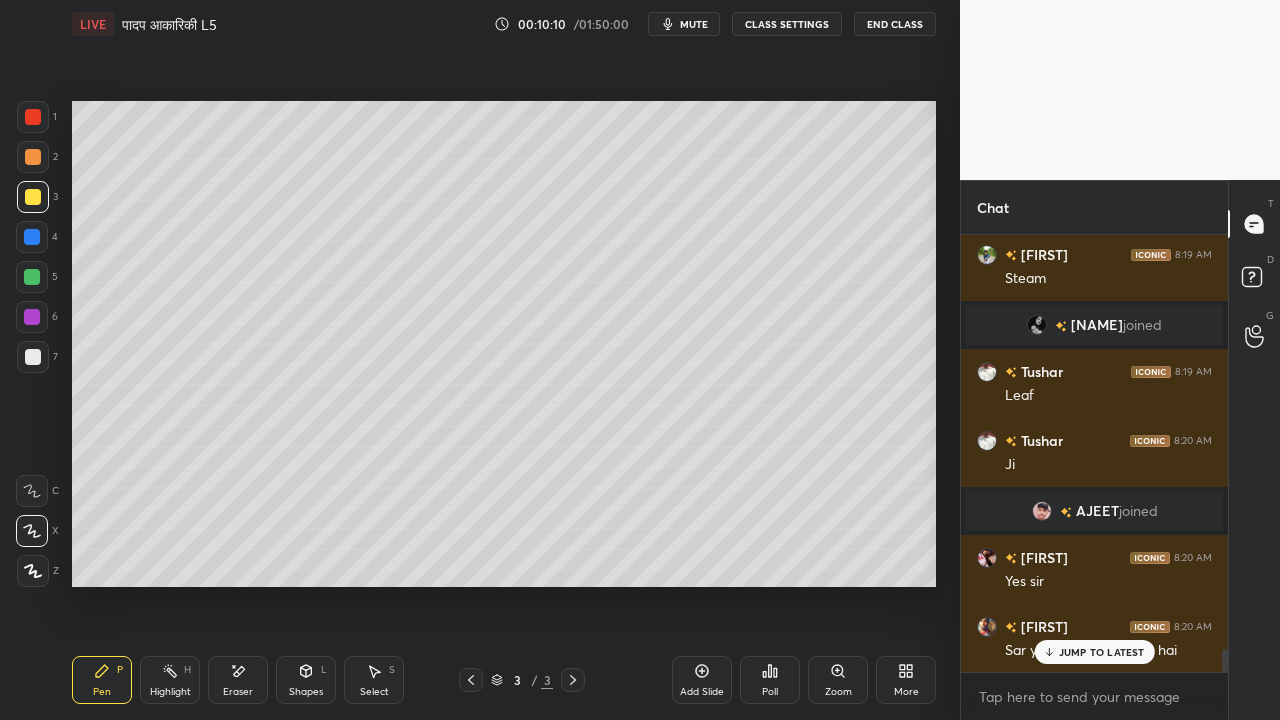 click on "JUMP TO LATEST" at bounding box center [1094, 652] 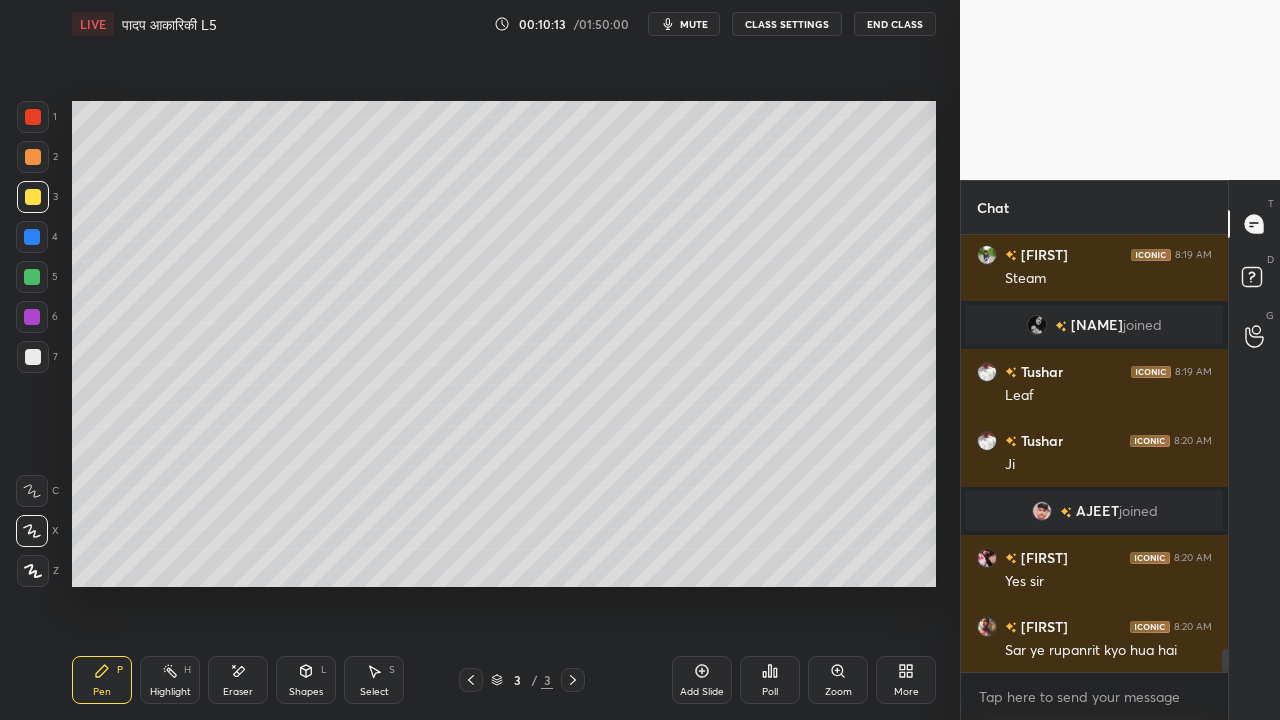 click at bounding box center (33, 357) 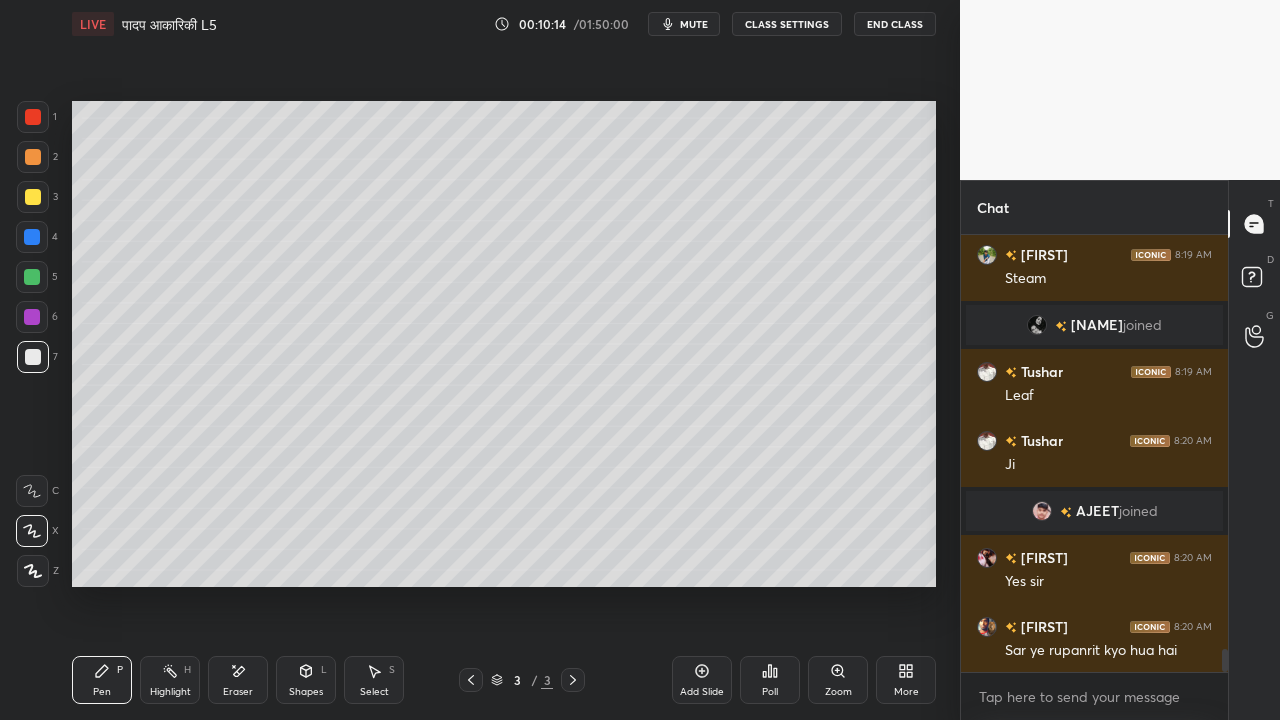 click at bounding box center (33, 197) 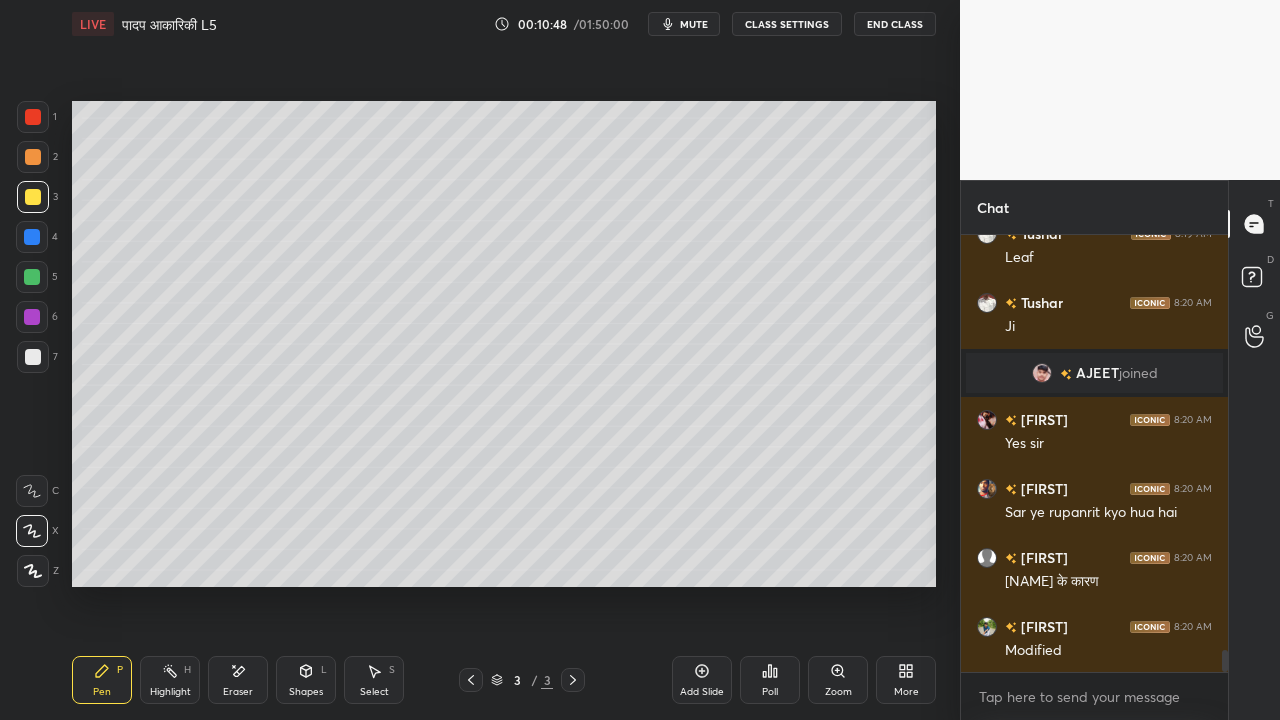 scroll, scrollTop: 8148, scrollLeft: 0, axis: vertical 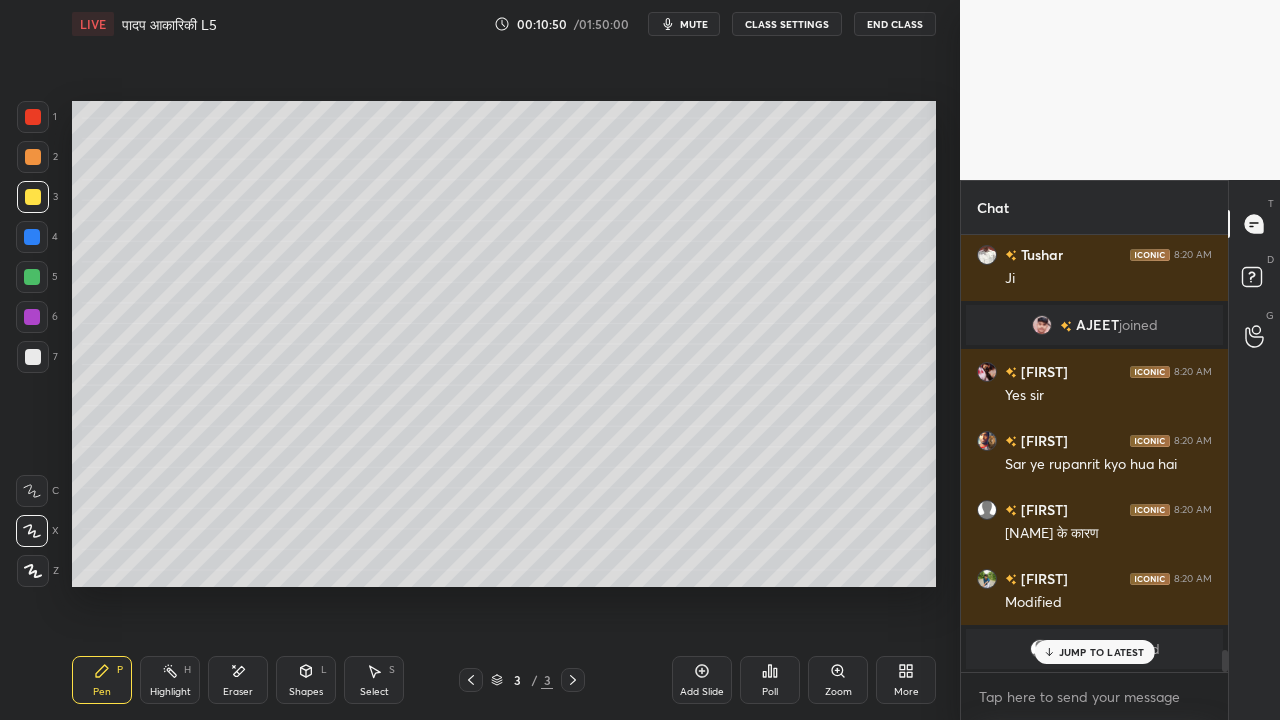 click at bounding box center [33, 357] 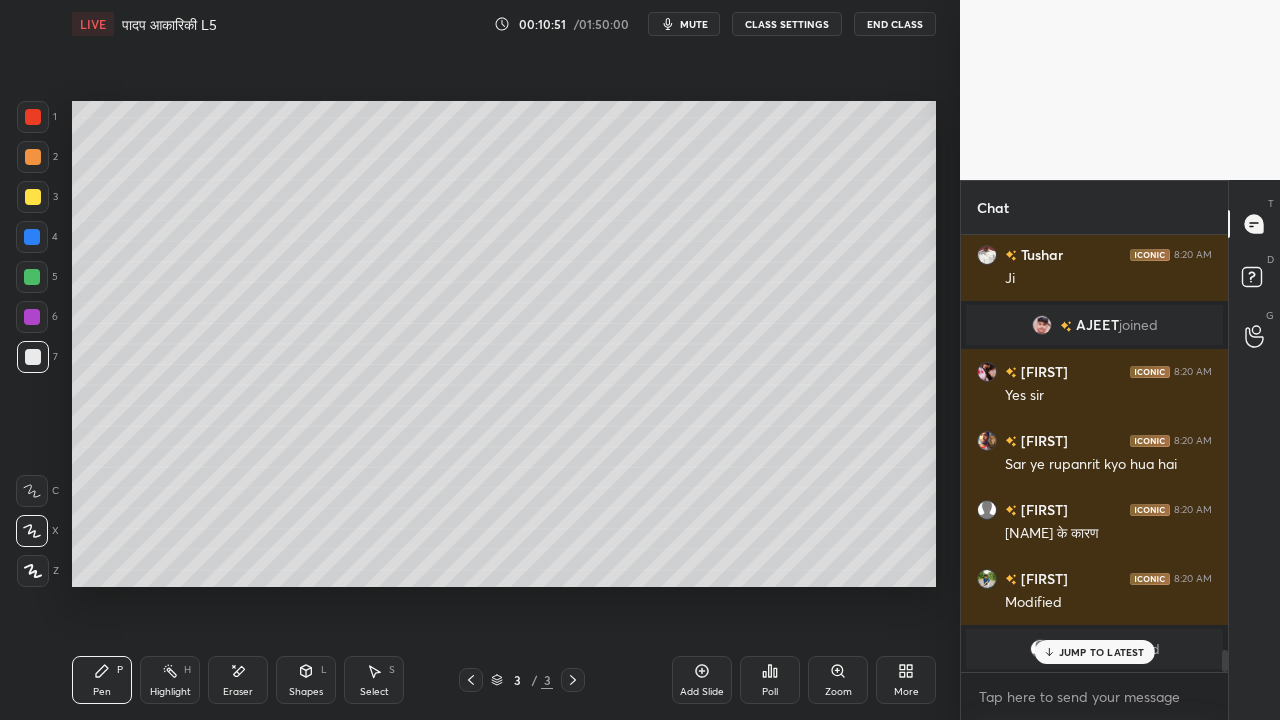 click on "JUMP TO LATEST" at bounding box center [1102, 652] 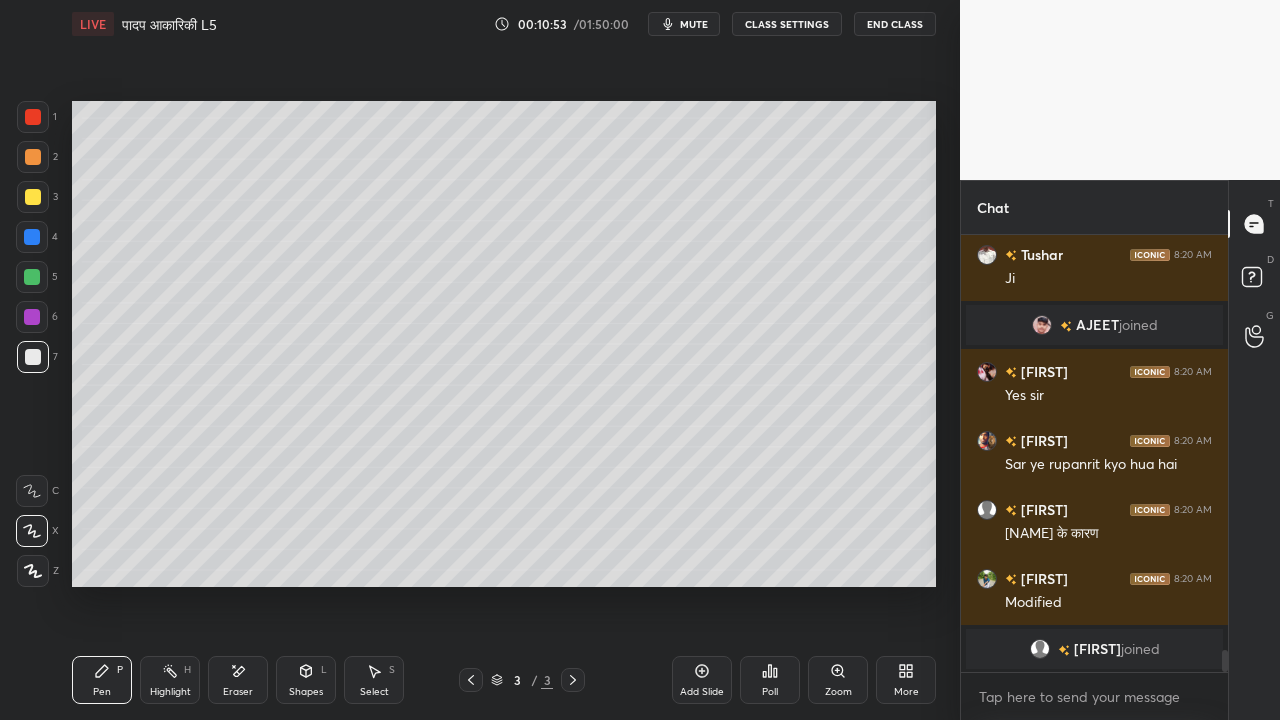 click at bounding box center [33, 197] 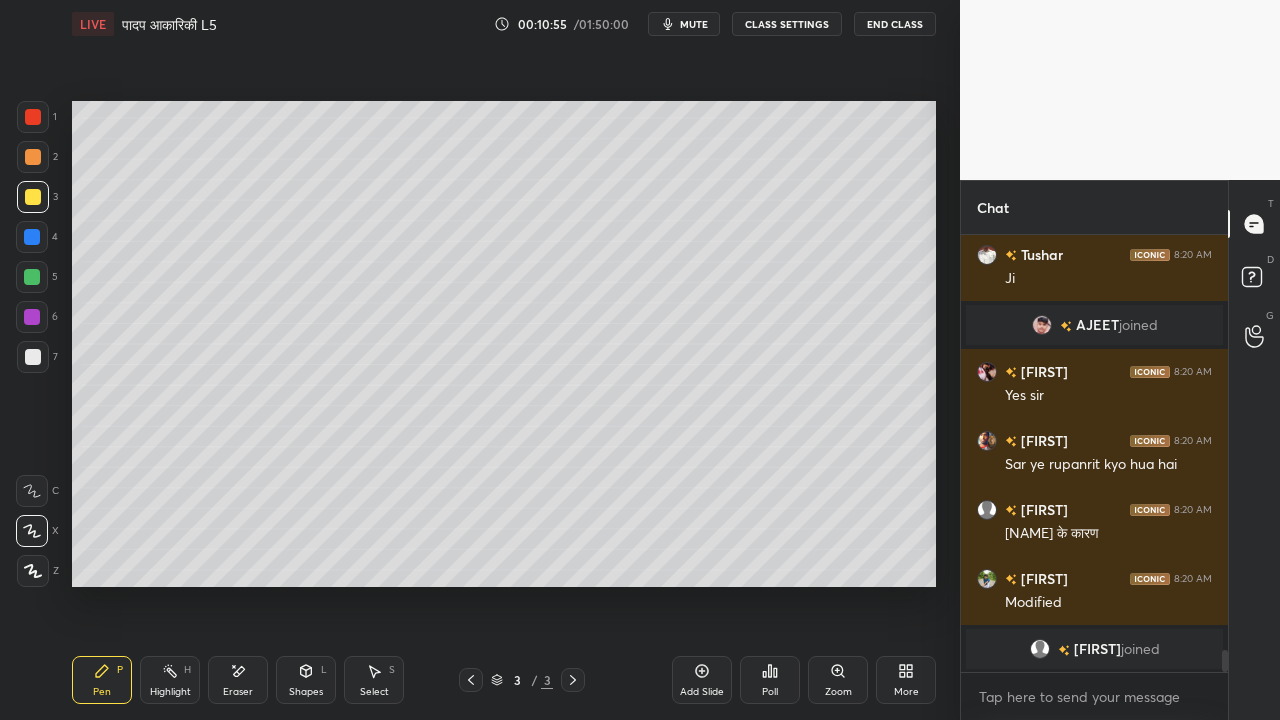 click at bounding box center [33, 357] 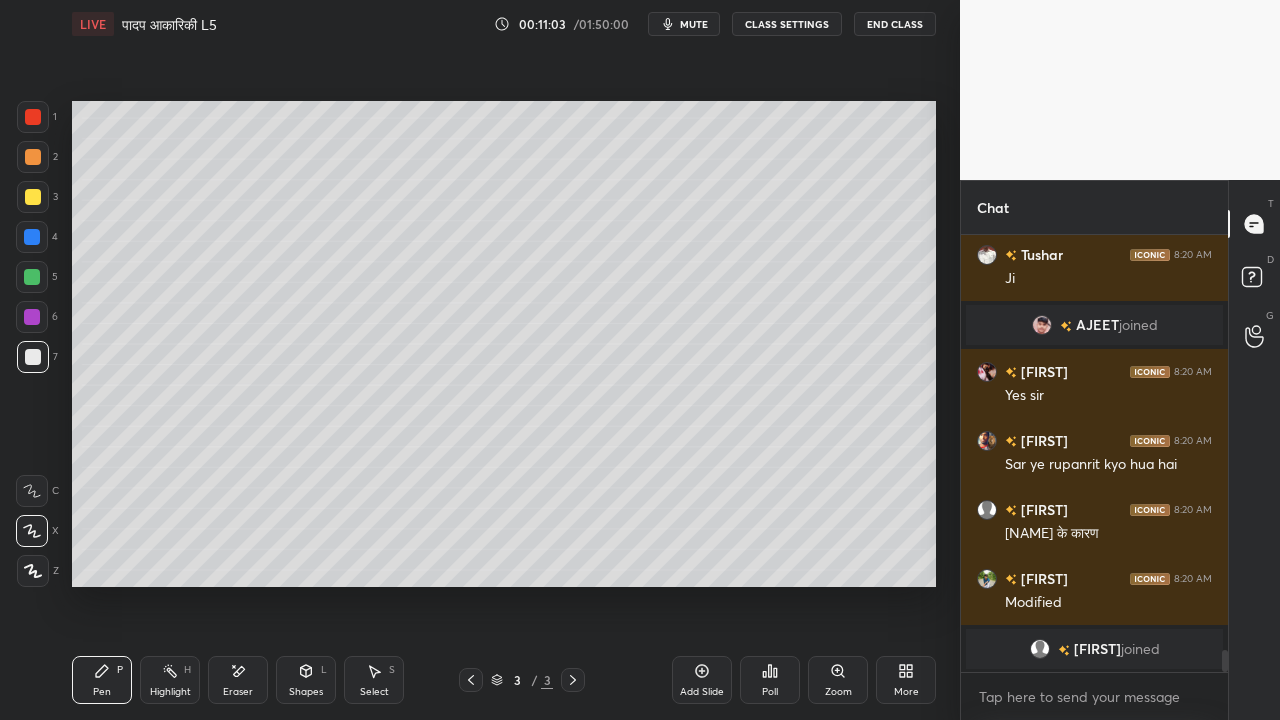 scroll, scrollTop: 8172, scrollLeft: 0, axis: vertical 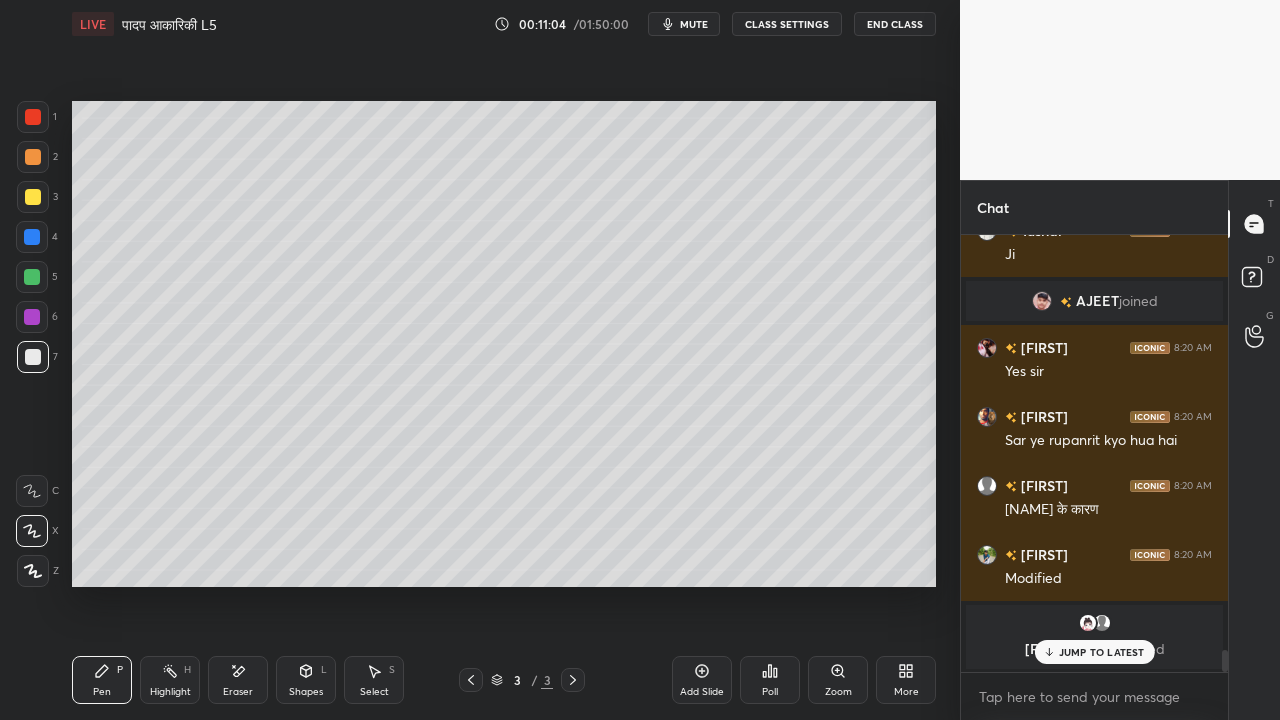 click at bounding box center (33, 197) 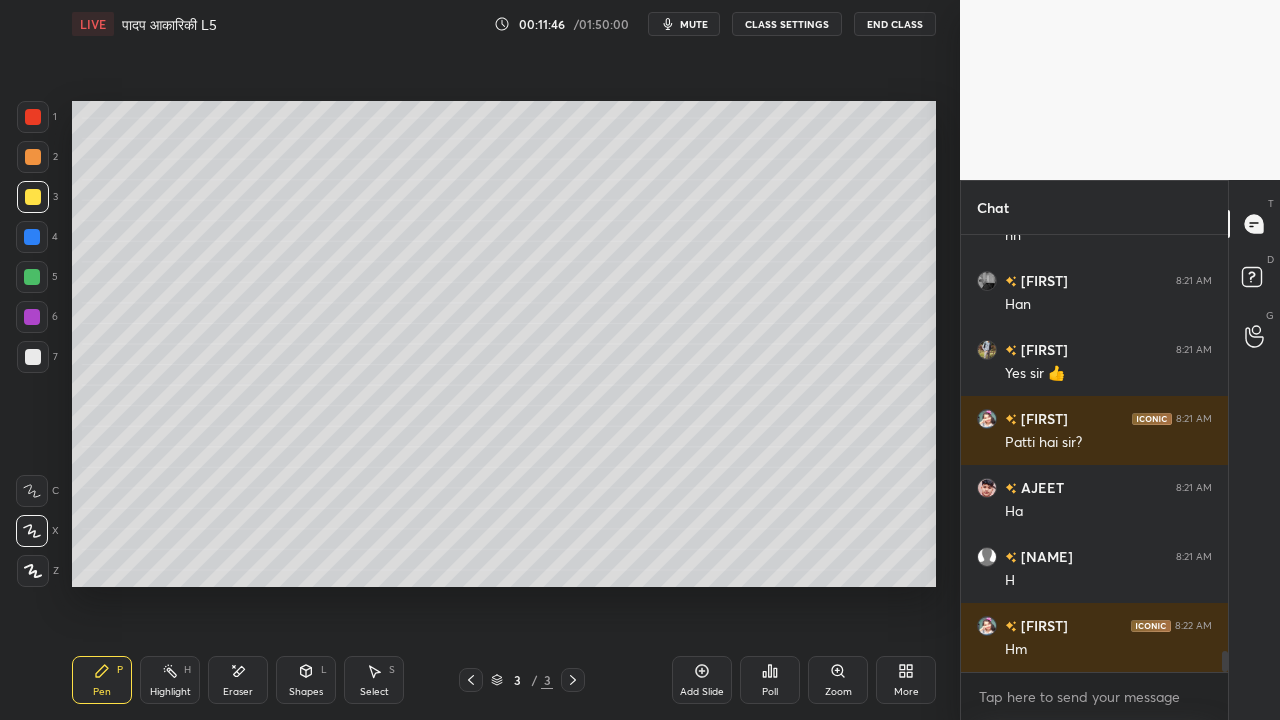 scroll, scrollTop: 8822, scrollLeft: 0, axis: vertical 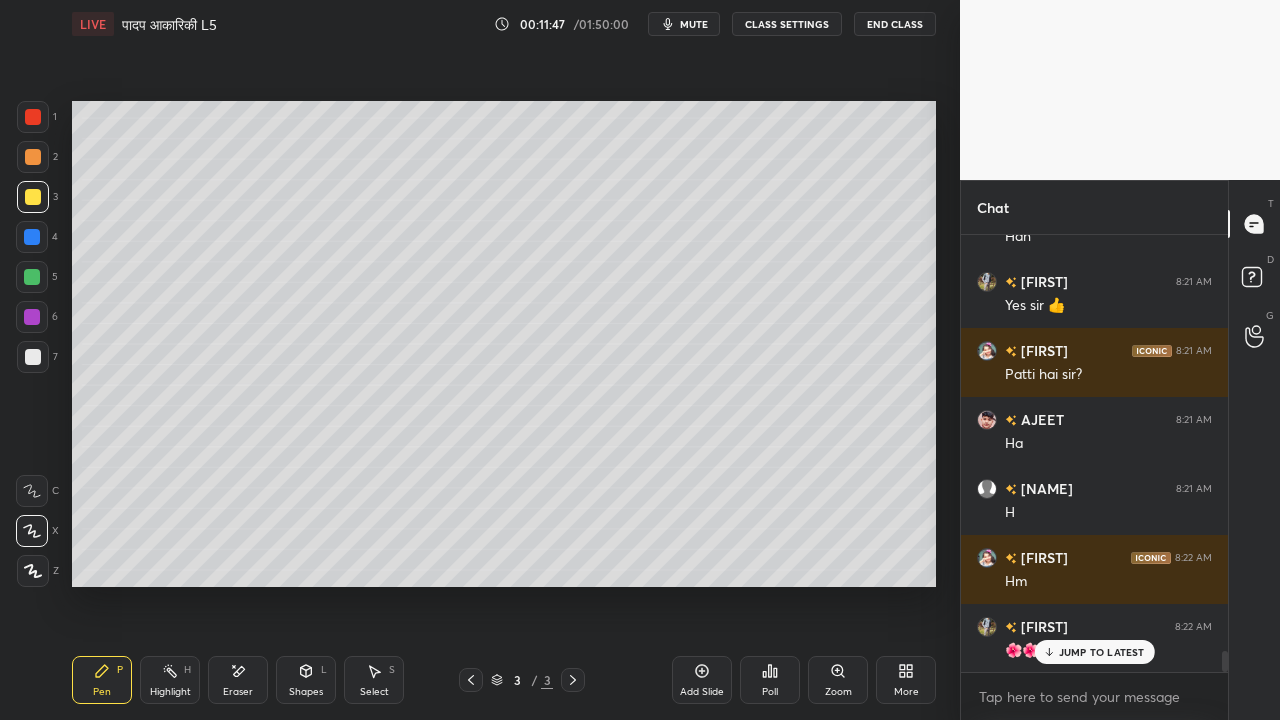 click at bounding box center [33, 357] 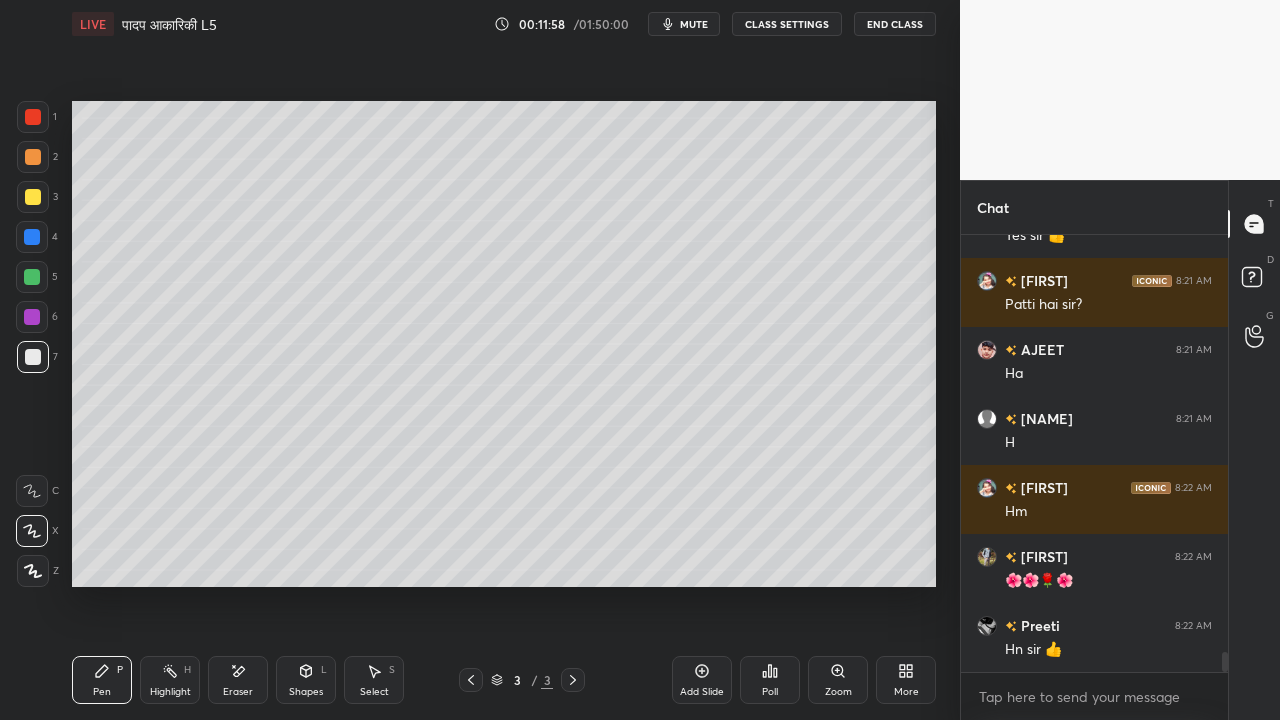scroll, scrollTop: 8978, scrollLeft: 0, axis: vertical 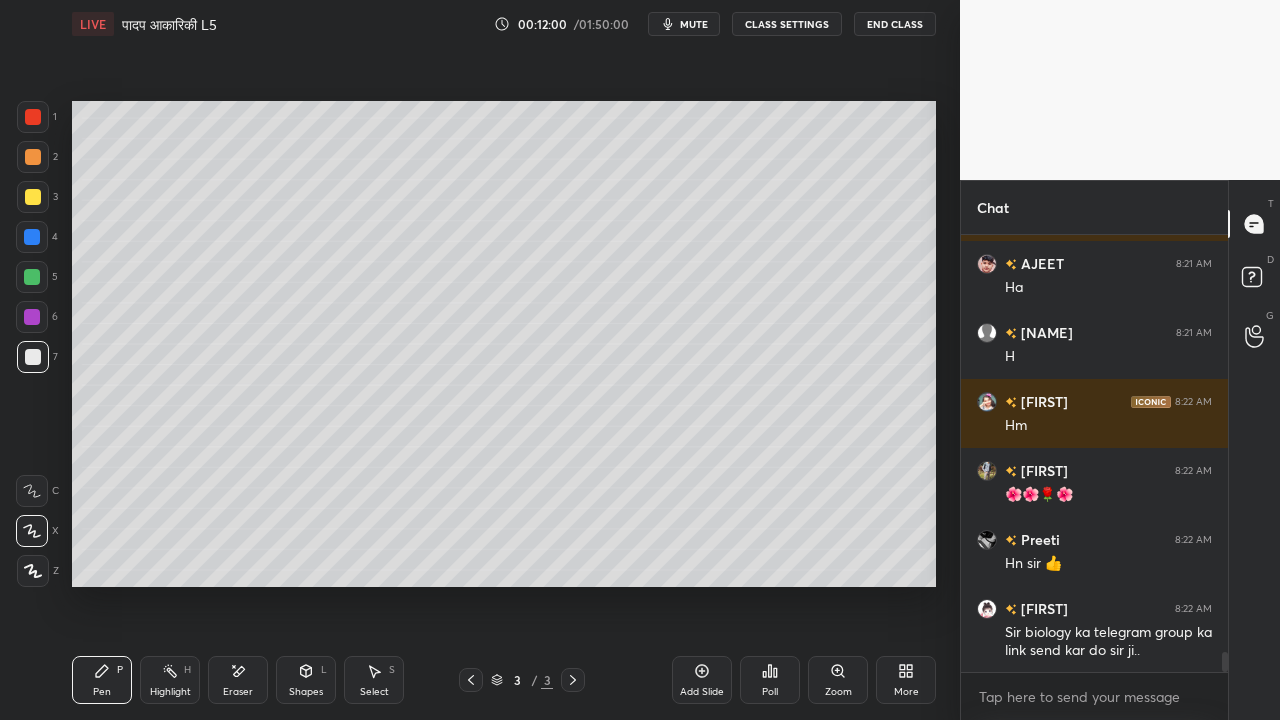 click on "1 2 3 4 5 6 7 C X Z E E Erase all   H H LIVE पादप आकारिकी L5 00:12:00 /  01:50:00 mute CLASS SETTINGS End Class Setting up your live class Poll for   secs No correct answer Start poll Back पादप आकारिकी L5 • L5 of पादप आकारिकी [NAME] Pen P Highlight H Eraser Shapes L Select S 3 / 3 Add Slide Poll Zoom More" at bounding box center [472, 360] 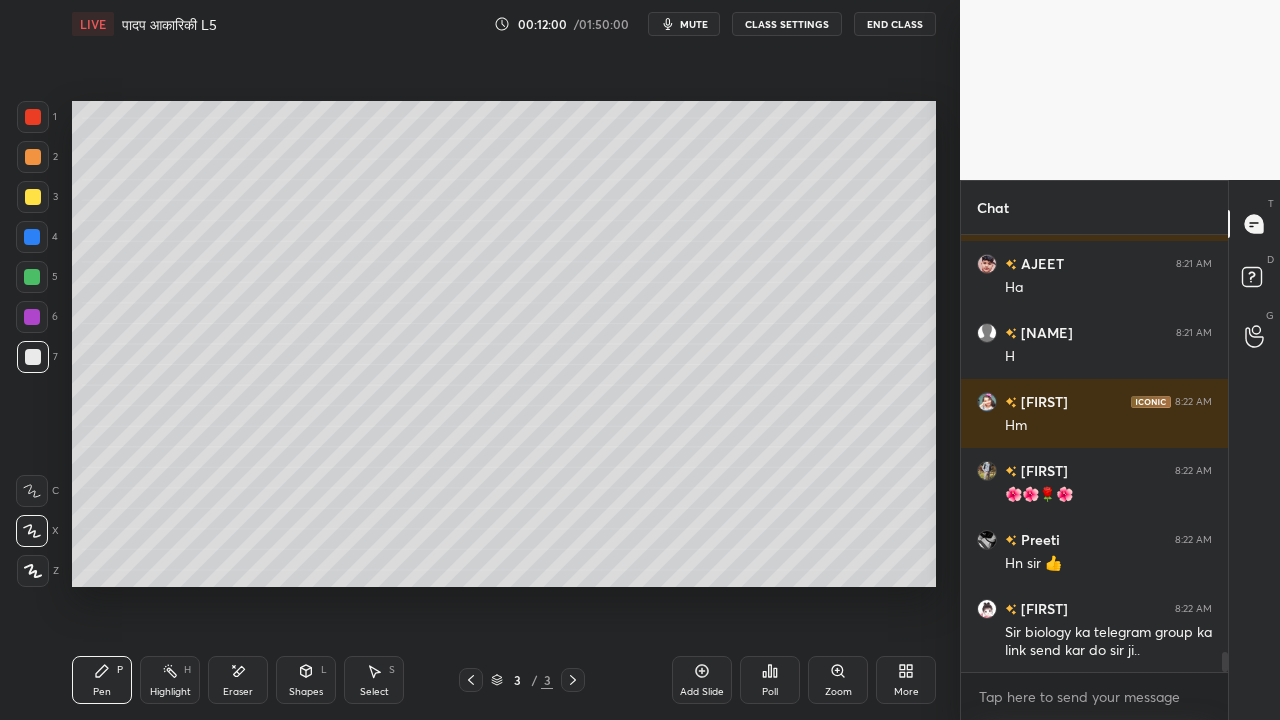 scroll, scrollTop: 9048, scrollLeft: 0, axis: vertical 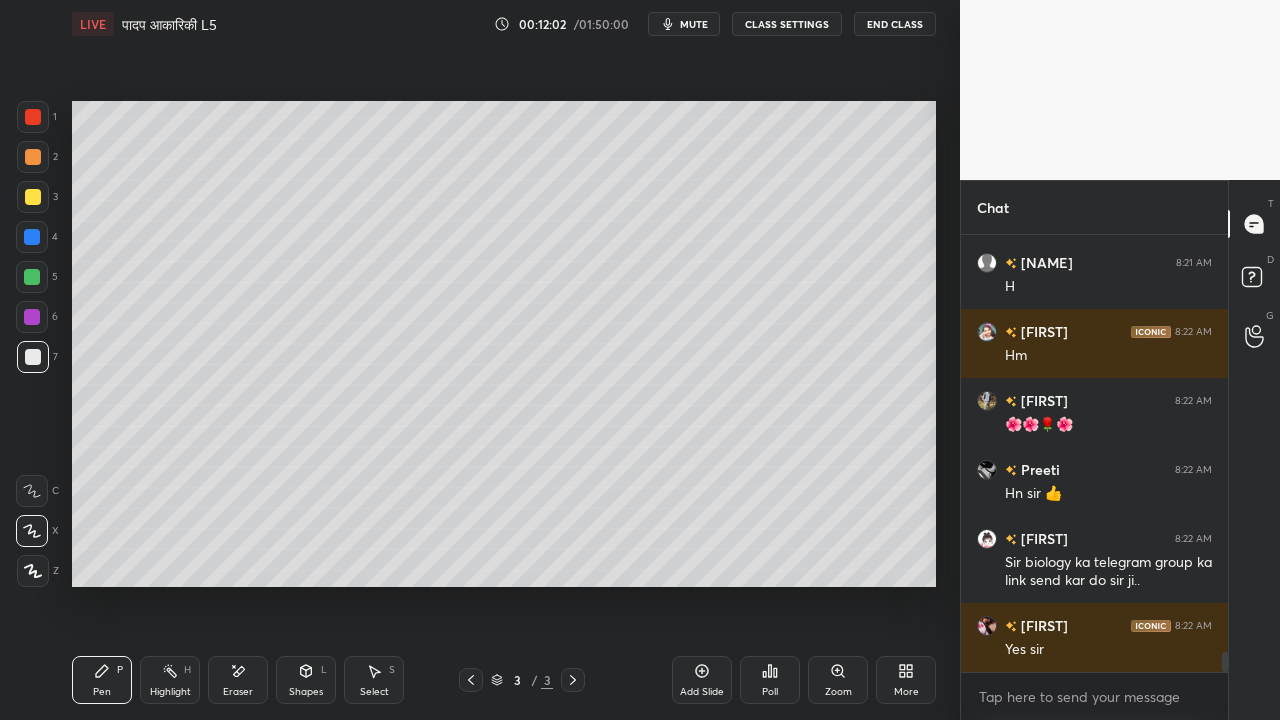 click on "Add Slide" at bounding box center (702, 680) 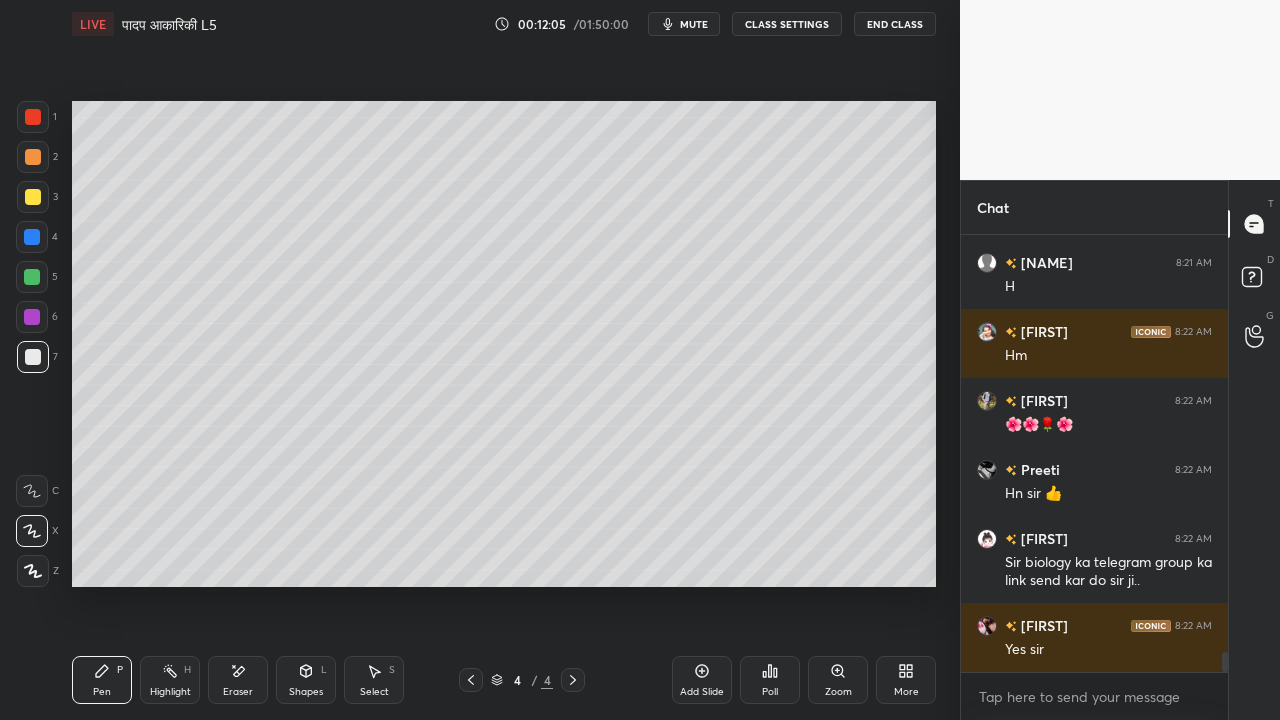 click at bounding box center (33, 357) 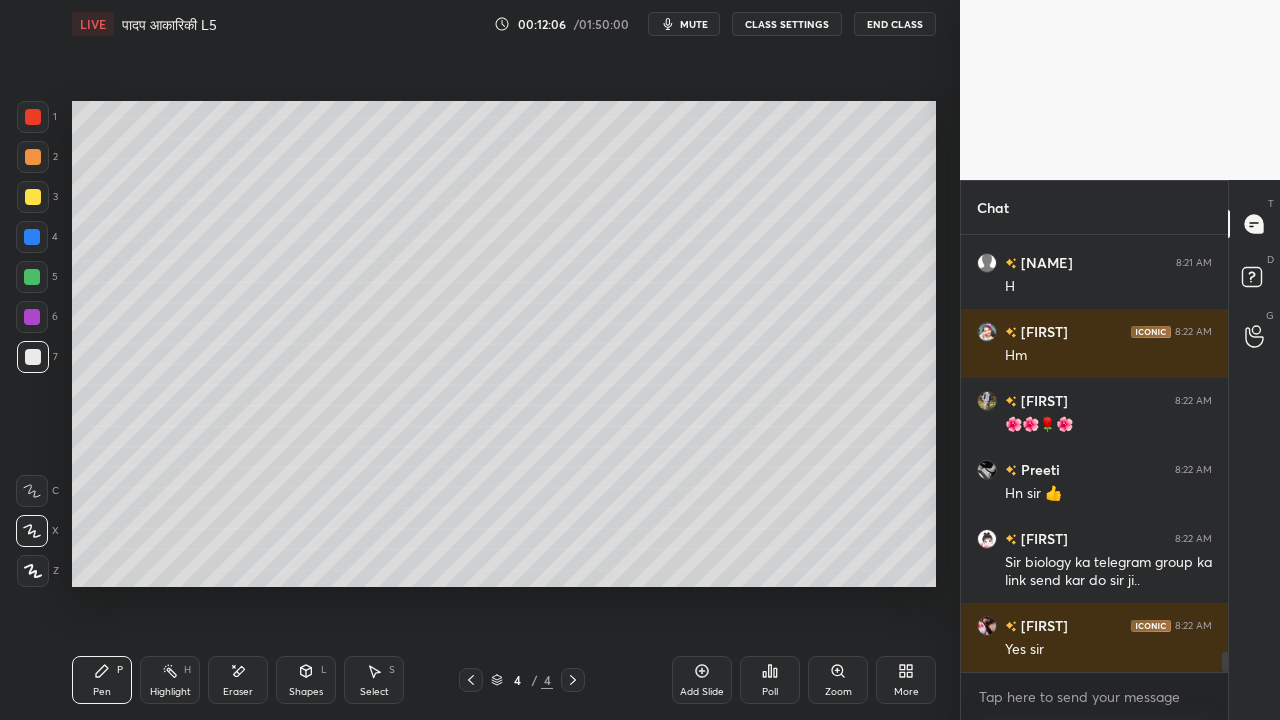 click at bounding box center (33, 197) 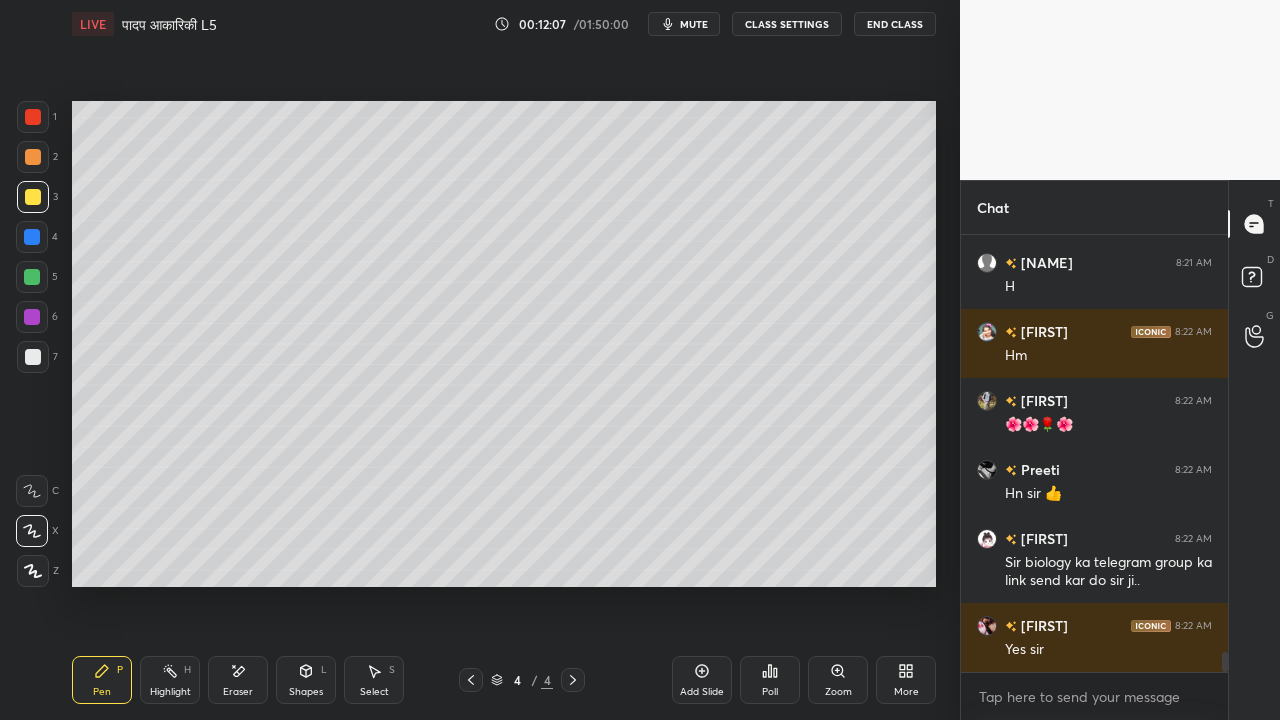 scroll, scrollTop: 9116, scrollLeft: 0, axis: vertical 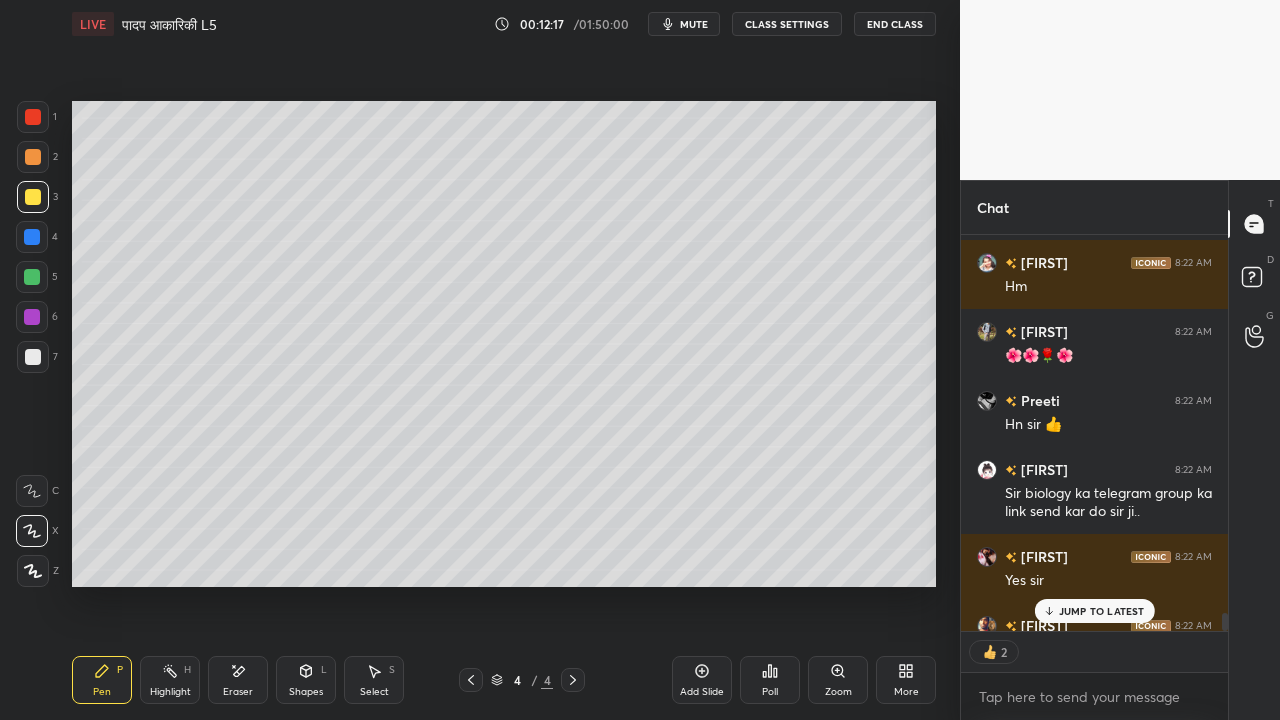 click on "Eraser" at bounding box center (238, 680) 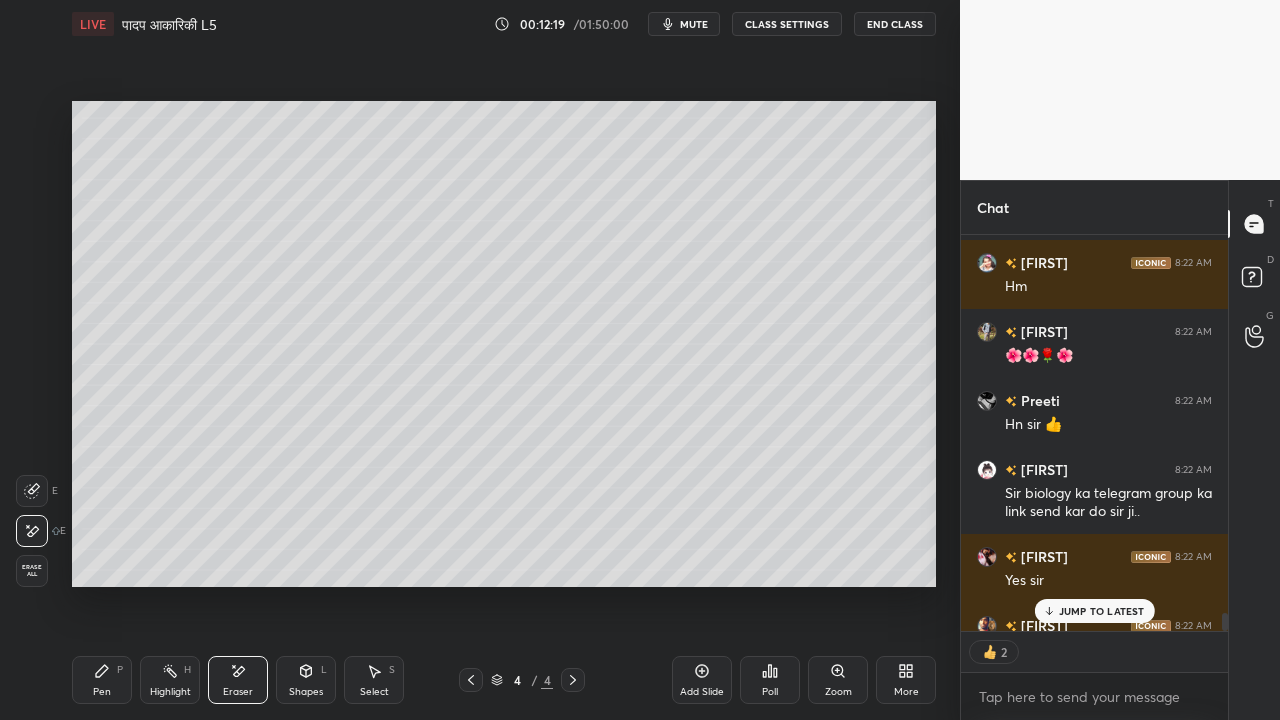click on "Pen P" at bounding box center (102, 680) 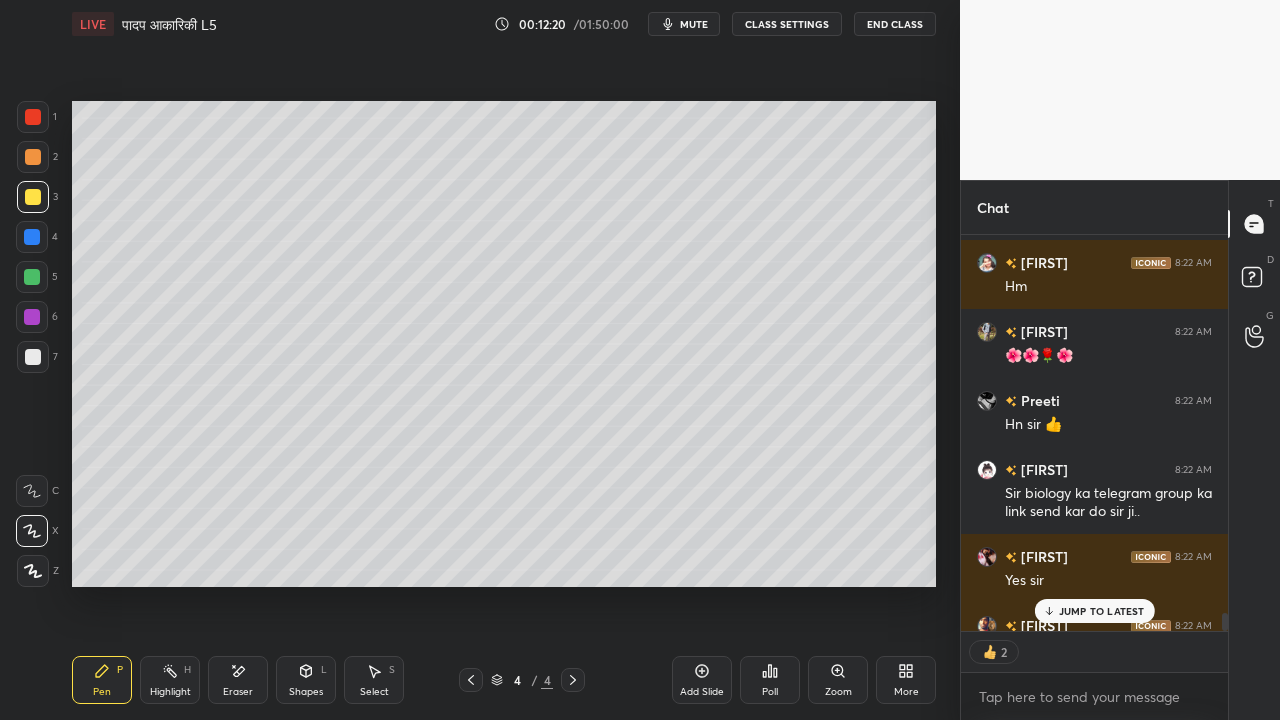 scroll, scrollTop: 6, scrollLeft: 6, axis: both 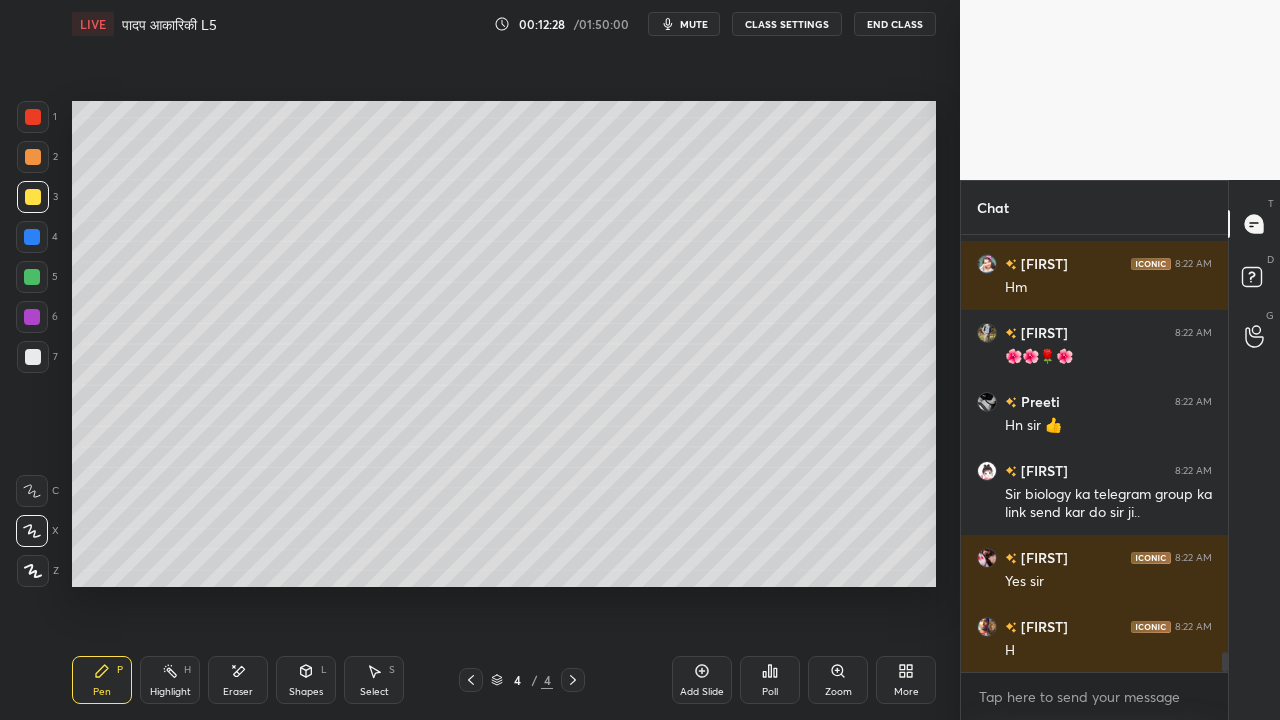 click at bounding box center [33, 357] 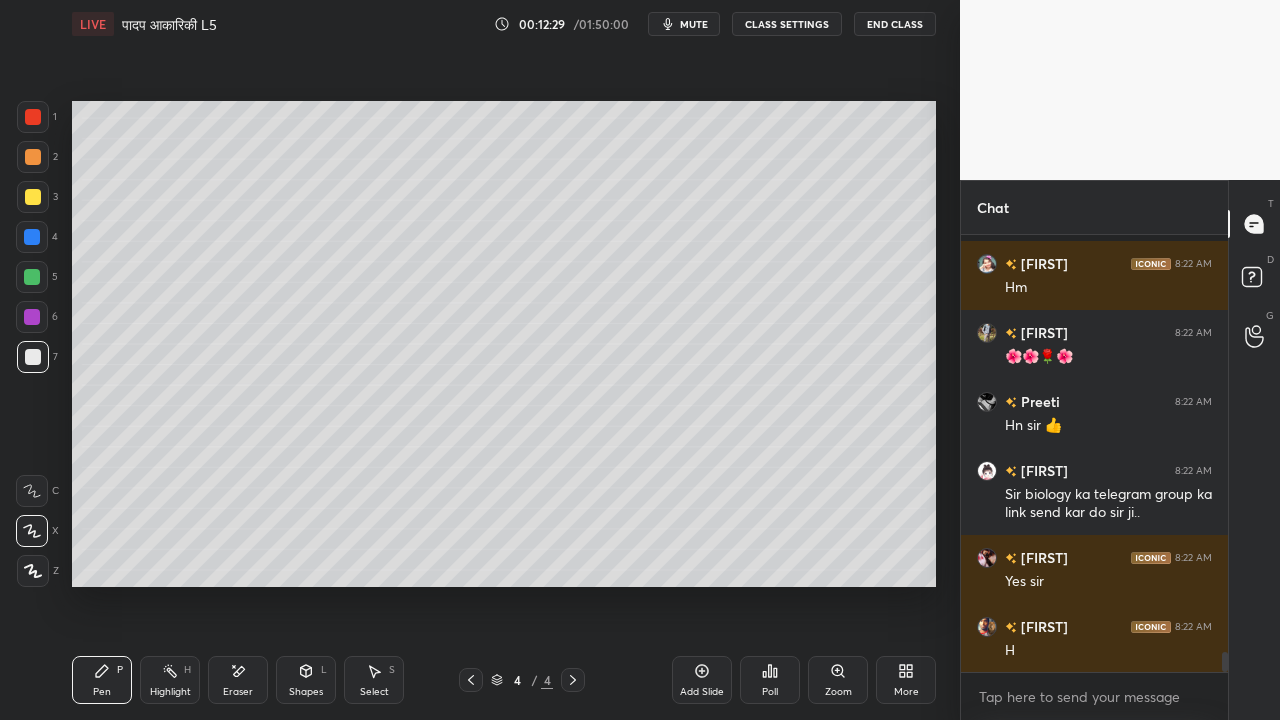 scroll, scrollTop: 9204, scrollLeft: 0, axis: vertical 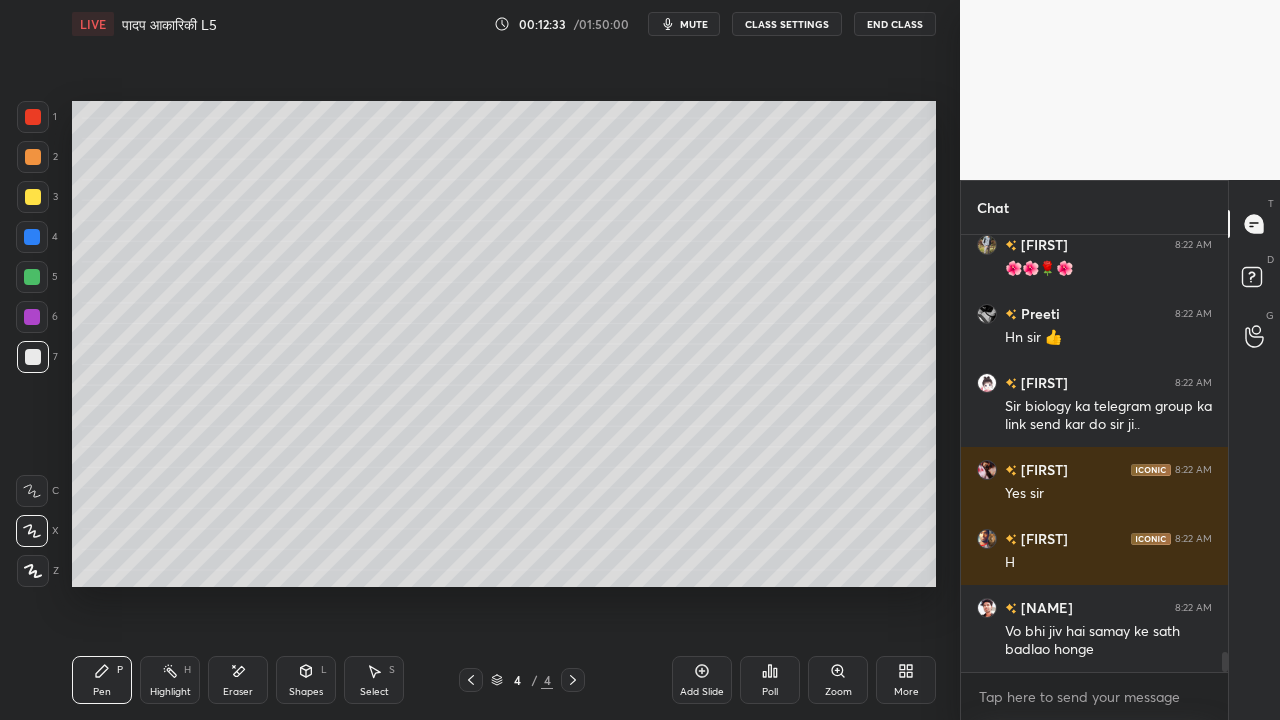 click at bounding box center (33, 197) 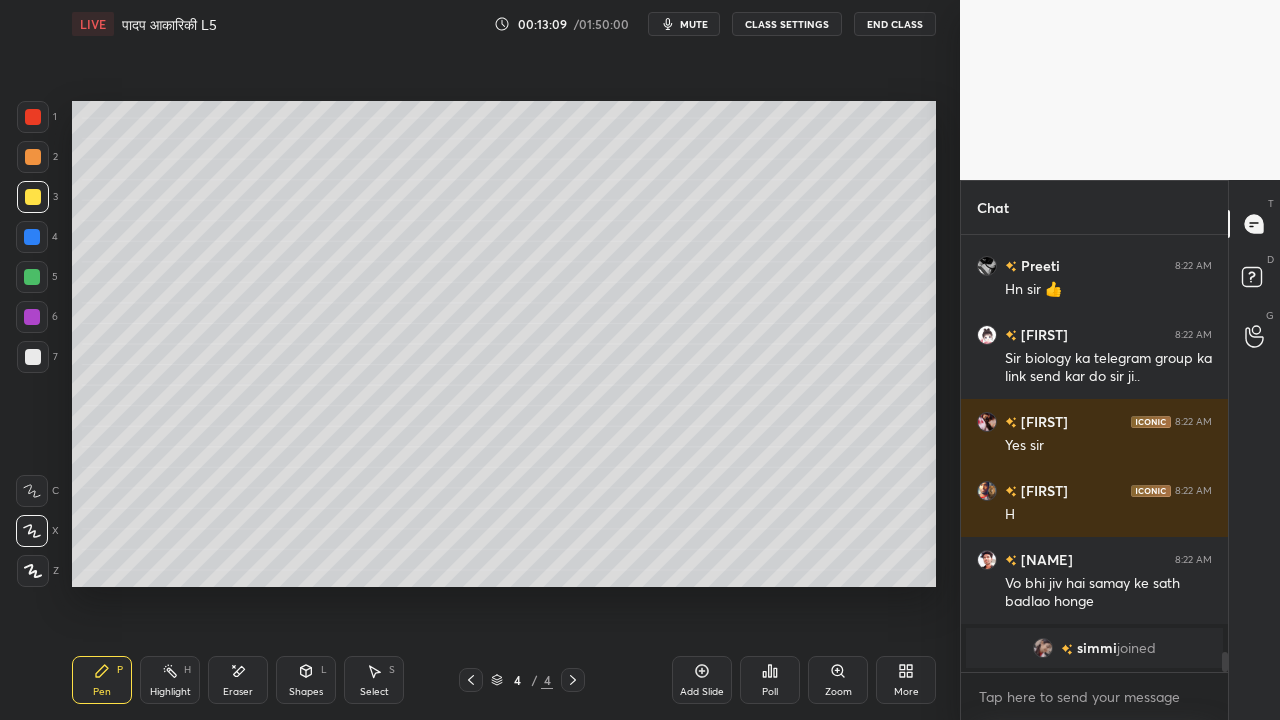 scroll, scrollTop: 9276, scrollLeft: 0, axis: vertical 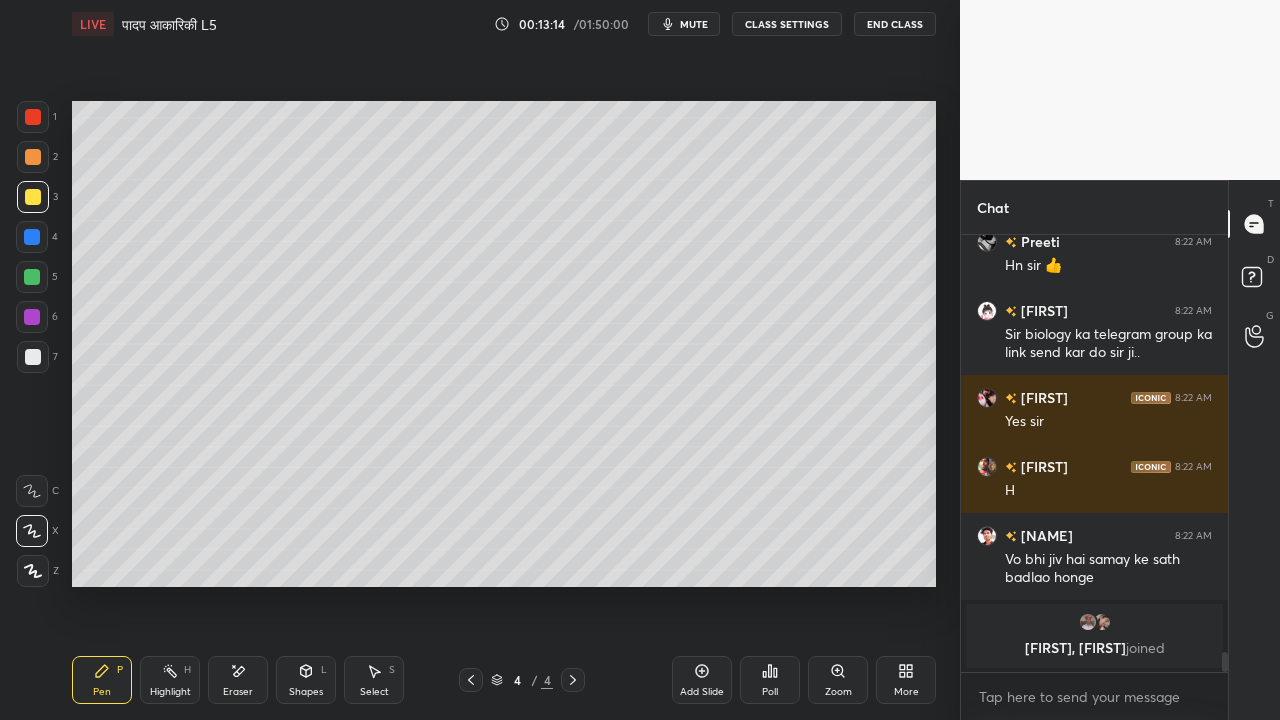 click at bounding box center (33, 357) 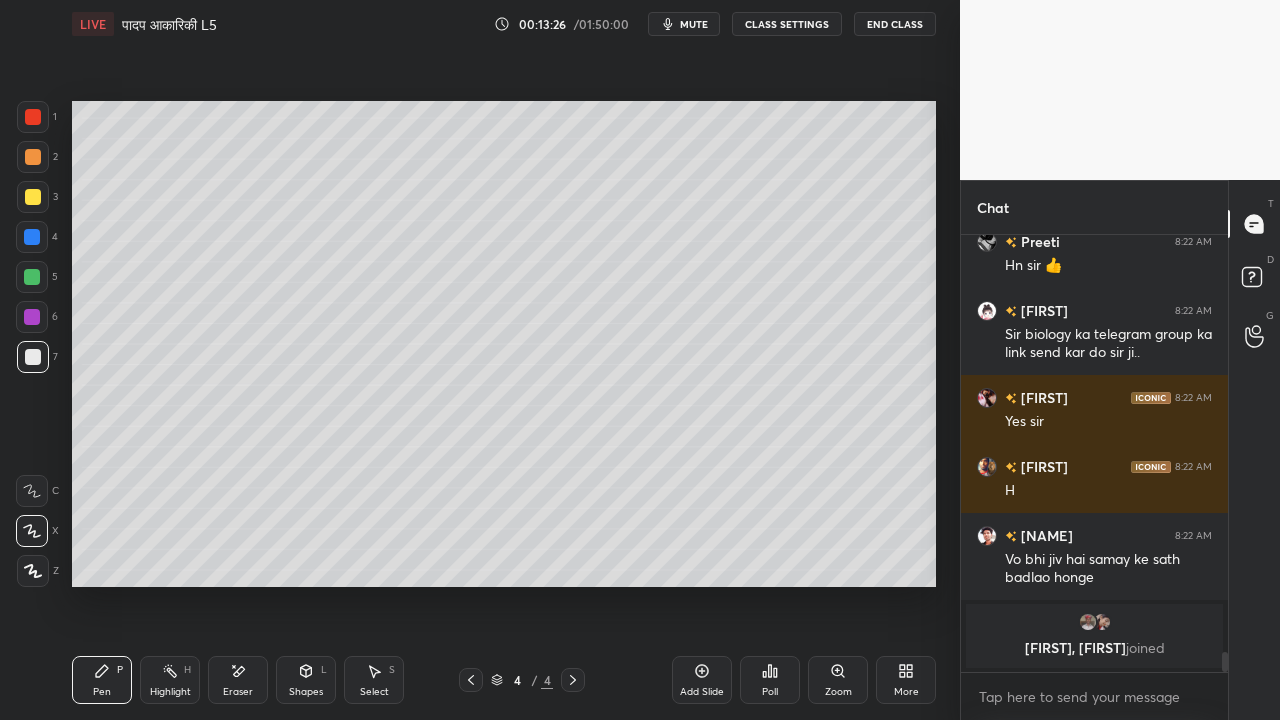 click at bounding box center [33, 197] 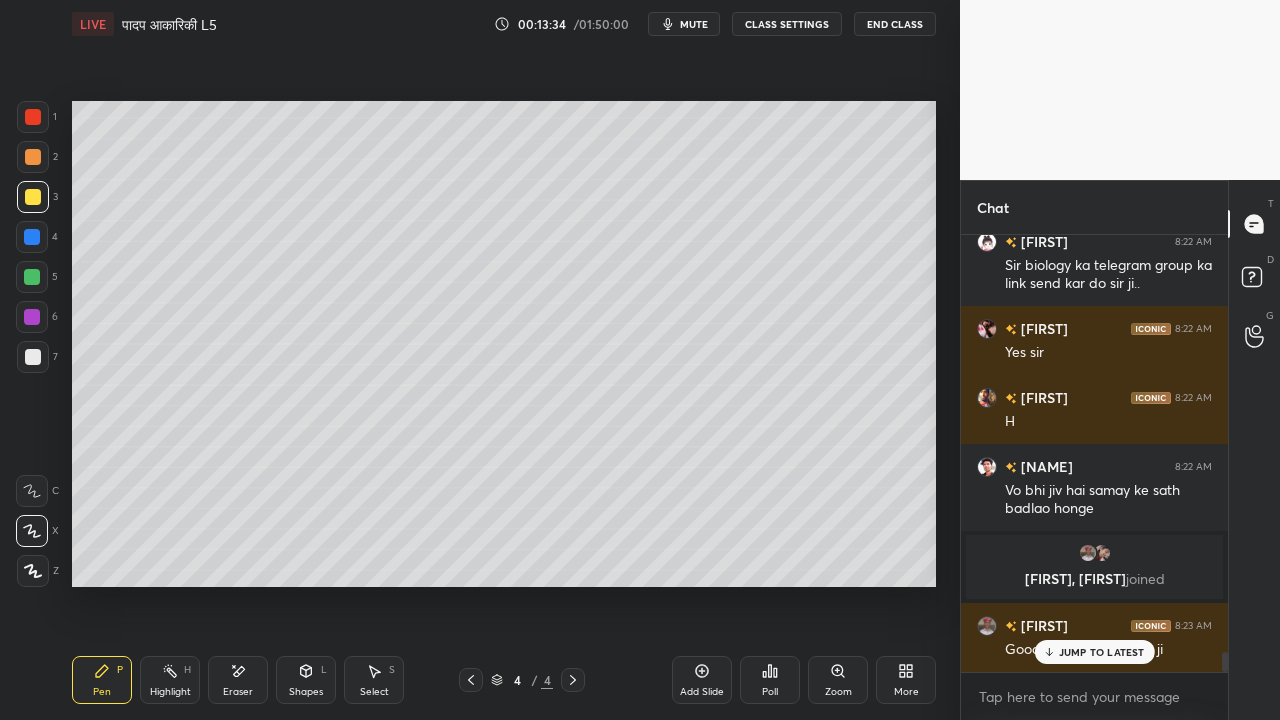 scroll, scrollTop: 9062, scrollLeft: 0, axis: vertical 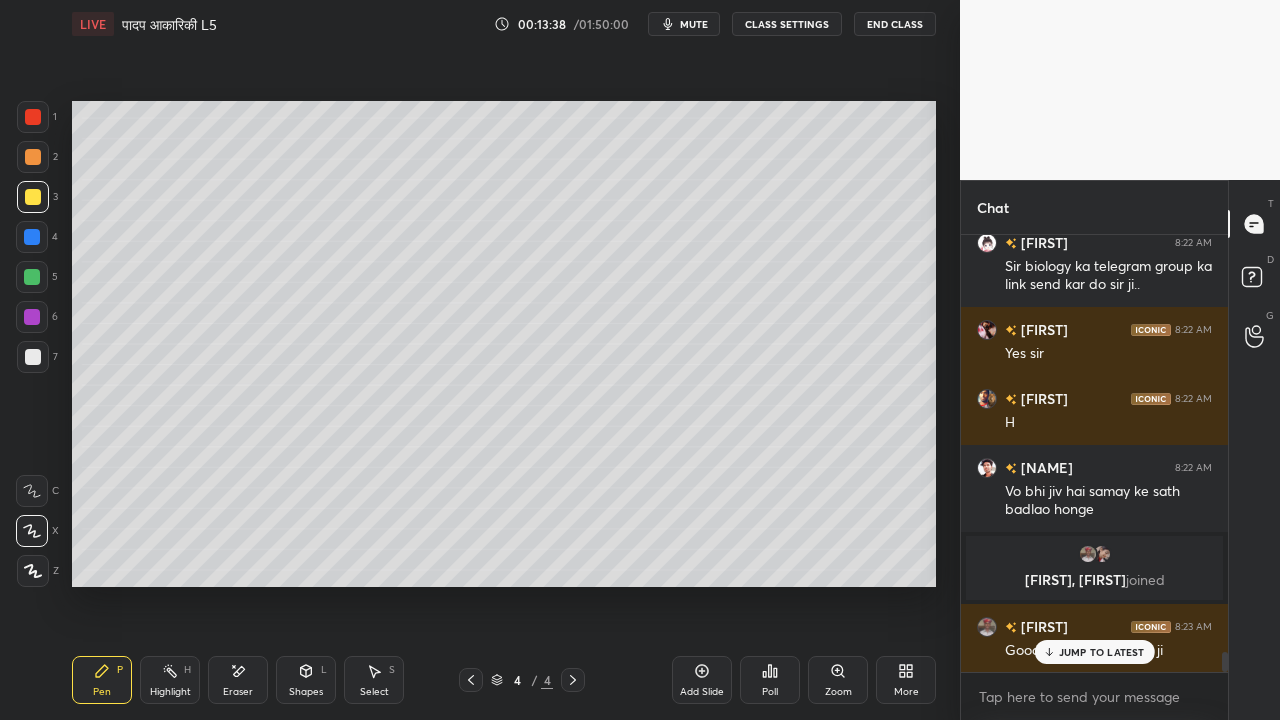 click at bounding box center [33, 357] 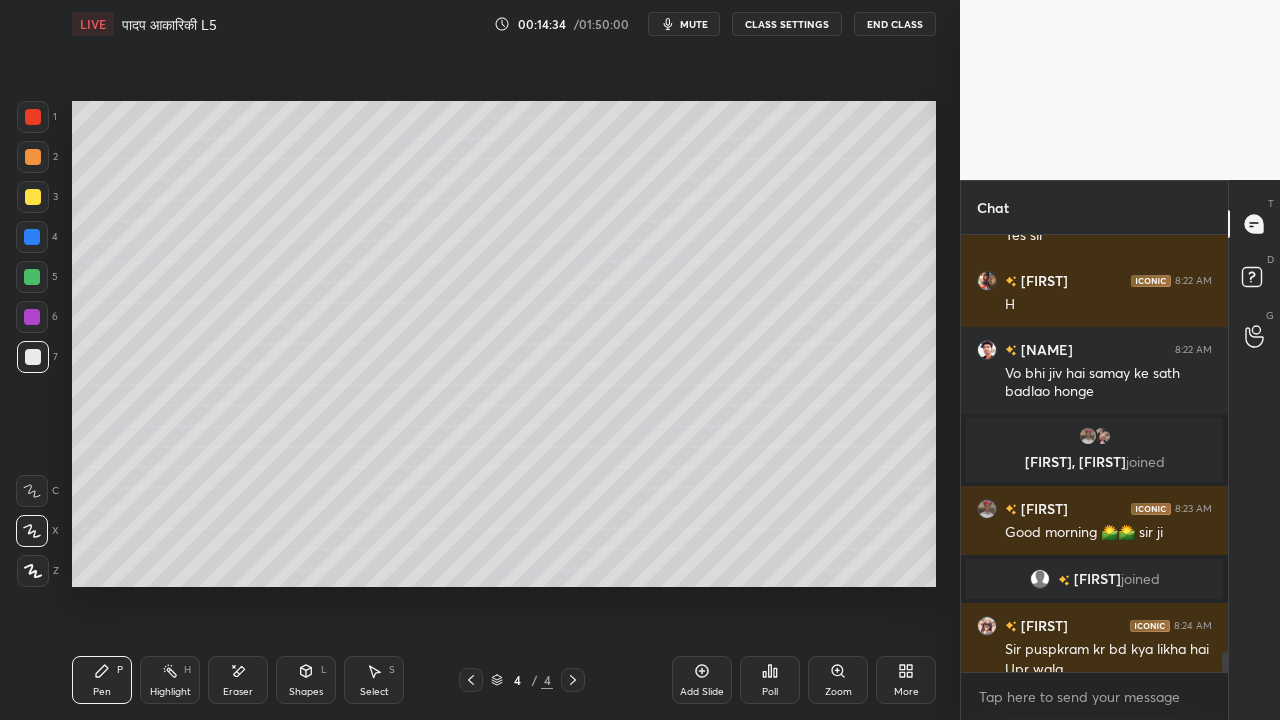 scroll, scrollTop: 9200, scrollLeft: 0, axis: vertical 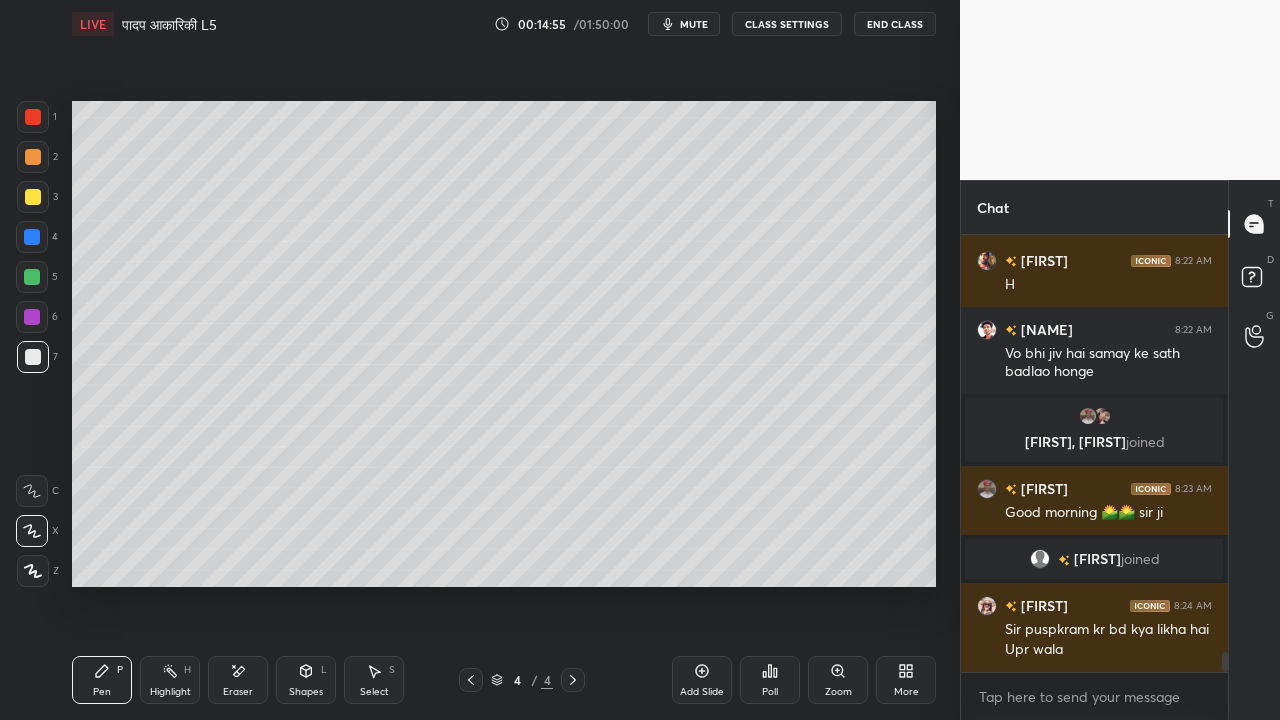 click 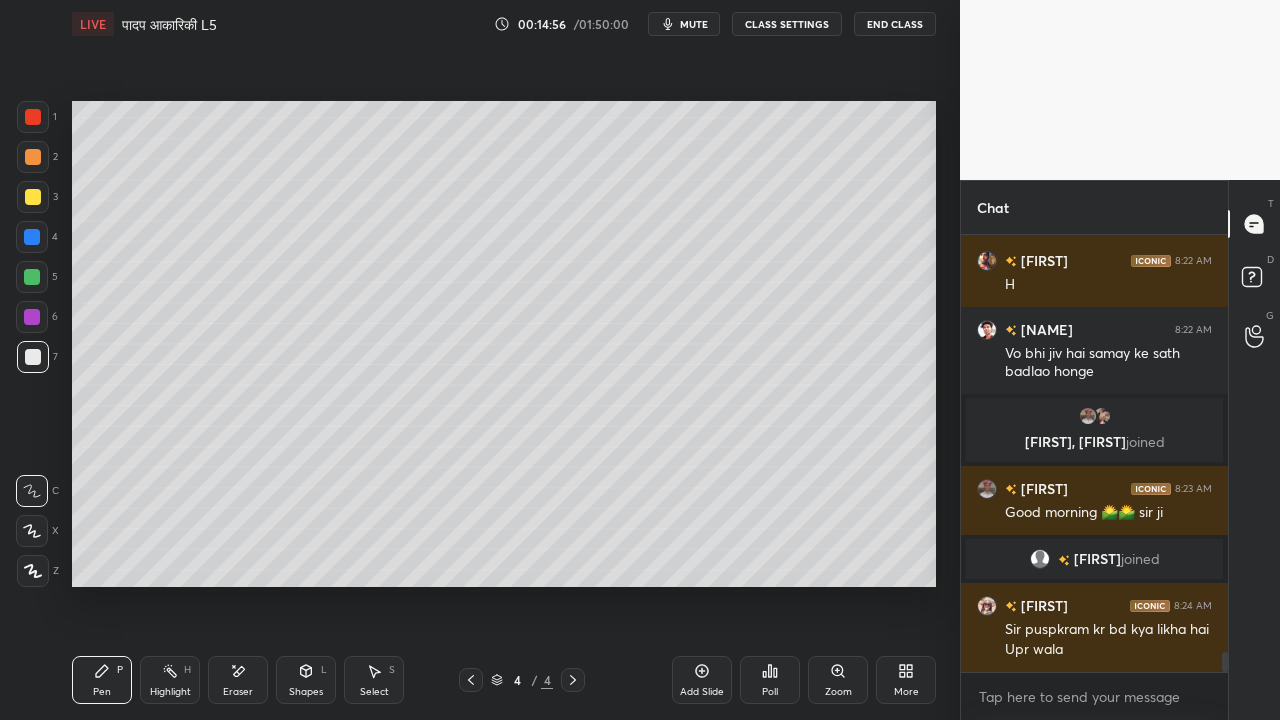 click at bounding box center [33, 197] 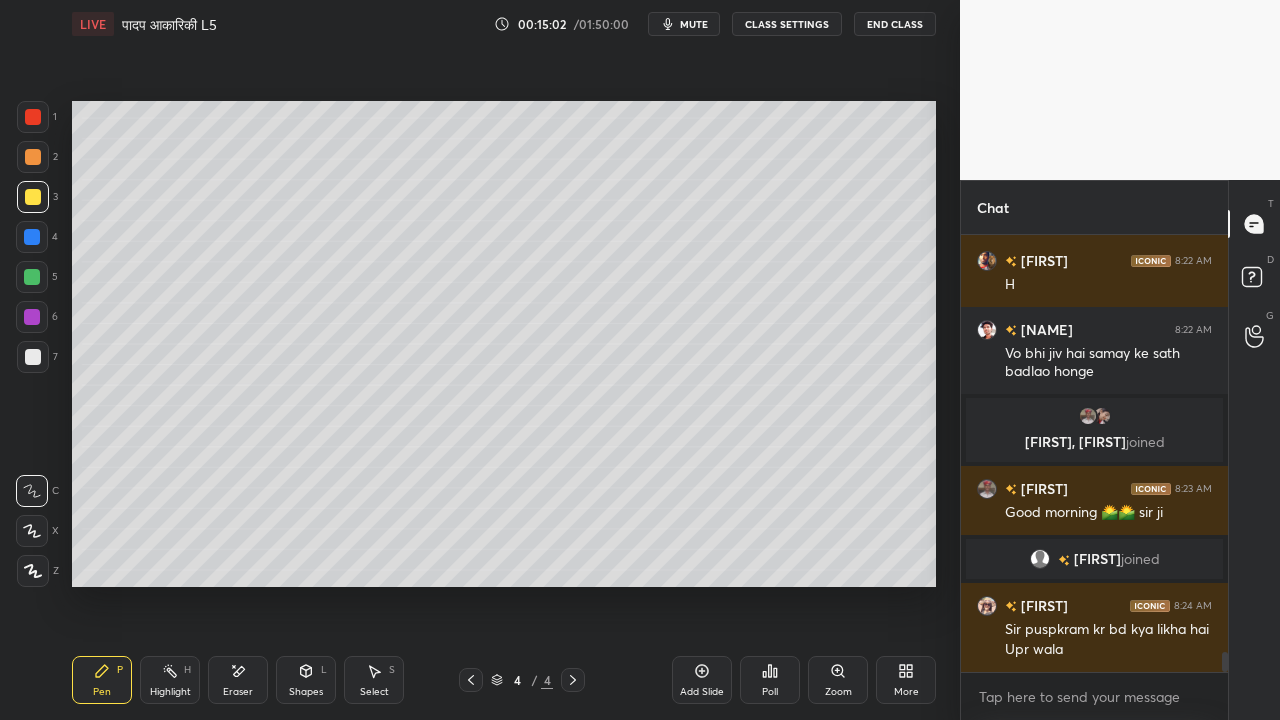 click at bounding box center [33, 357] 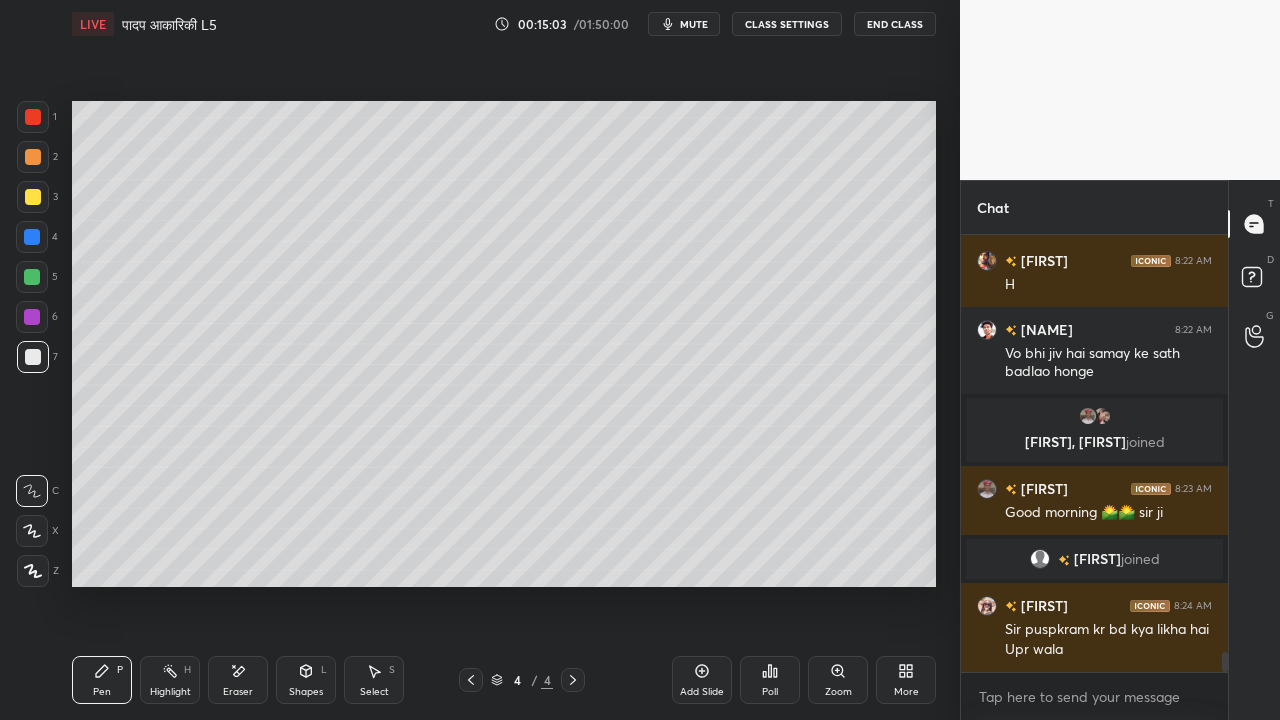 click at bounding box center (33, 197) 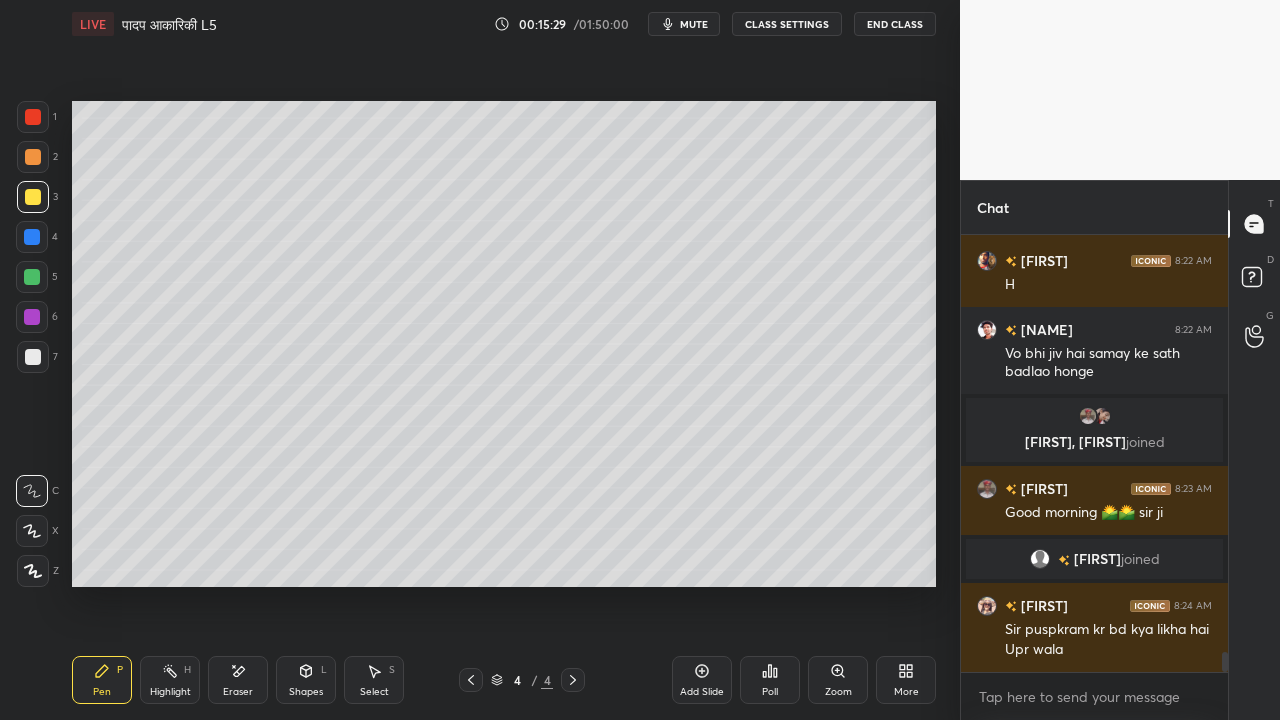 click at bounding box center [33, 357] 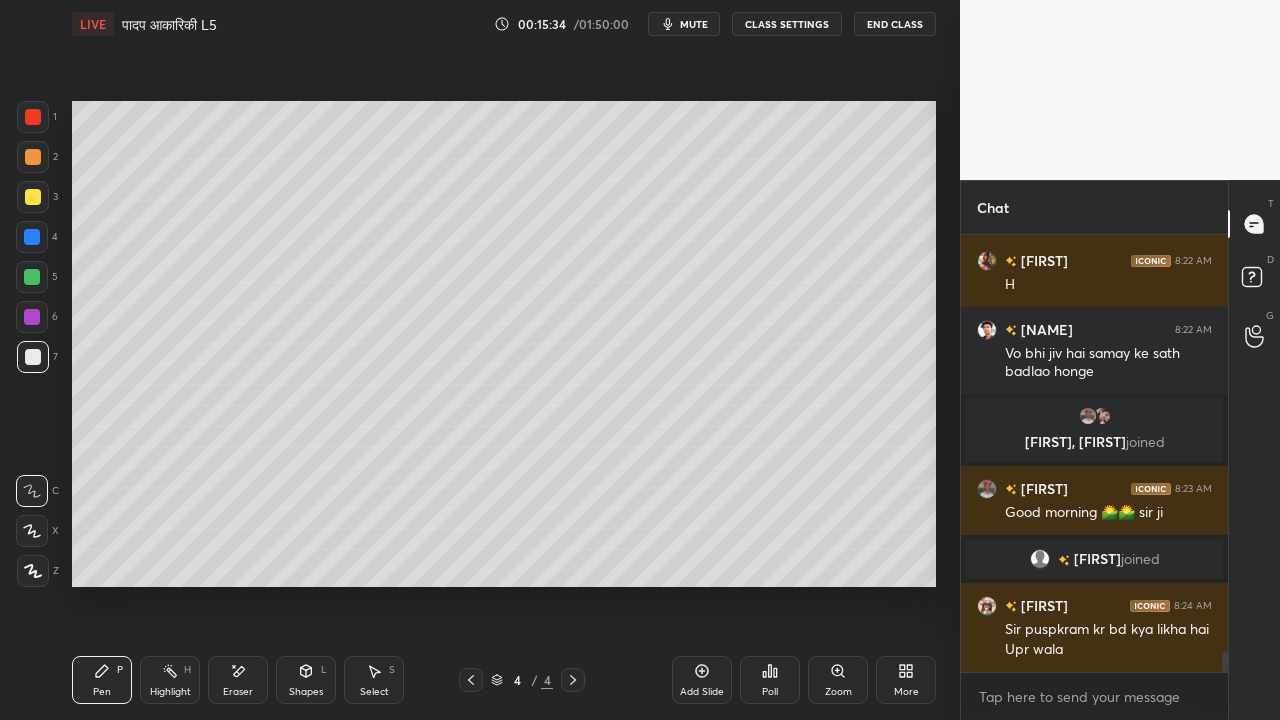 click at bounding box center [33, 197] 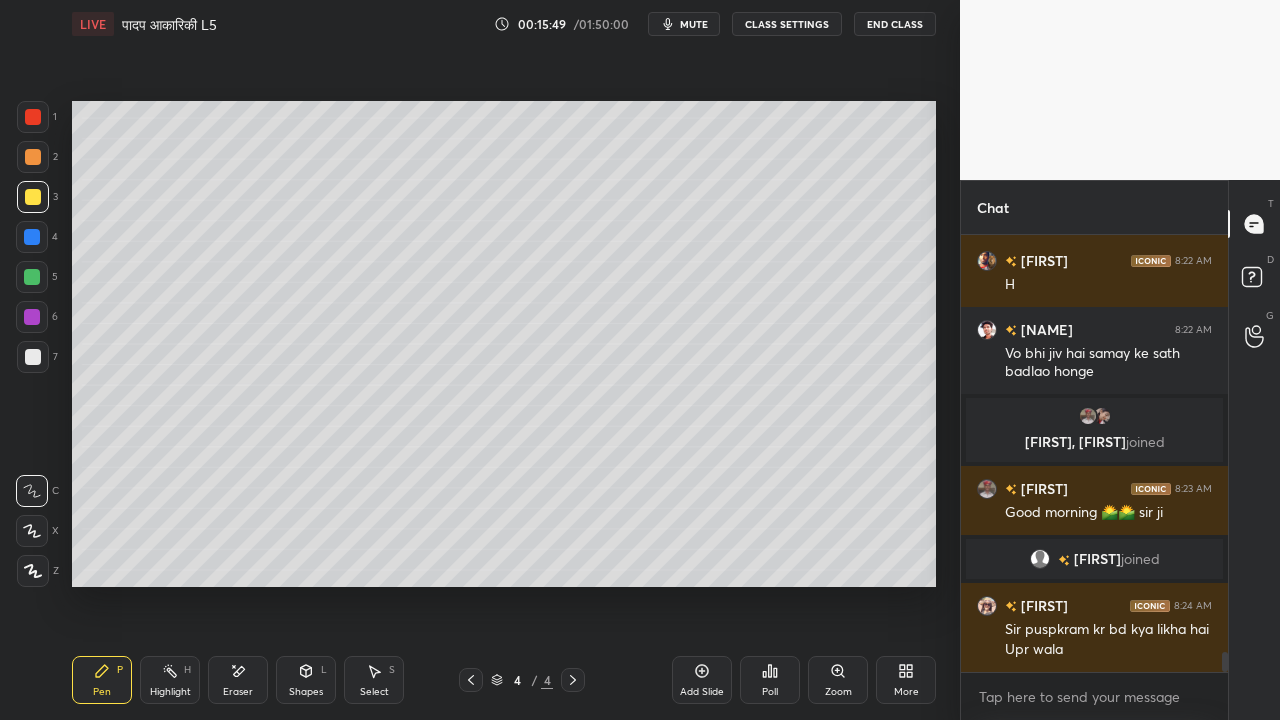 click at bounding box center (33, 357) 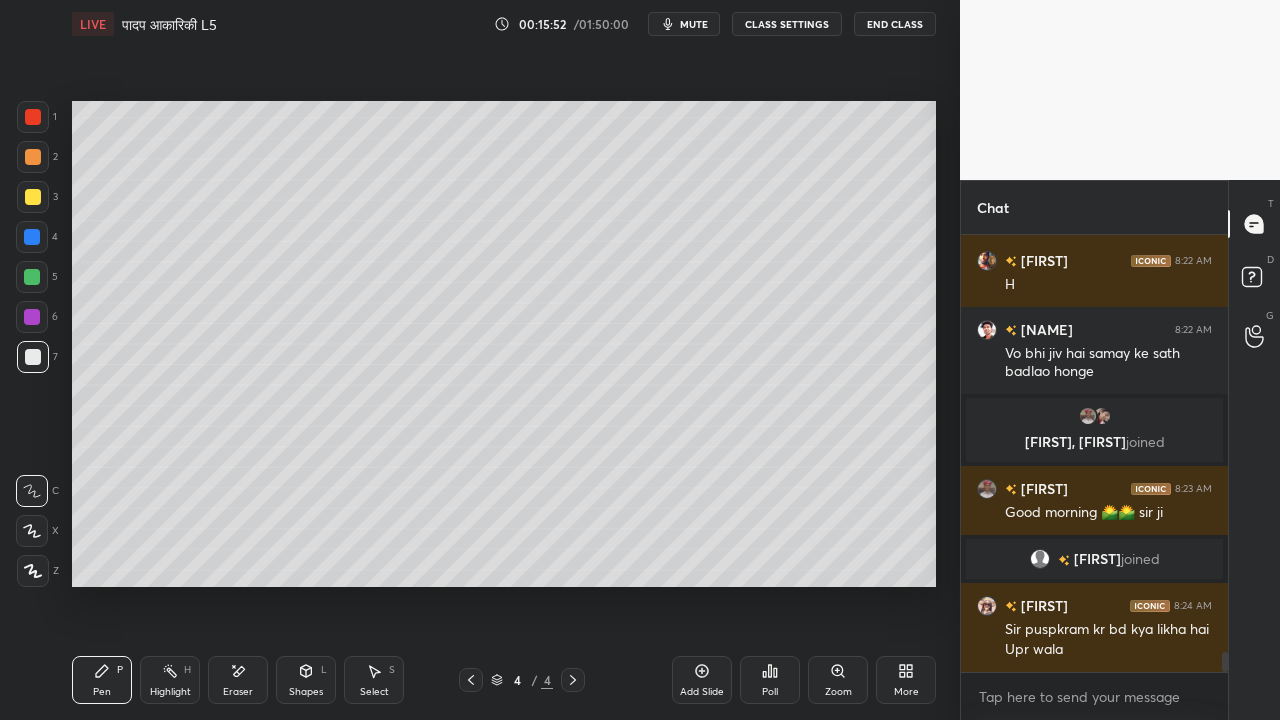 click at bounding box center (33, 197) 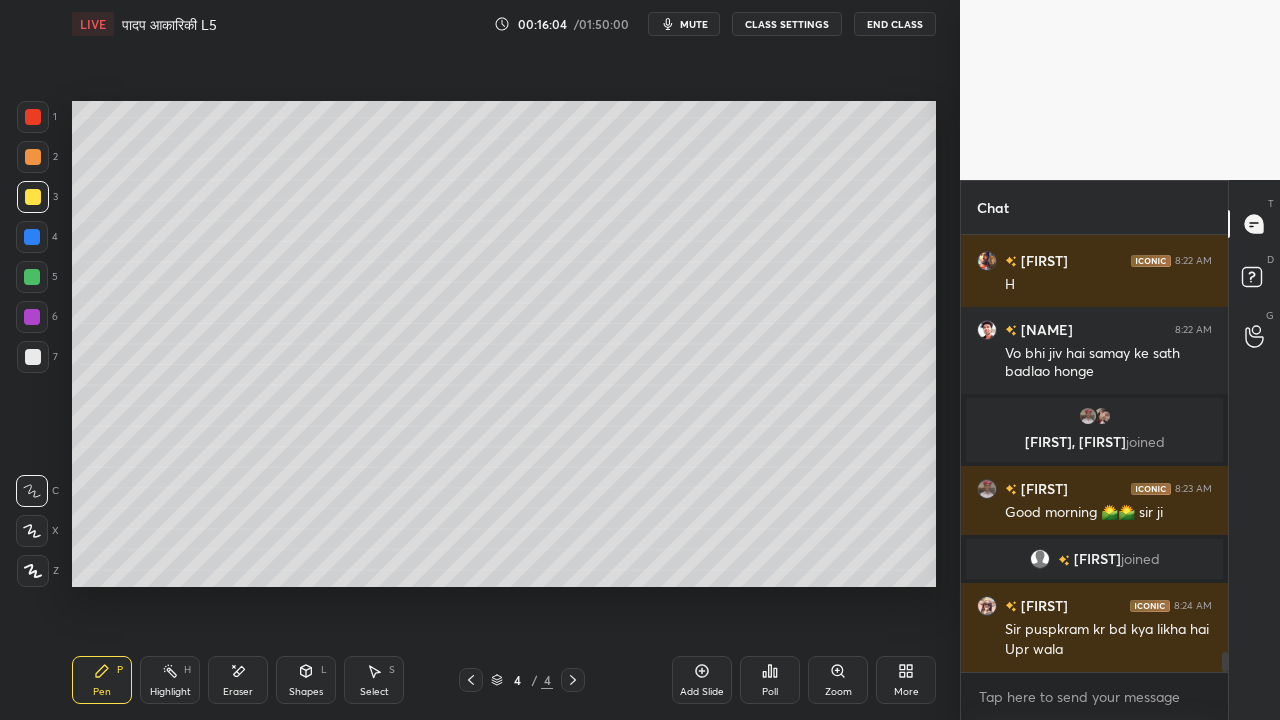 click 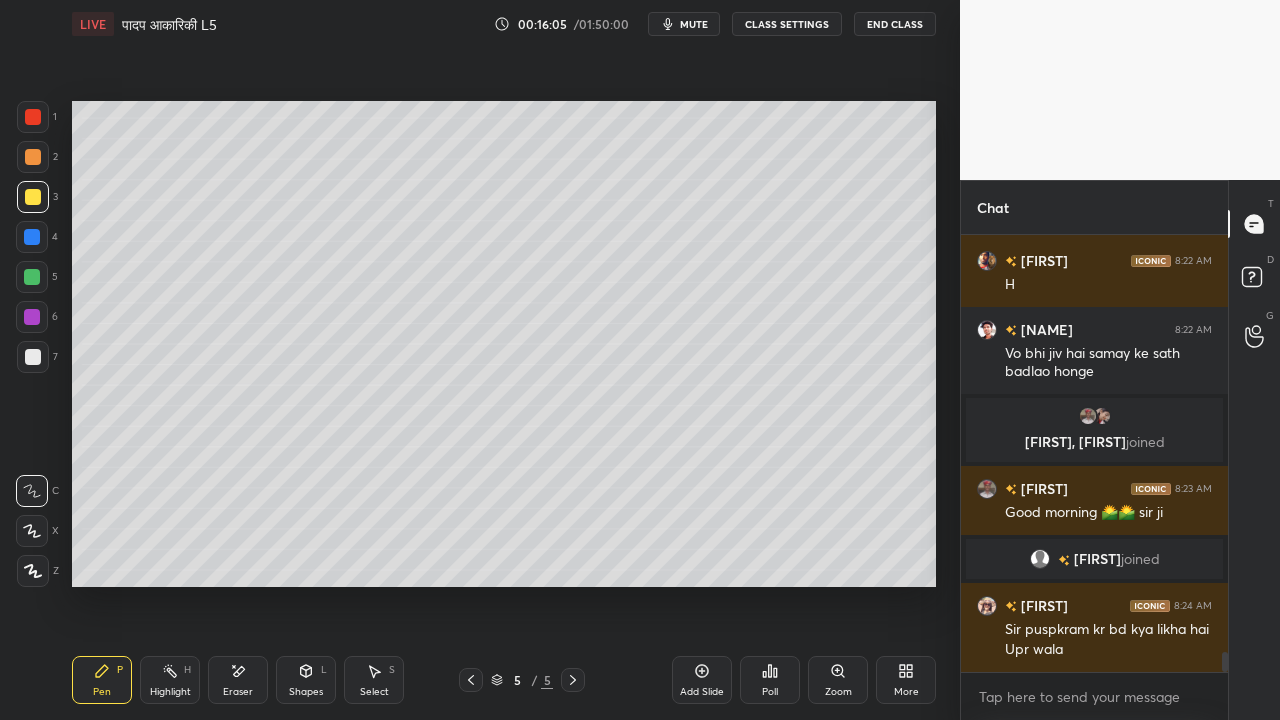 click at bounding box center (33, 357) 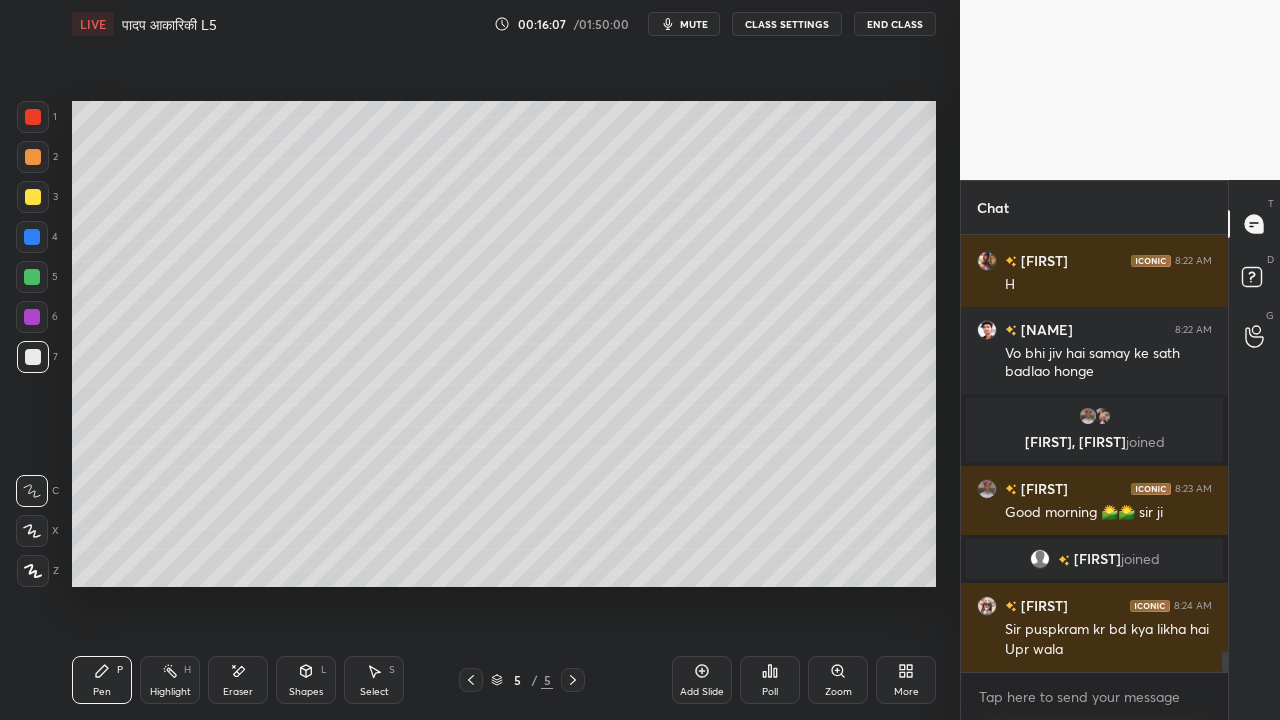 click at bounding box center (33, 197) 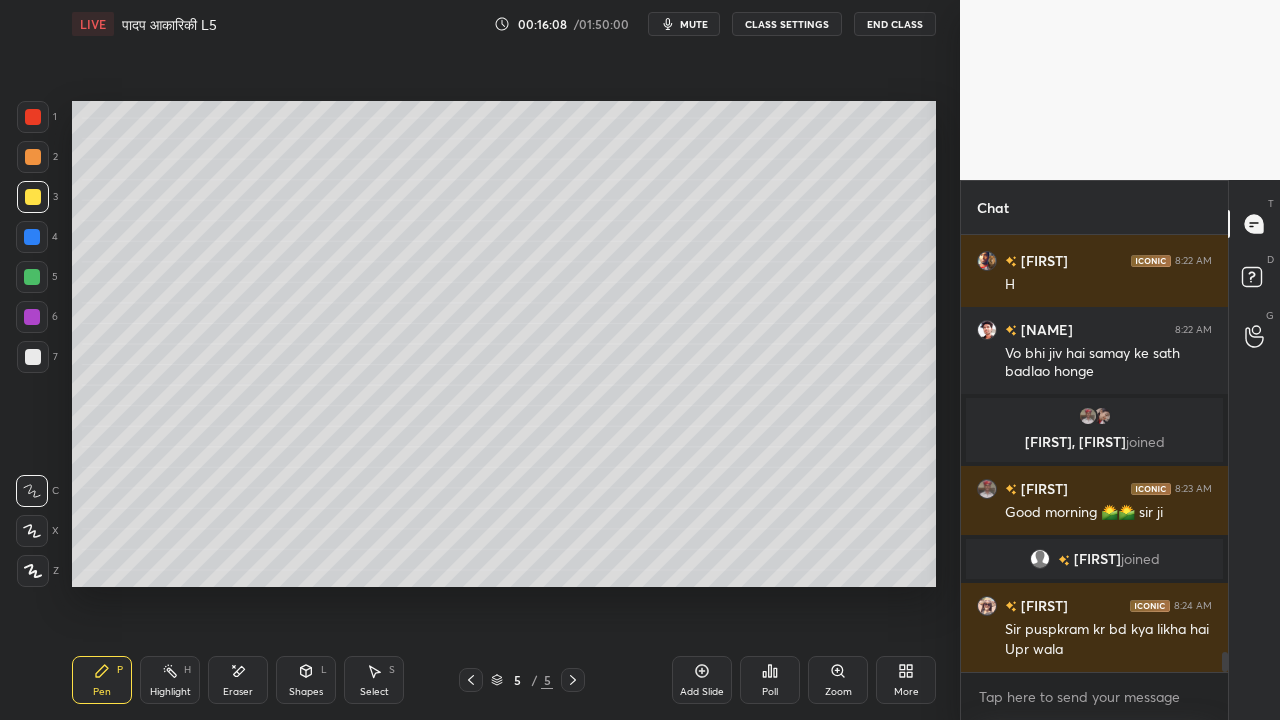 scroll, scrollTop: 9248, scrollLeft: 0, axis: vertical 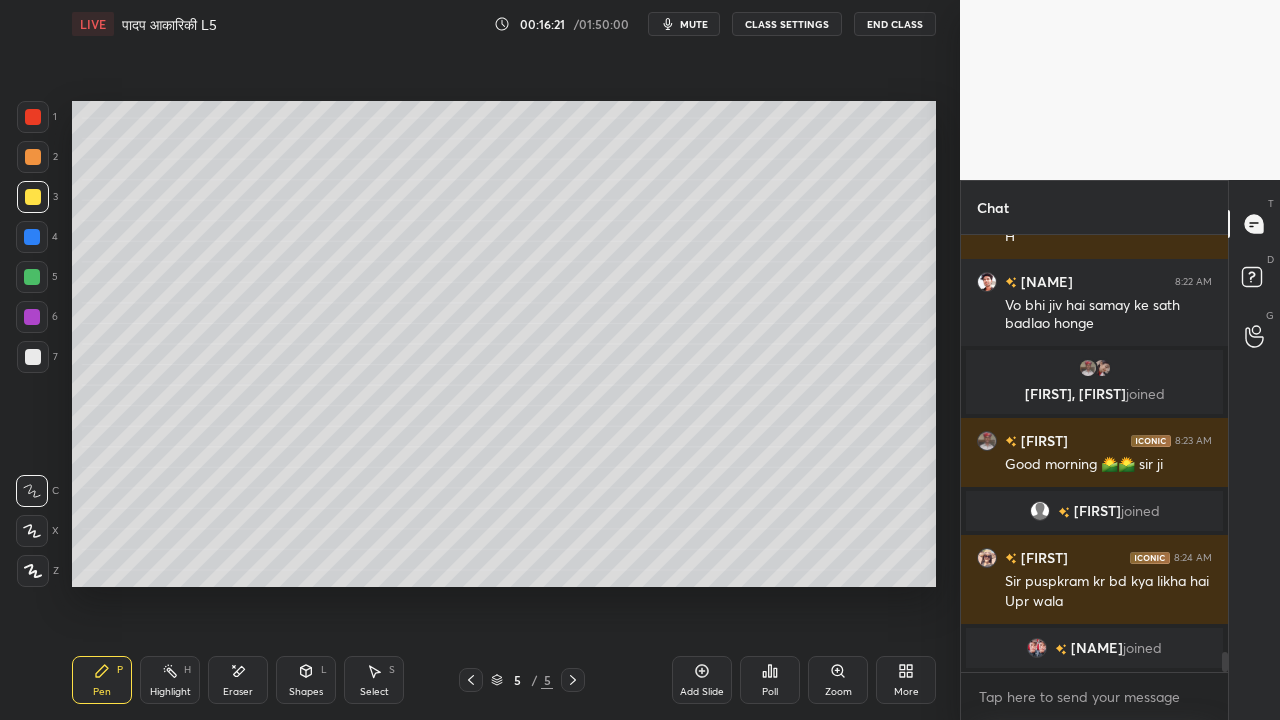 click at bounding box center [33, 357] 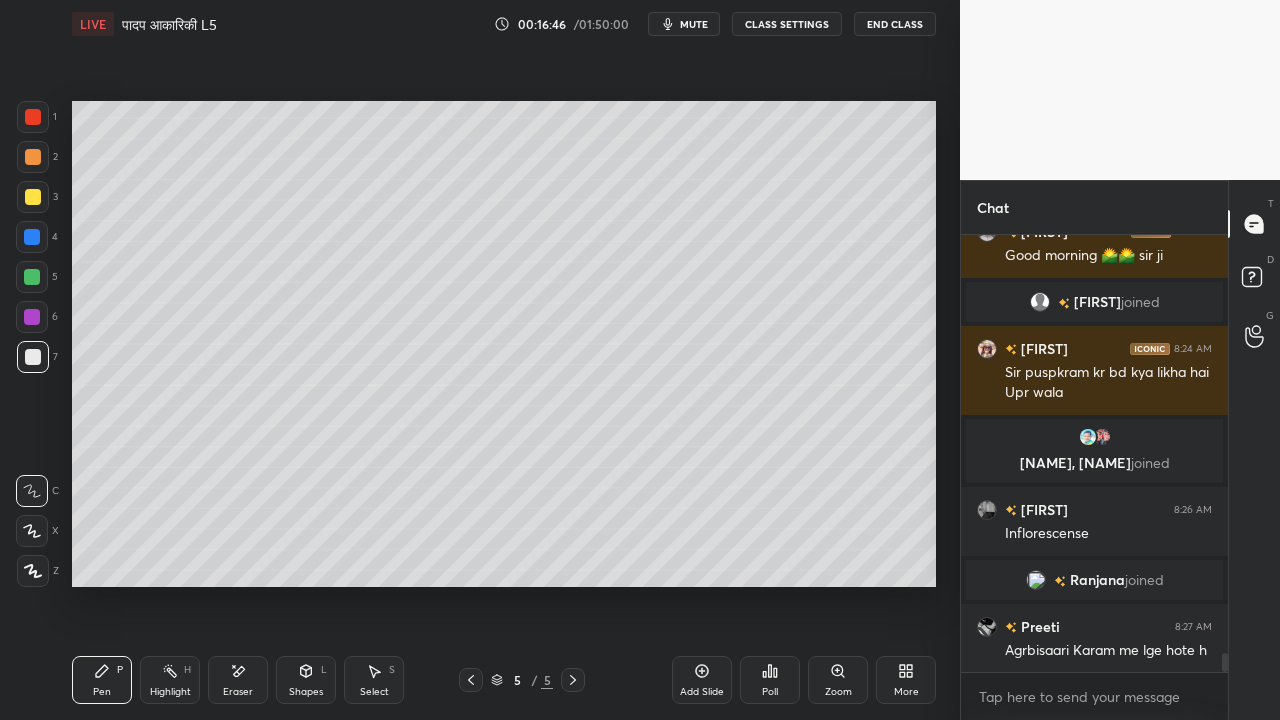 scroll, scrollTop: 9432, scrollLeft: 0, axis: vertical 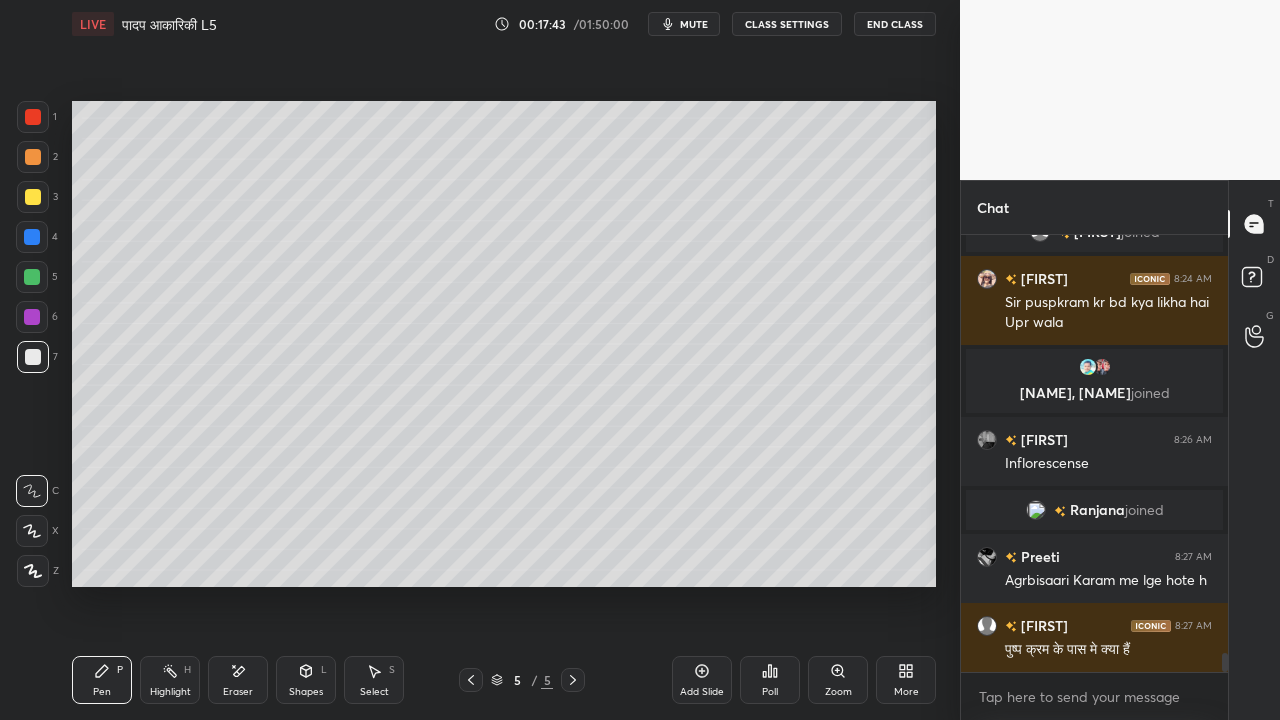 click at bounding box center [33, 357] 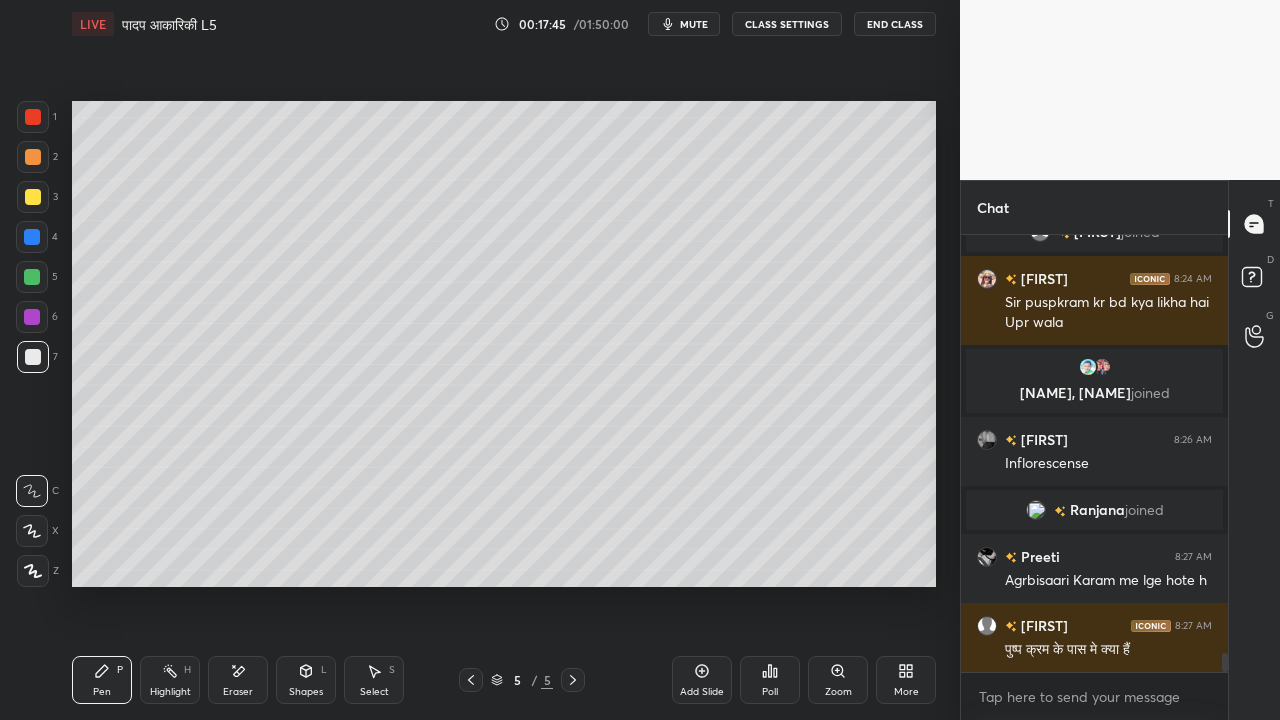 click at bounding box center (33, 197) 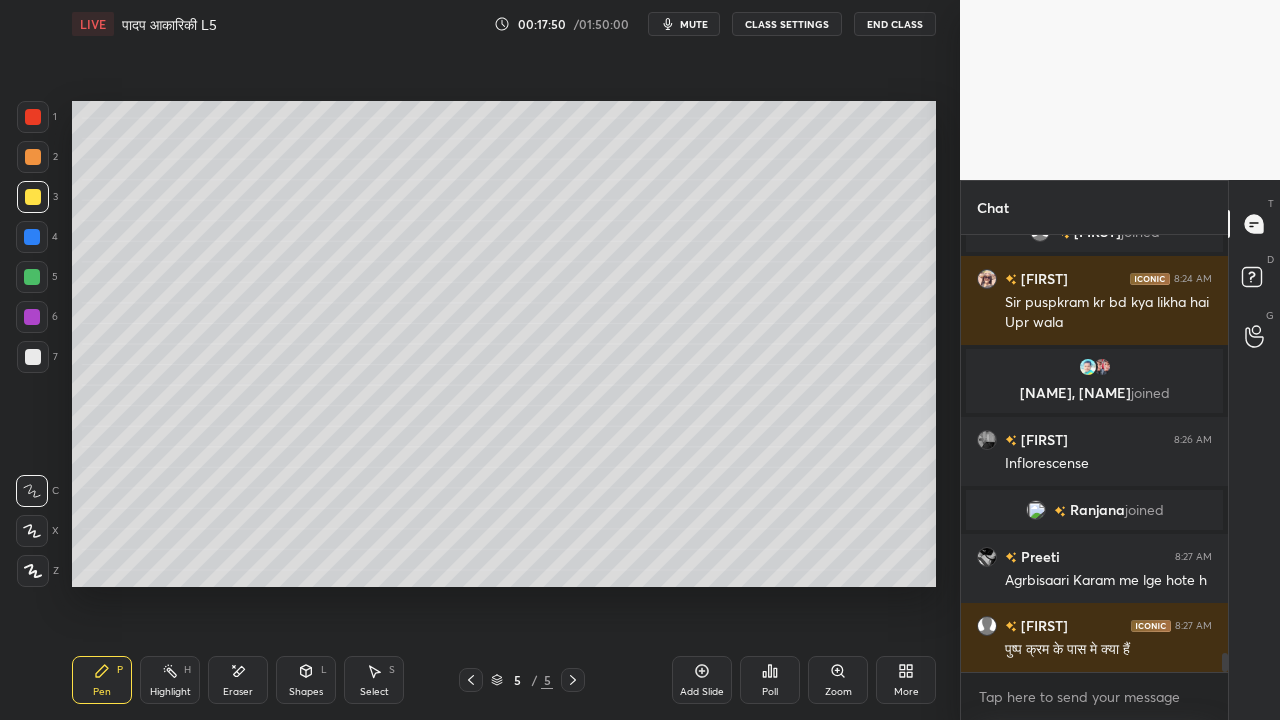 click at bounding box center (33, 357) 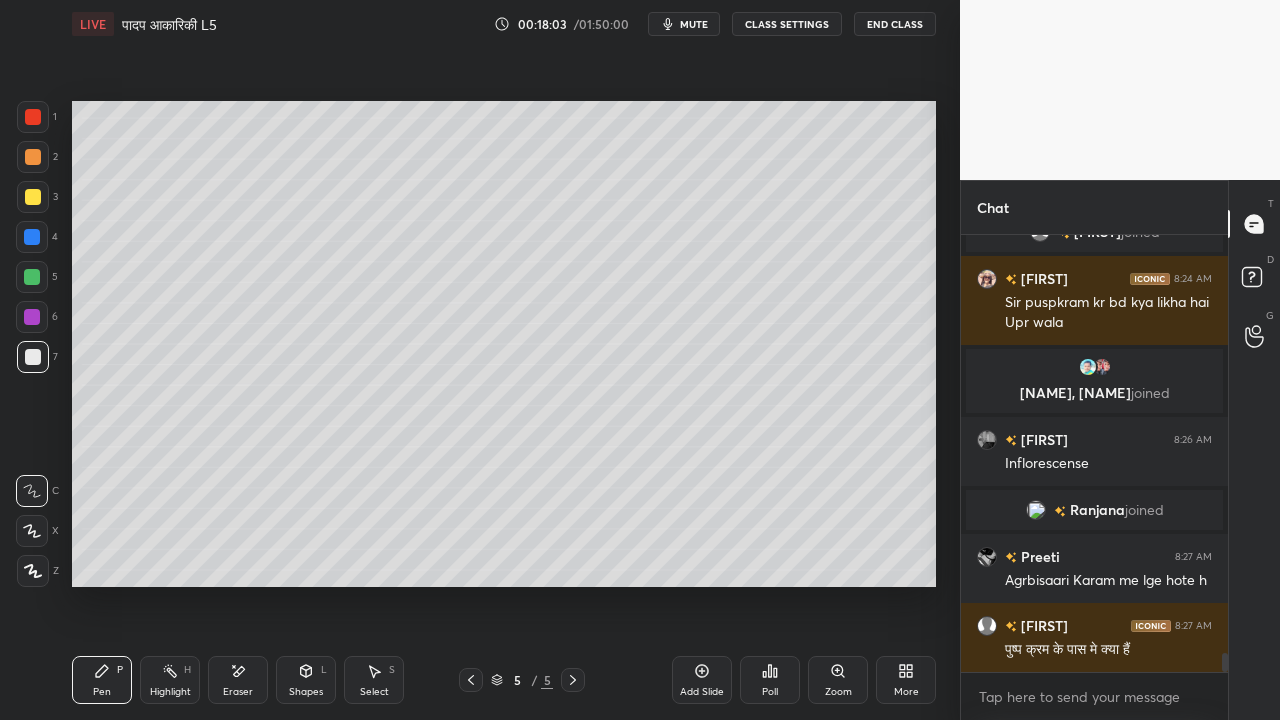 drag, startPoint x: 35, startPoint y: 197, endPoint x: 26, endPoint y: 202, distance: 10.29563 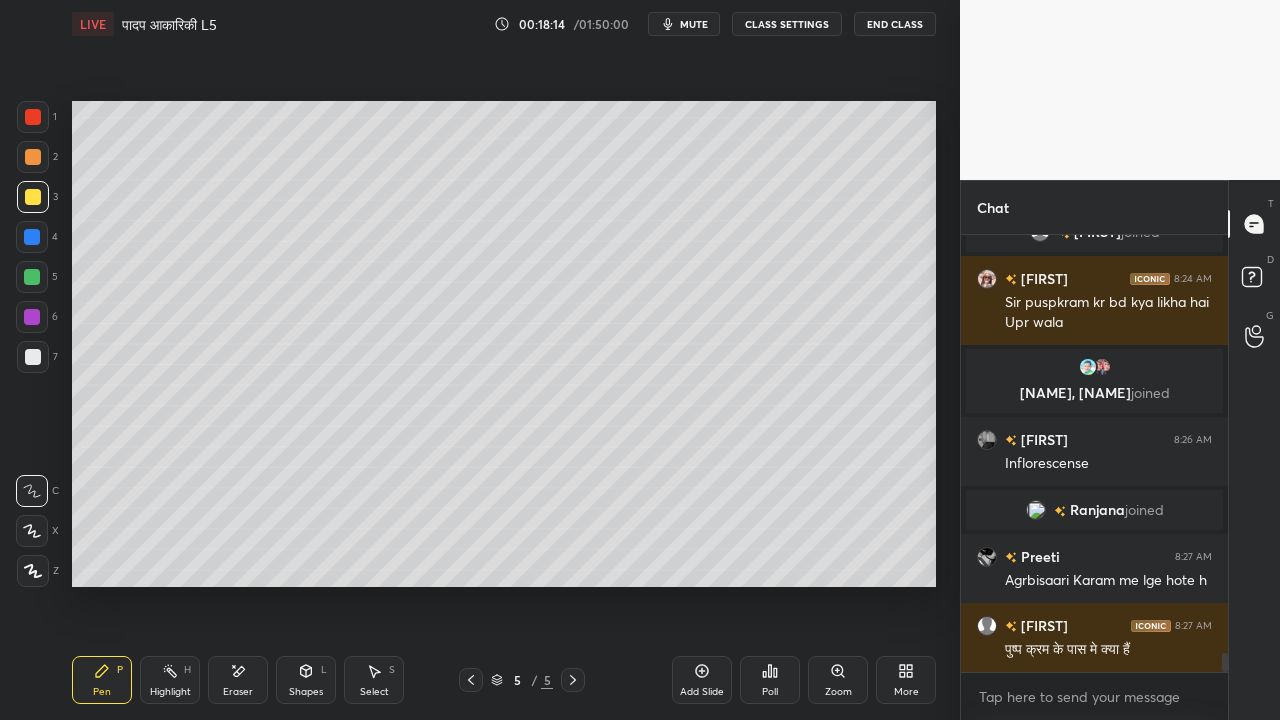 click at bounding box center [33, 357] 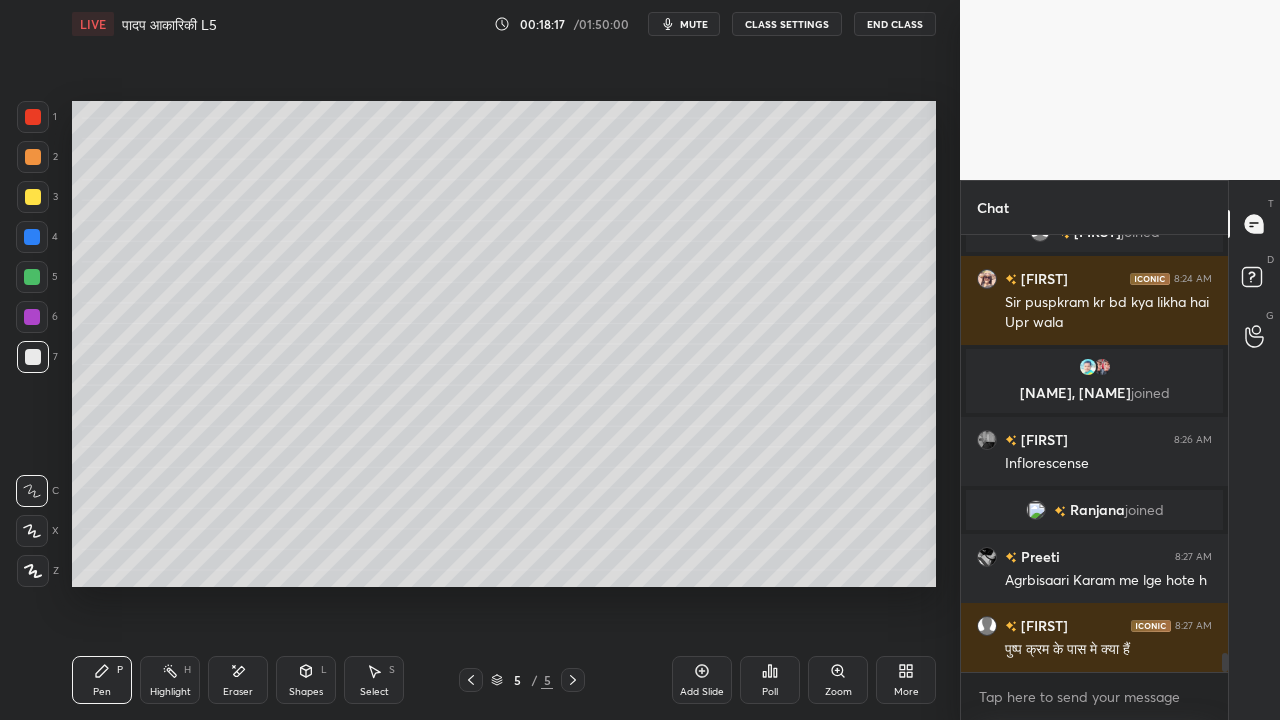 click at bounding box center [33, 197] 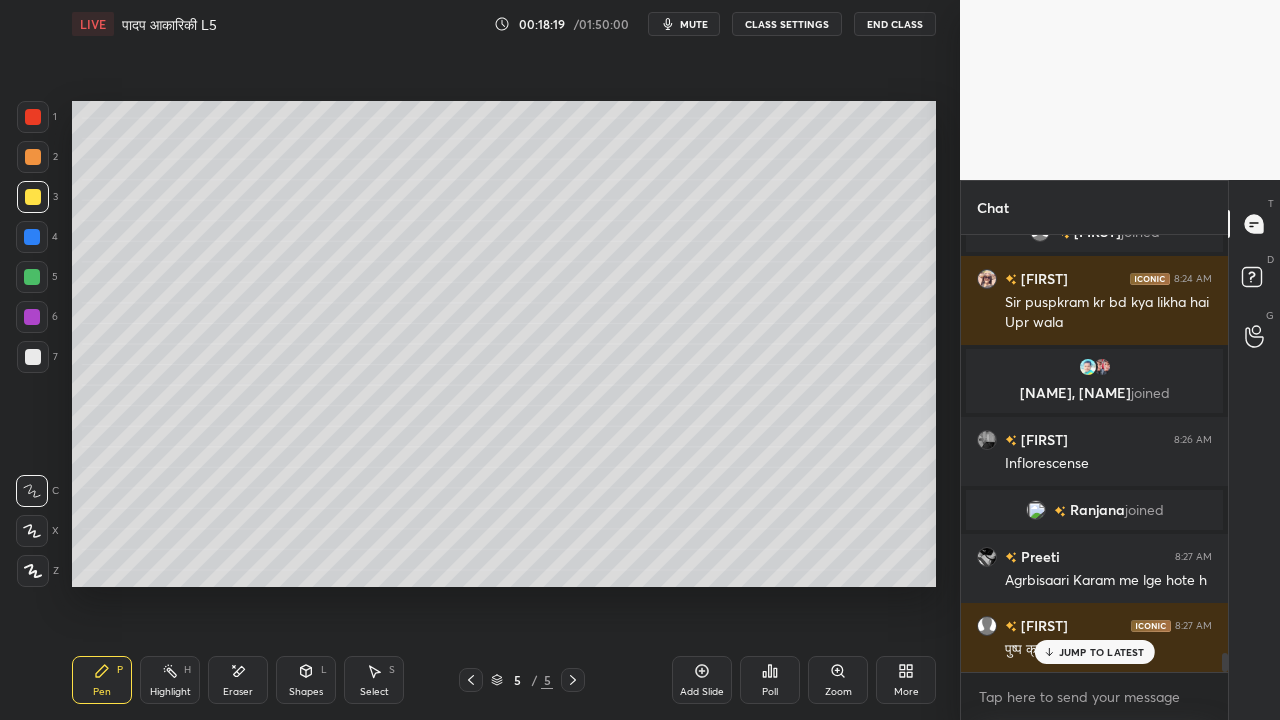 scroll, scrollTop: 9500, scrollLeft: 0, axis: vertical 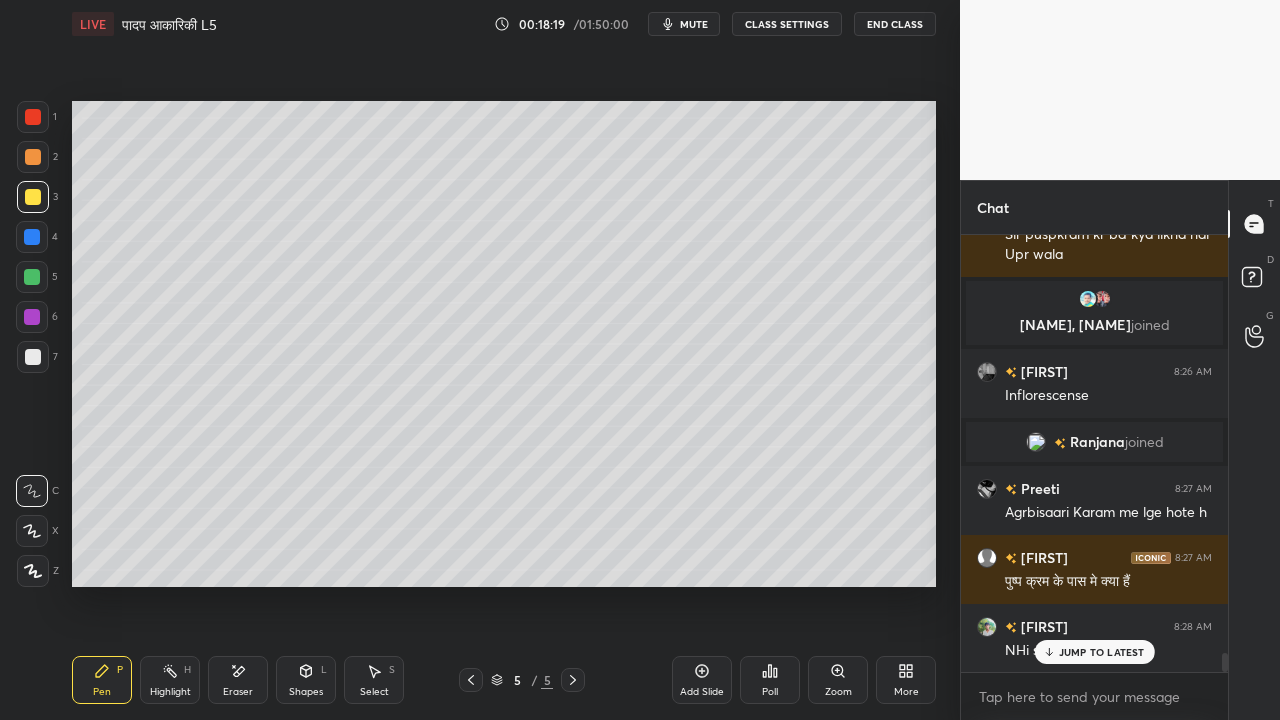click at bounding box center (33, 357) 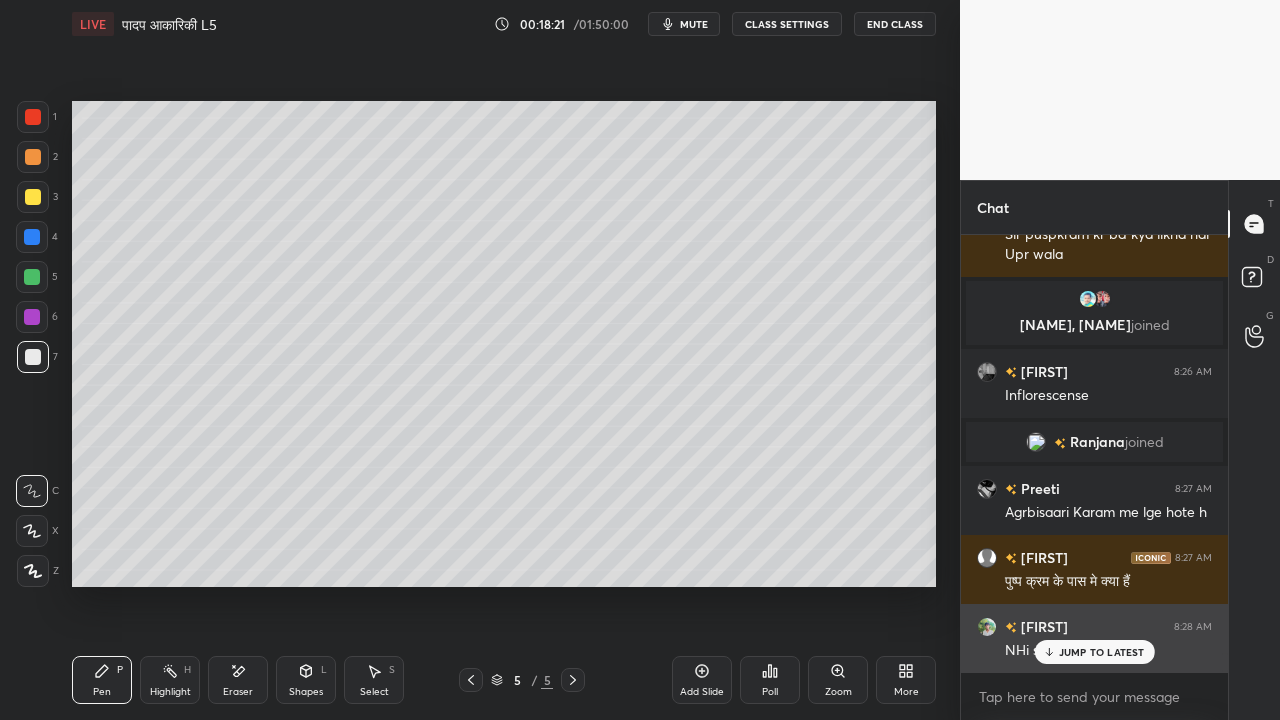 drag, startPoint x: 1054, startPoint y: 650, endPoint x: 1037, endPoint y: 654, distance: 17.464249 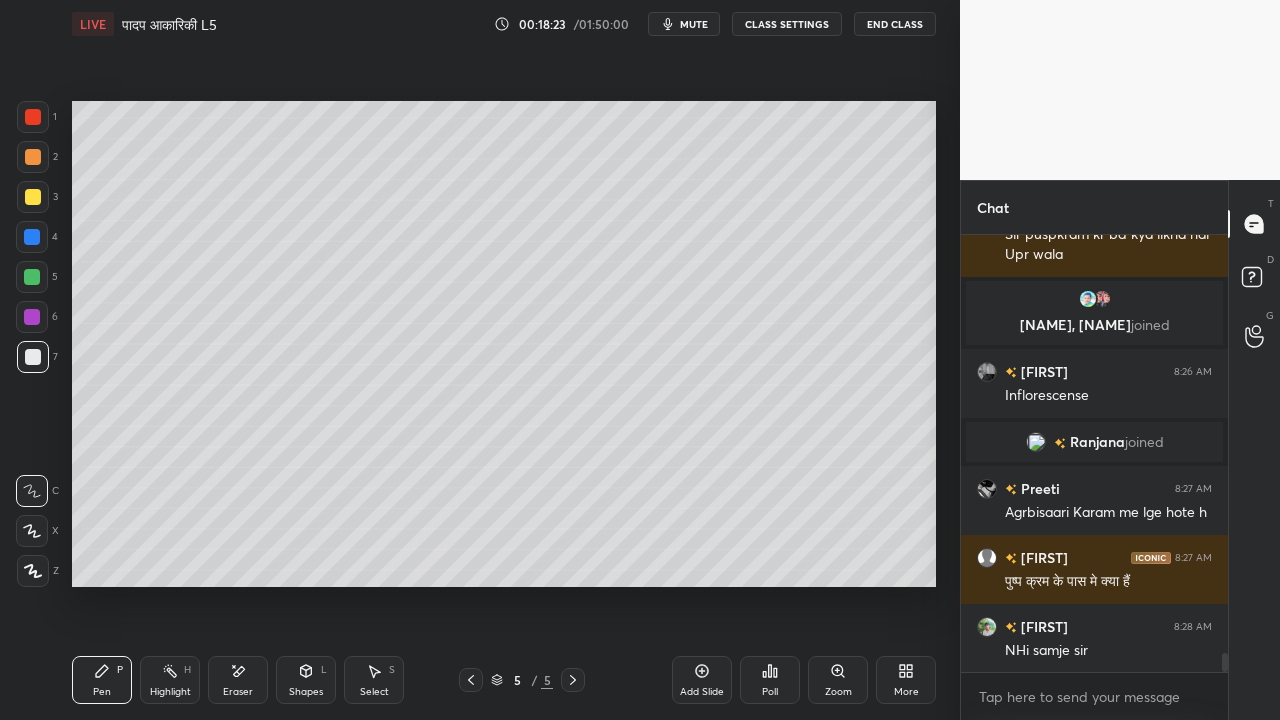 click at bounding box center [33, 197] 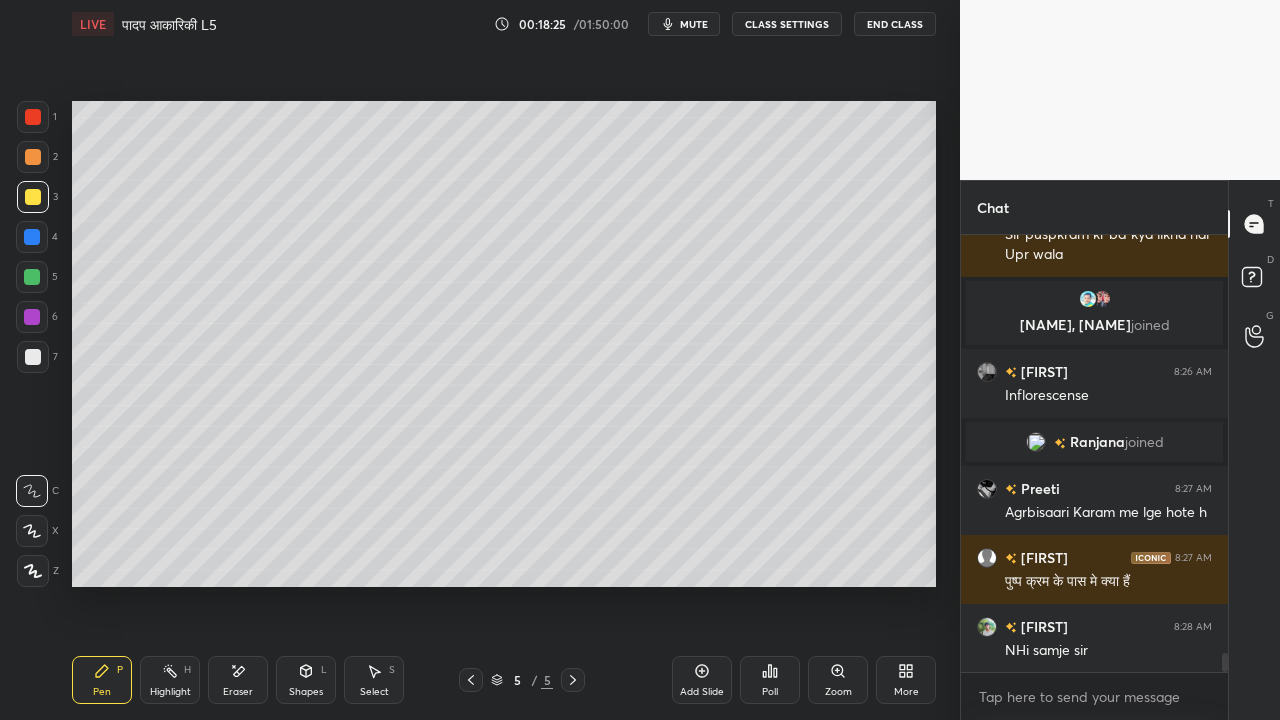 click at bounding box center (33, 357) 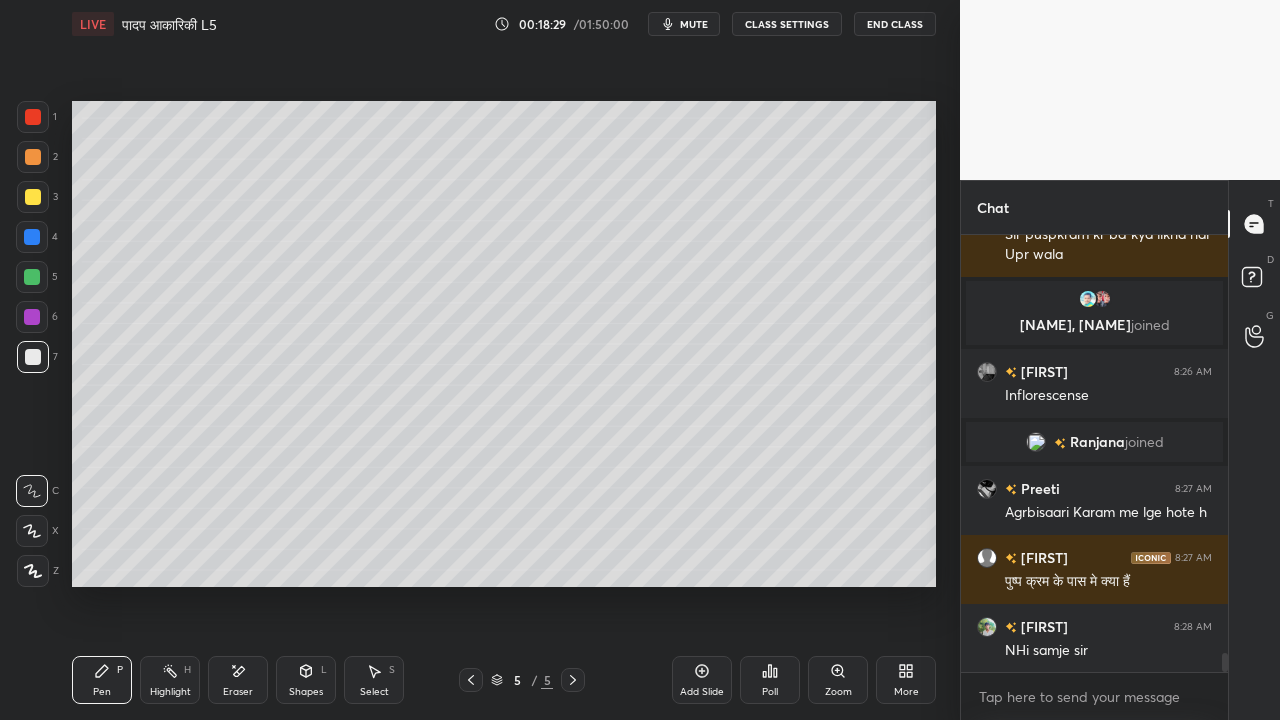 click at bounding box center [32, 277] 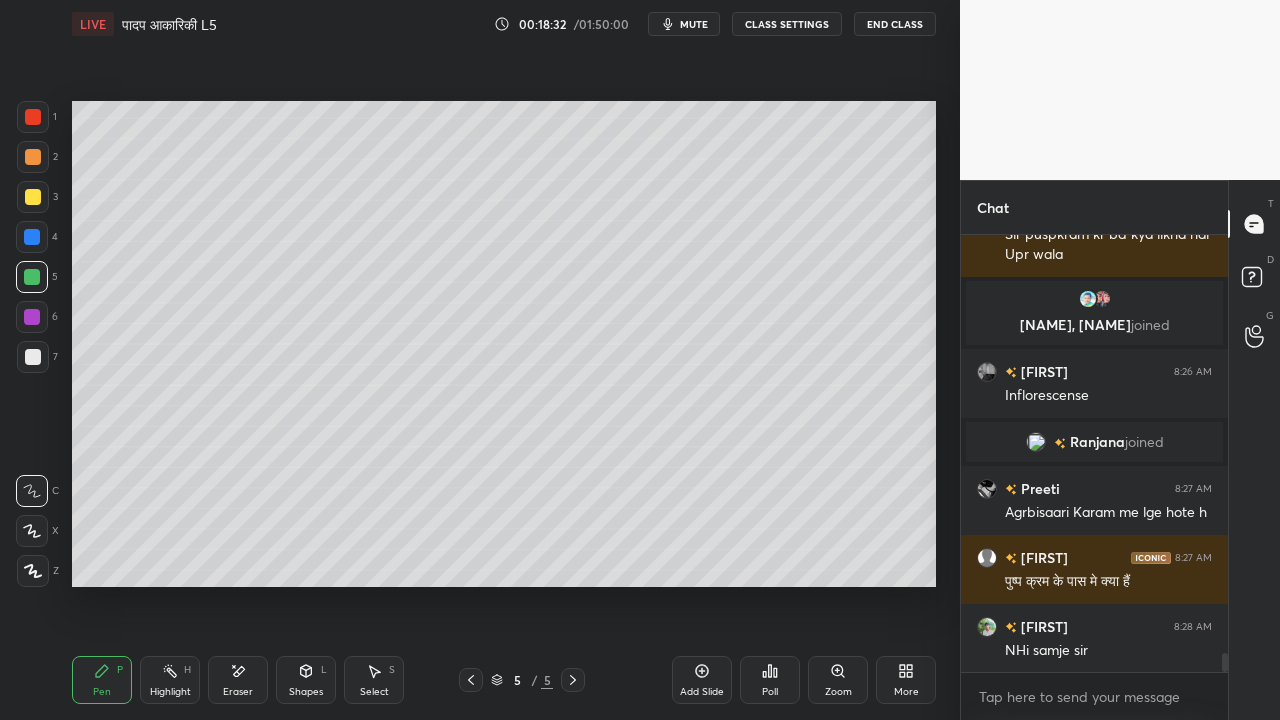 click on "Eraser" at bounding box center [238, 680] 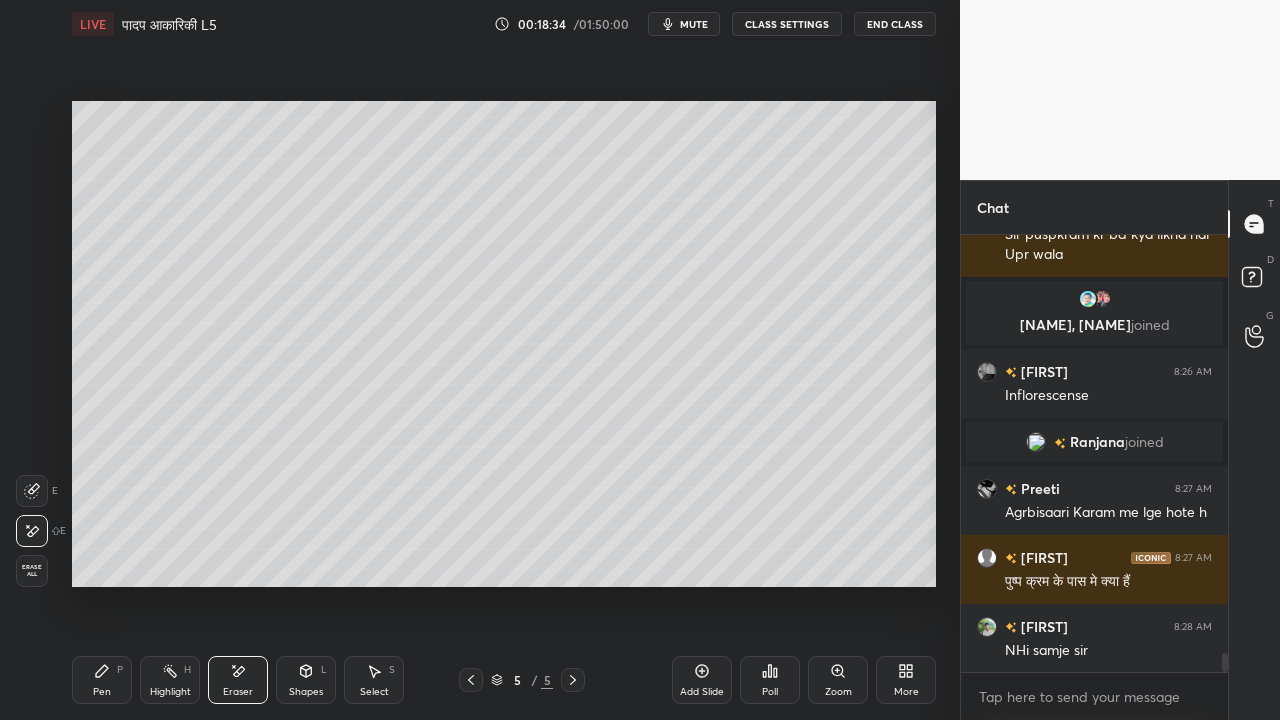 click on "Pen P" at bounding box center (102, 680) 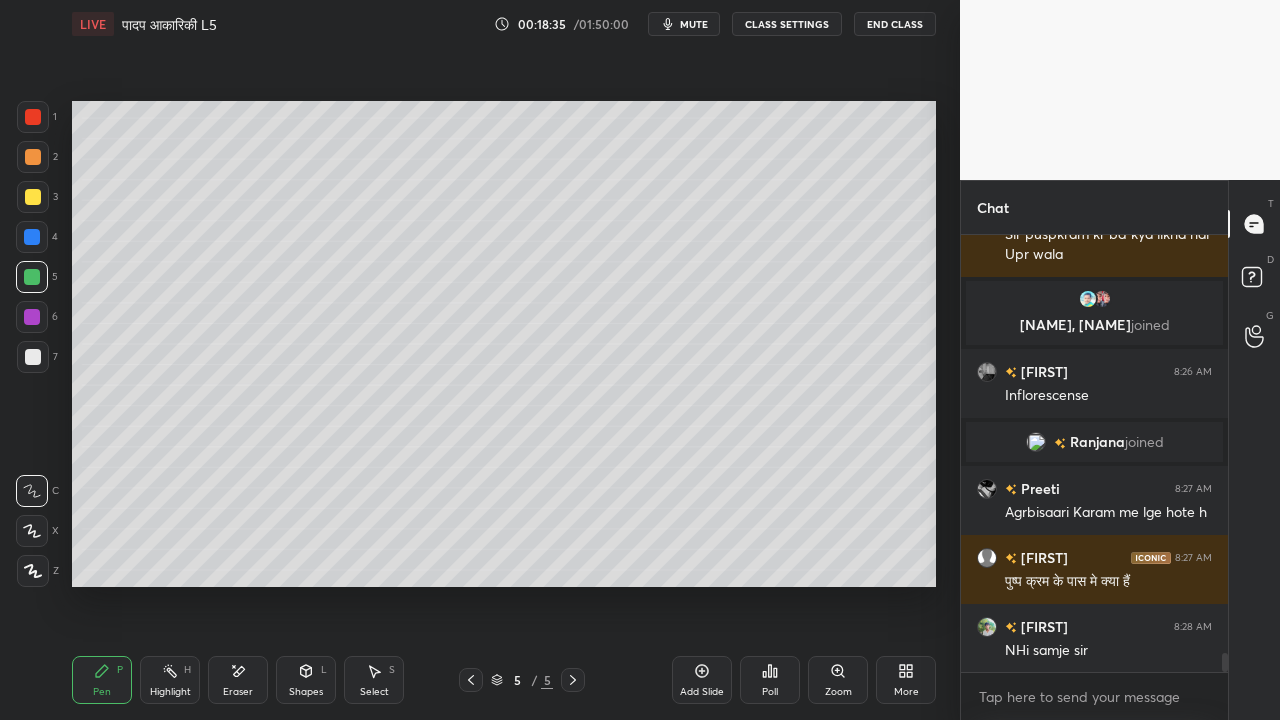scroll, scrollTop: 9570, scrollLeft: 0, axis: vertical 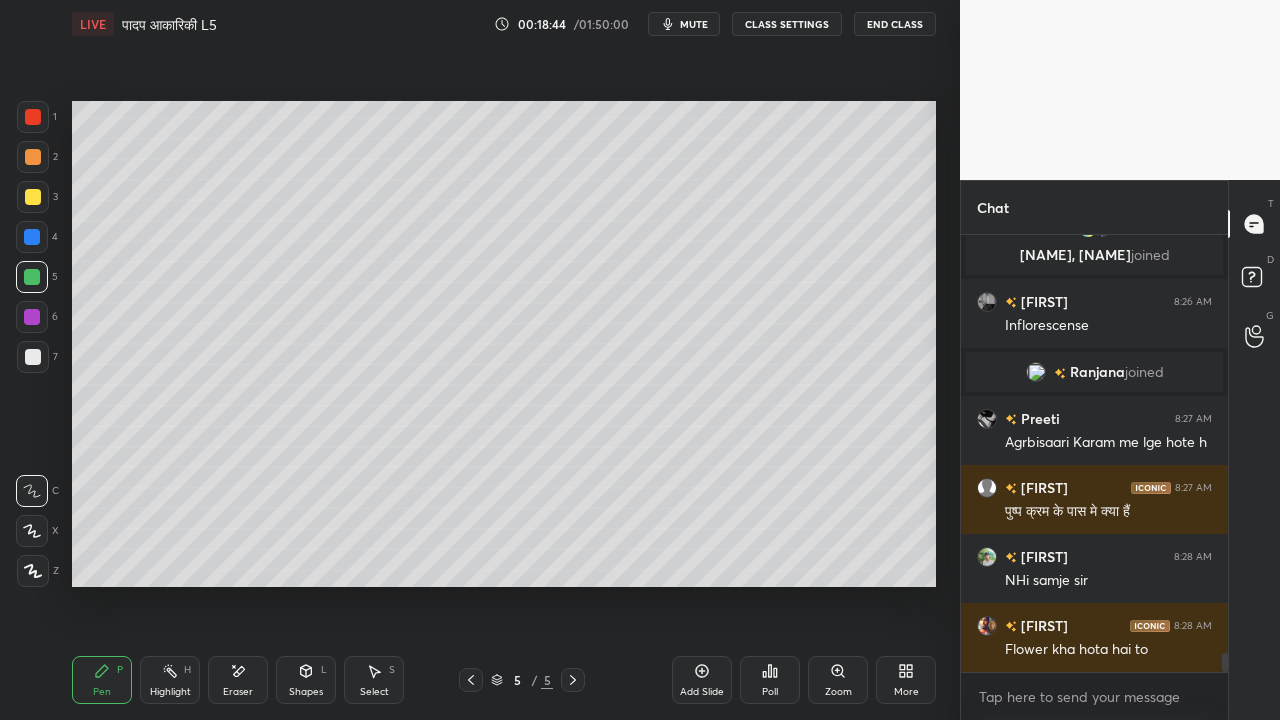 click at bounding box center (32, 237) 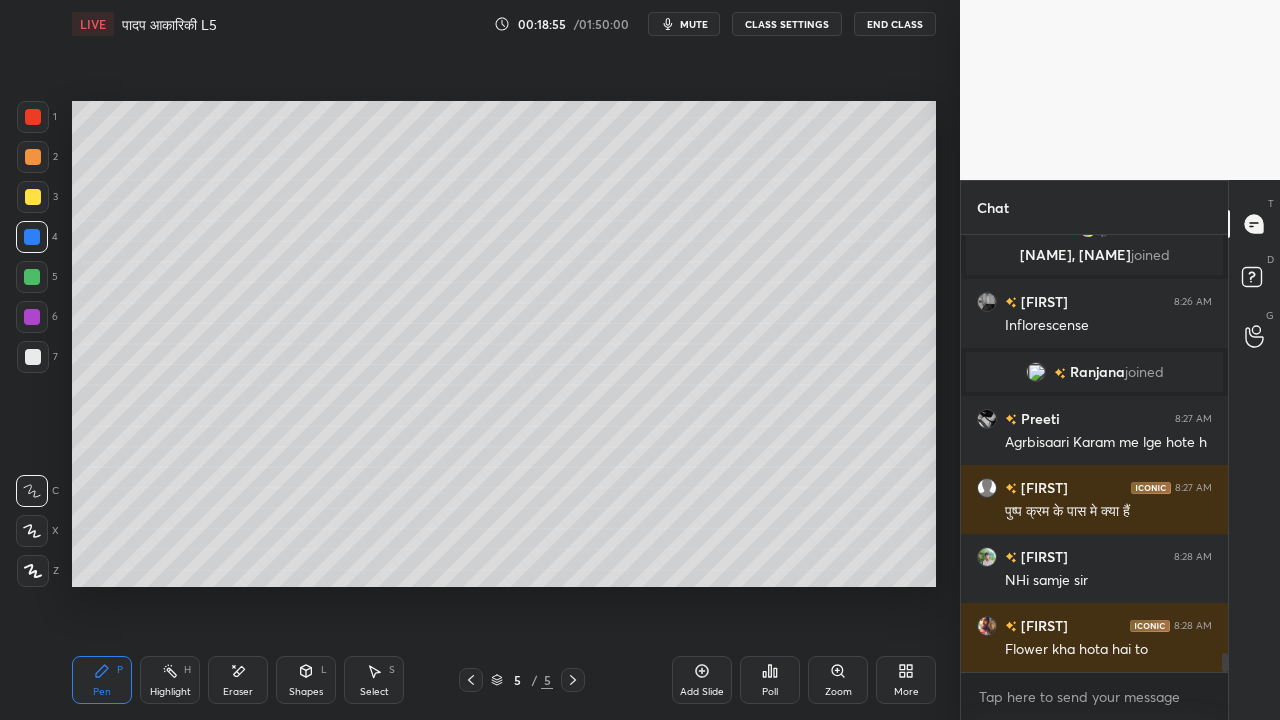 click at bounding box center [32, 237] 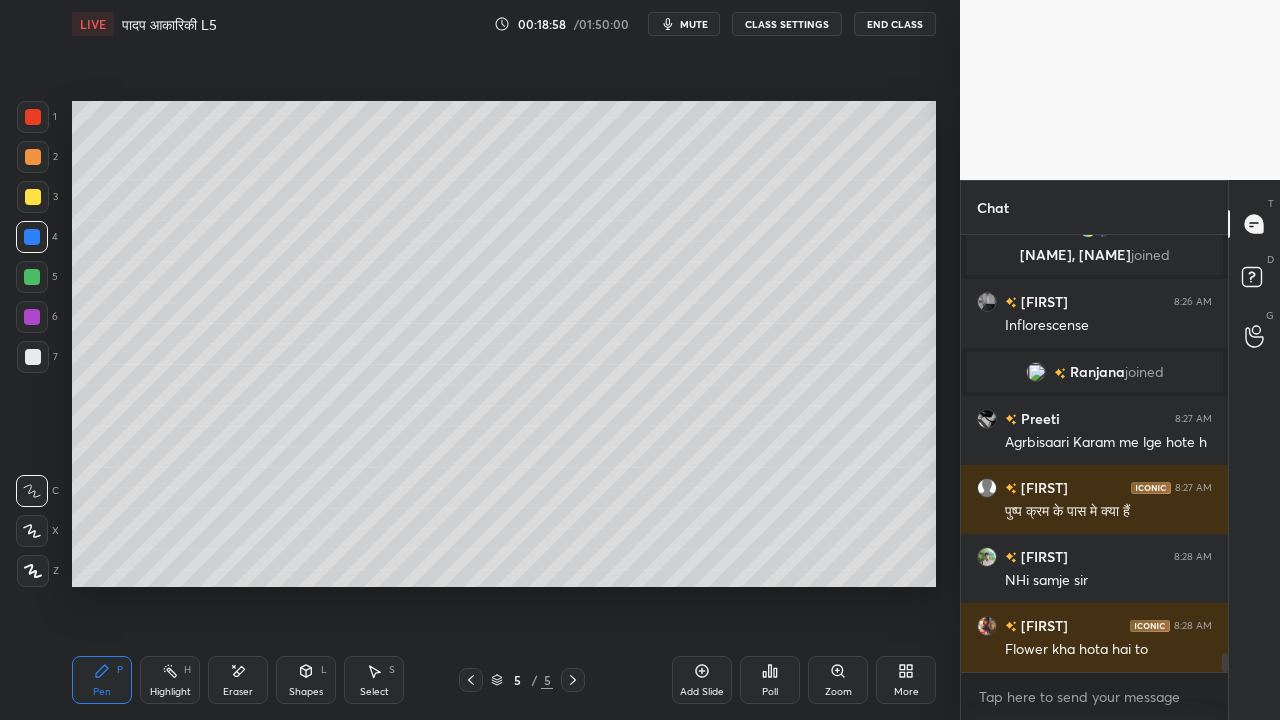 scroll, scrollTop: 9618, scrollLeft: 0, axis: vertical 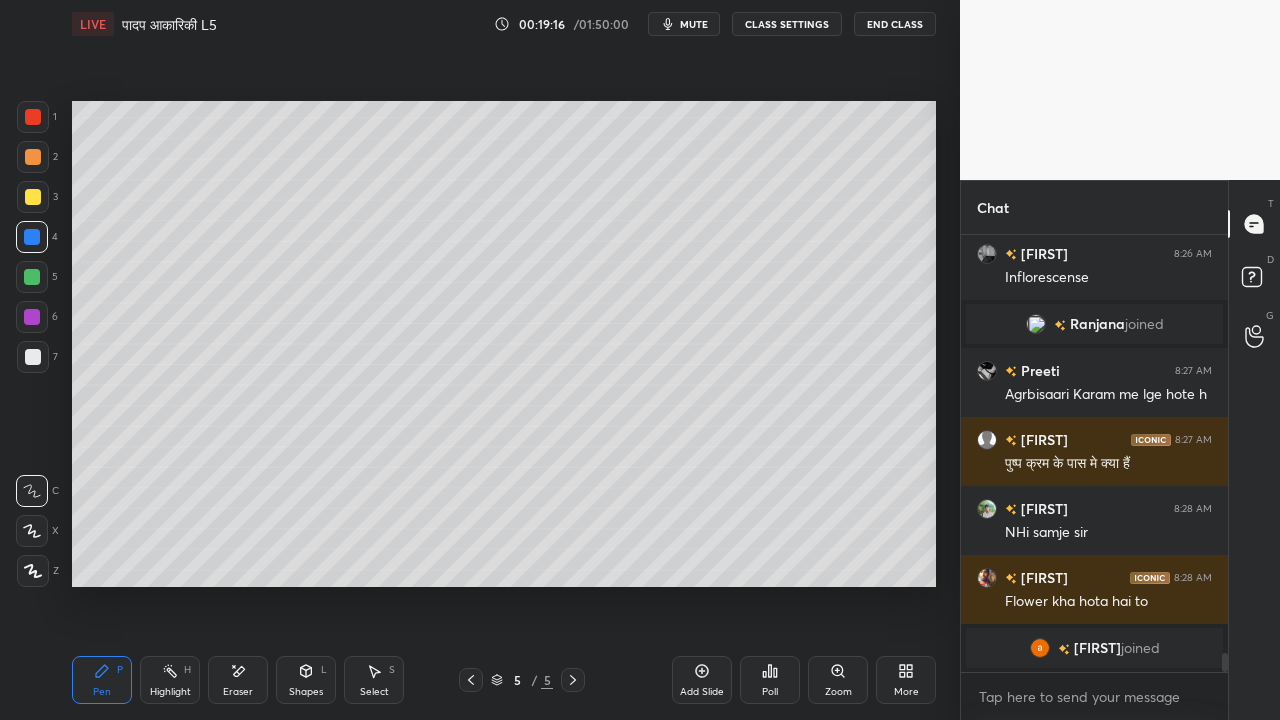 click at bounding box center (33, 357) 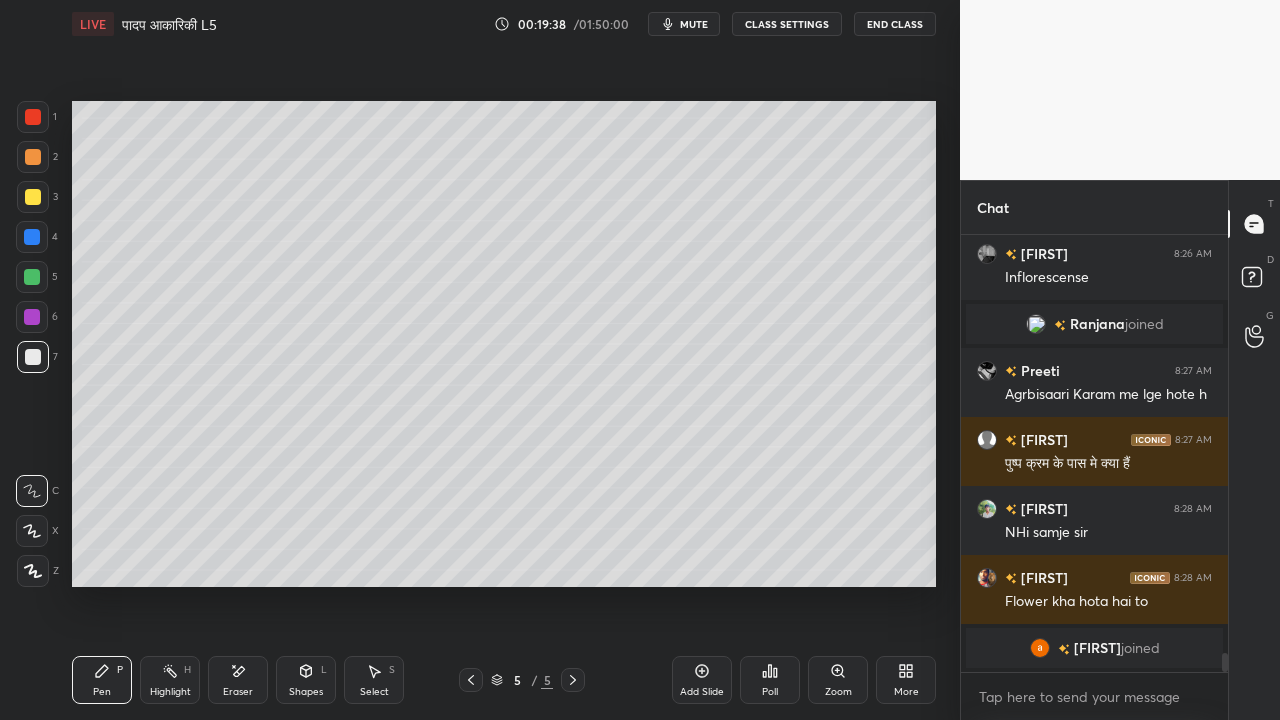 scroll, scrollTop: 9592, scrollLeft: 0, axis: vertical 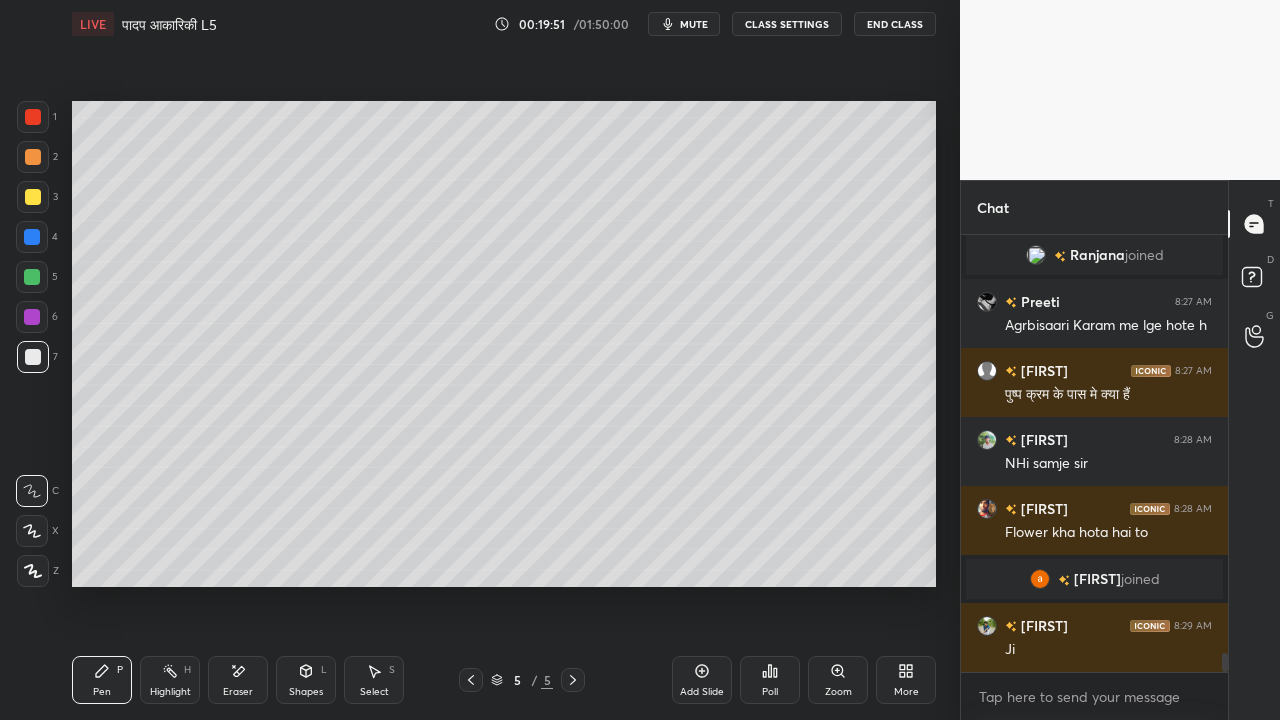 click at bounding box center (33, 197) 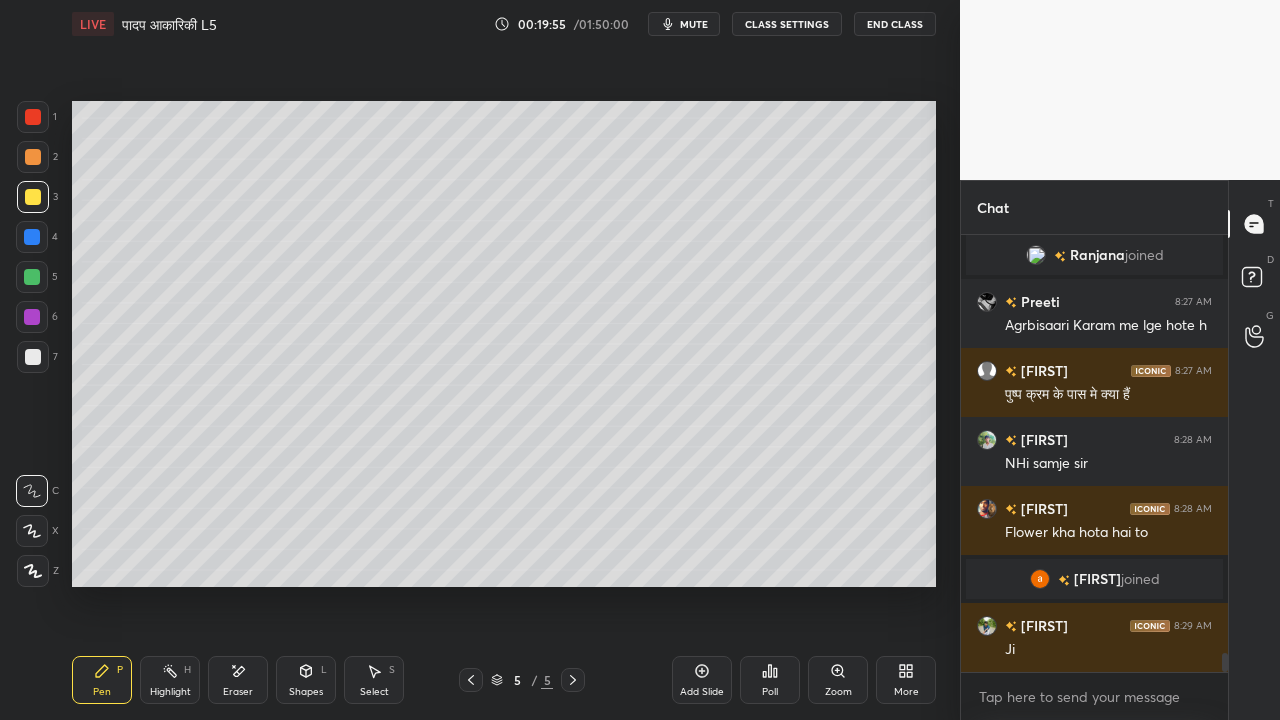 click at bounding box center [33, 357] 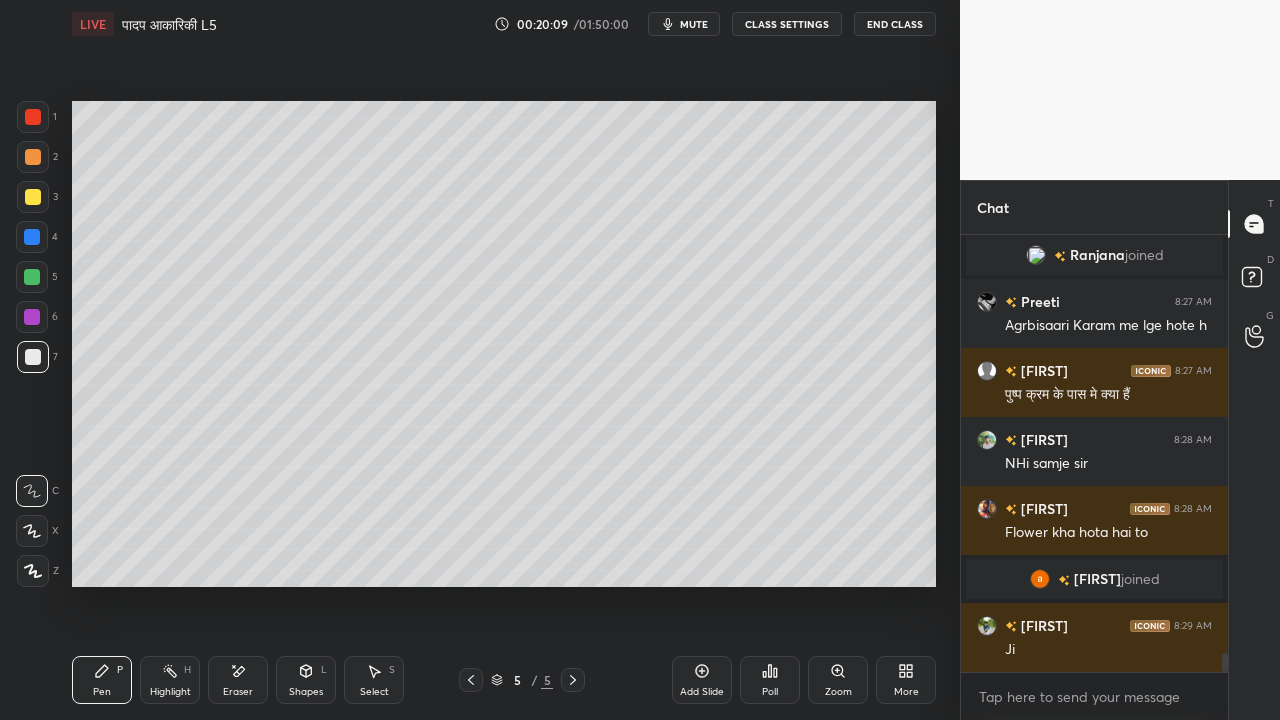 scroll, scrollTop: 9660, scrollLeft: 0, axis: vertical 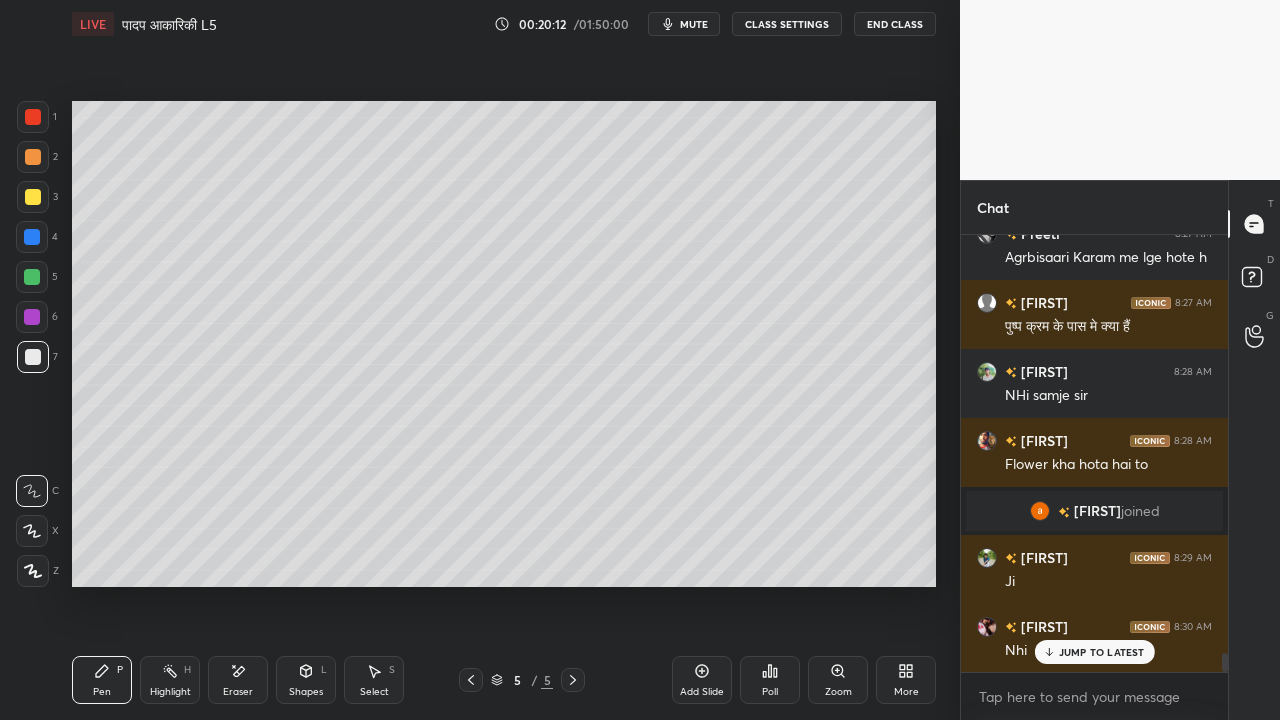 click at bounding box center (33, 357) 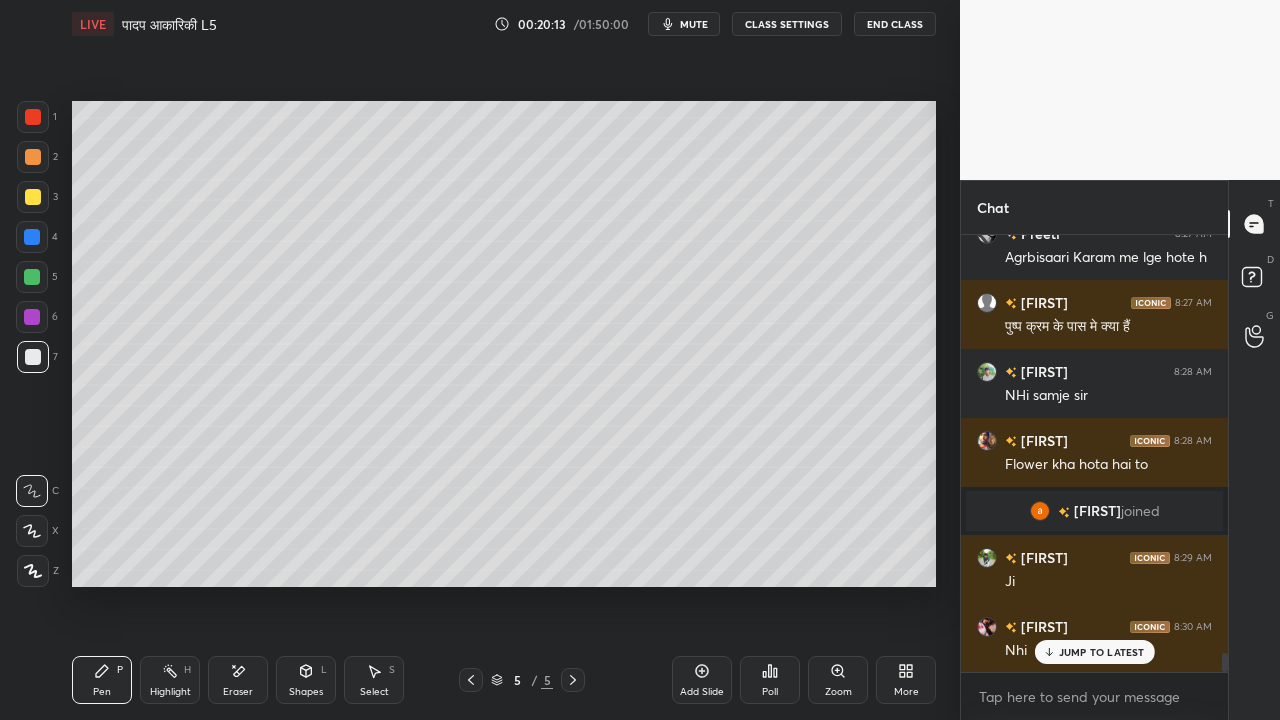 click at bounding box center (33, 197) 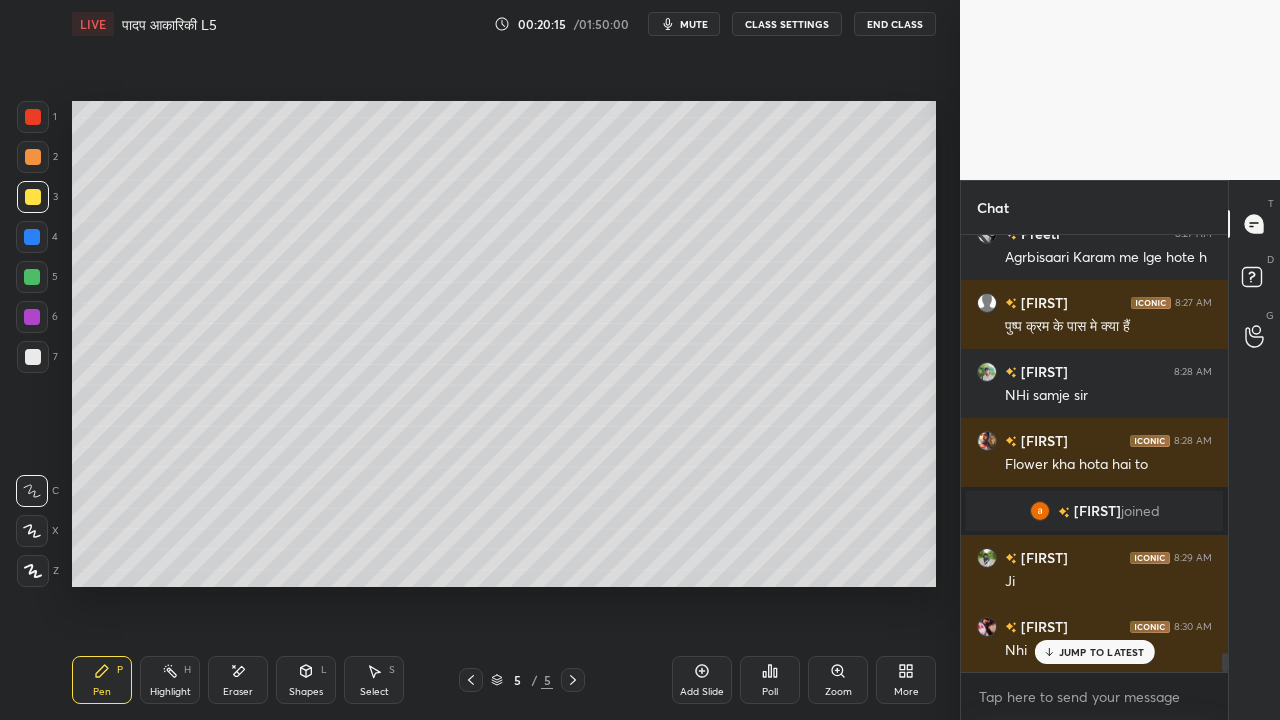 scroll, scrollTop: 9730, scrollLeft: 0, axis: vertical 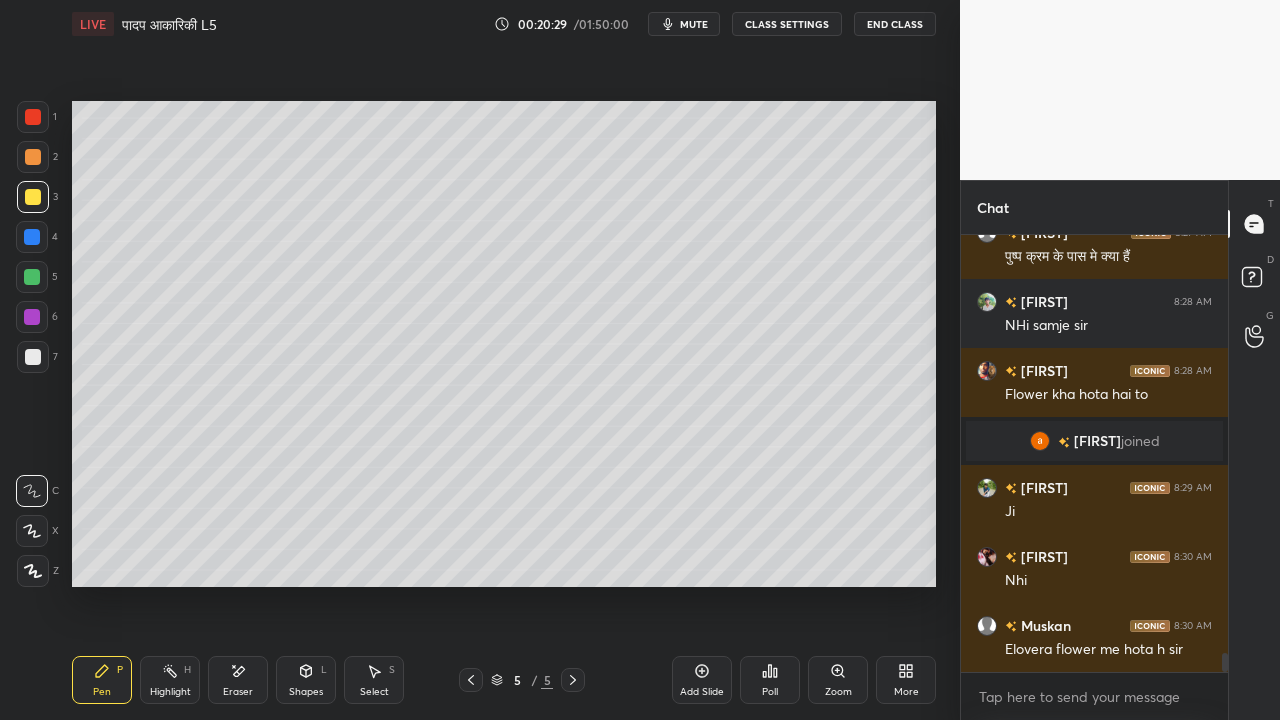 click at bounding box center (33, 357) 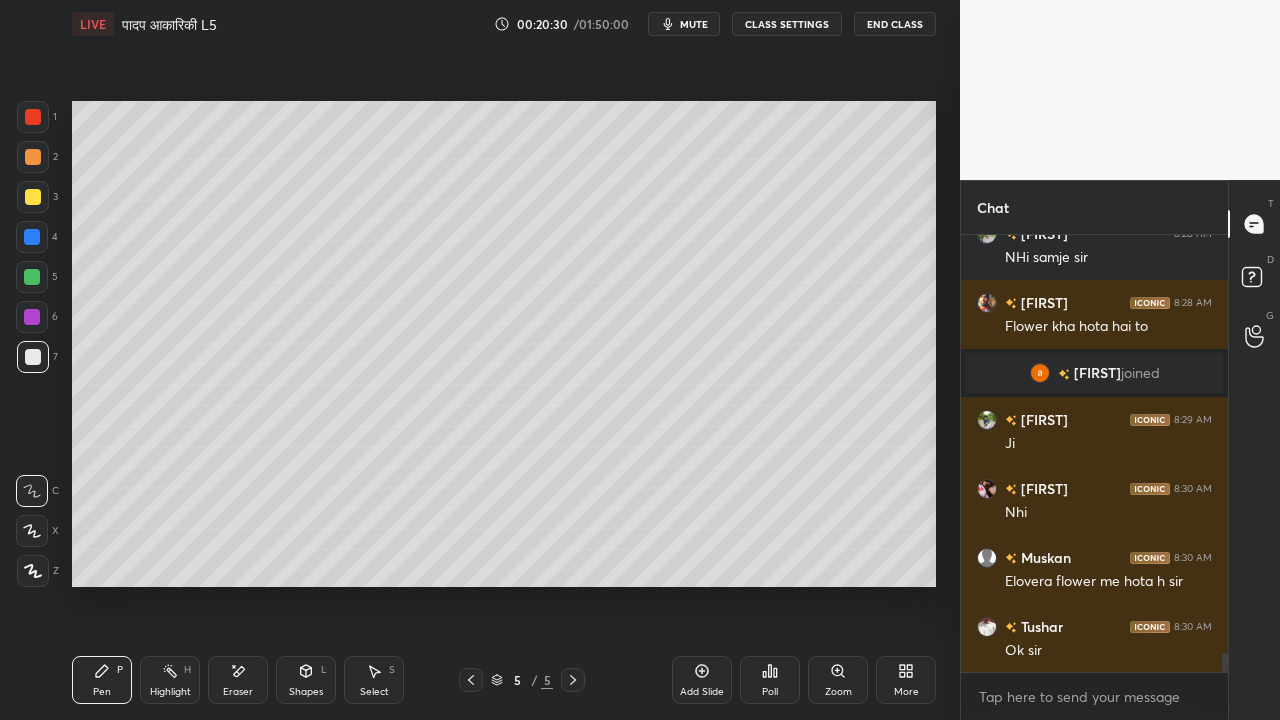 click at bounding box center [33, 197] 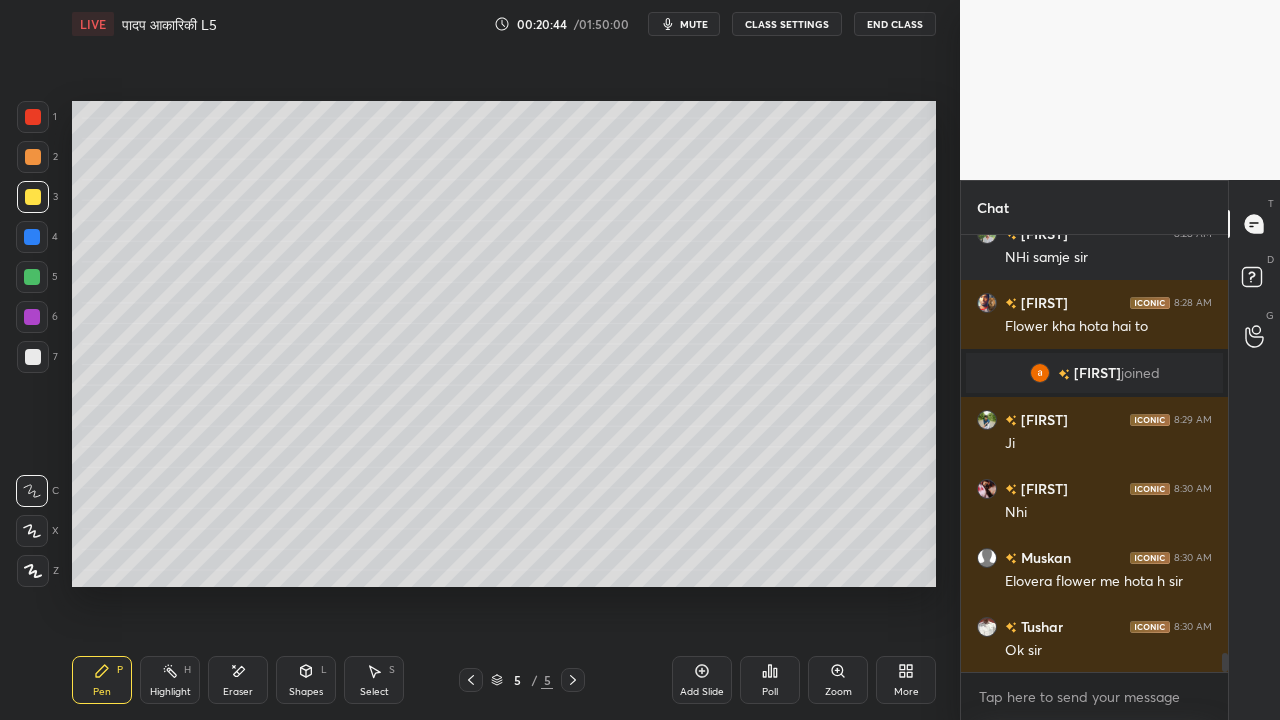 click at bounding box center (33, 357) 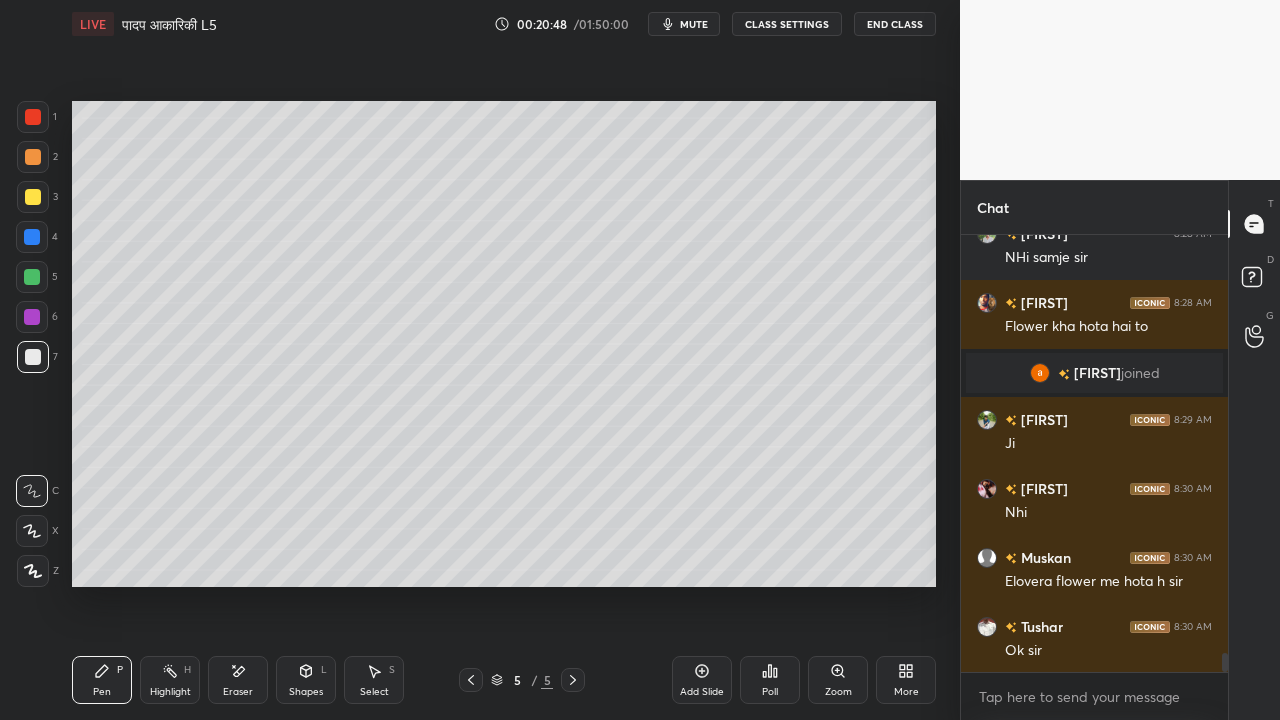 click at bounding box center (33, 197) 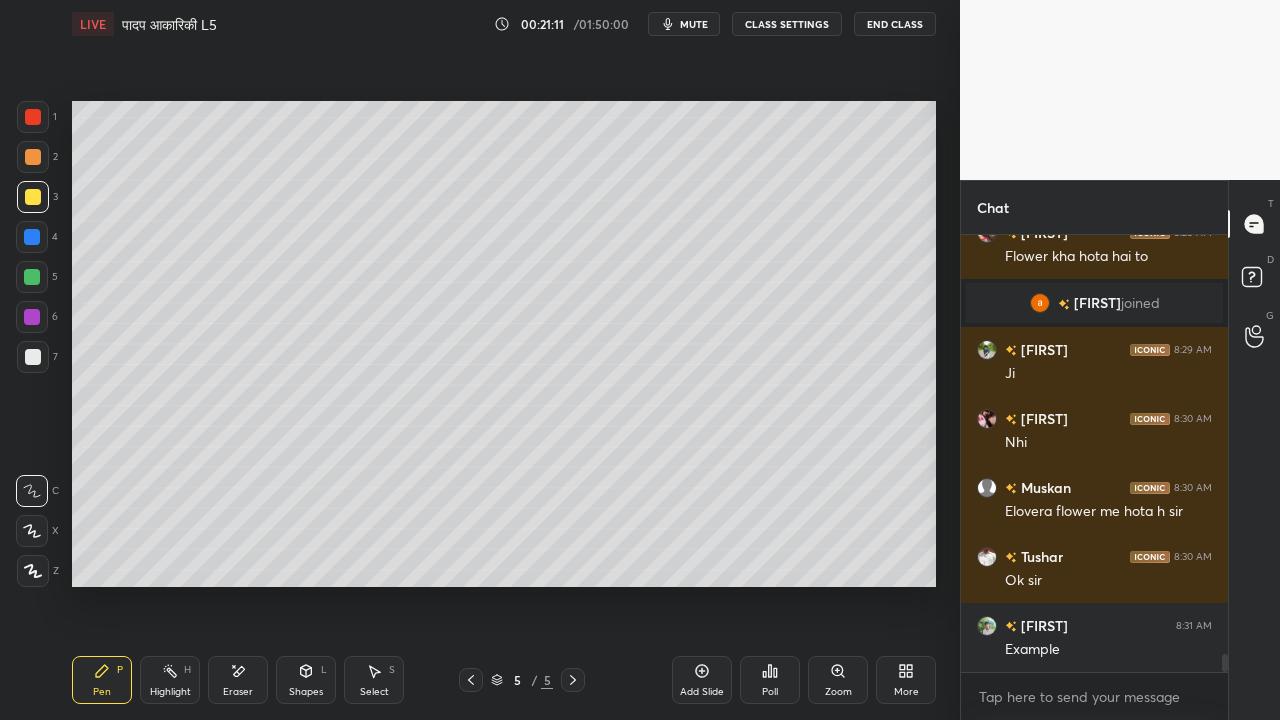 scroll, scrollTop: 9954, scrollLeft: 0, axis: vertical 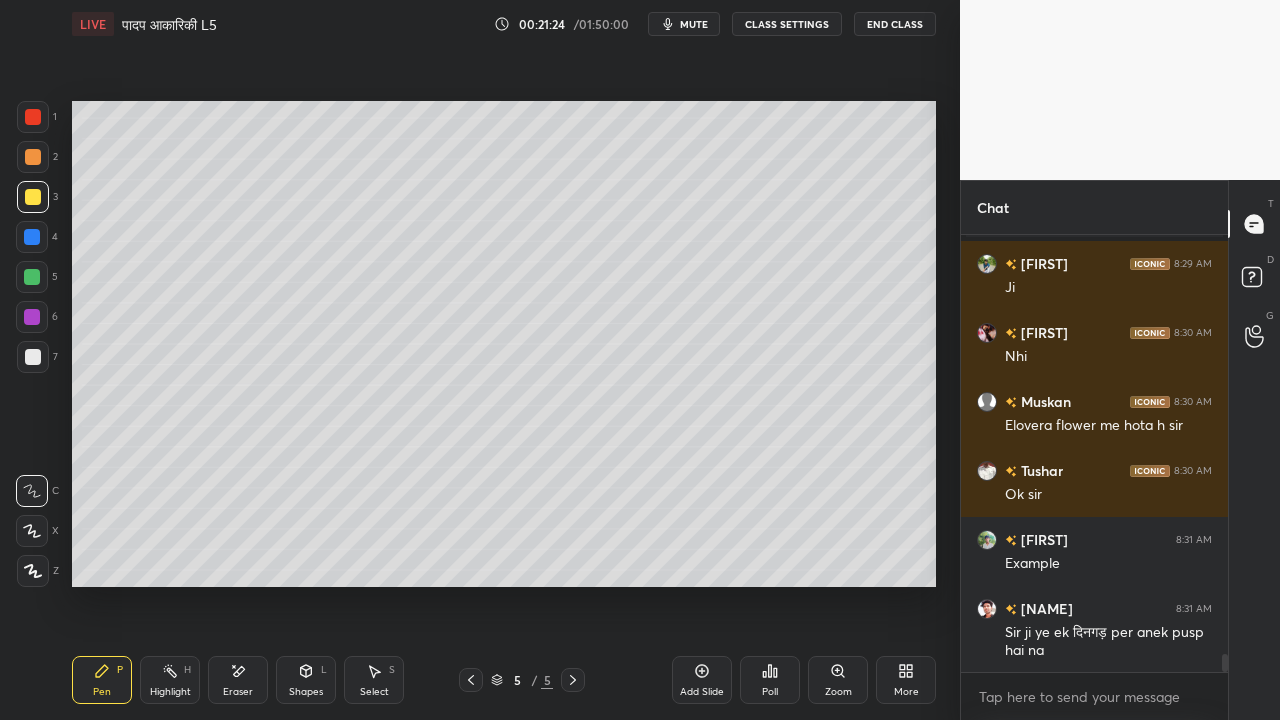 click at bounding box center (33, 357) 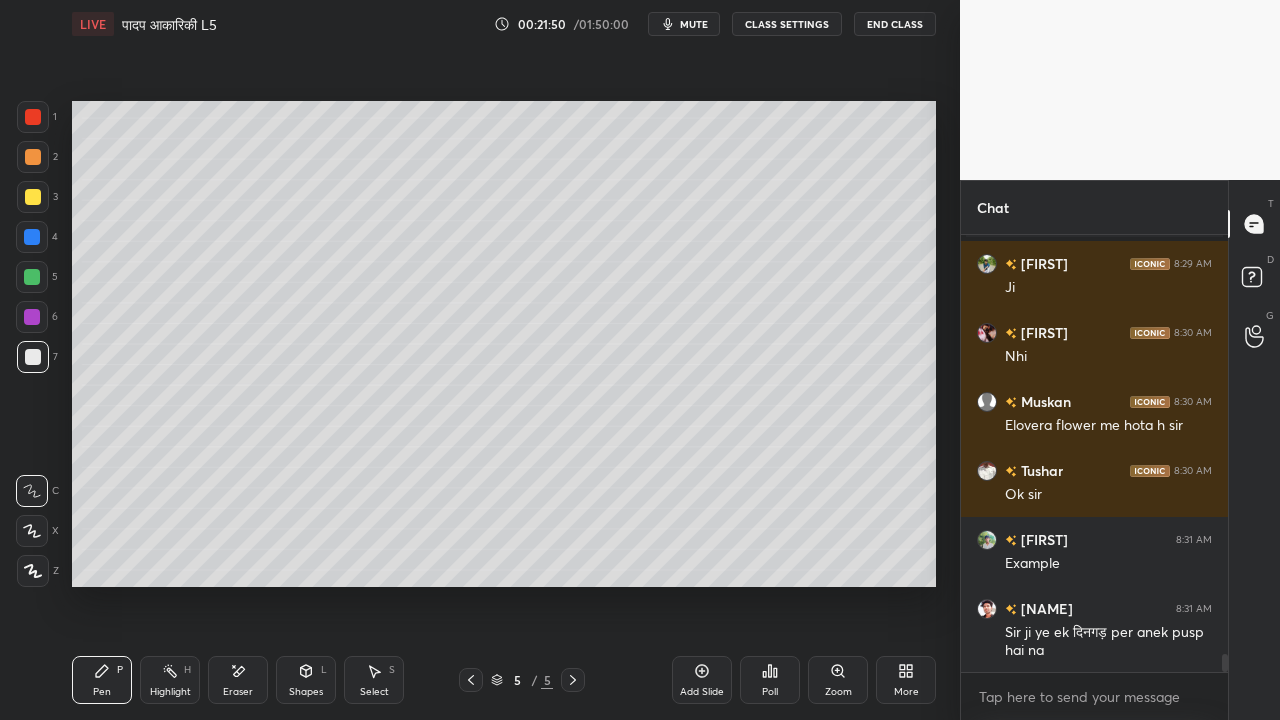 scroll, scrollTop: 10024, scrollLeft: 0, axis: vertical 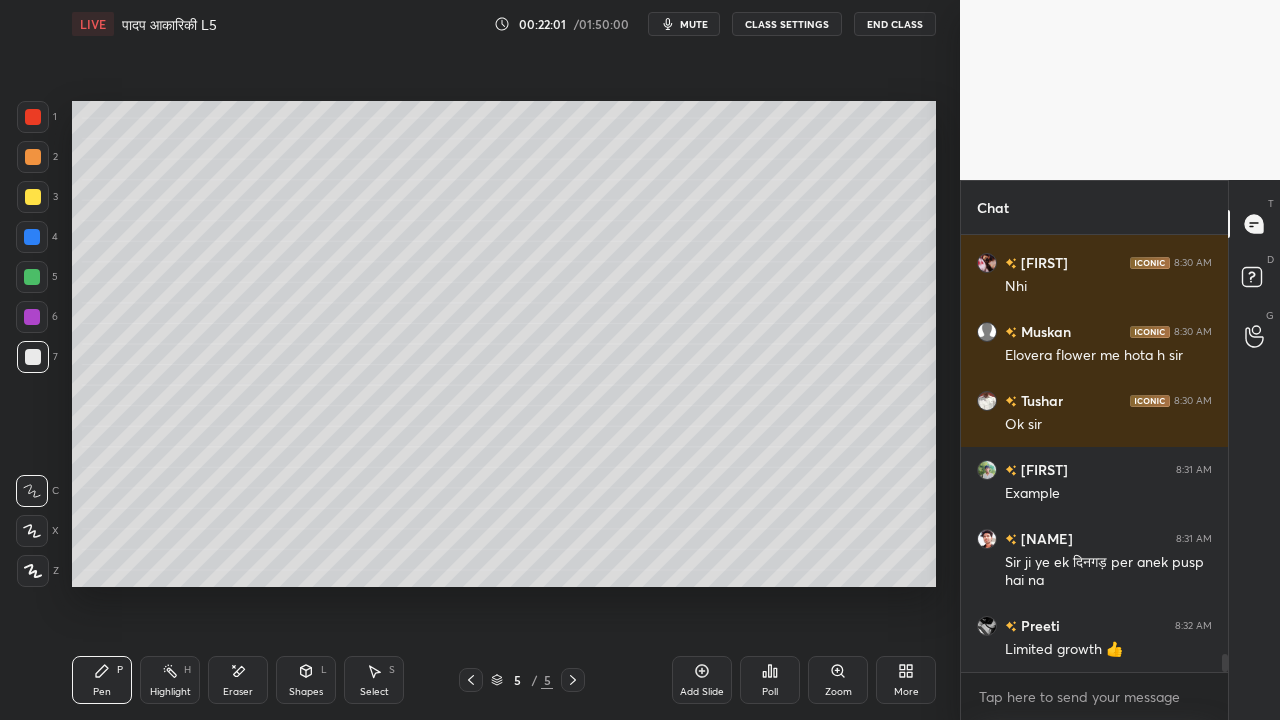 click at bounding box center [33, 197] 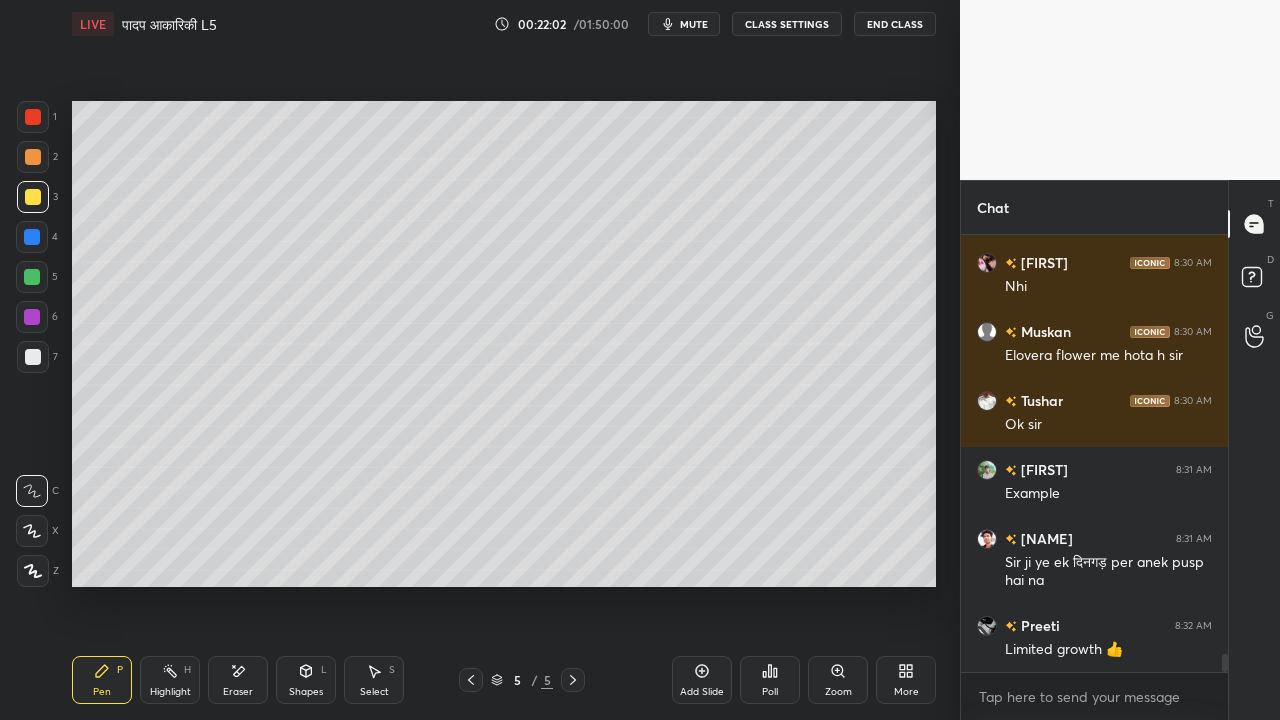 click at bounding box center [33, 357] 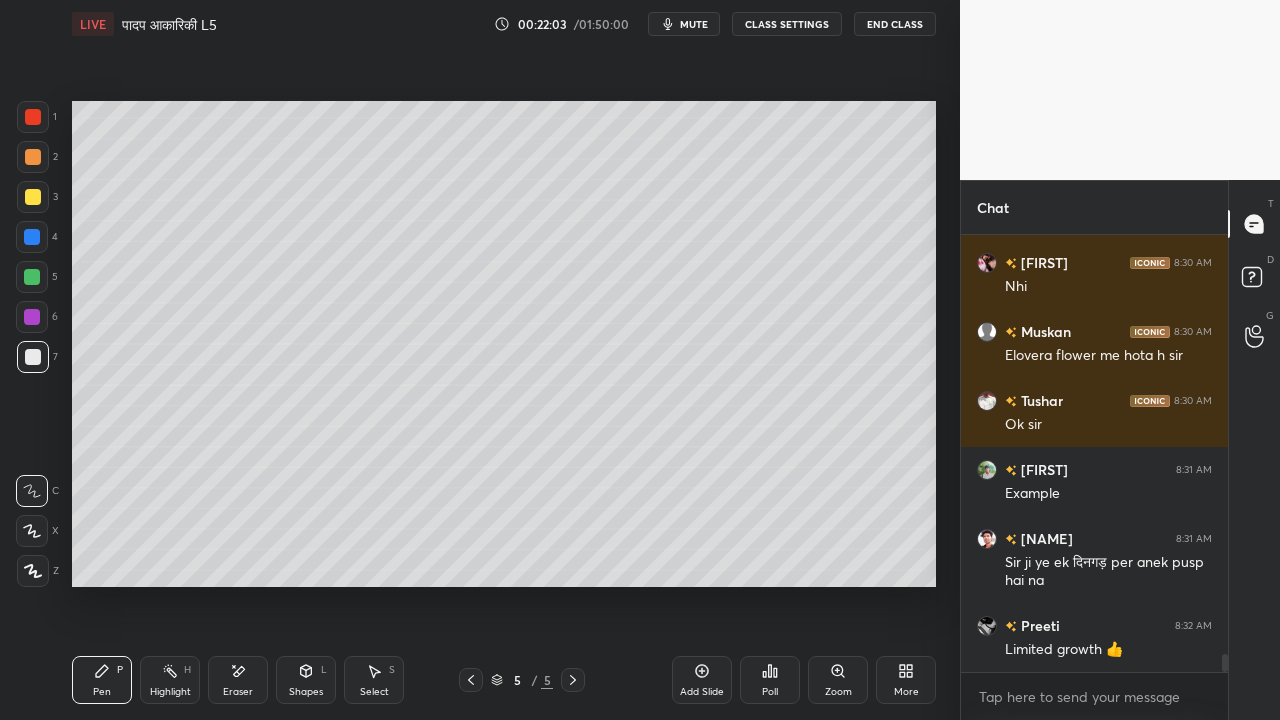 click at bounding box center [33, 197] 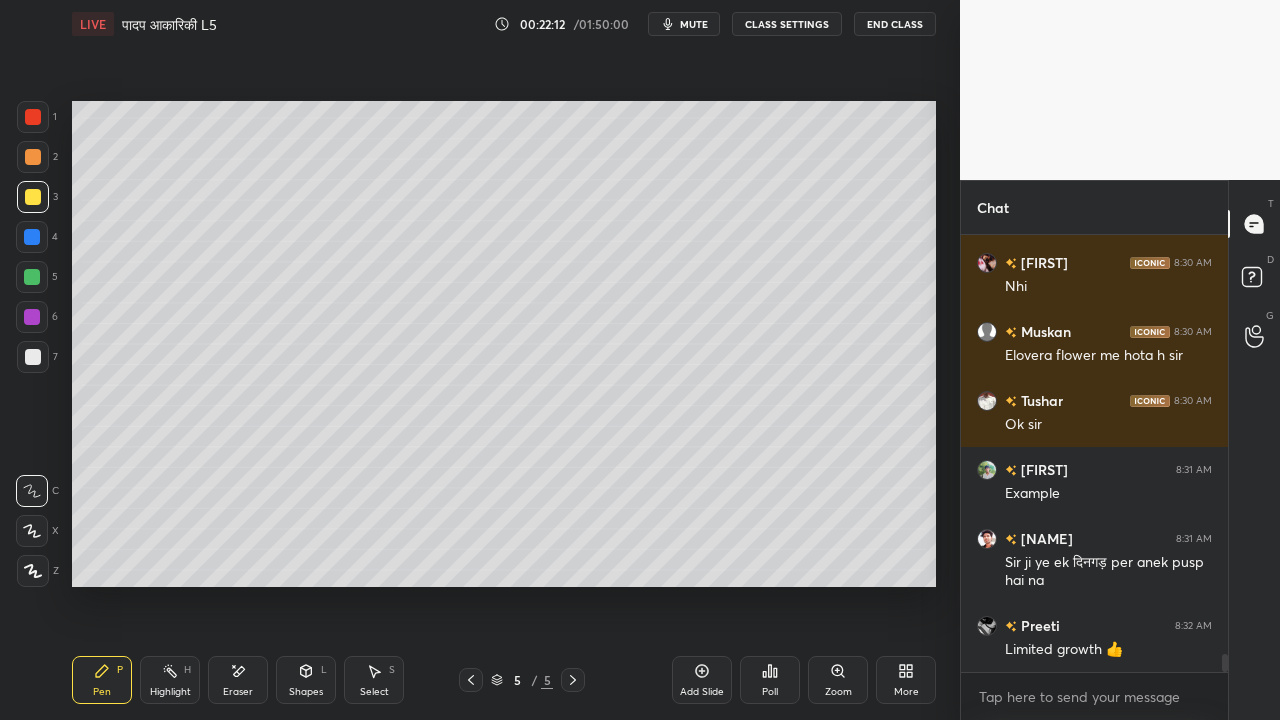 click at bounding box center [32, 237] 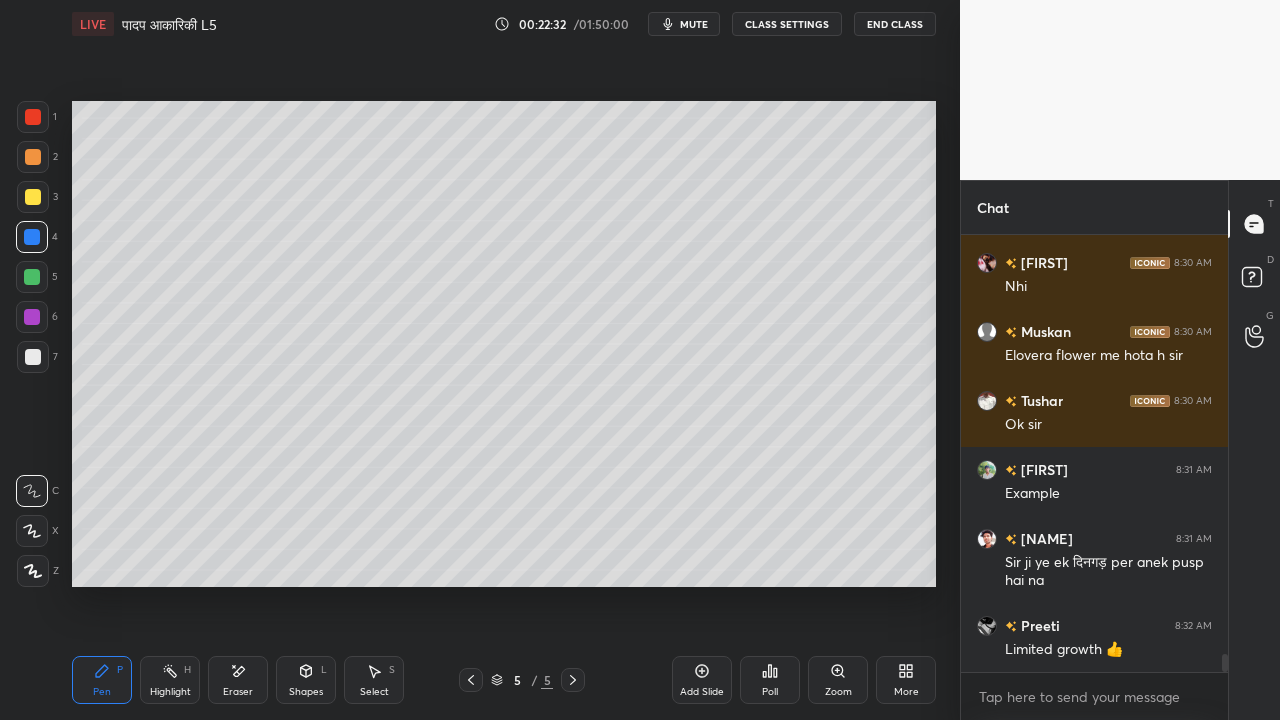 click at bounding box center [33, 357] 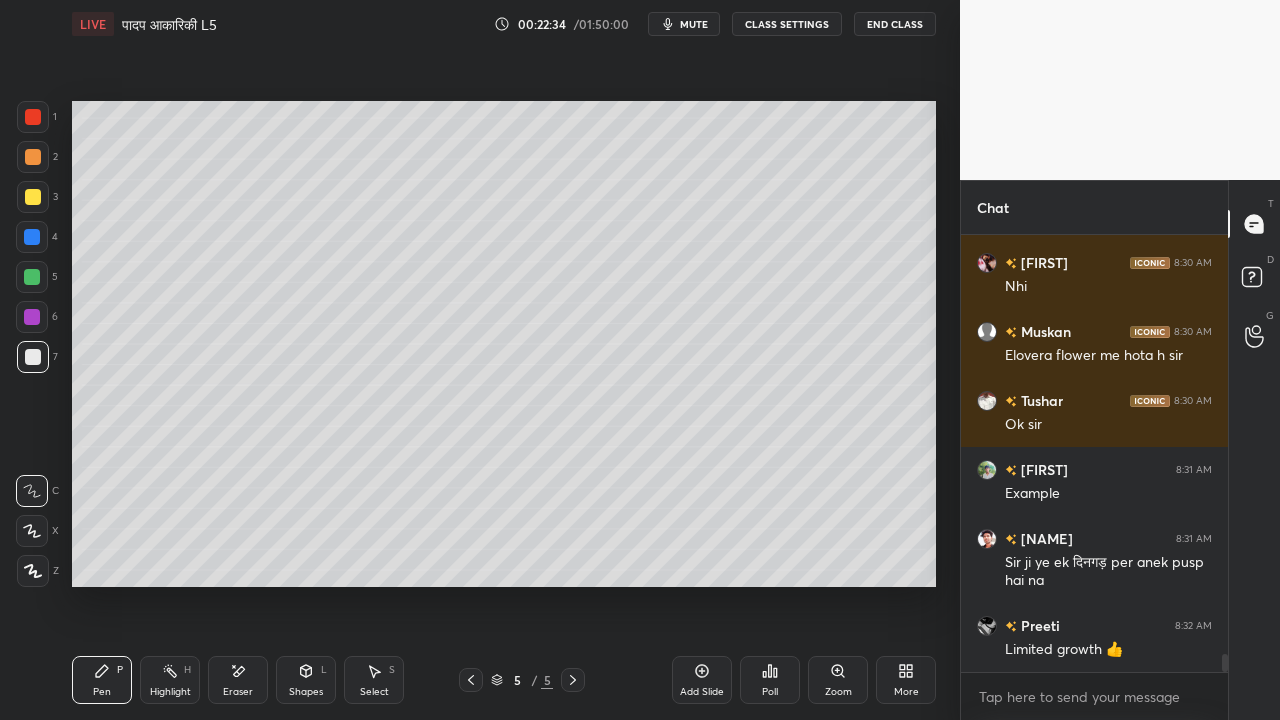 click 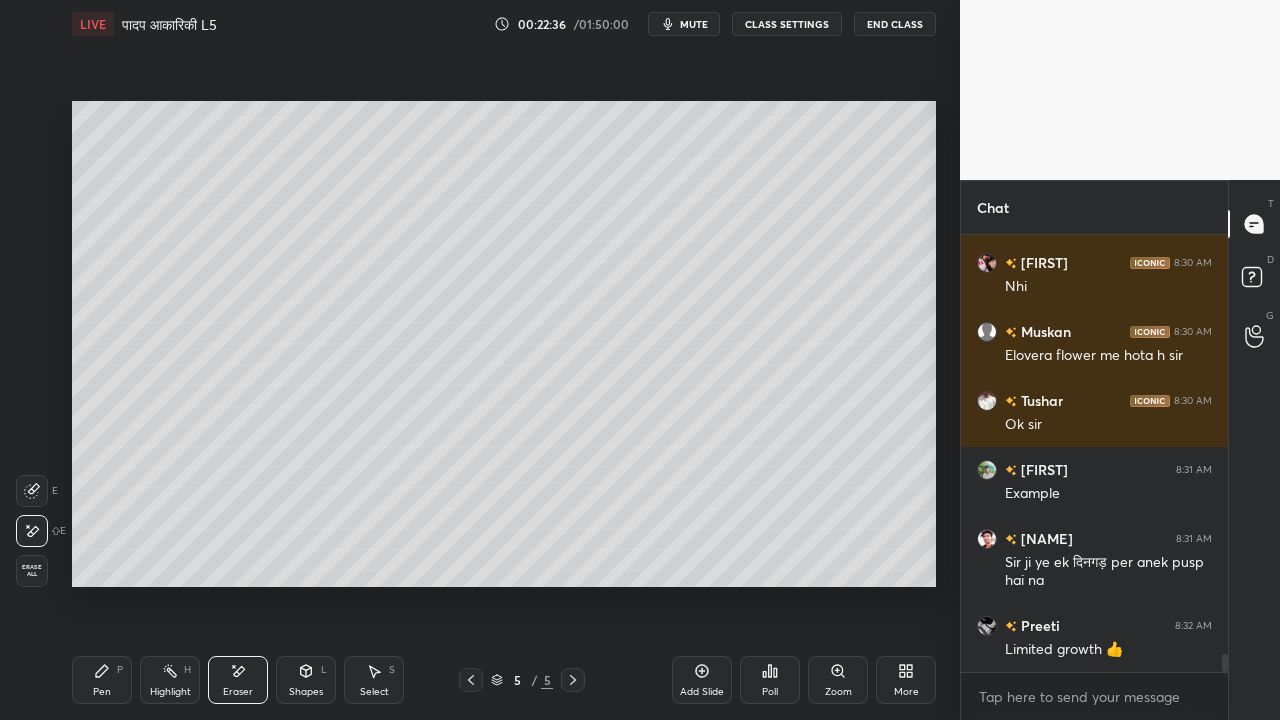 click on "Pen P" at bounding box center (102, 680) 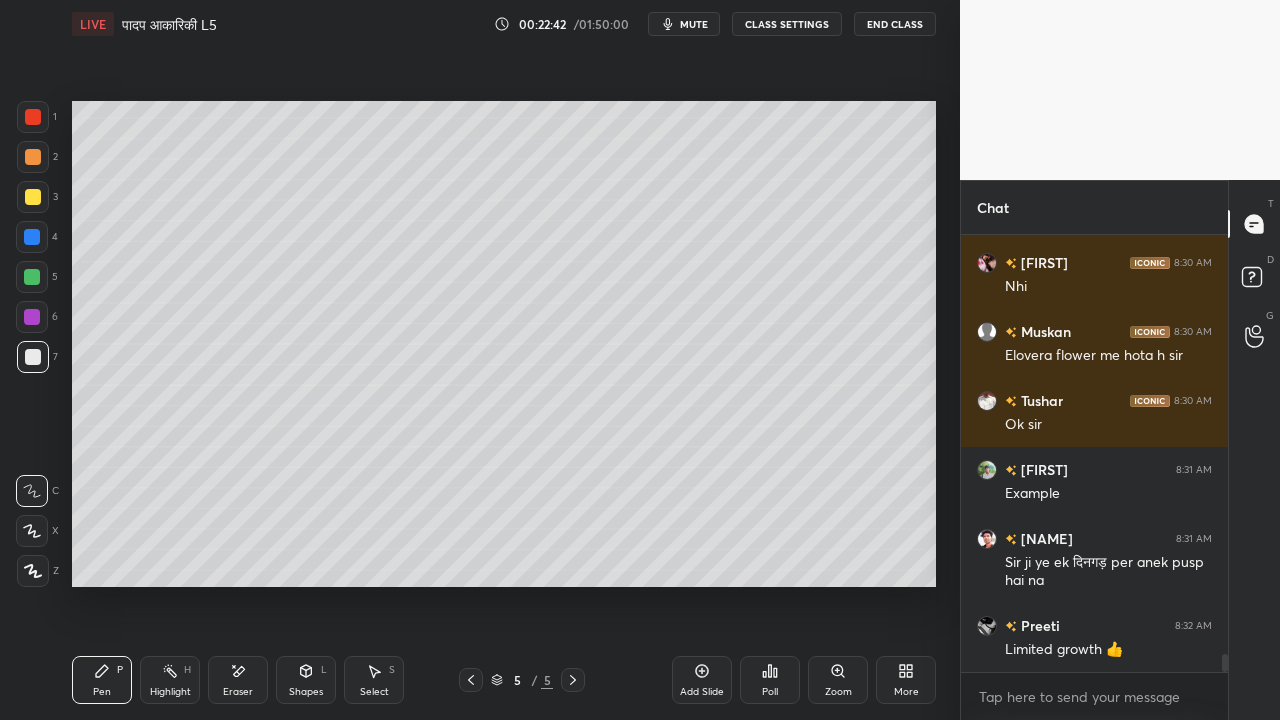 scroll, scrollTop: 10072, scrollLeft: 0, axis: vertical 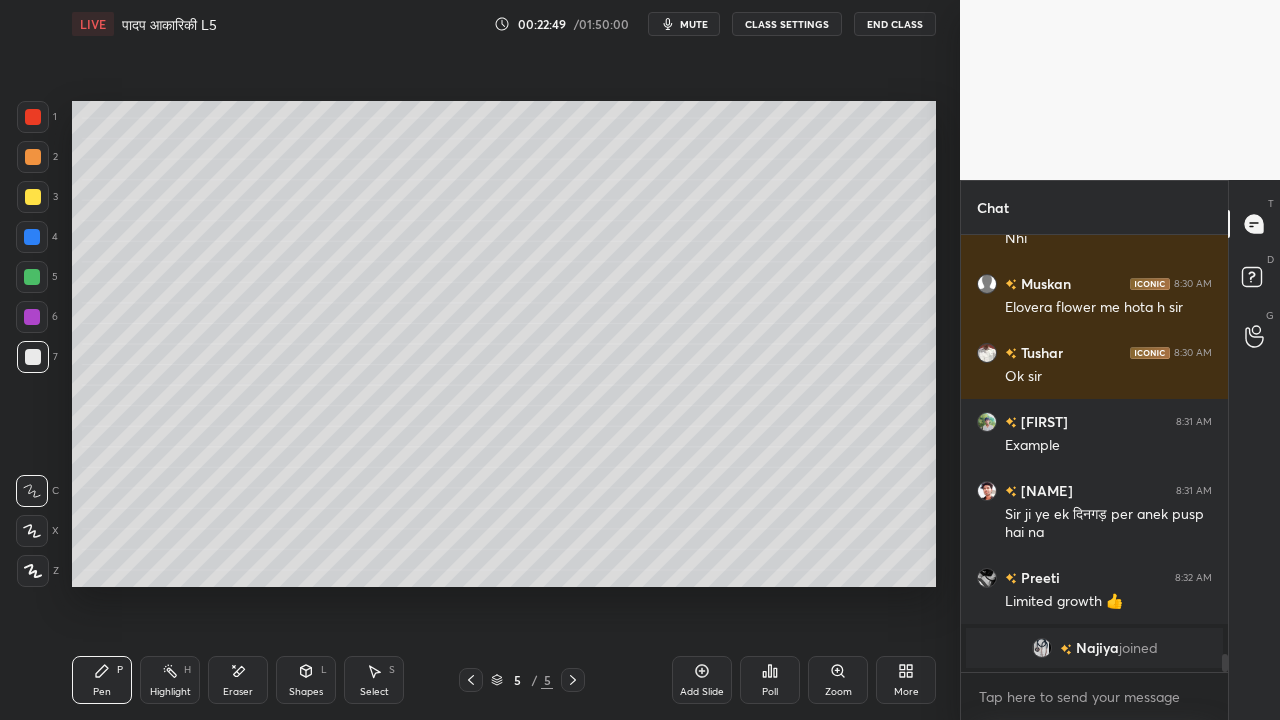 click at bounding box center (33, 197) 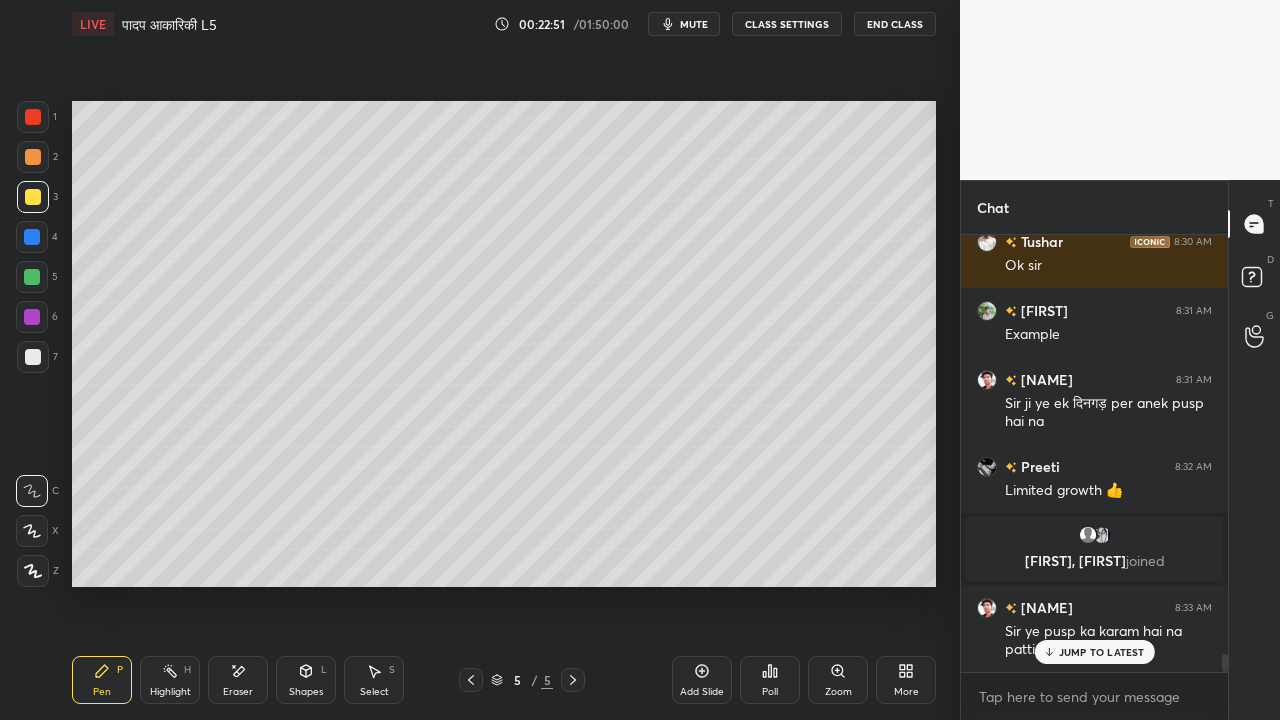 scroll, scrollTop: 9974, scrollLeft: 0, axis: vertical 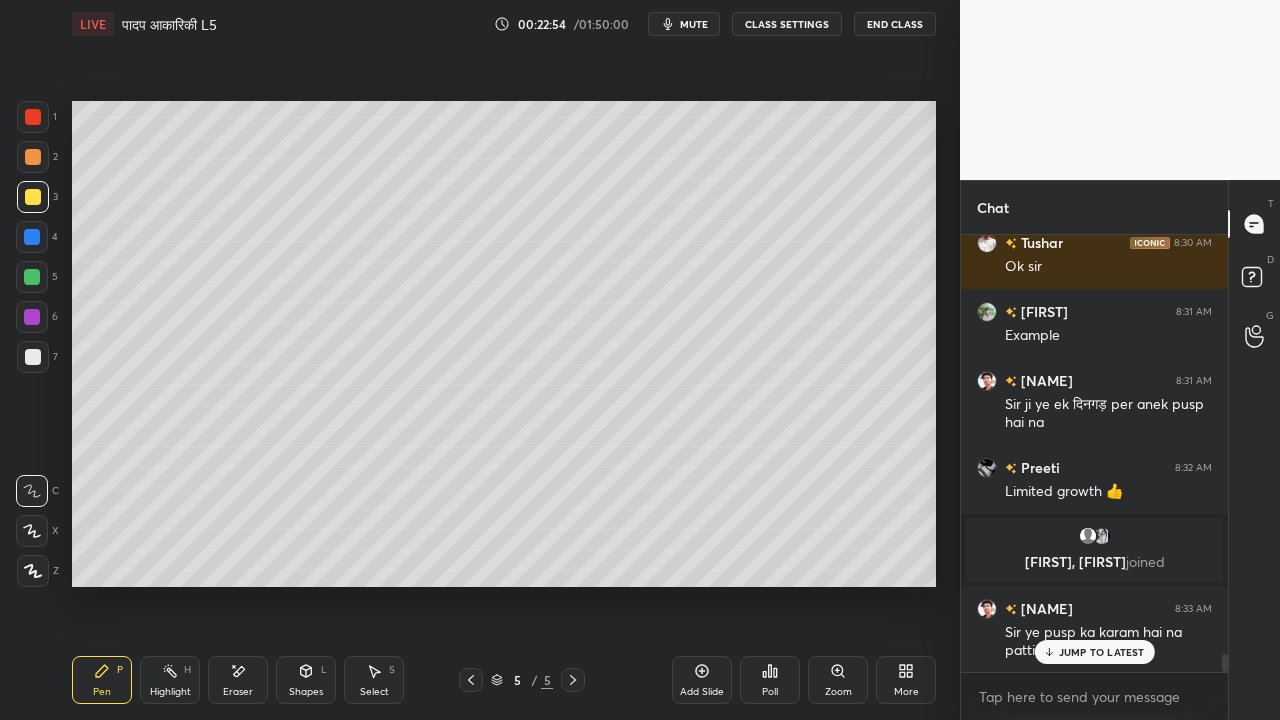 click at bounding box center [33, 357] 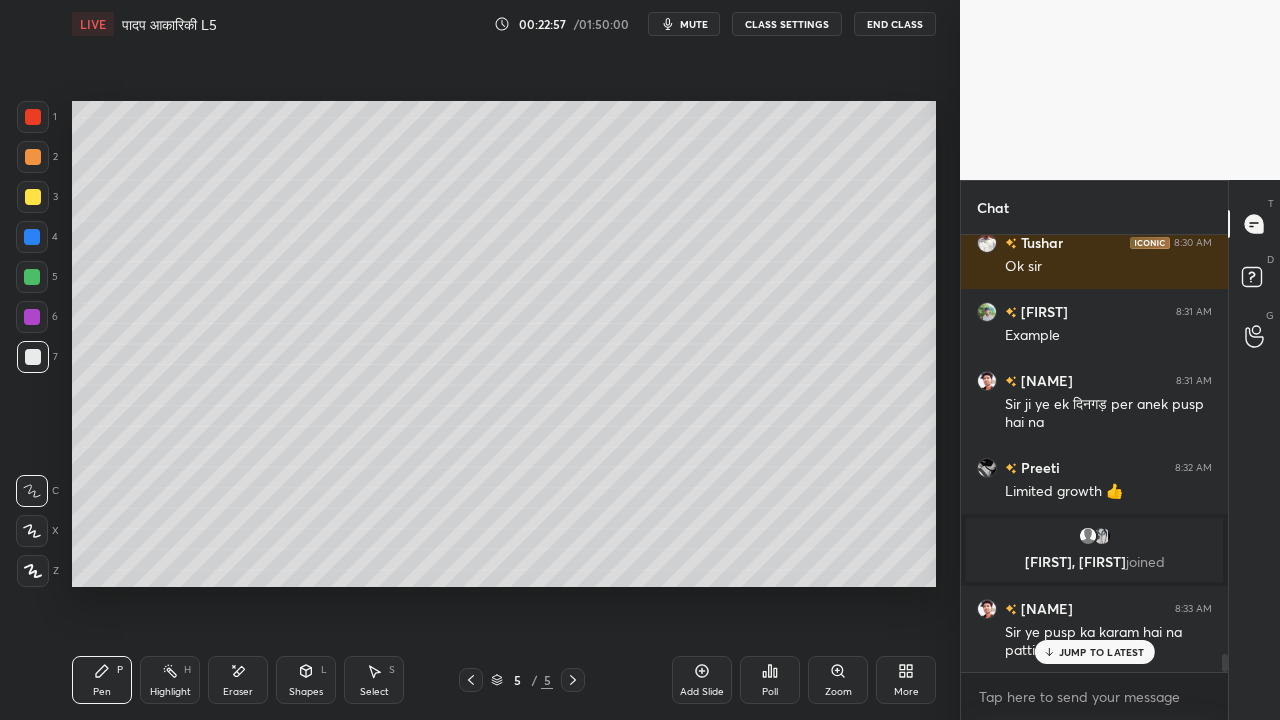 click 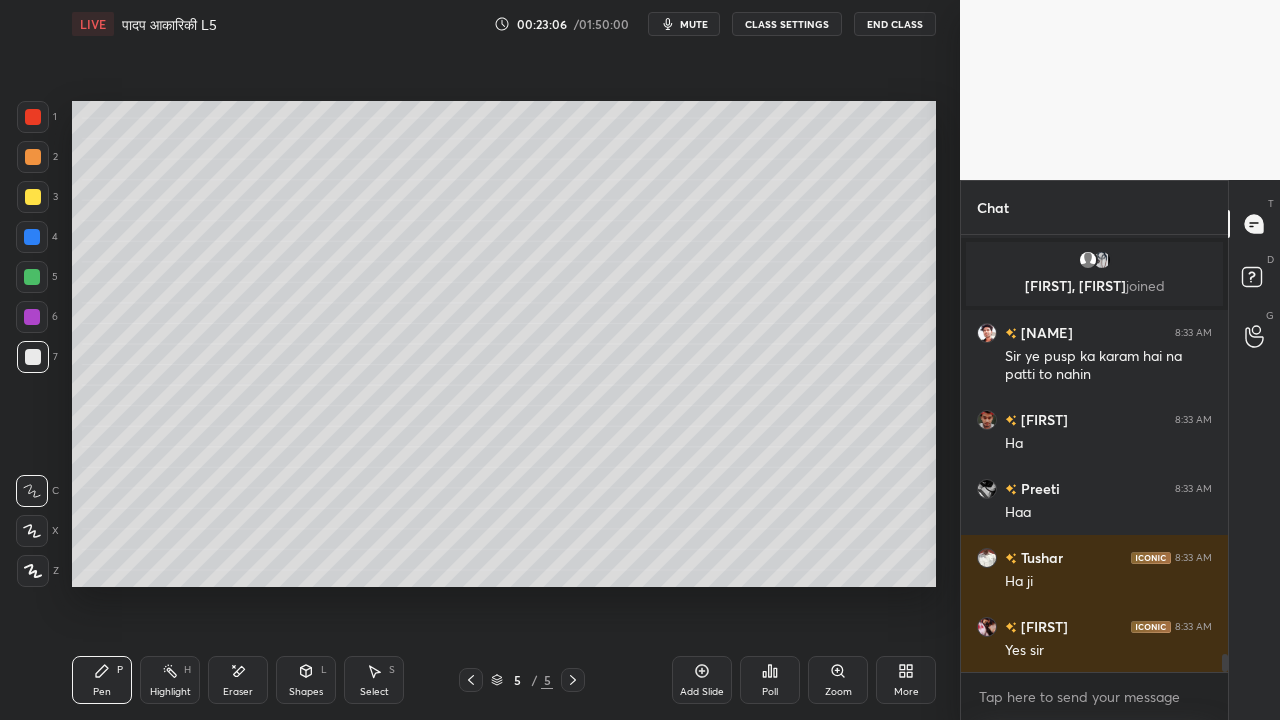scroll, scrollTop: 10320, scrollLeft: 0, axis: vertical 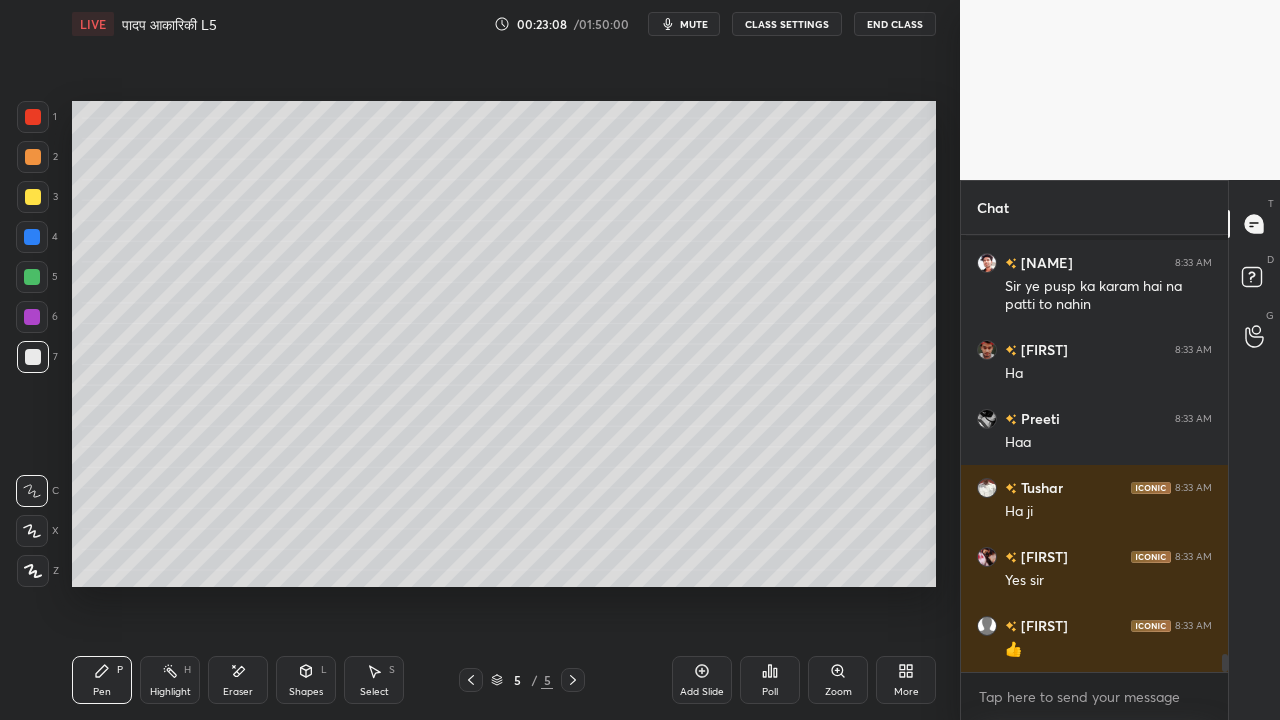 click at bounding box center [33, 197] 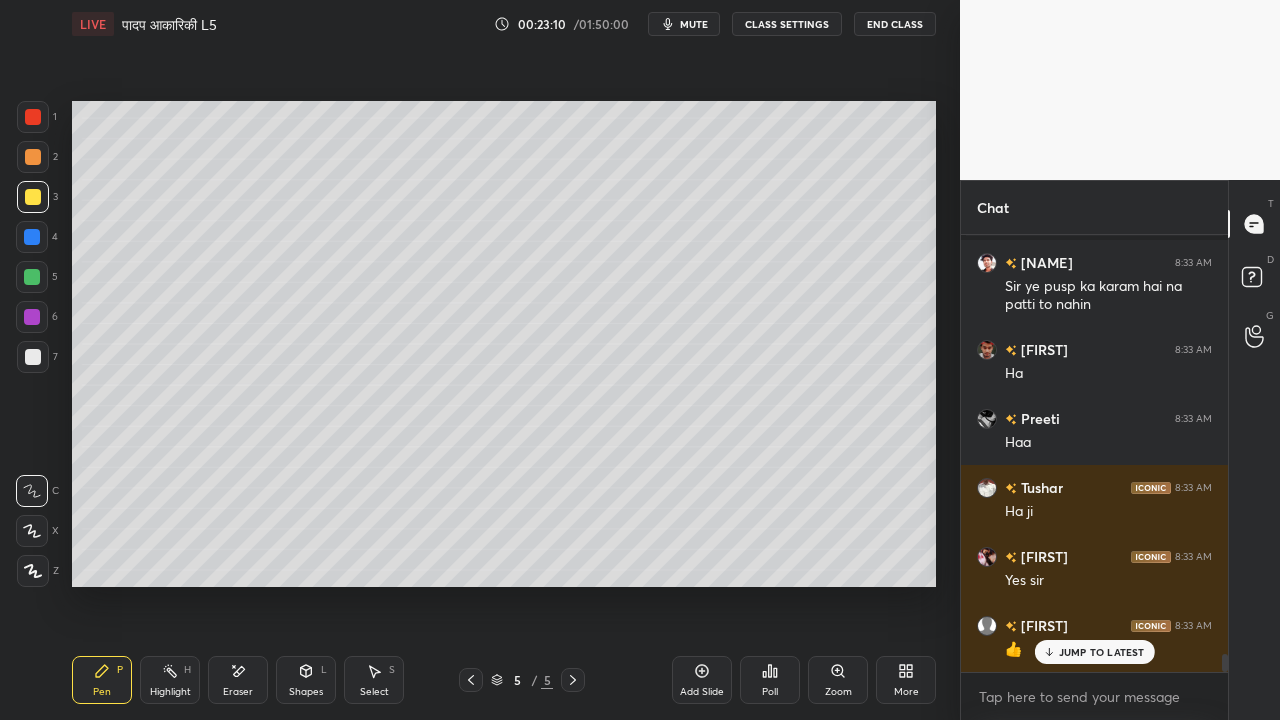 scroll, scrollTop: 10388, scrollLeft: 0, axis: vertical 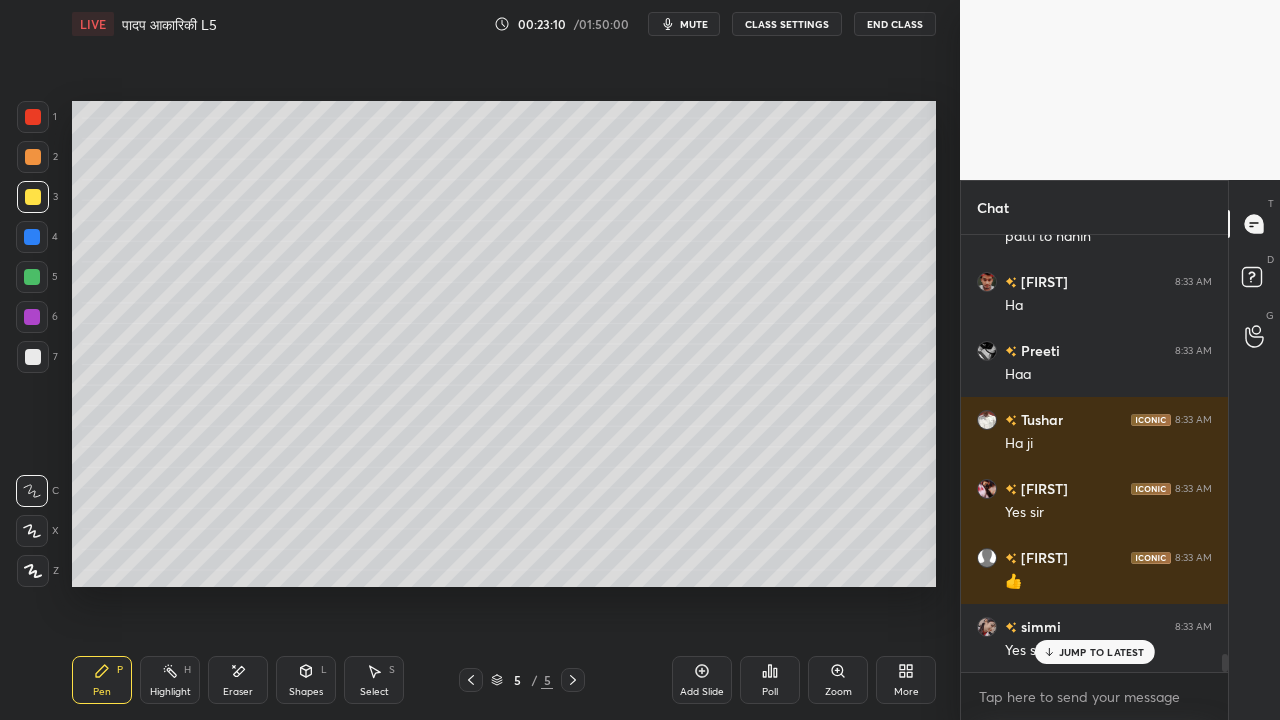 click at bounding box center (33, 357) 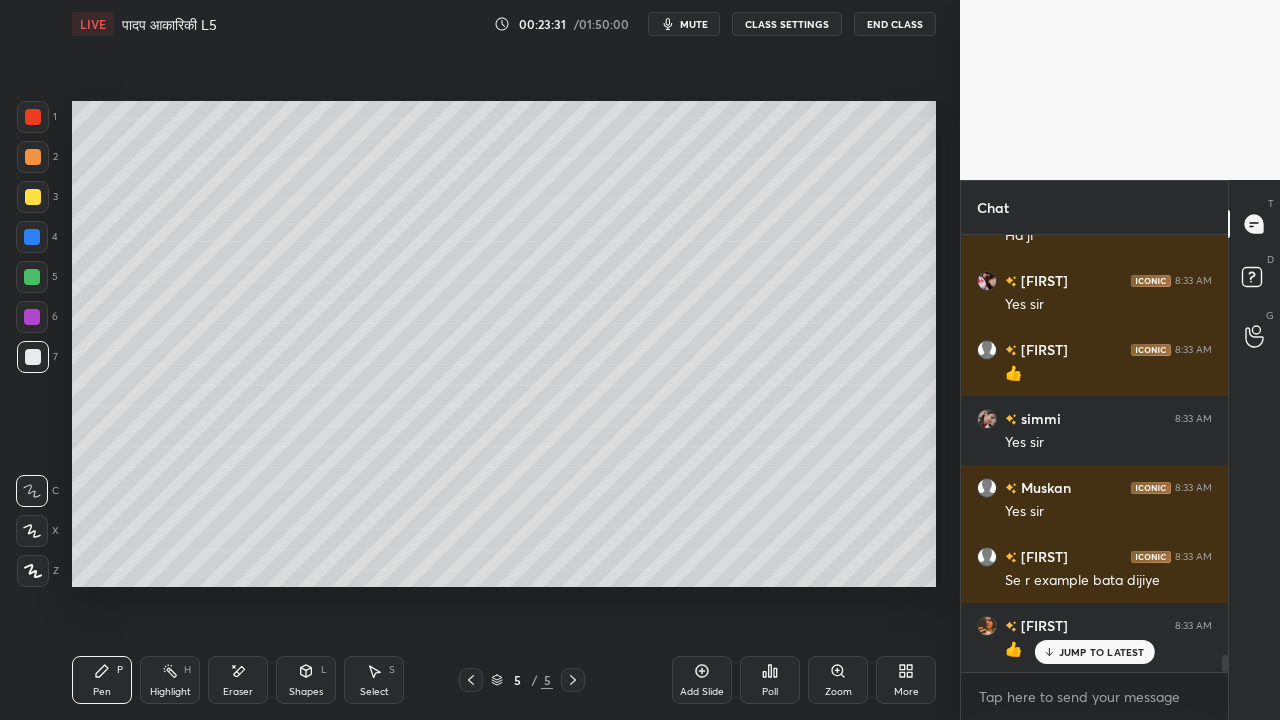 scroll, scrollTop: 10664, scrollLeft: 0, axis: vertical 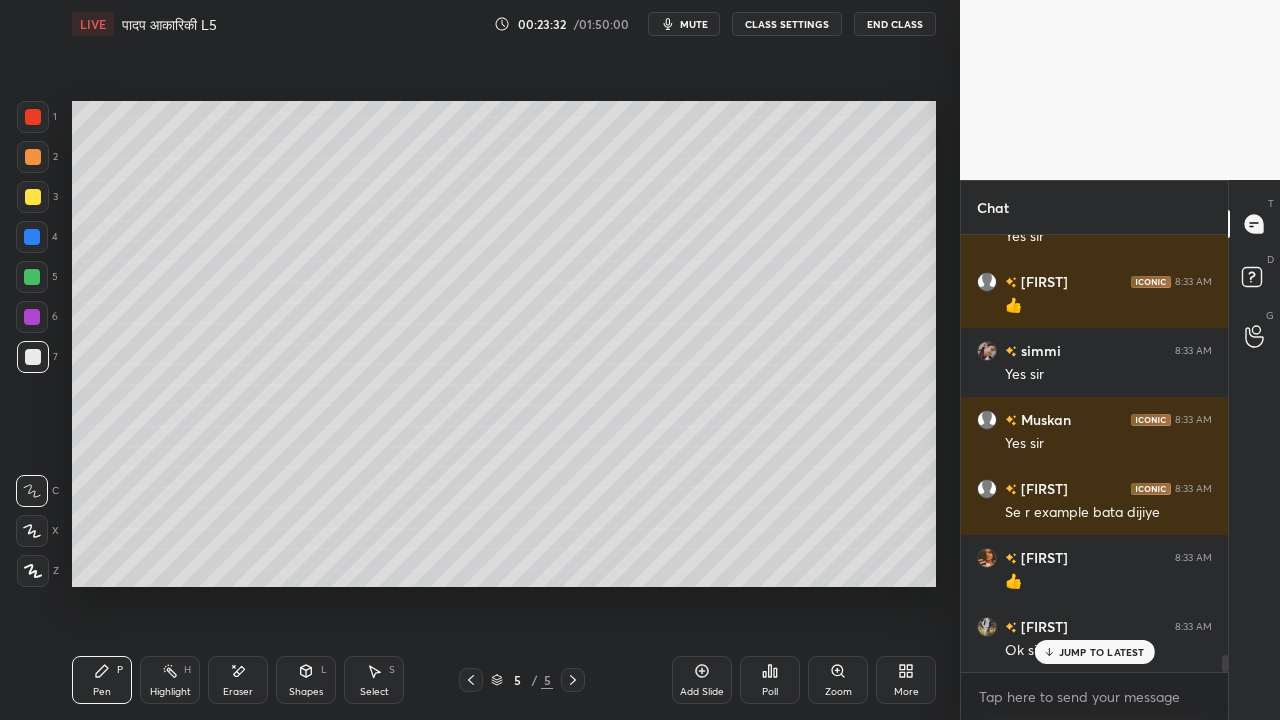 click on "1 2 3 4 5 6 7" at bounding box center [37, 241] 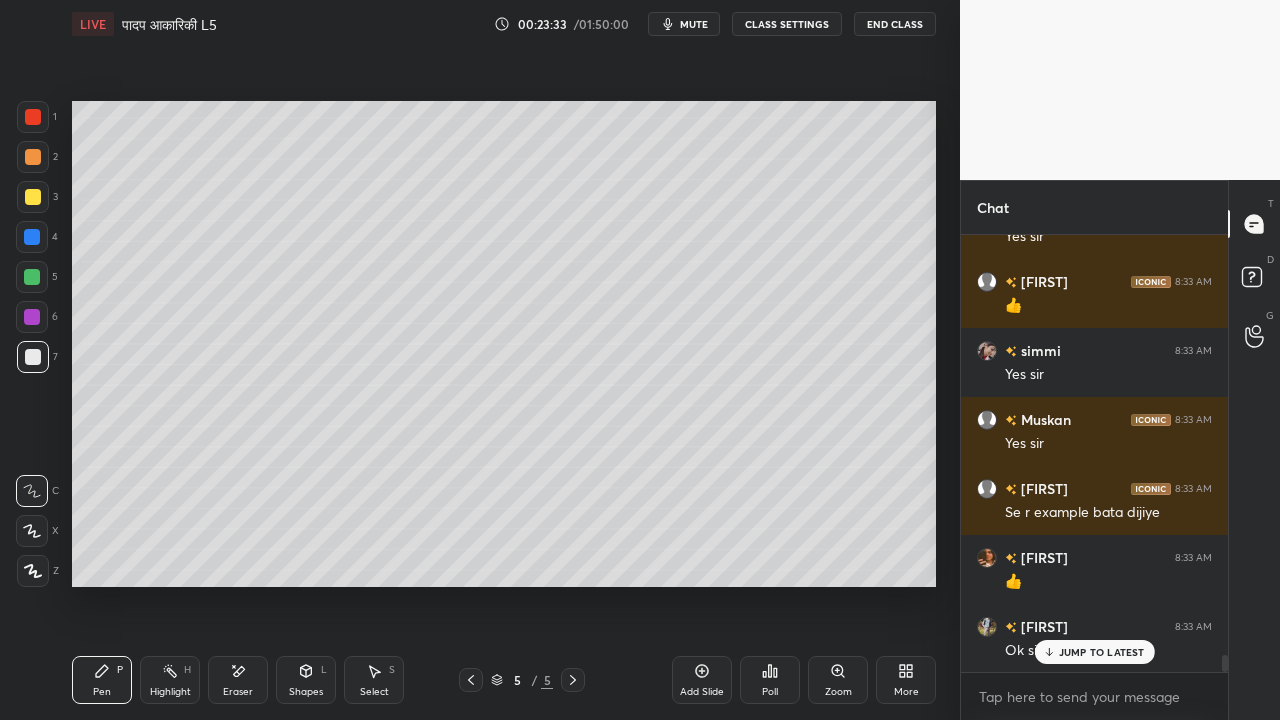 click at bounding box center (33, 197) 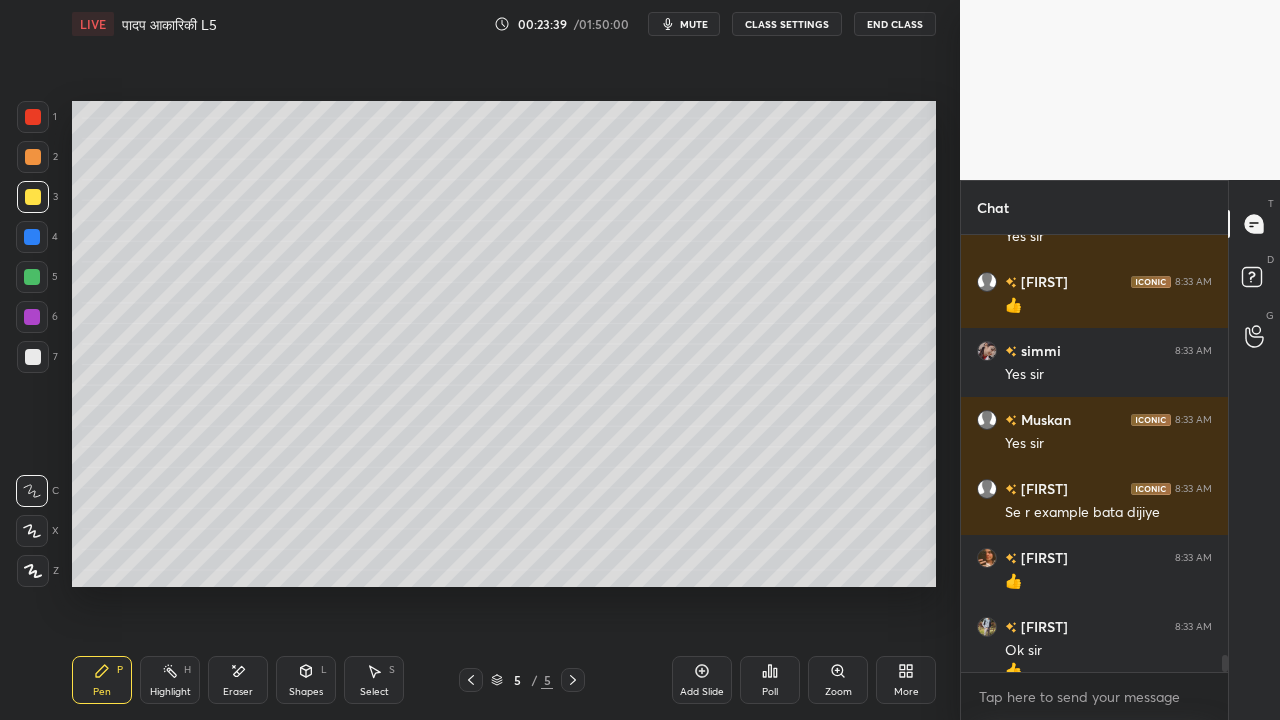 scroll, scrollTop: 10684, scrollLeft: 0, axis: vertical 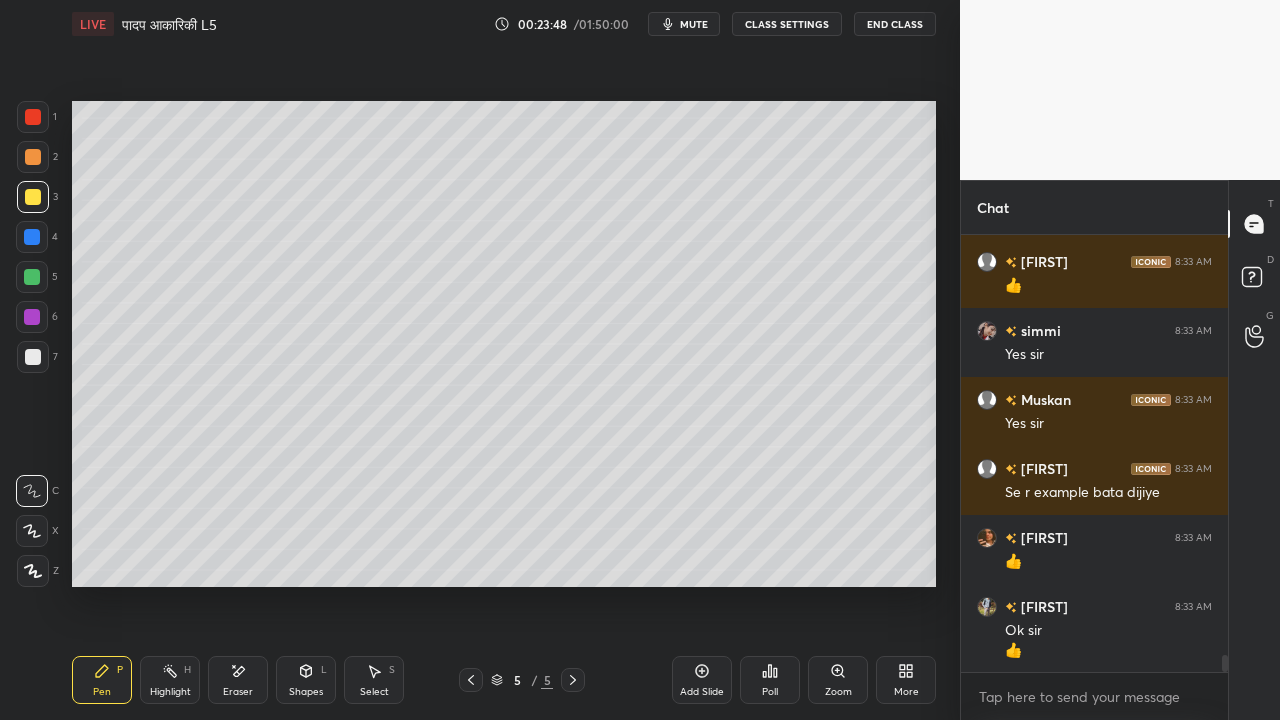 click at bounding box center [33, 357] 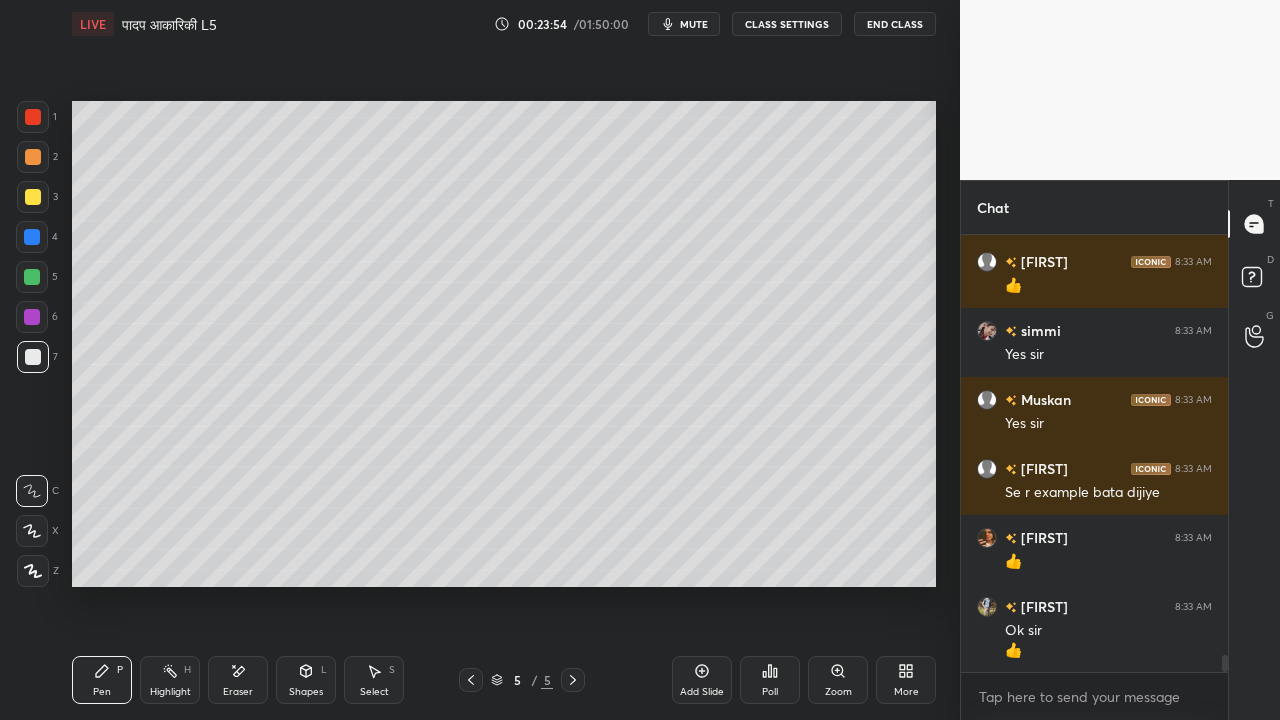click at bounding box center [33, 197] 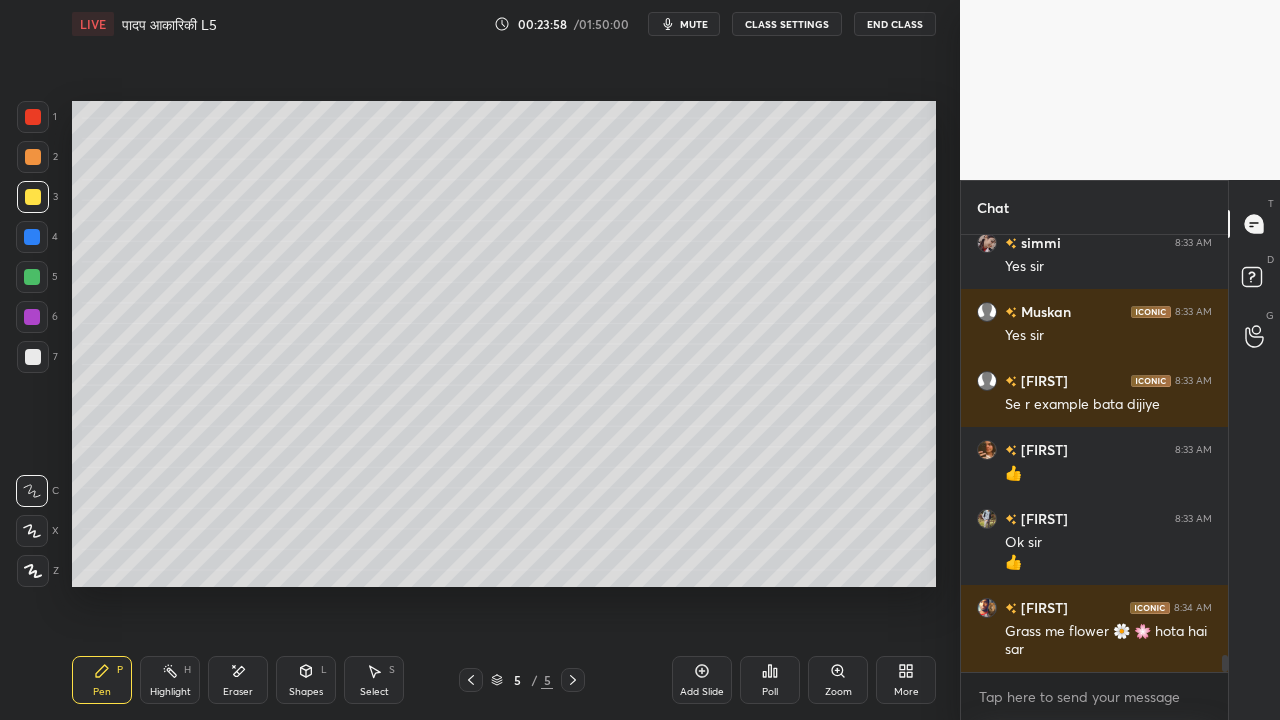 scroll, scrollTop: 10840, scrollLeft: 0, axis: vertical 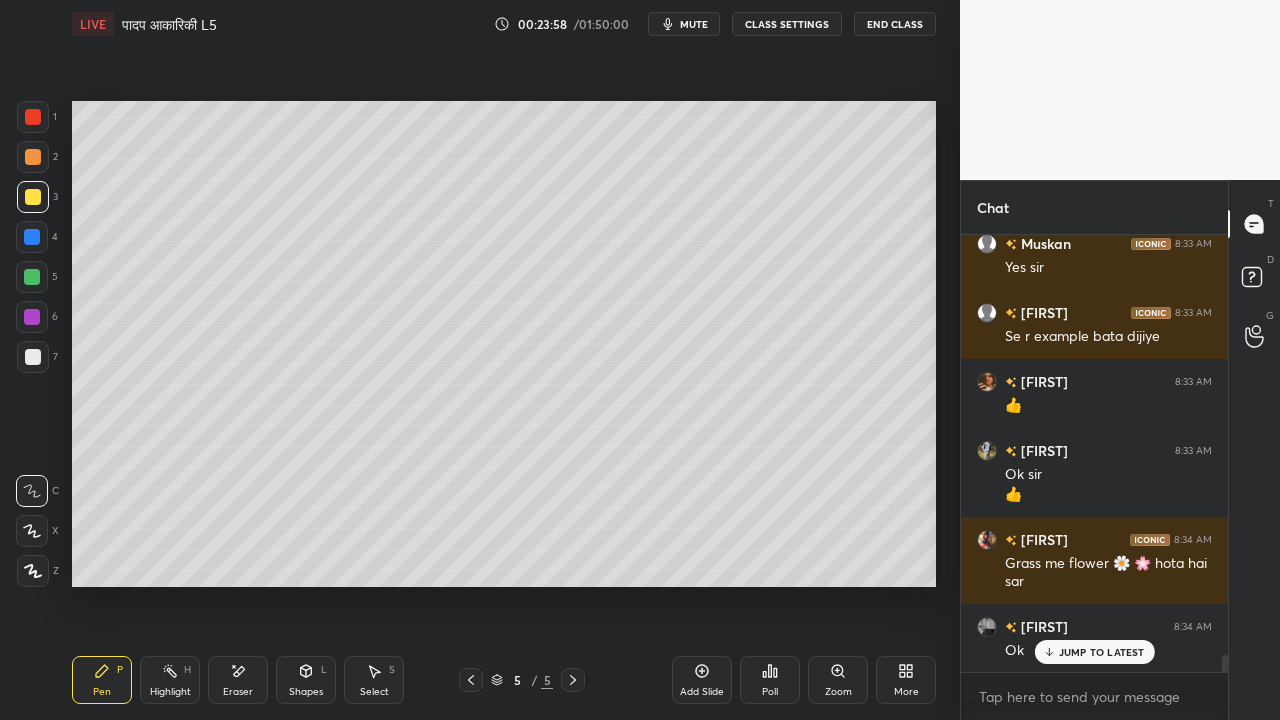 click on "Add Slide" at bounding box center (702, 680) 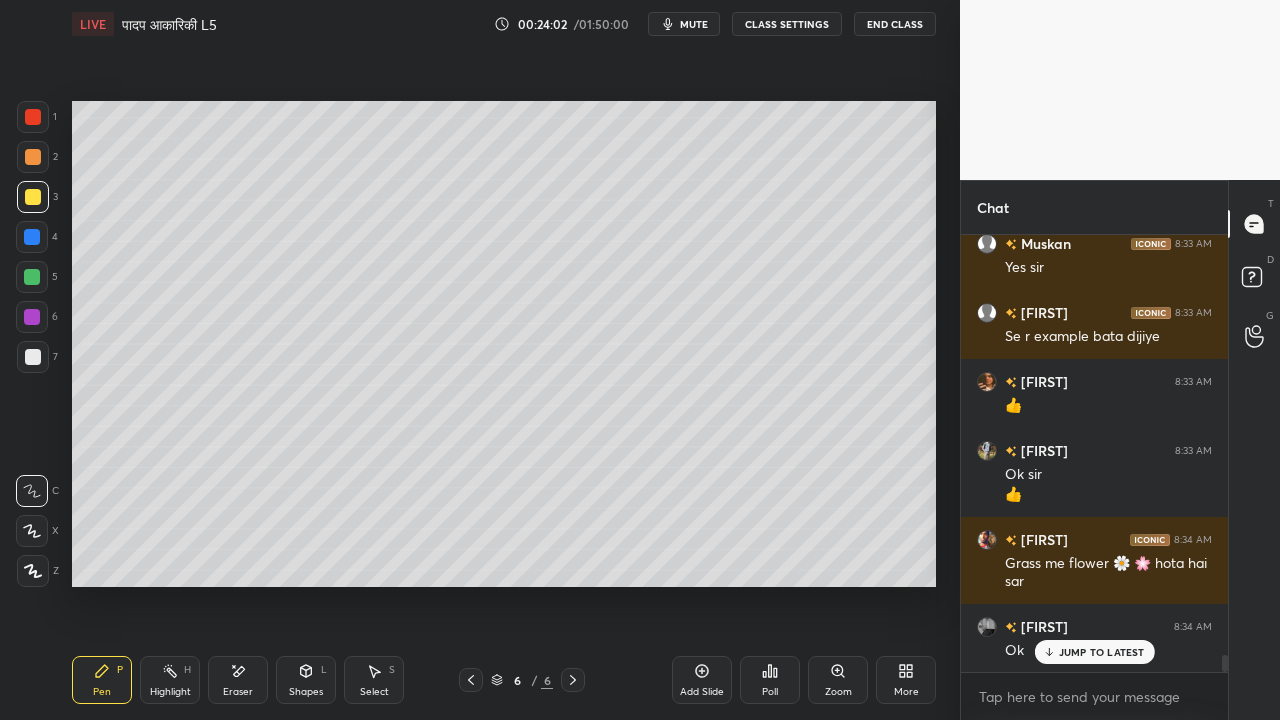 click at bounding box center [33, 357] 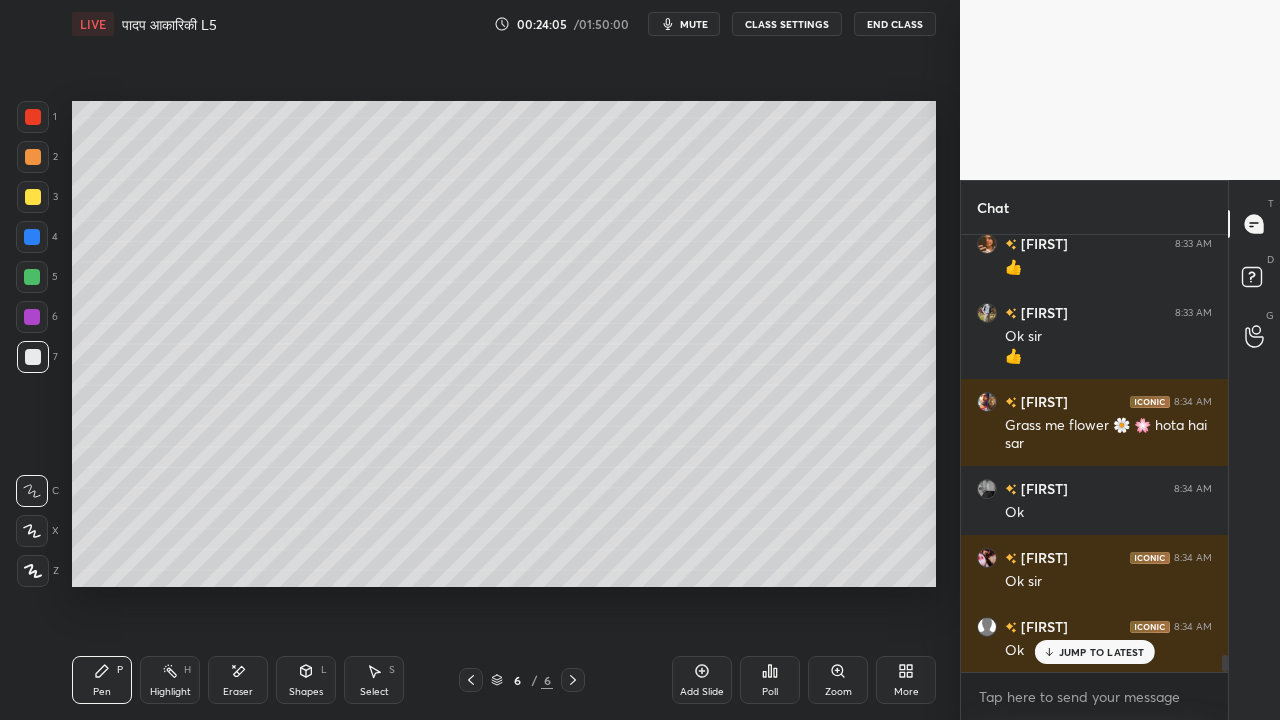 scroll, scrollTop: 11048, scrollLeft: 0, axis: vertical 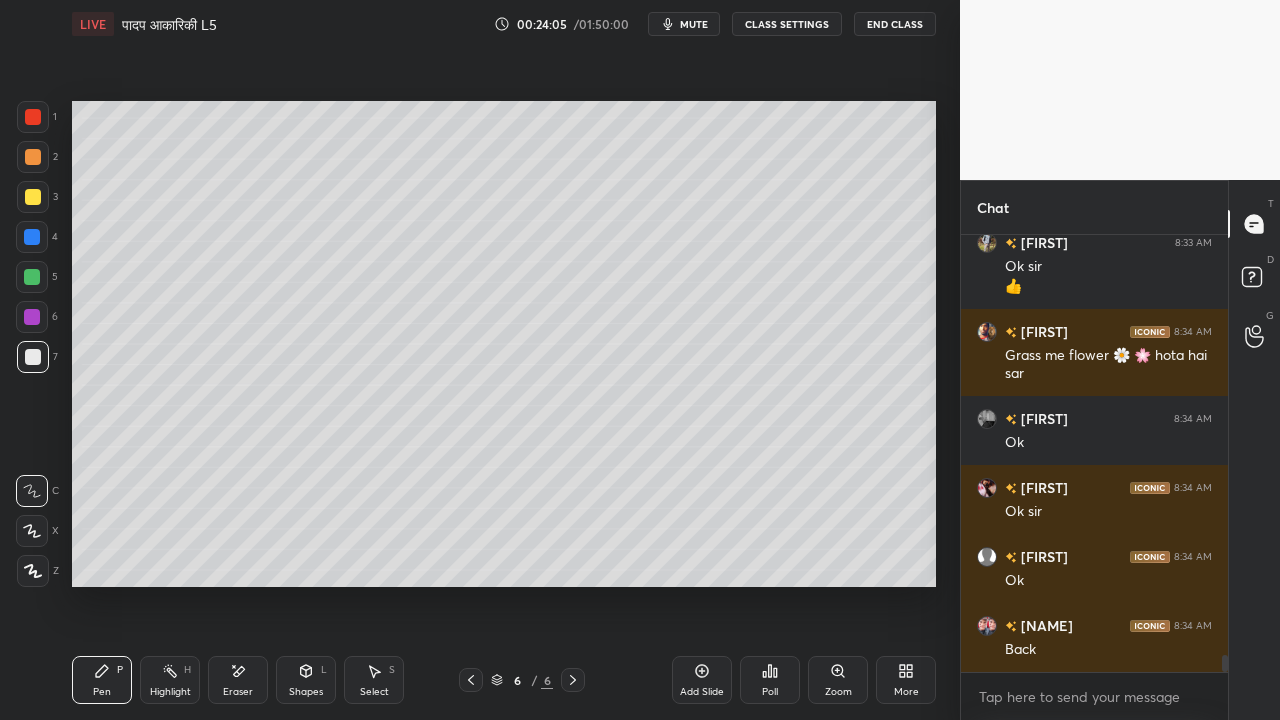 click at bounding box center [33, 197] 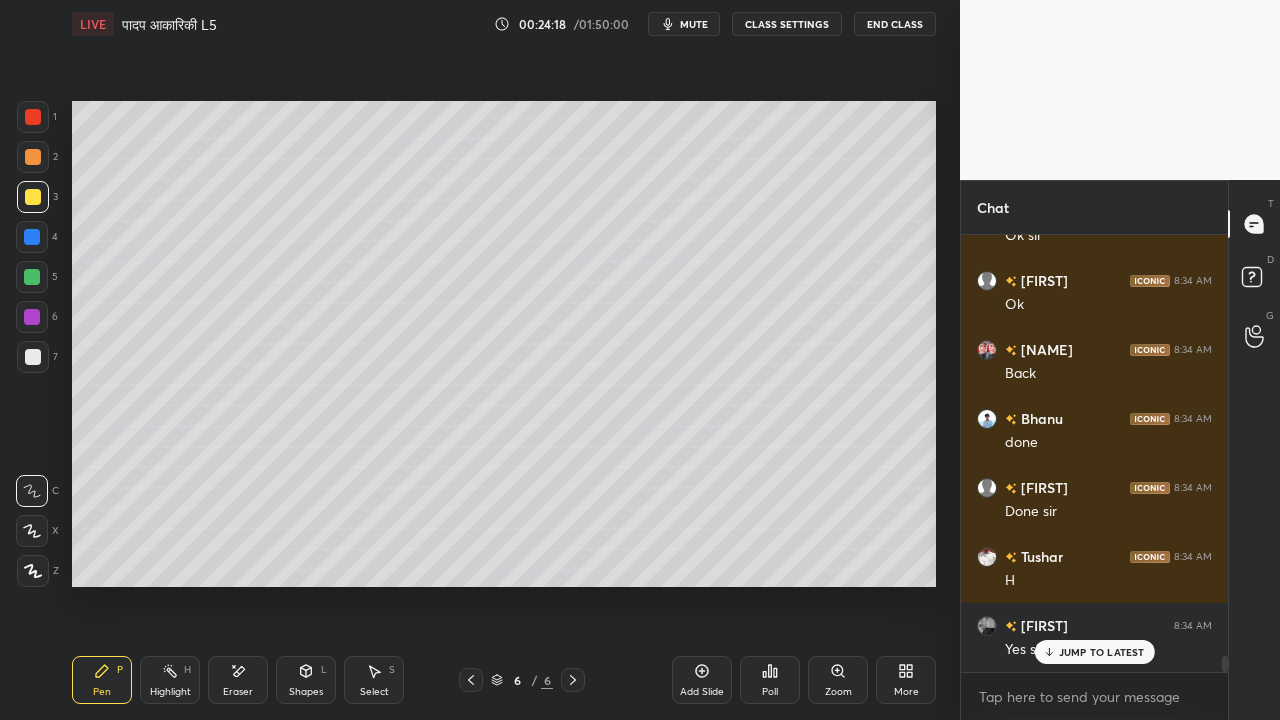 scroll, scrollTop: 11392, scrollLeft: 0, axis: vertical 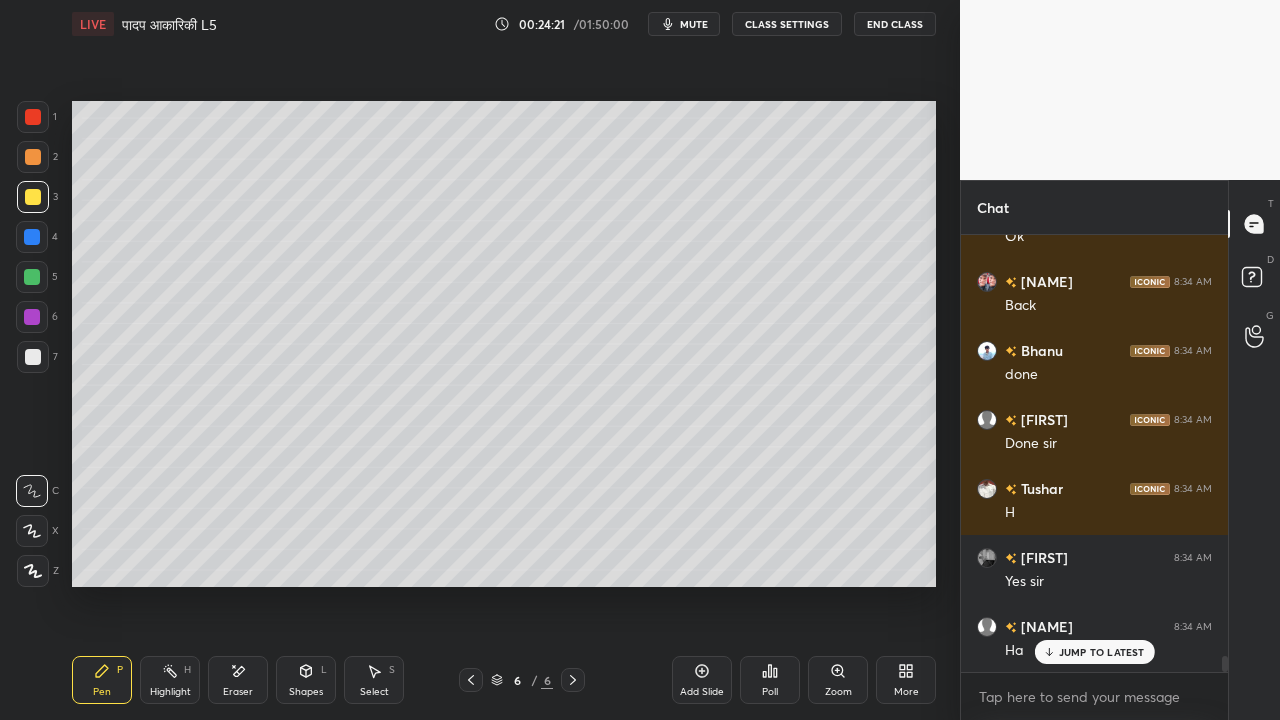 click 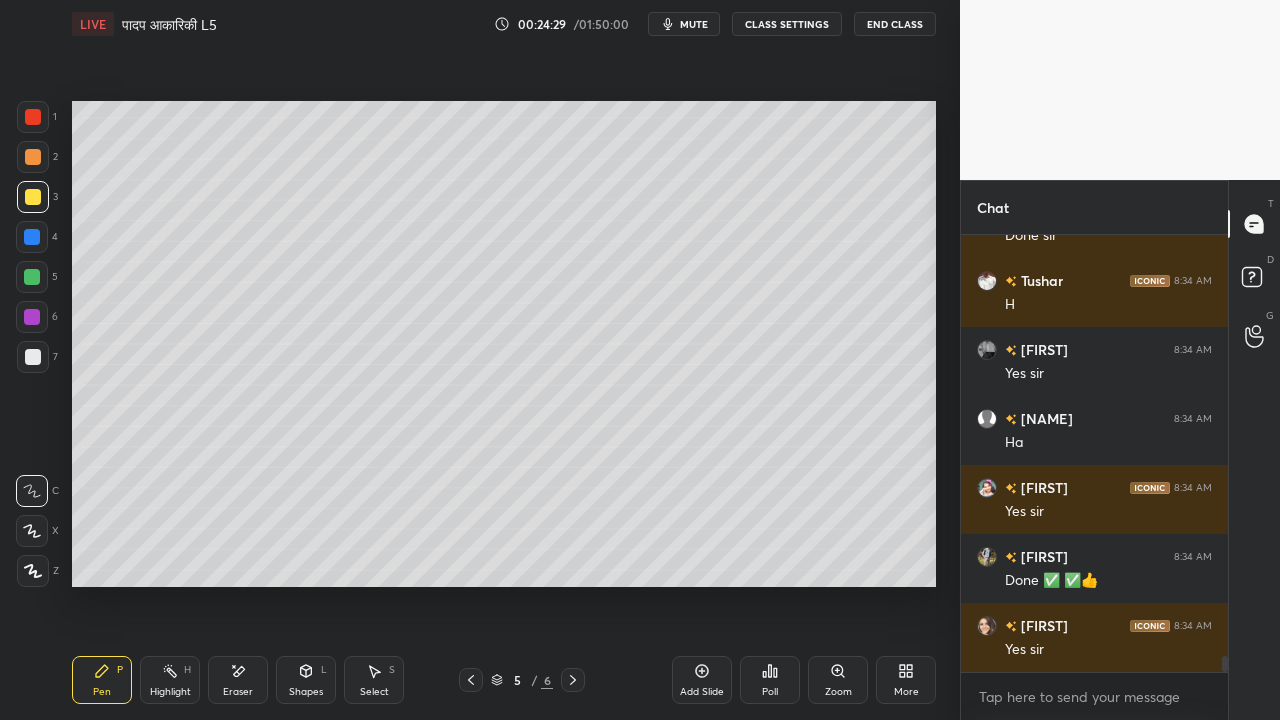 scroll, scrollTop: 11668, scrollLeft: 0, axis: vertical 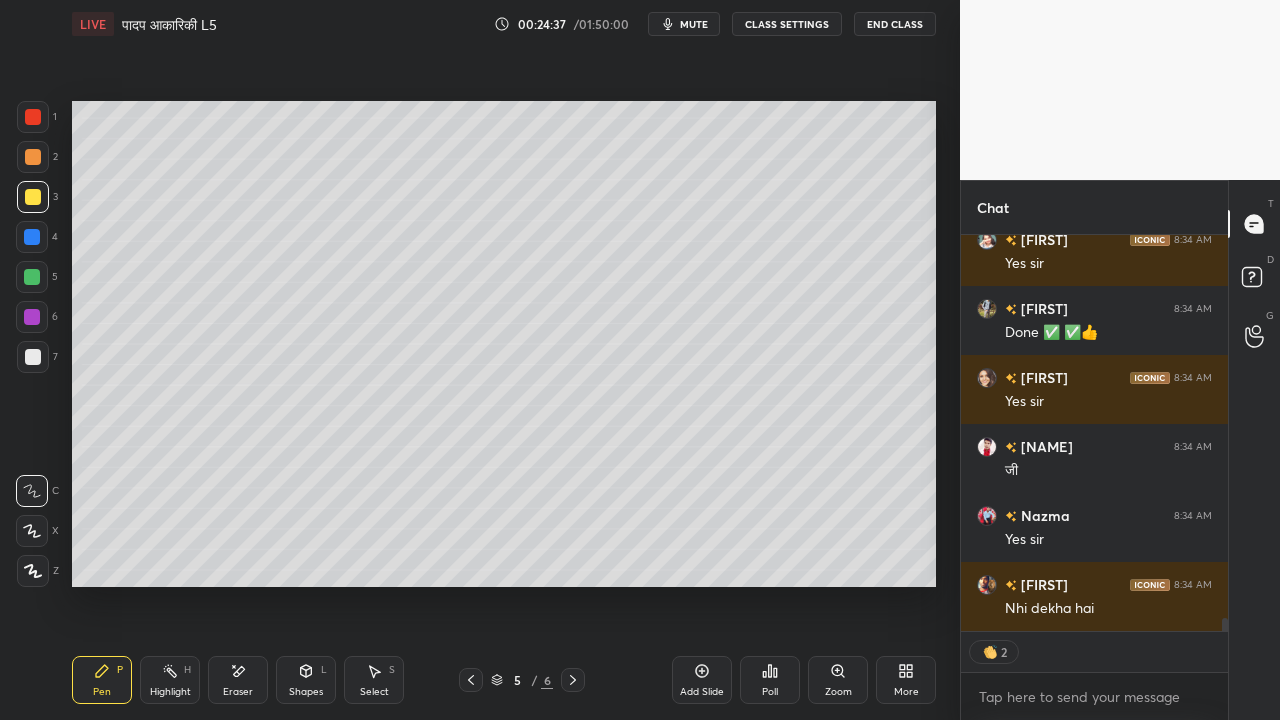 click 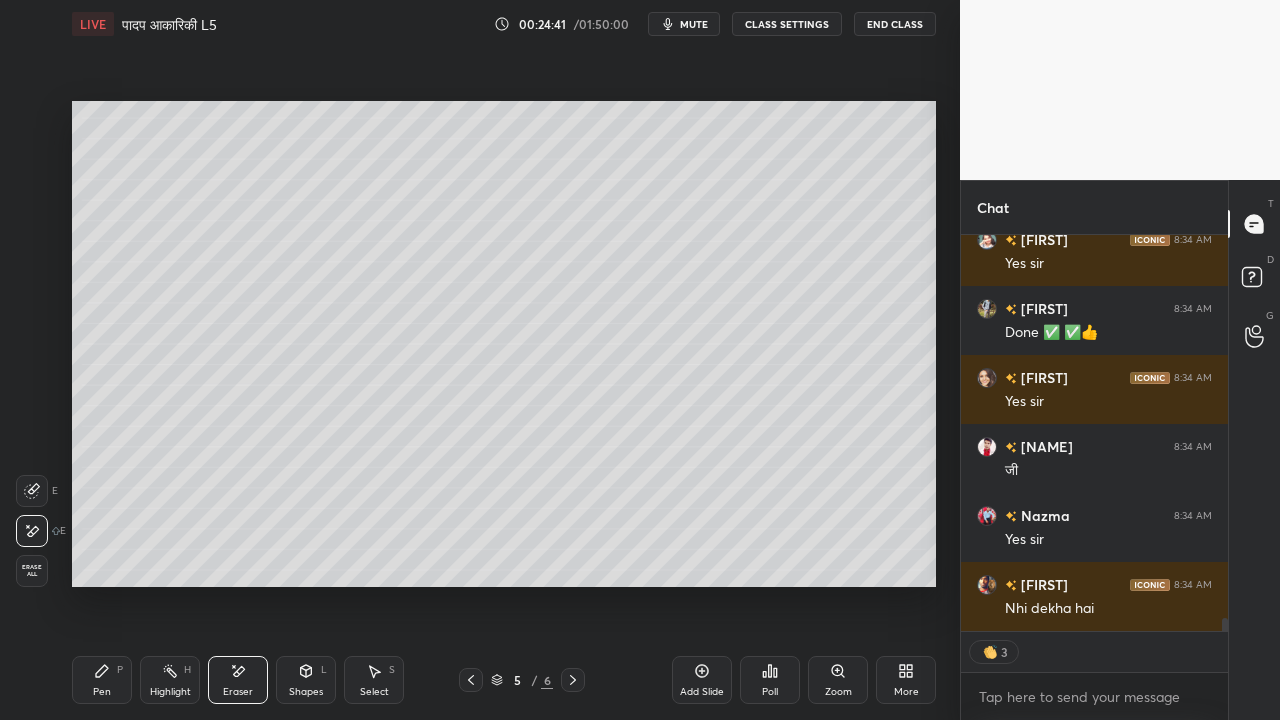 click on "Pen" at bounding box center (102, 692) 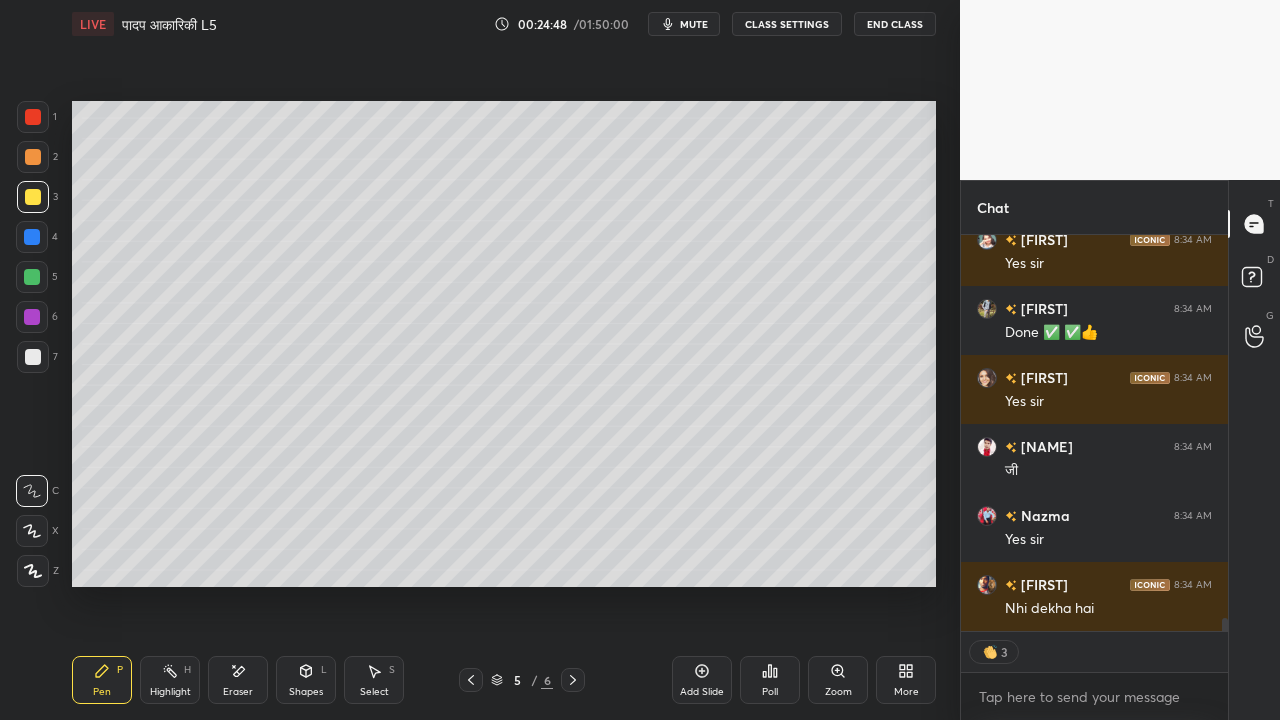 click 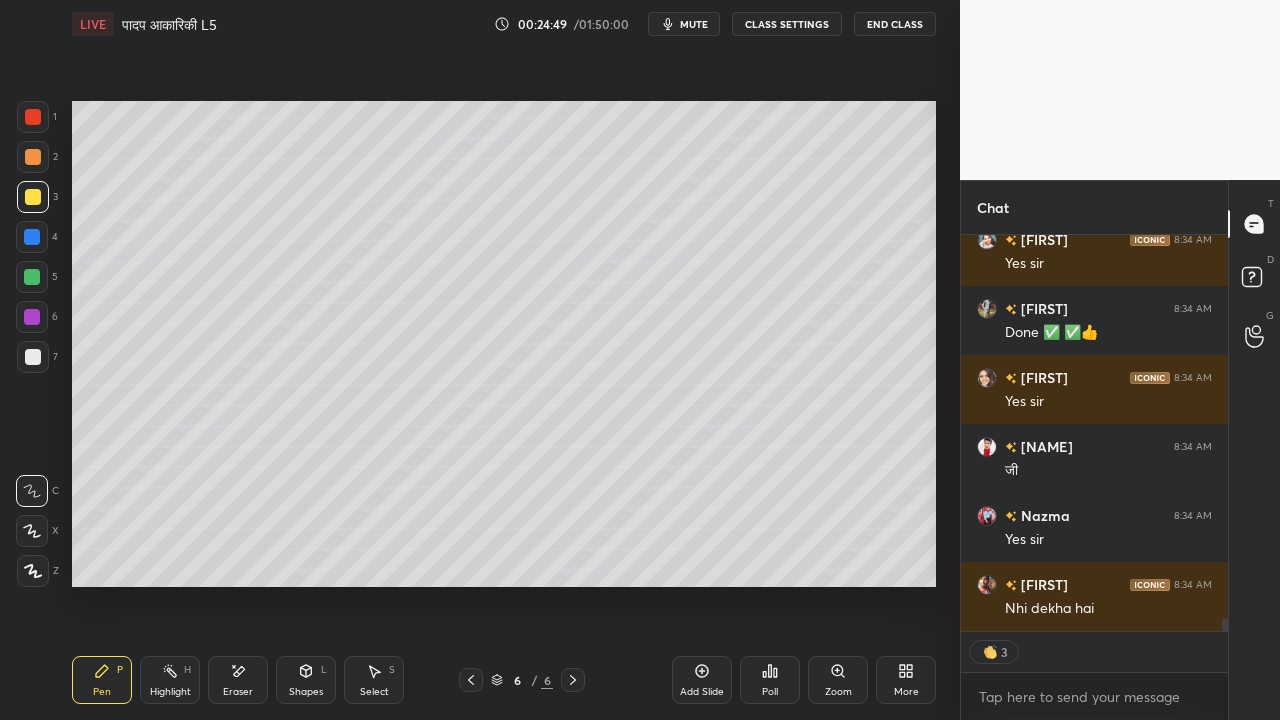 click 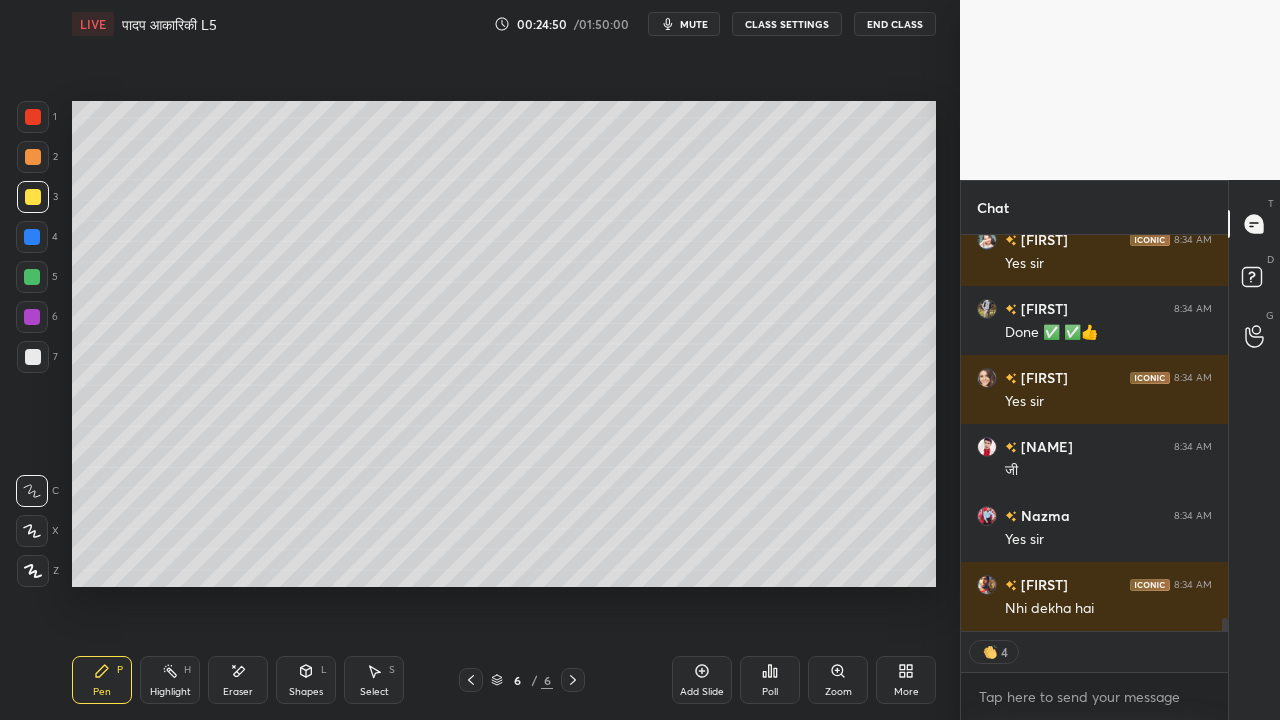 click 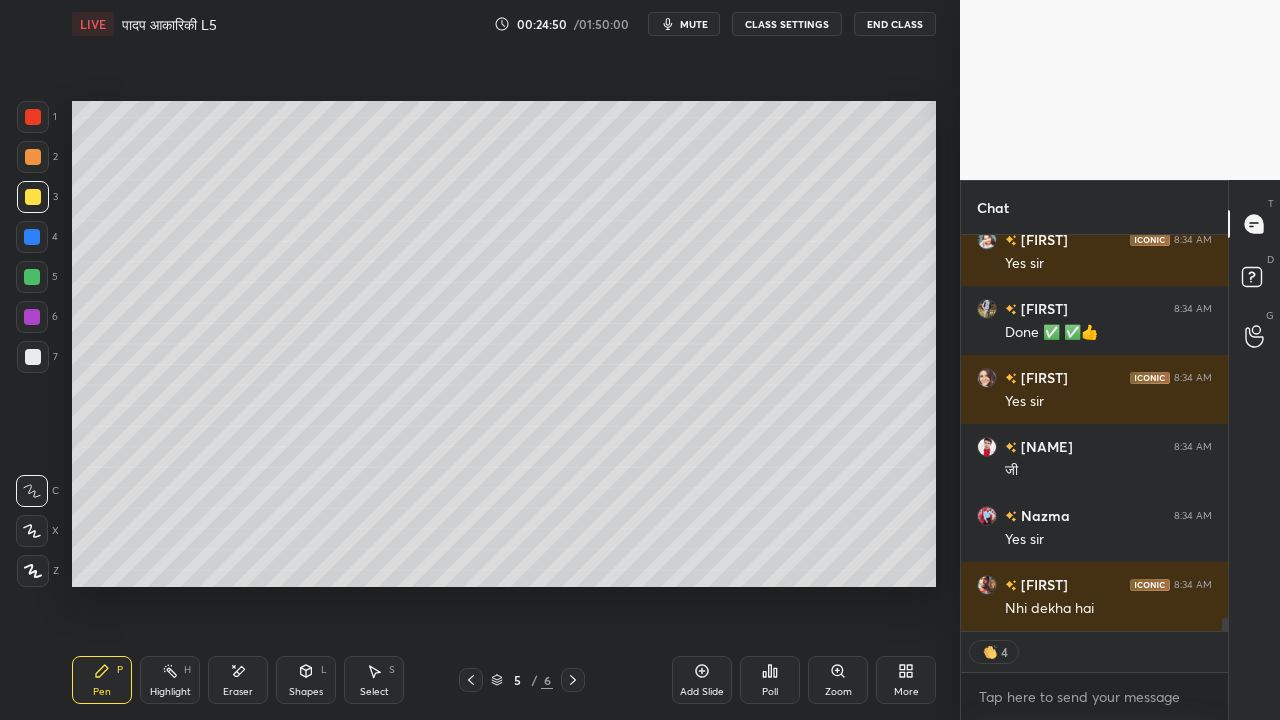 click 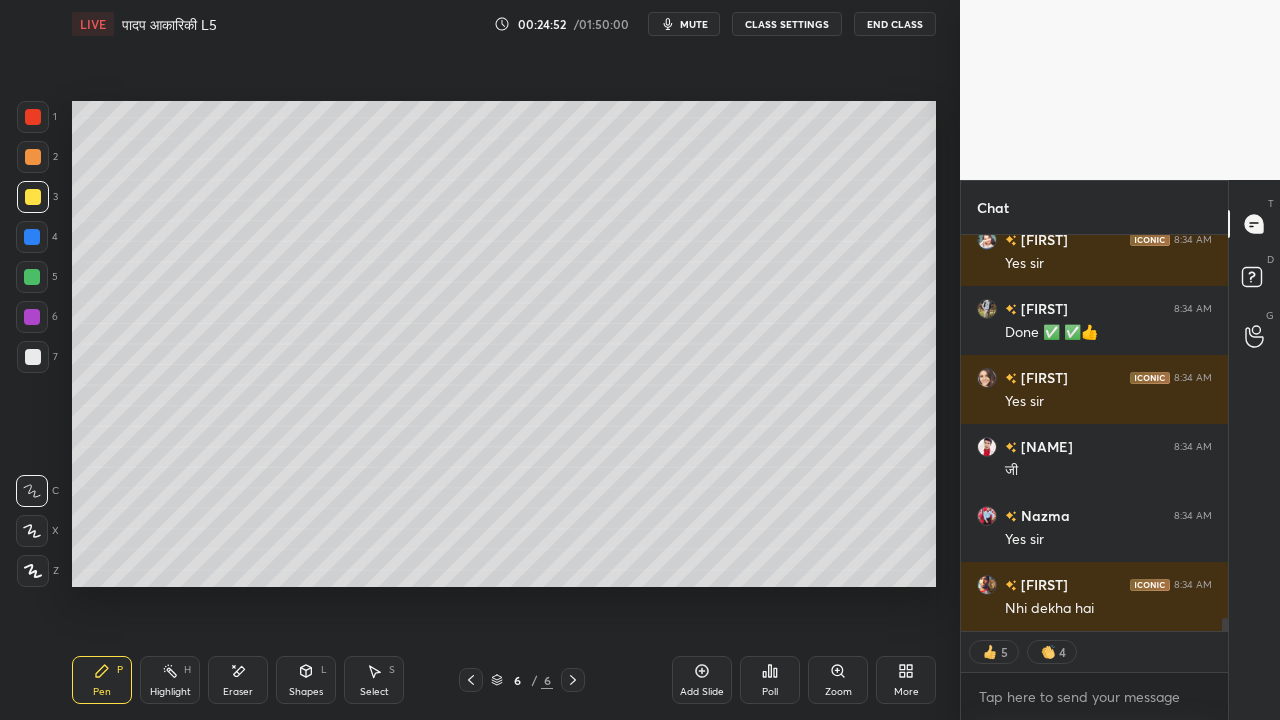 click at bounding box center [33, 357] 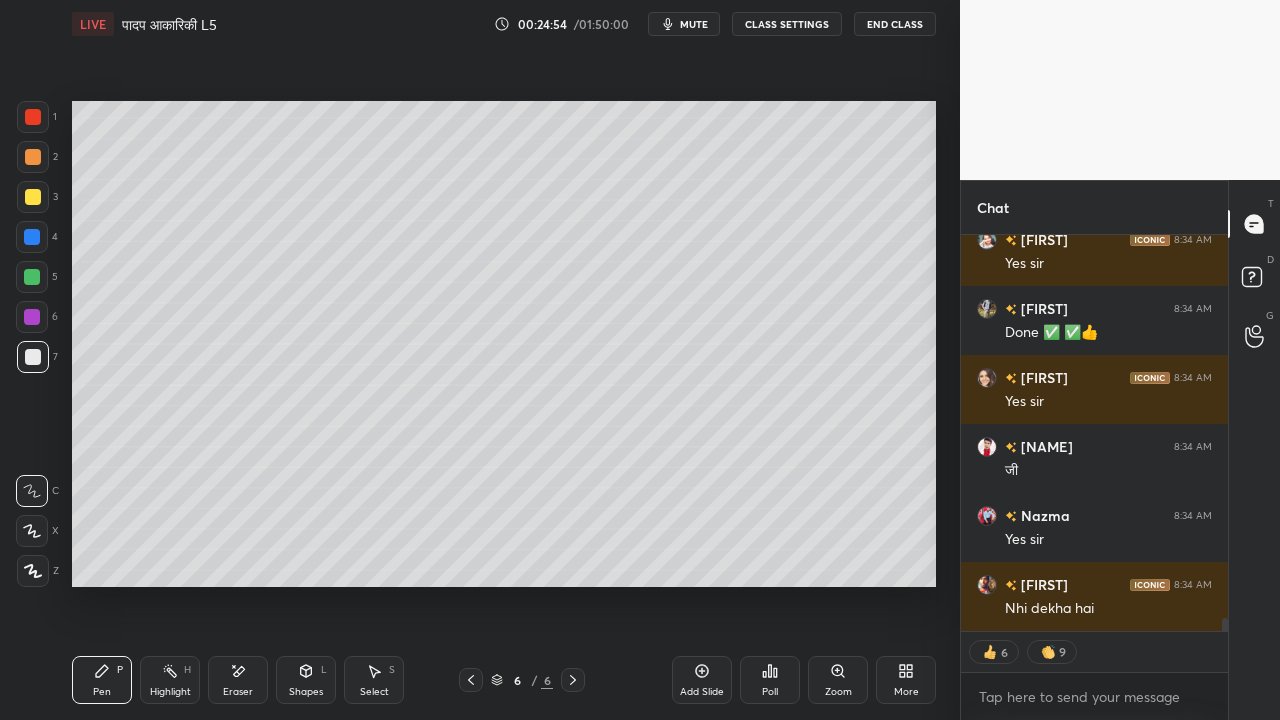 scroll, scrollTop: 11935, scrollLeft: 0, axis: vertical 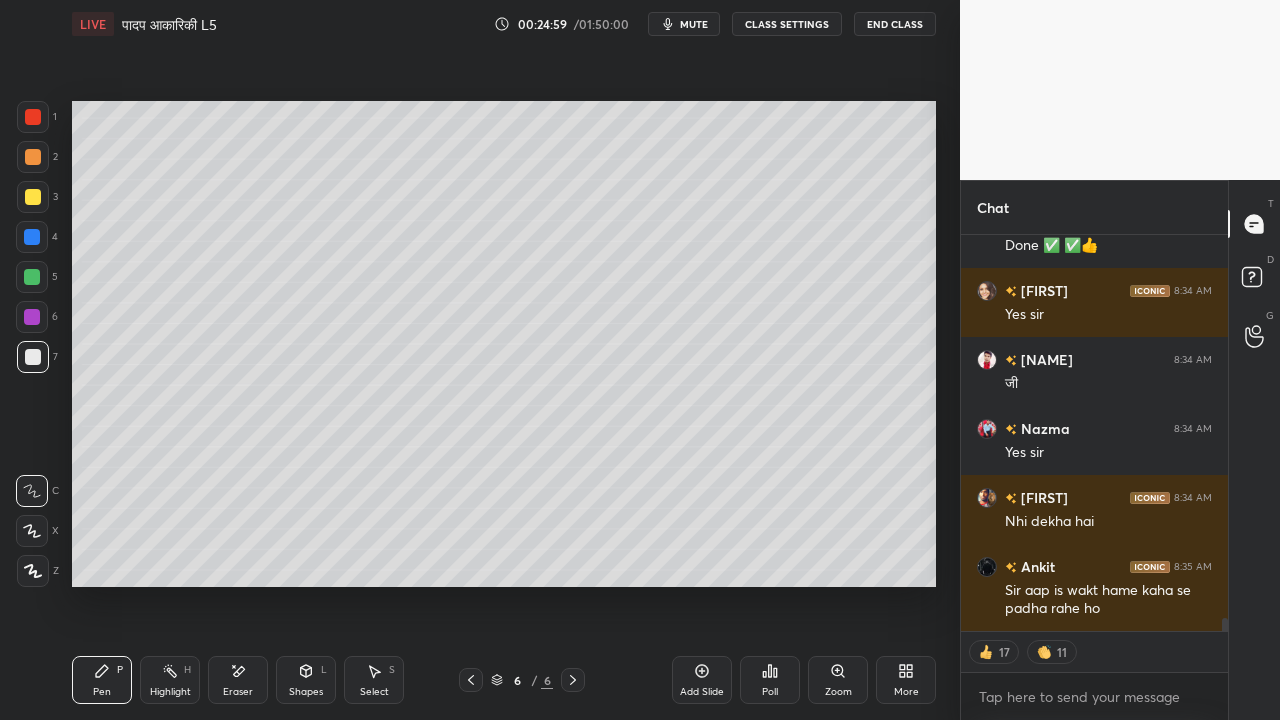 click at bounding box center [33, 197] 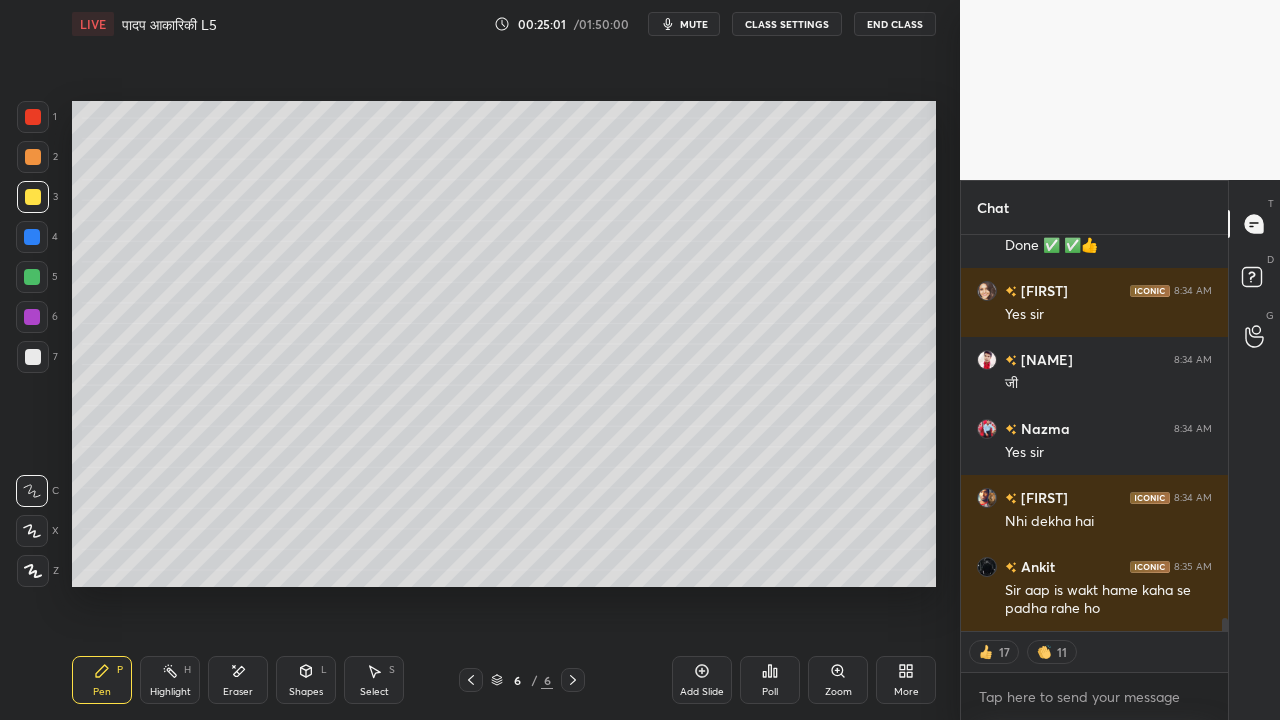 click at bounding box center [33, 357] 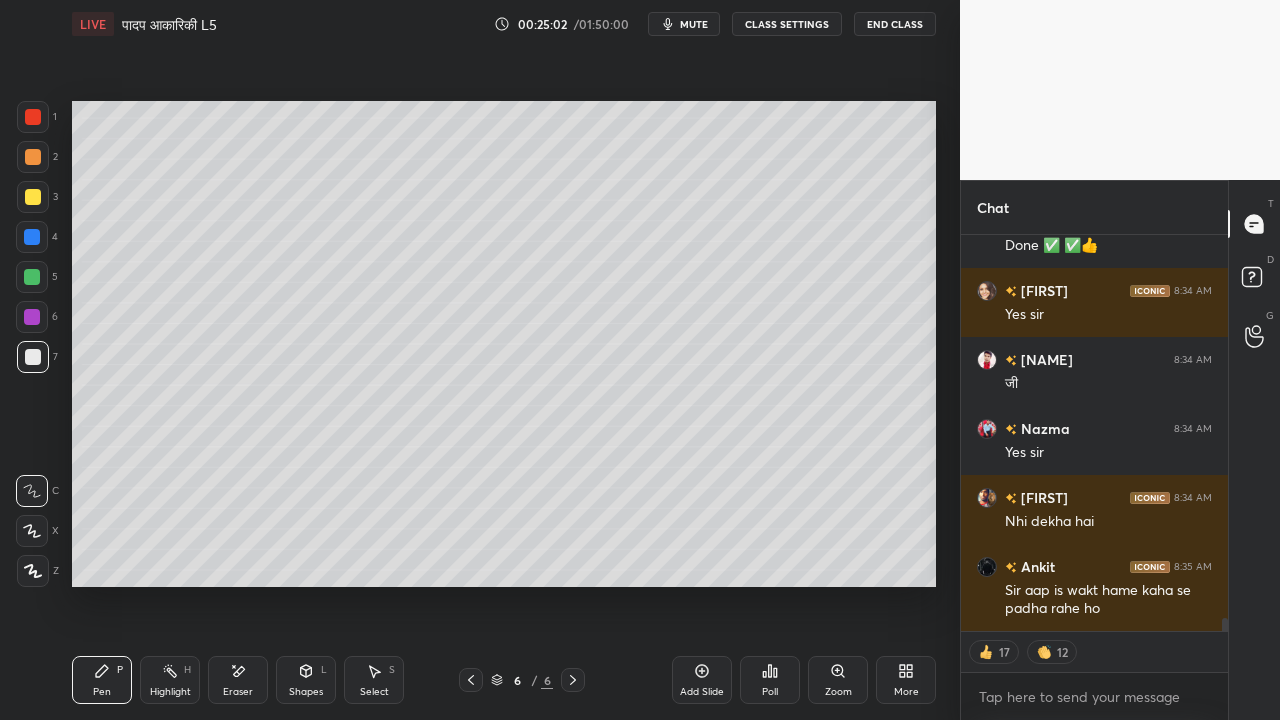 click at bounding box center [33, 197] 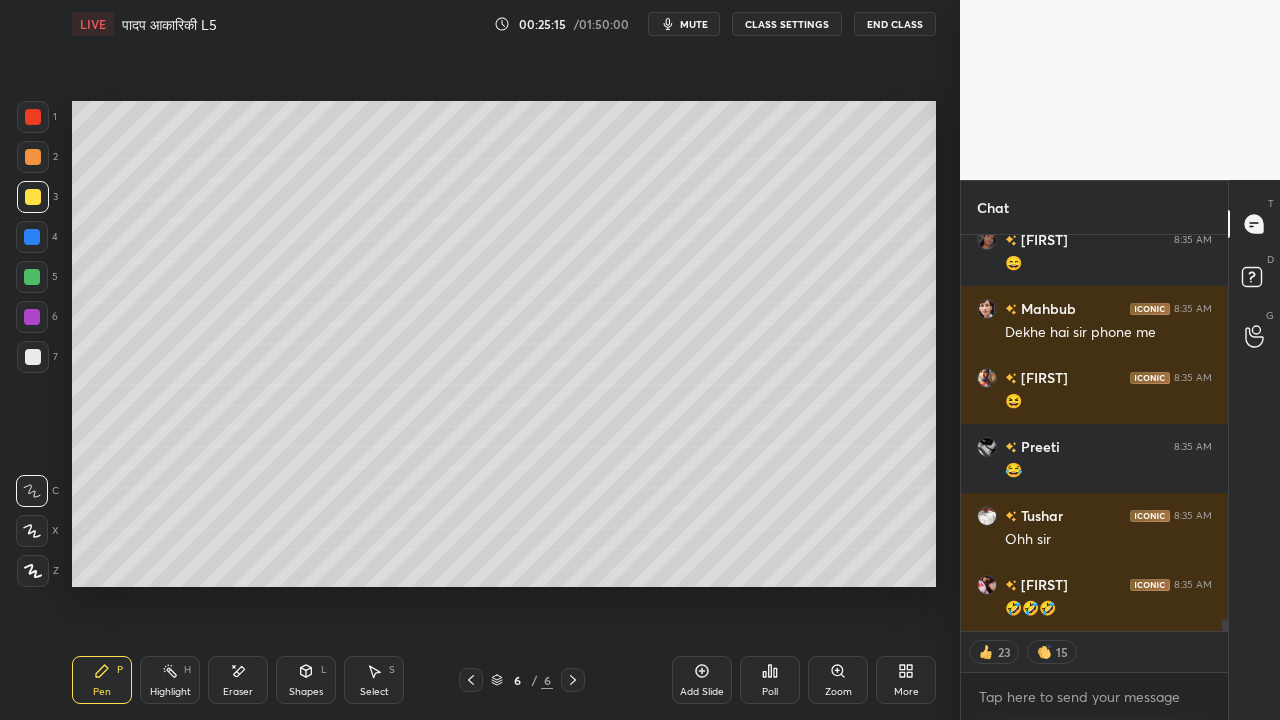 scroll, scrollTop: 12850, scrollLeft: 0, axis: vertical 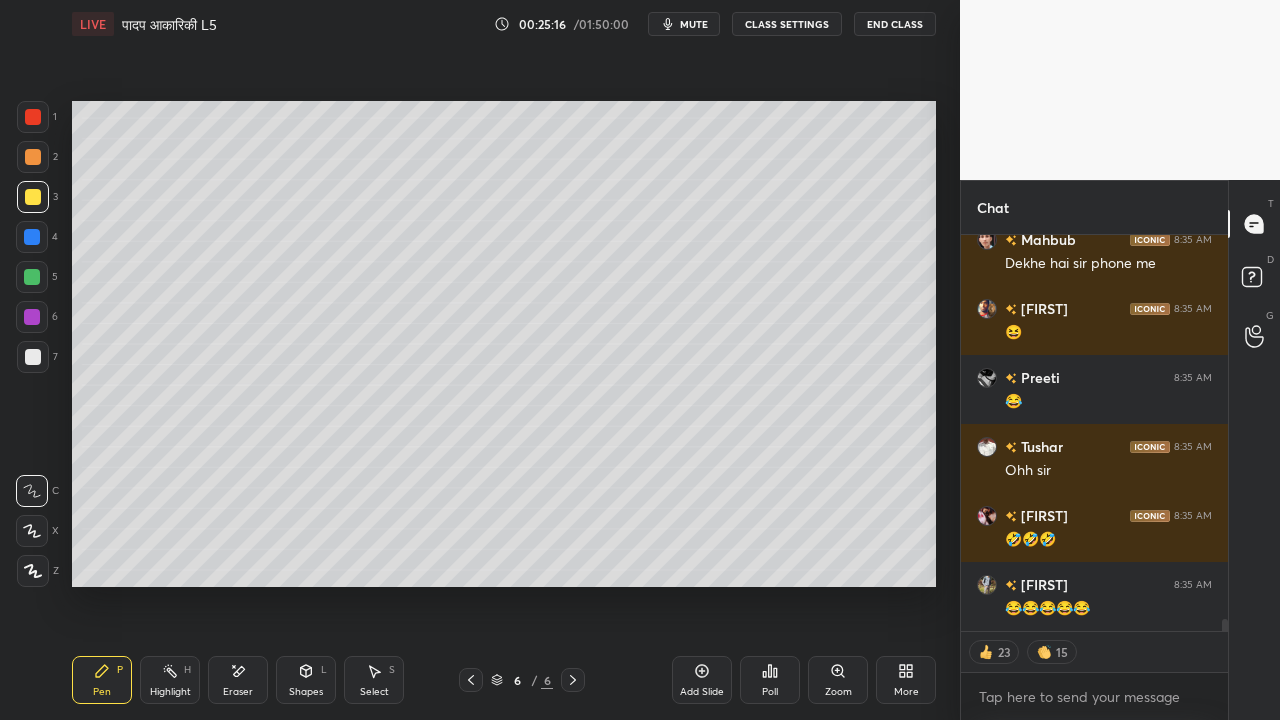 click at bounding box center [33, 357] 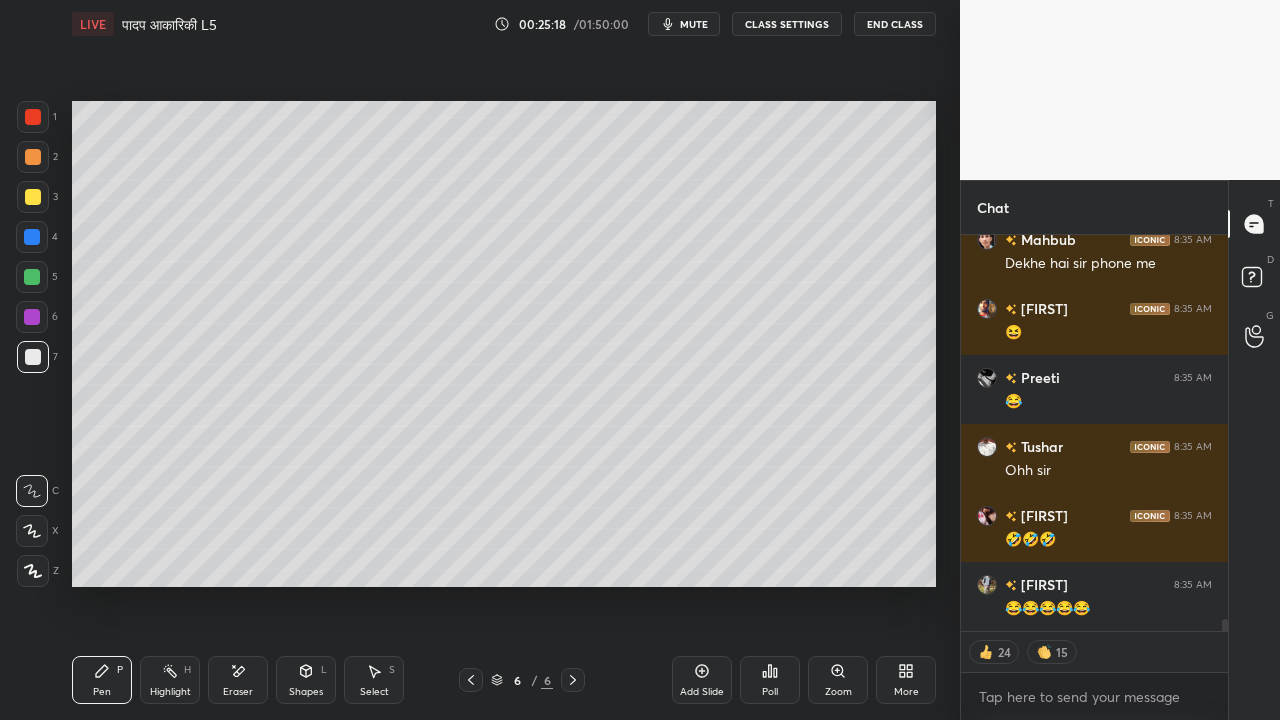 click at bounding box center [33, 197] 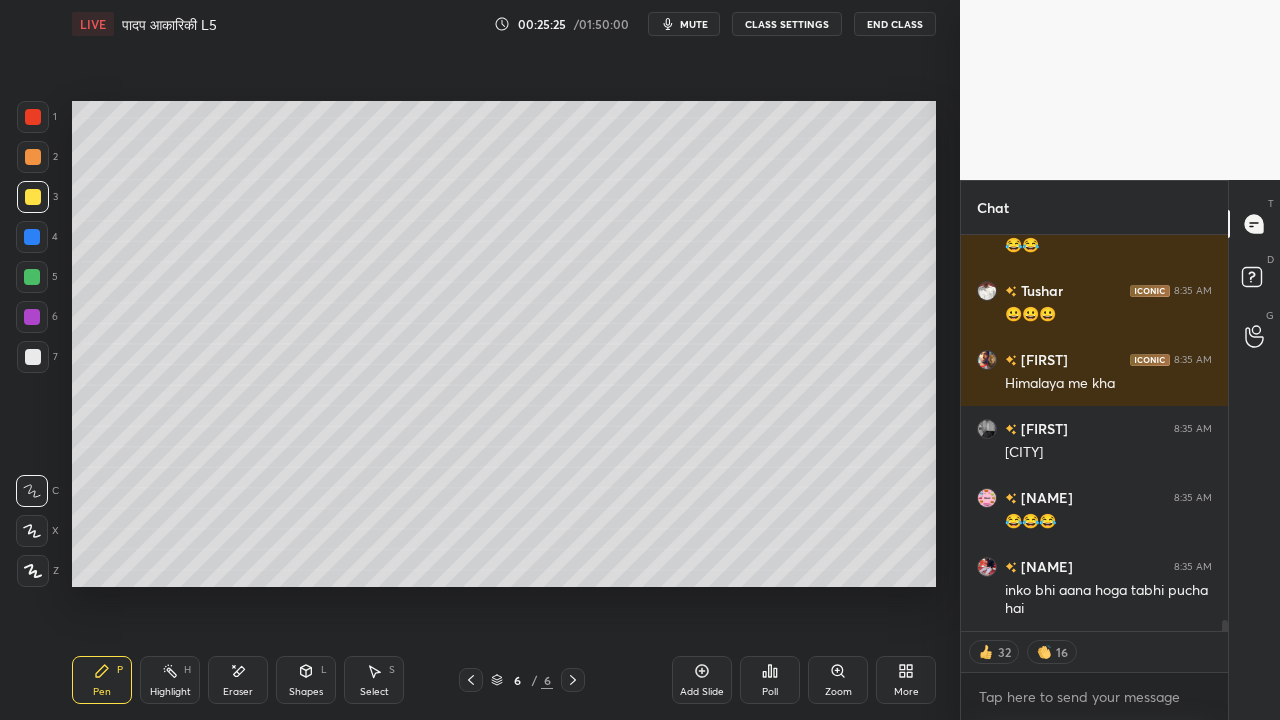 scroll, scrollTop: 13489, scrollLeft: 0, axis: vertical 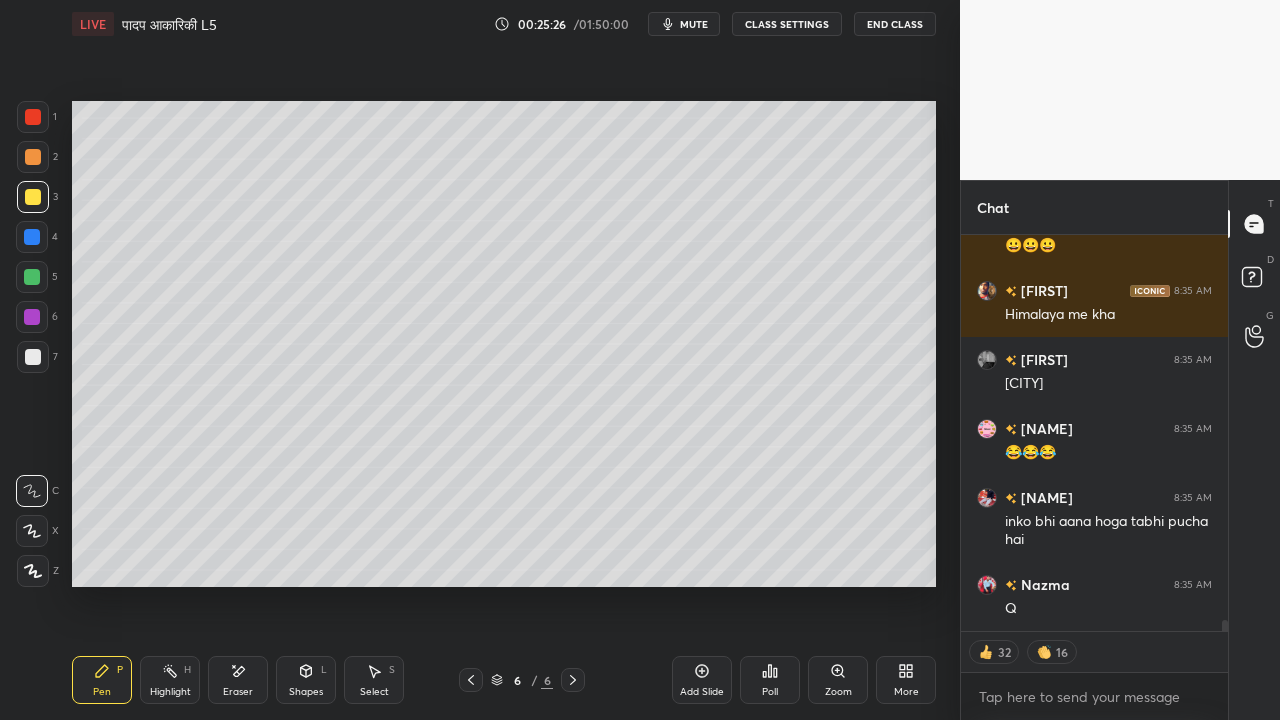 click at bounding box center [33, 357] 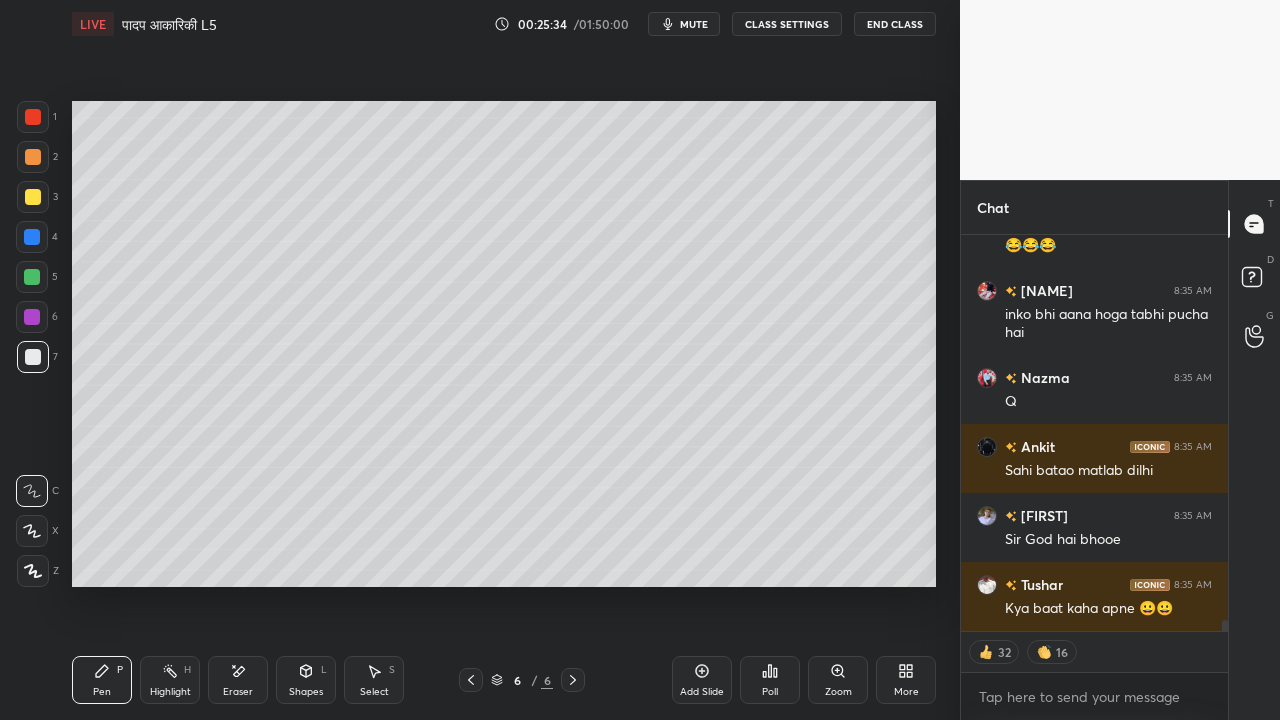 scroll, scrollTop: 13765, scrollLeft: 0, axis: vertical 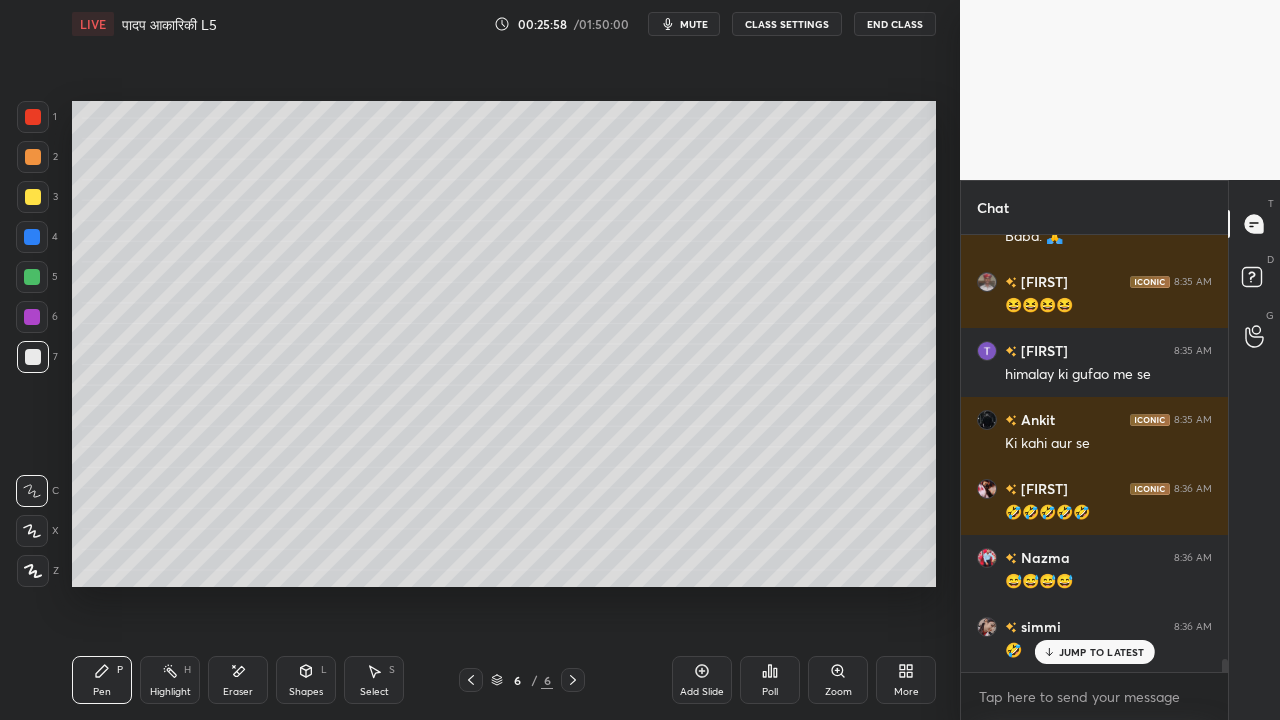 click at bounding box center [33, 197] 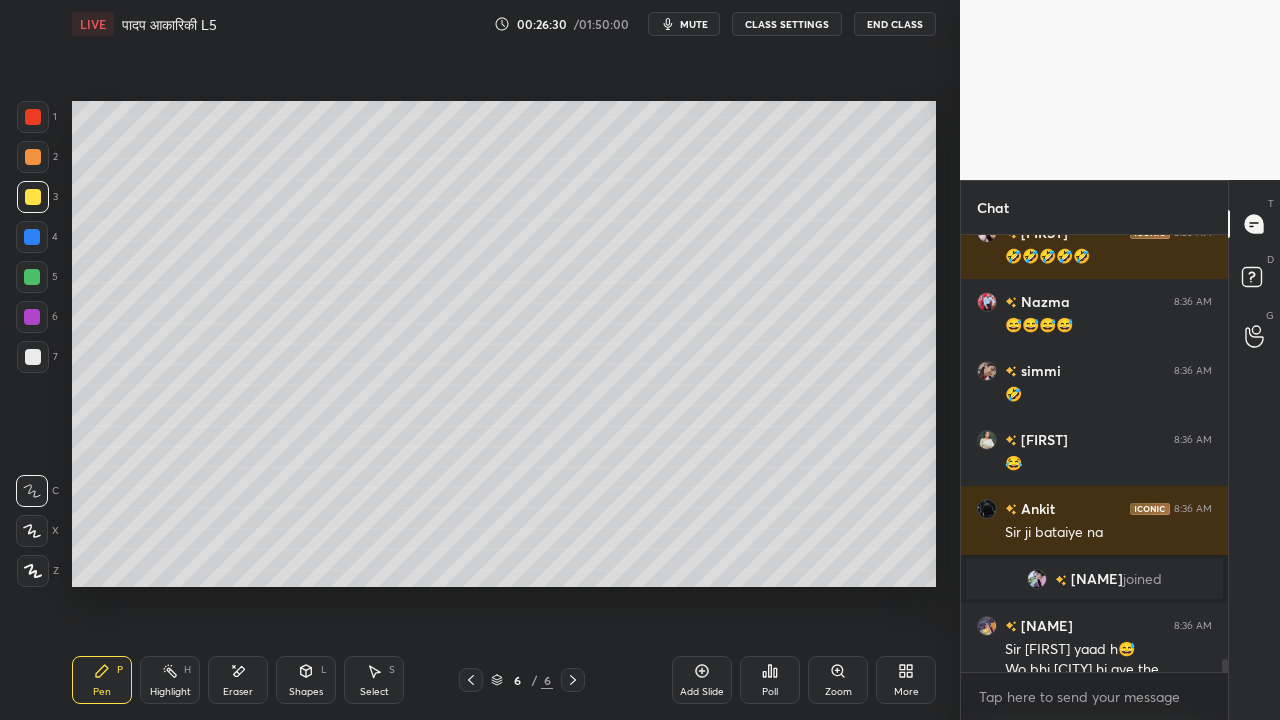 scroll, scrollTop: 14482, scrollLeft: 0, axis: vertical 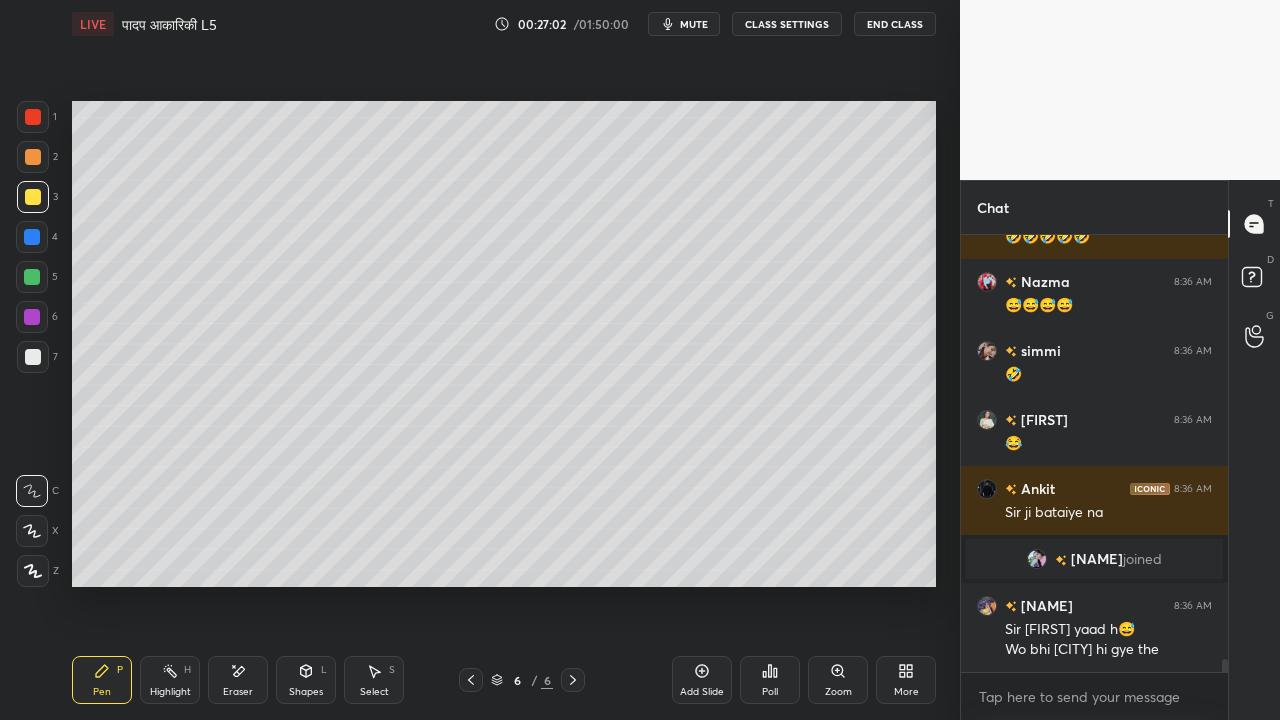 click at bounding box center (33, 357) 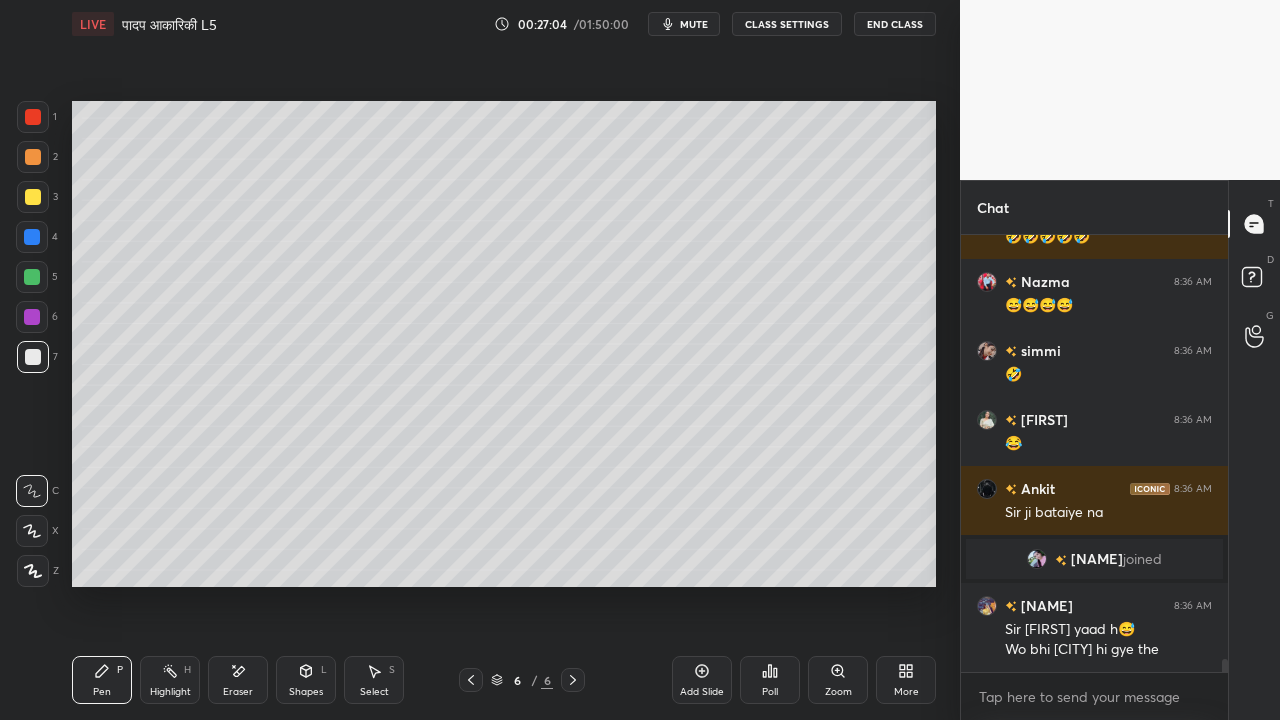 click at bounding box center (33, 197) 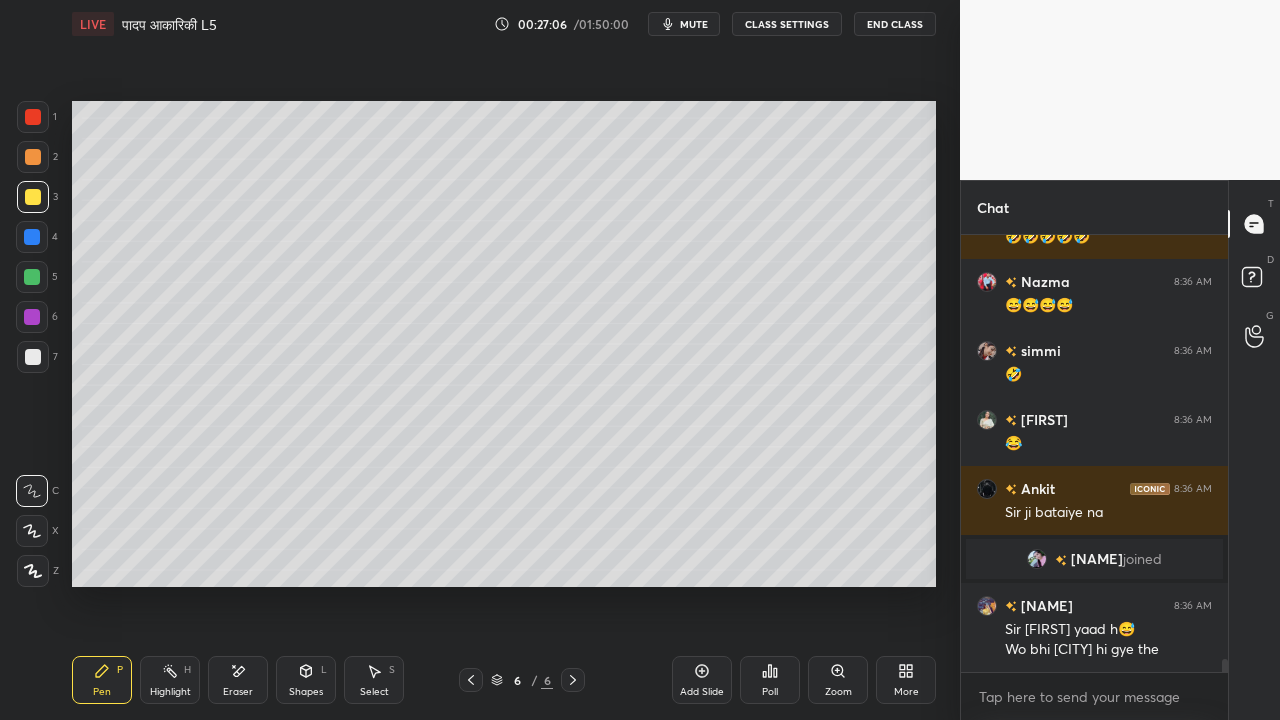 click at bounding box center [33, 357] 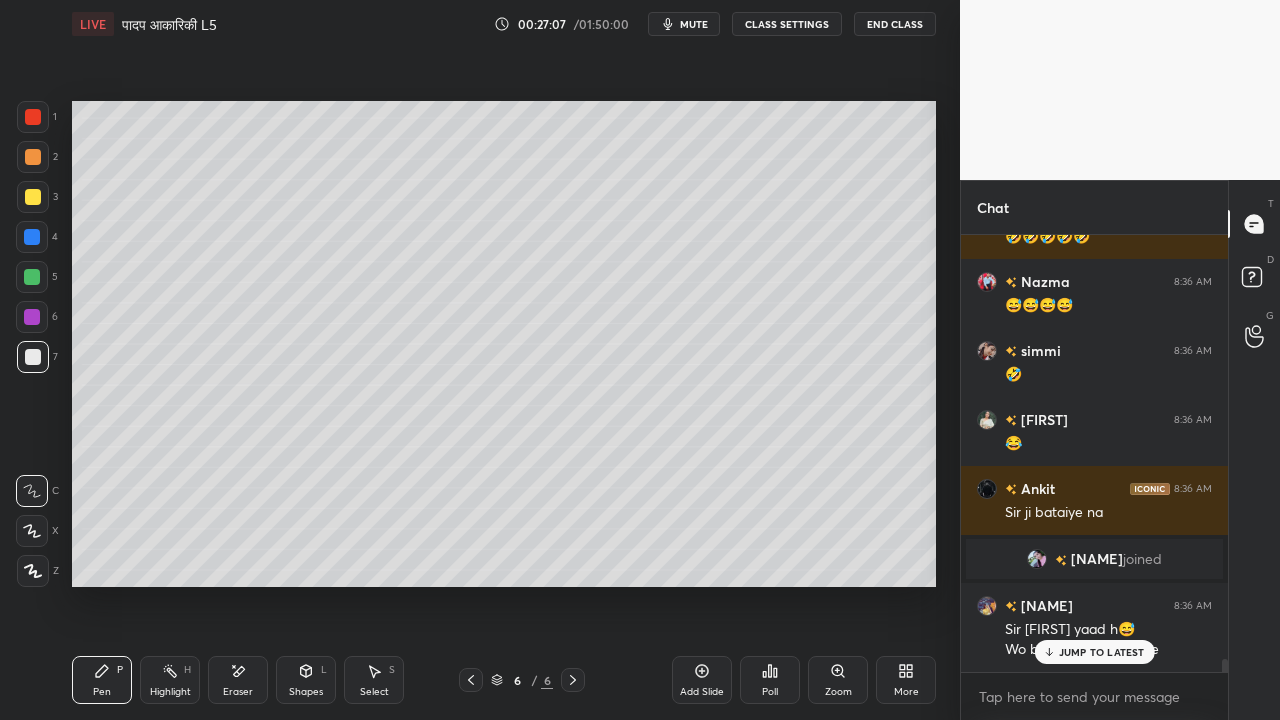 scroll, scrollTop: 14550, scrollLeft: 0, axis: vertical 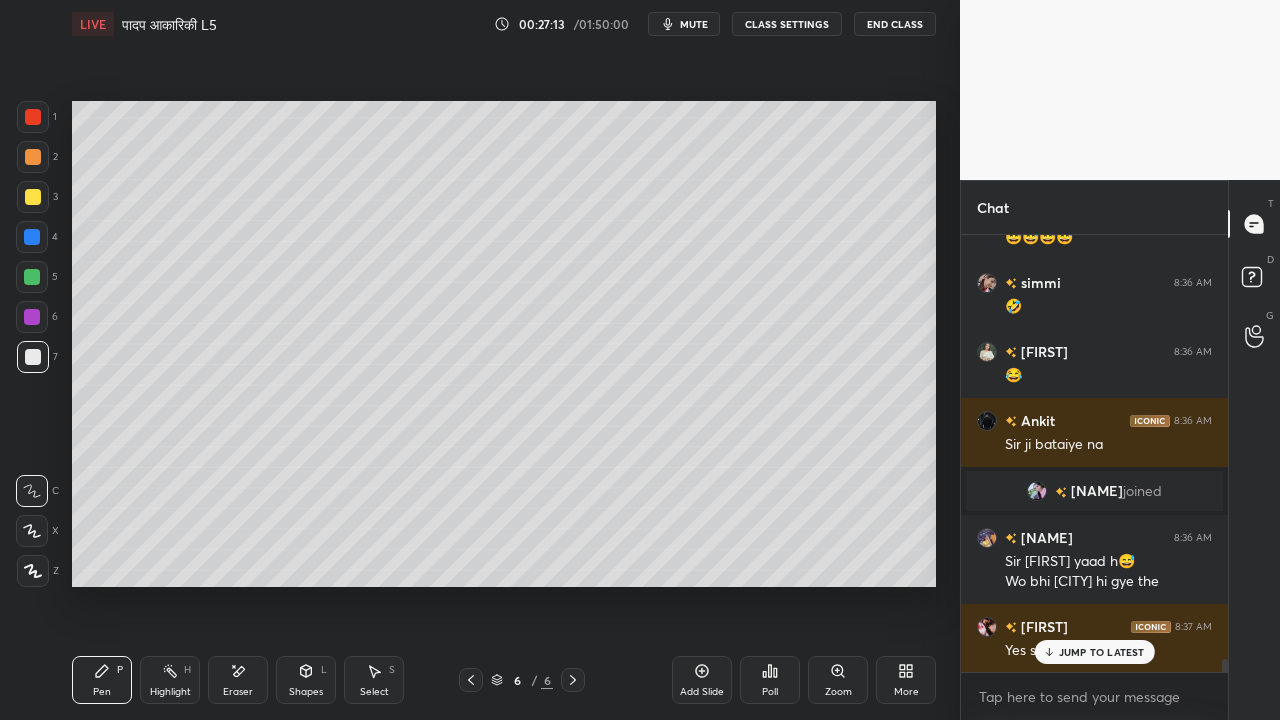 click at bounding box center (33, 197) 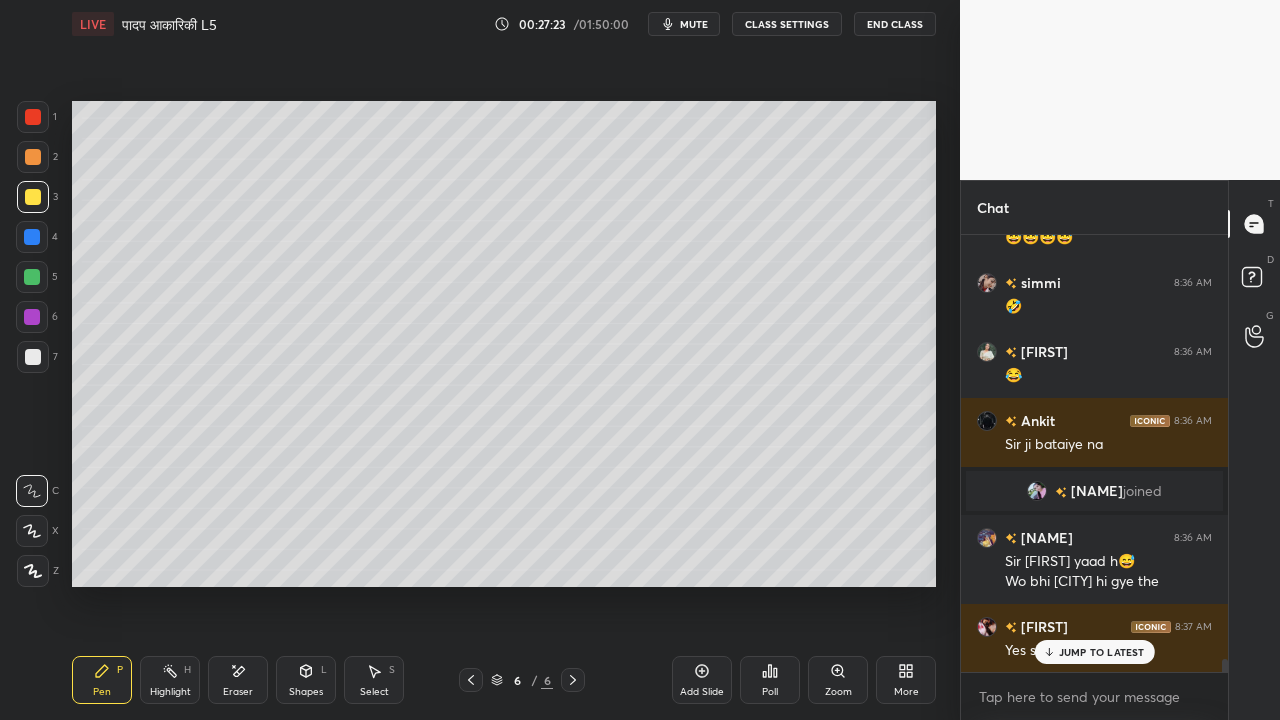 click at bounding box center (33, 357) 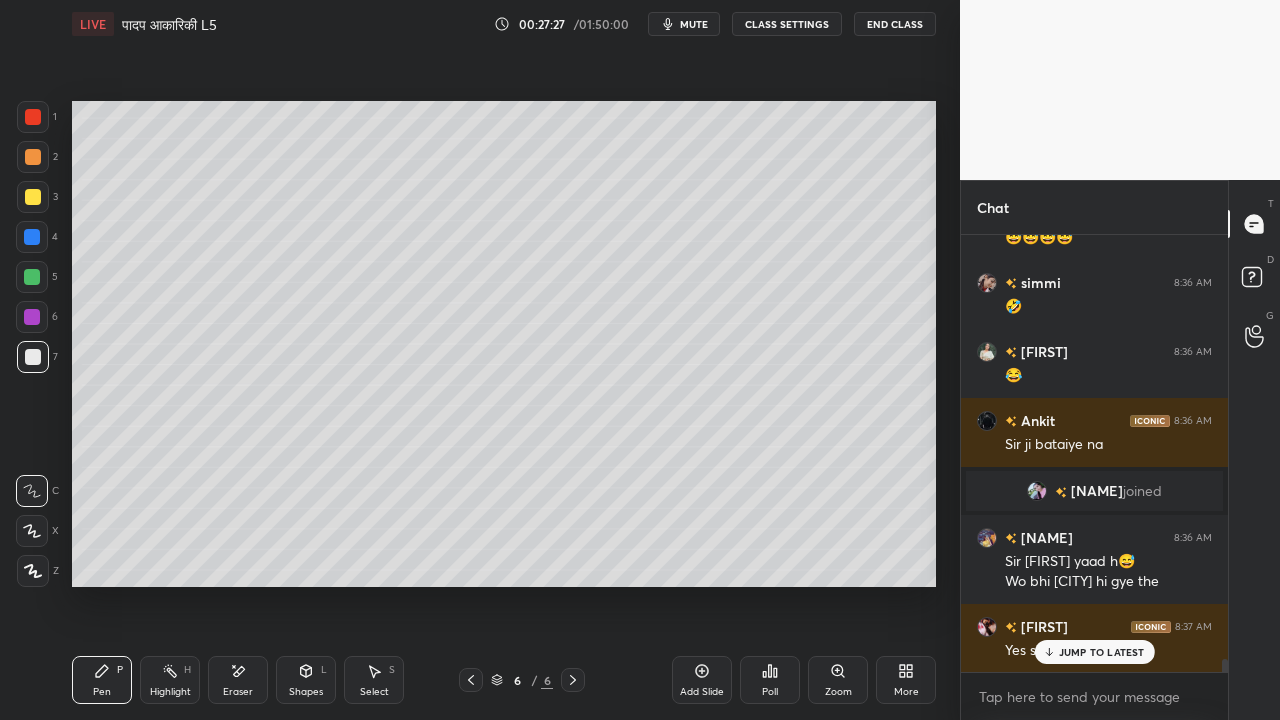 click at bounding box center [33, 197] 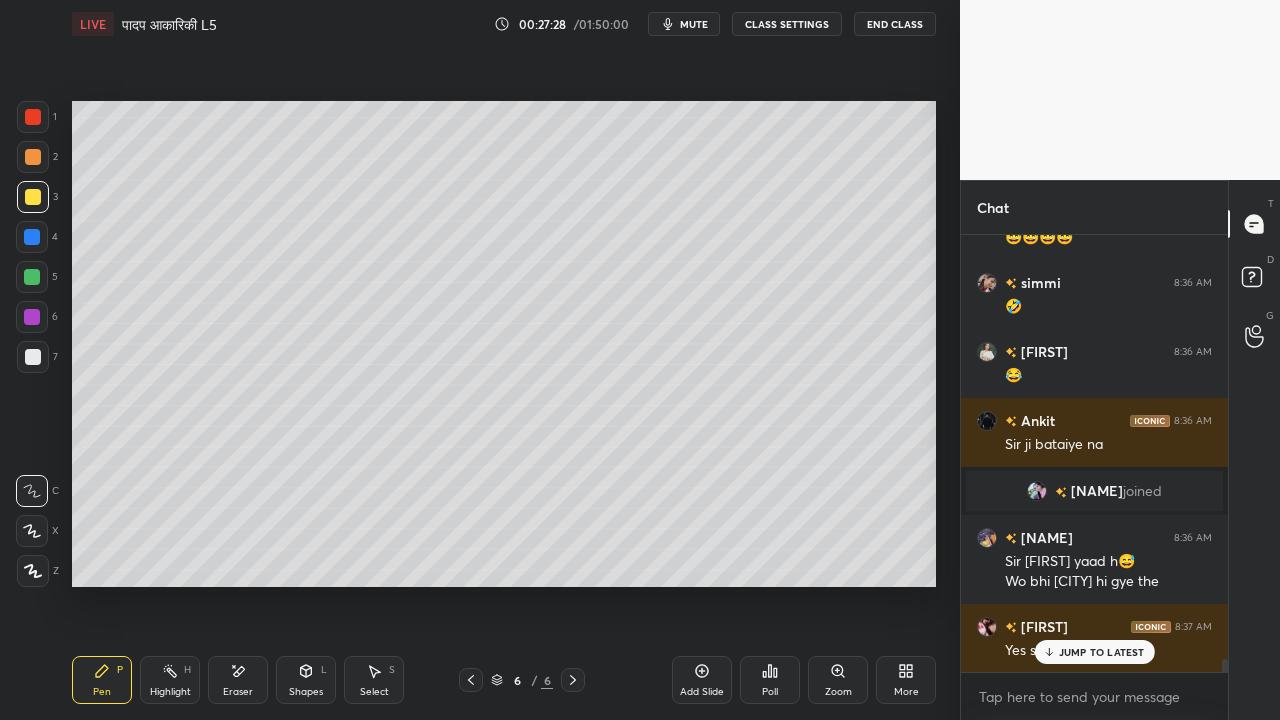 click at bounding box center [33, 357] 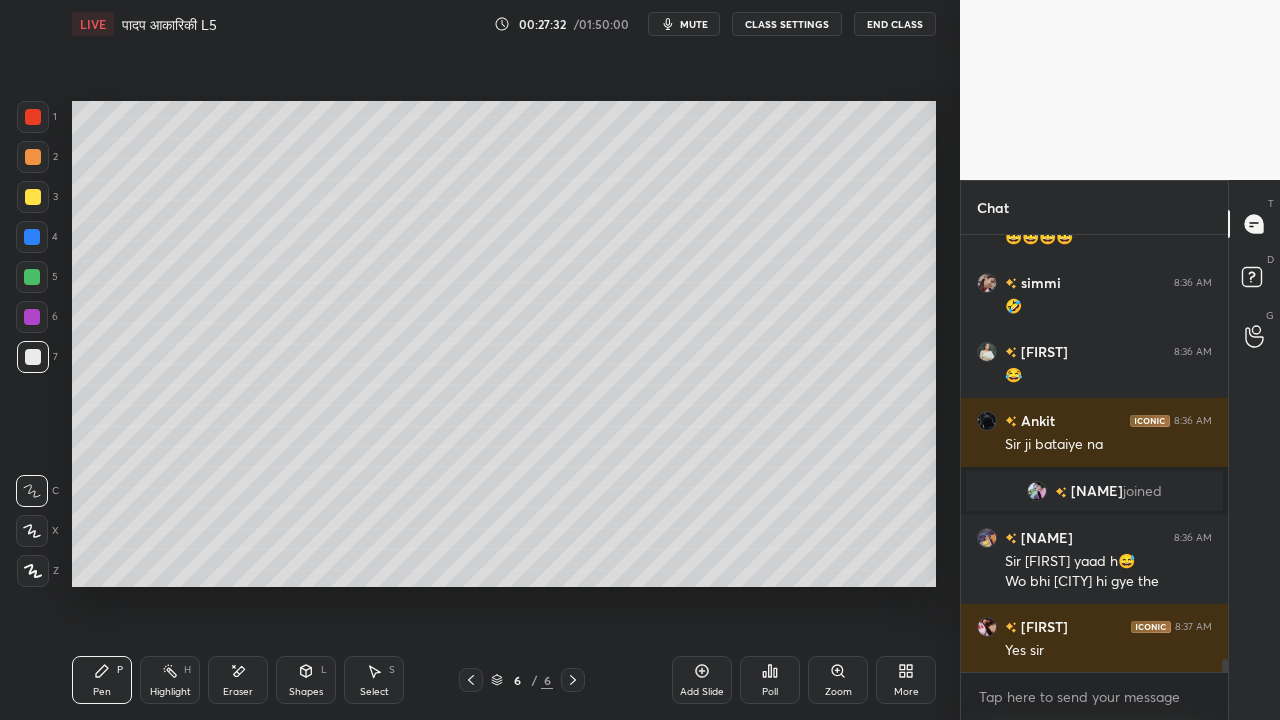 scroll, scrollTop: 14620, scrollLeft: 0, axis: vertical 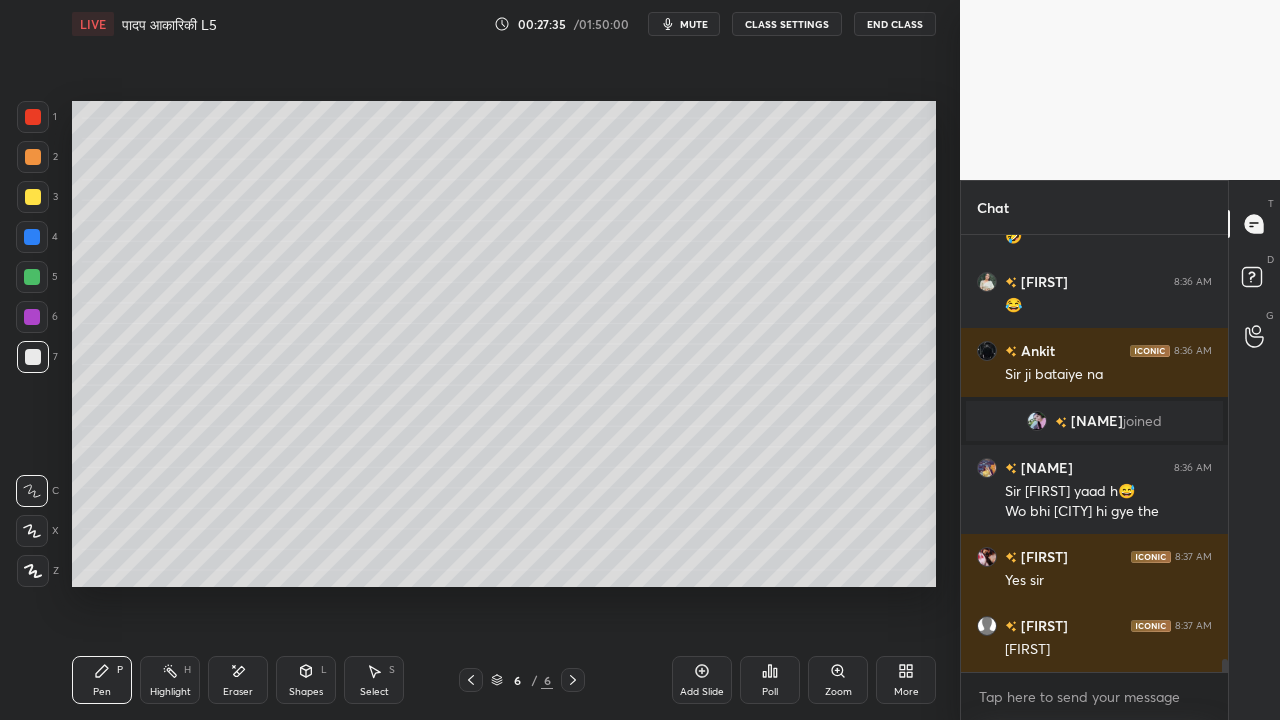 click at bounding box center (33, 197) 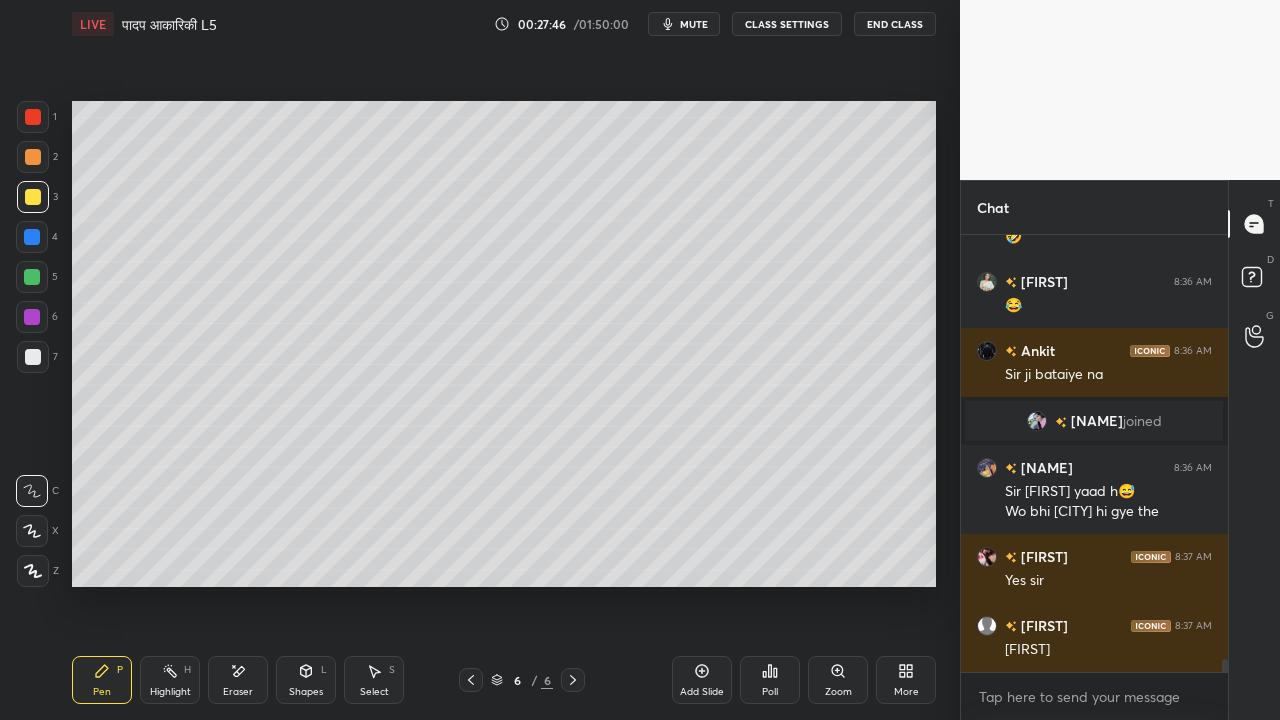 click at bounding box center (32, 277) 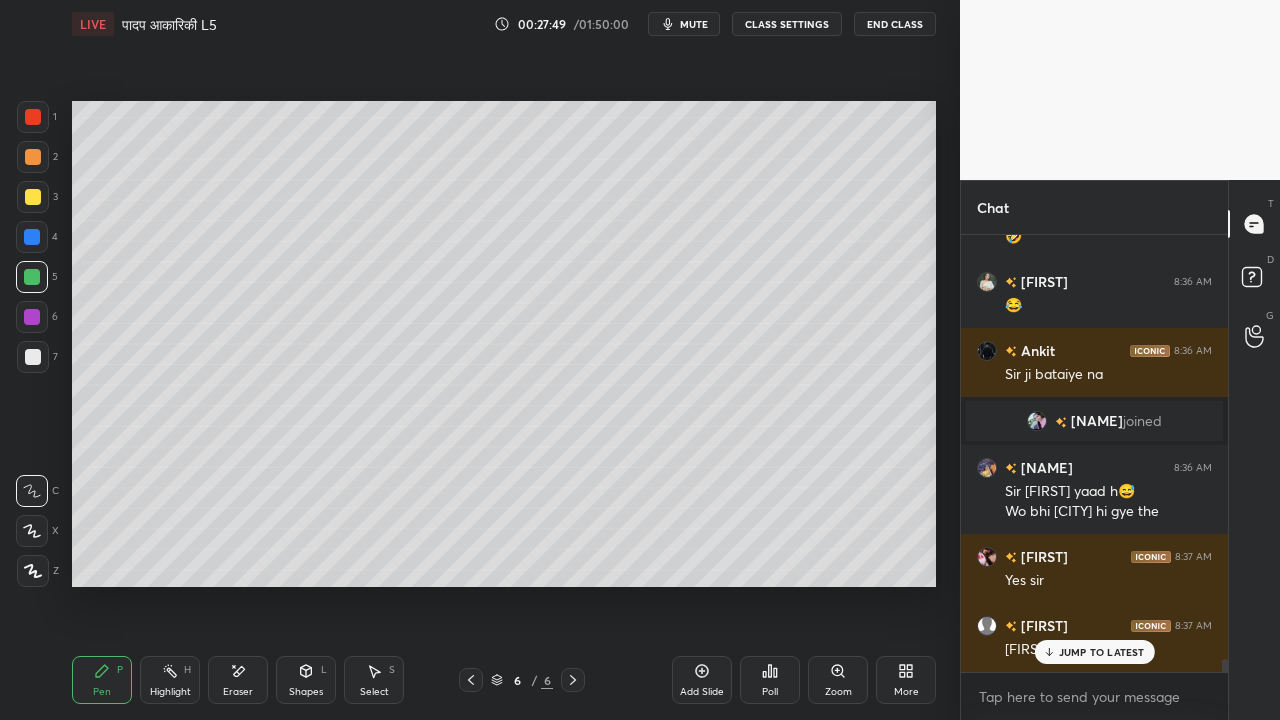 scroll, scrollTop: 14688, scrollLeft: 0, axis: vertical 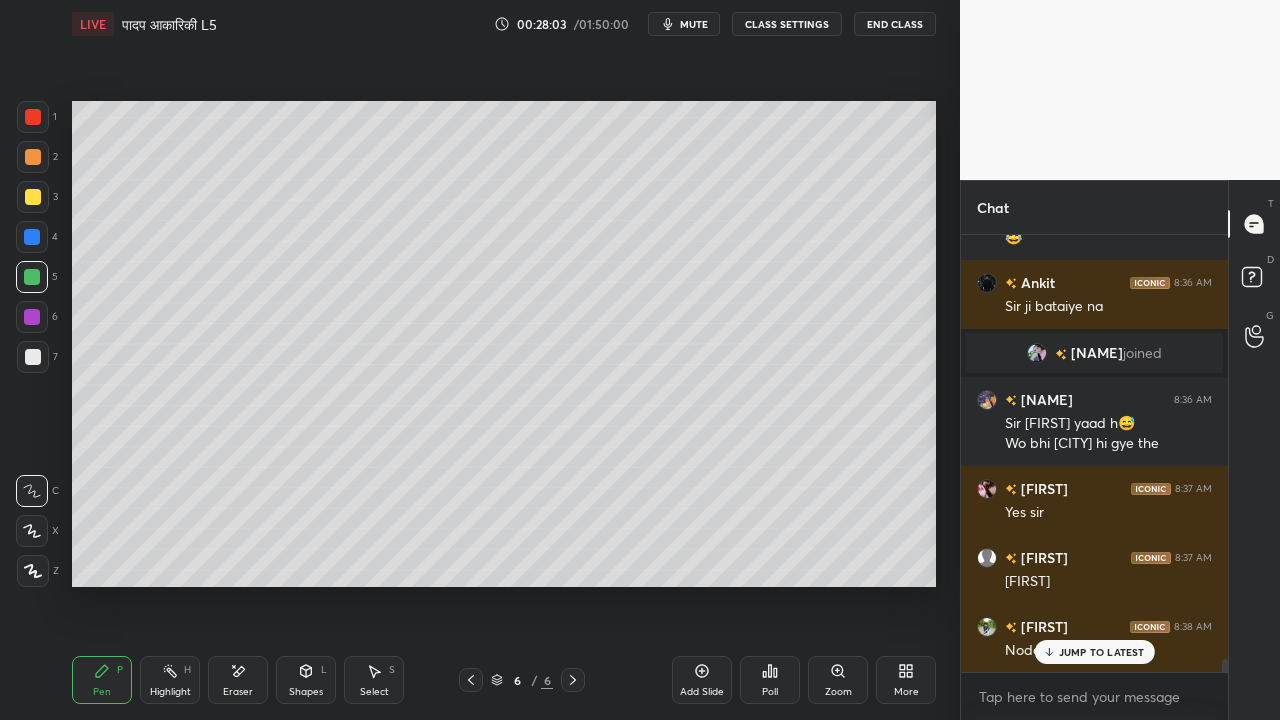 click at bounding box center (32, 277) 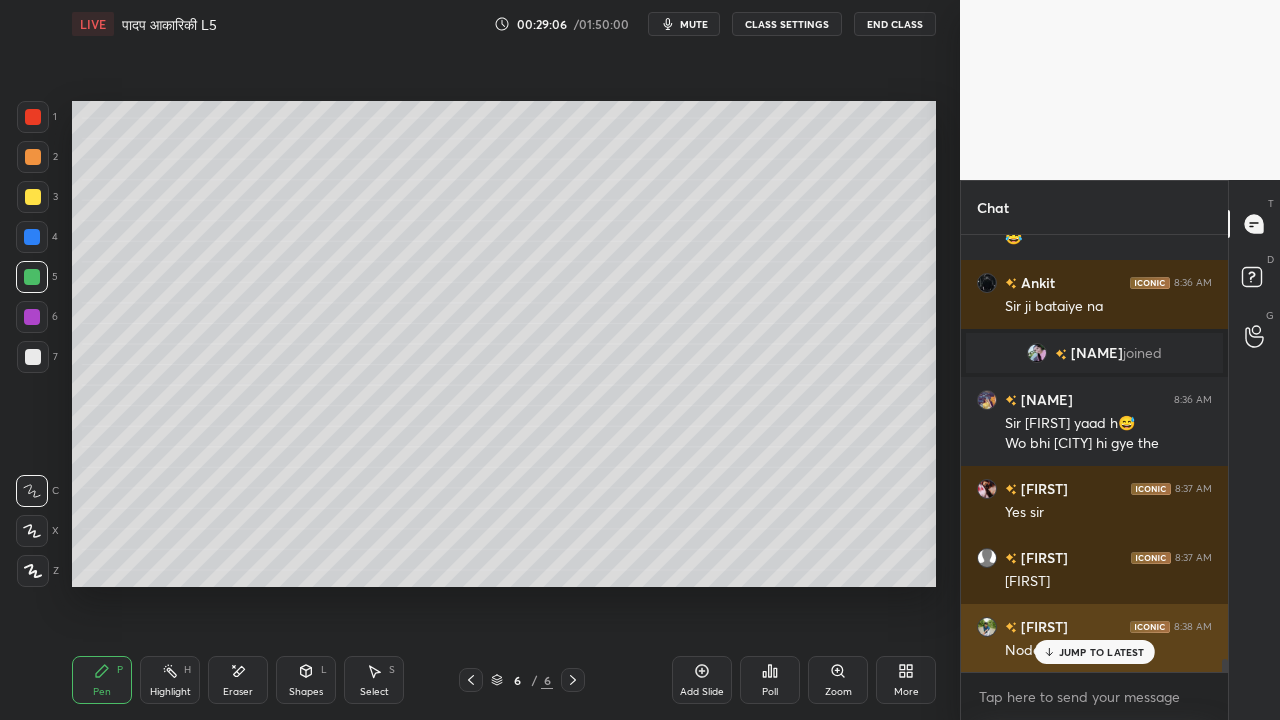 click 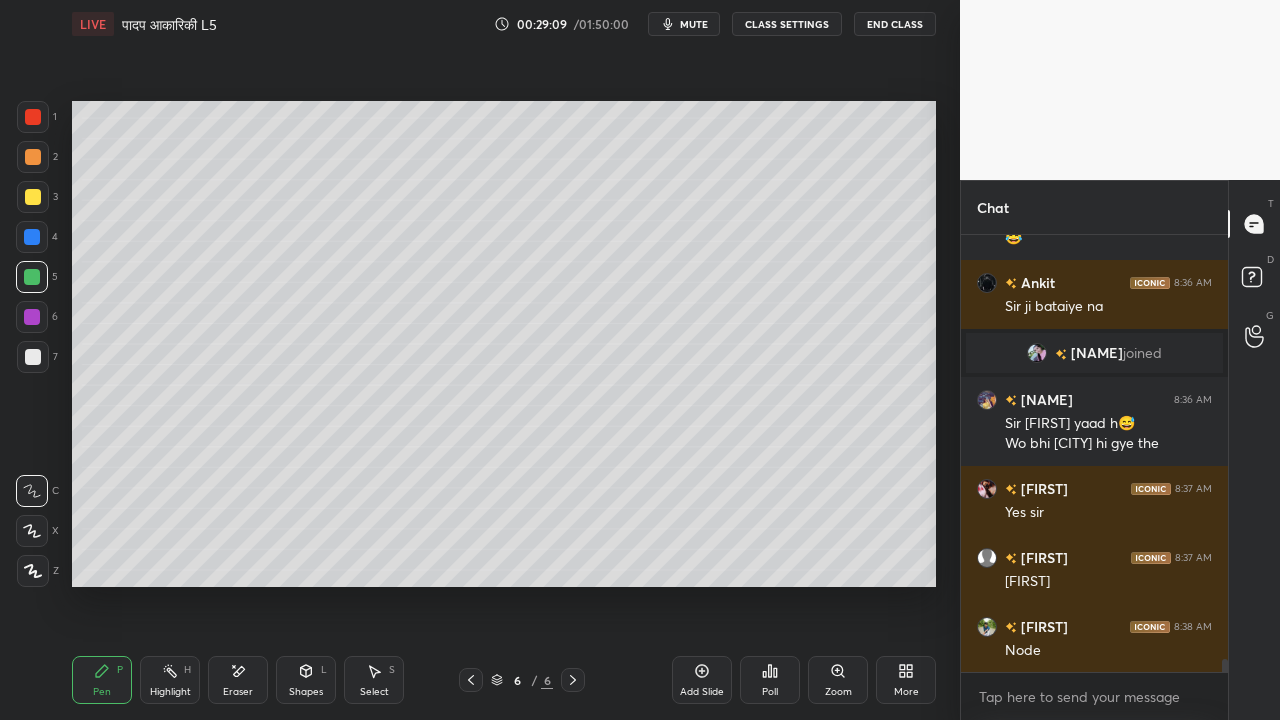 click on "Eraser" at bounding box center [238, 680] 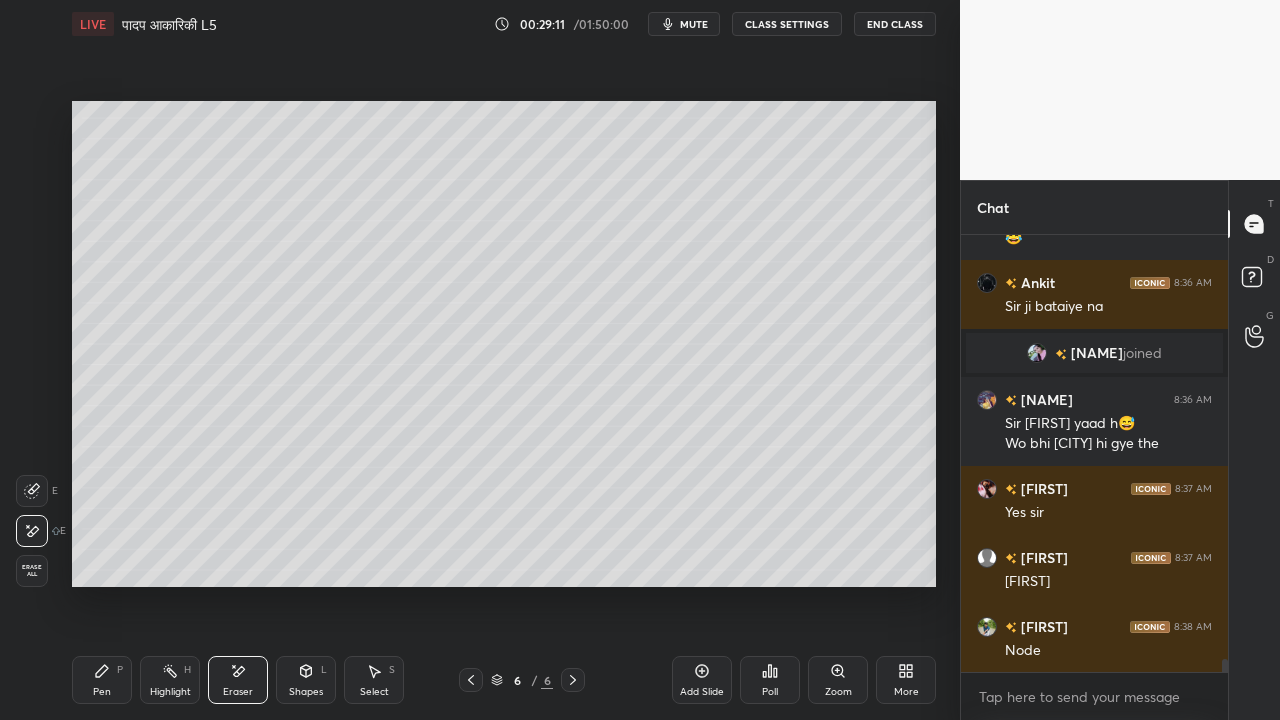 click on "Pen P" at bounding box center (102, 680) 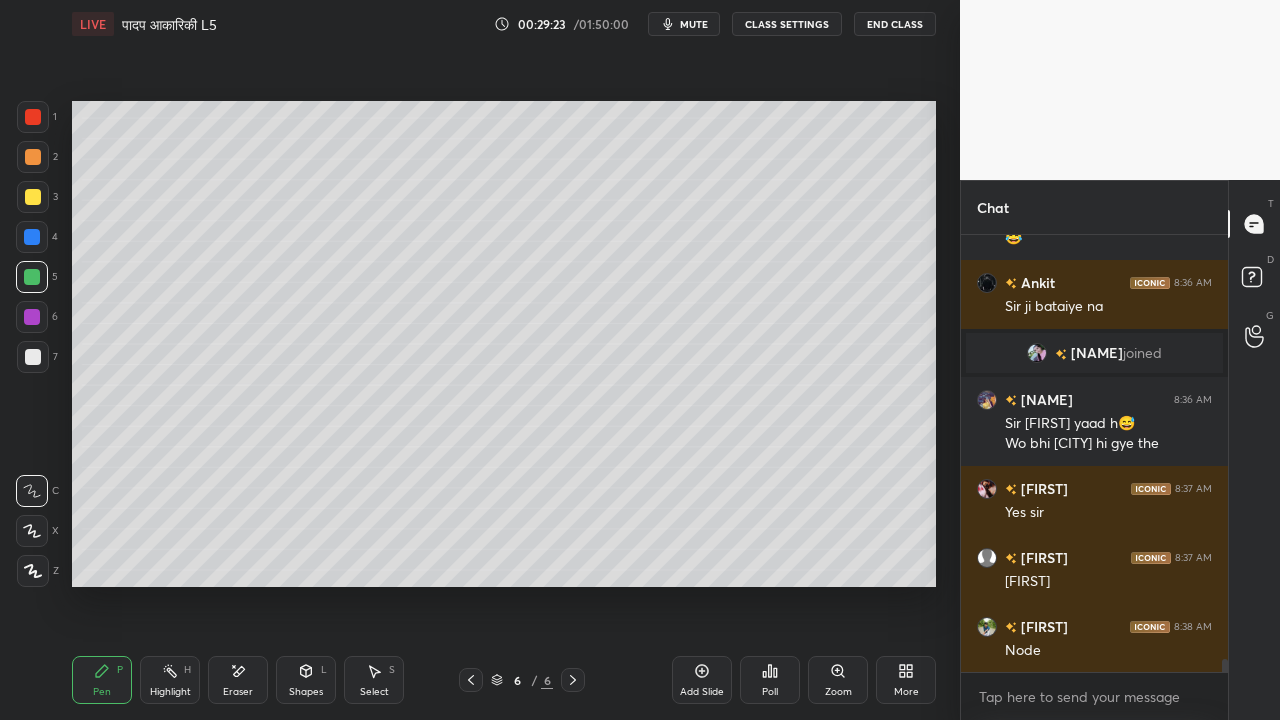 click on "Pen P Highlight H Eraser Shapes L Select S" at bounding box center (222, 680) 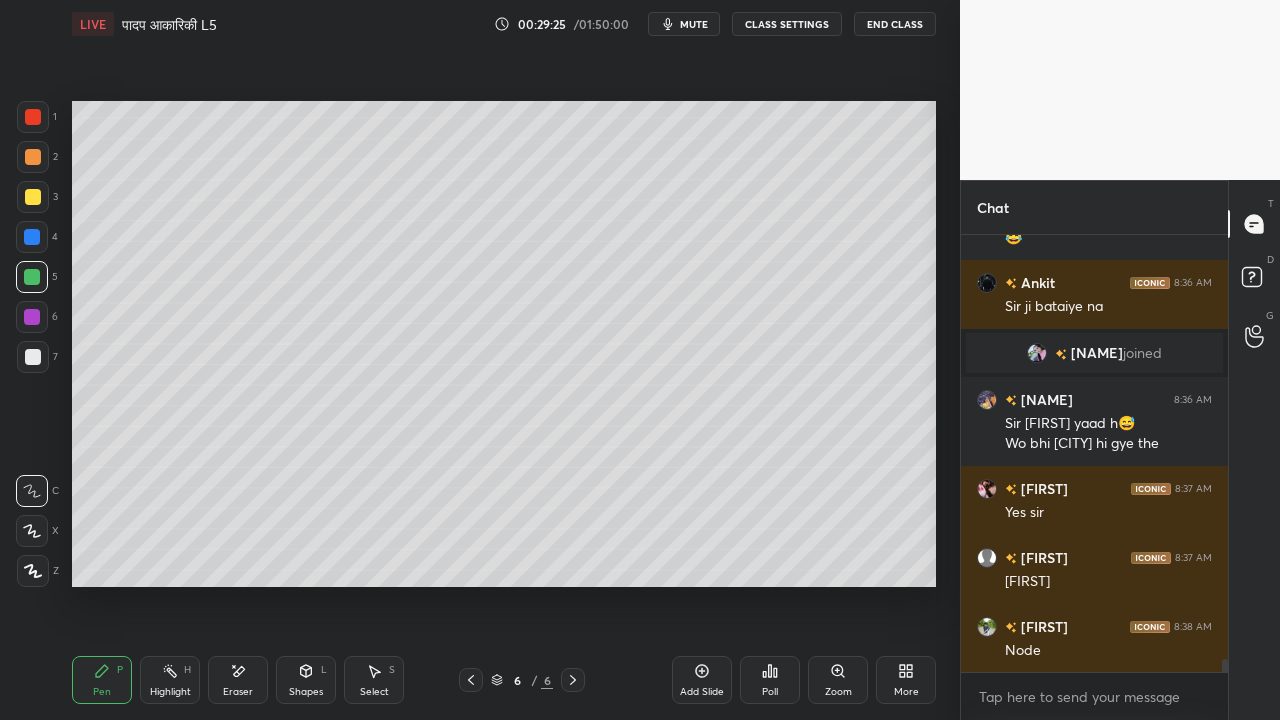 drag, startPoint x: 211, startPoint y: 692, endPoint x: 225, endPoint y: 681, distance: 17.804493 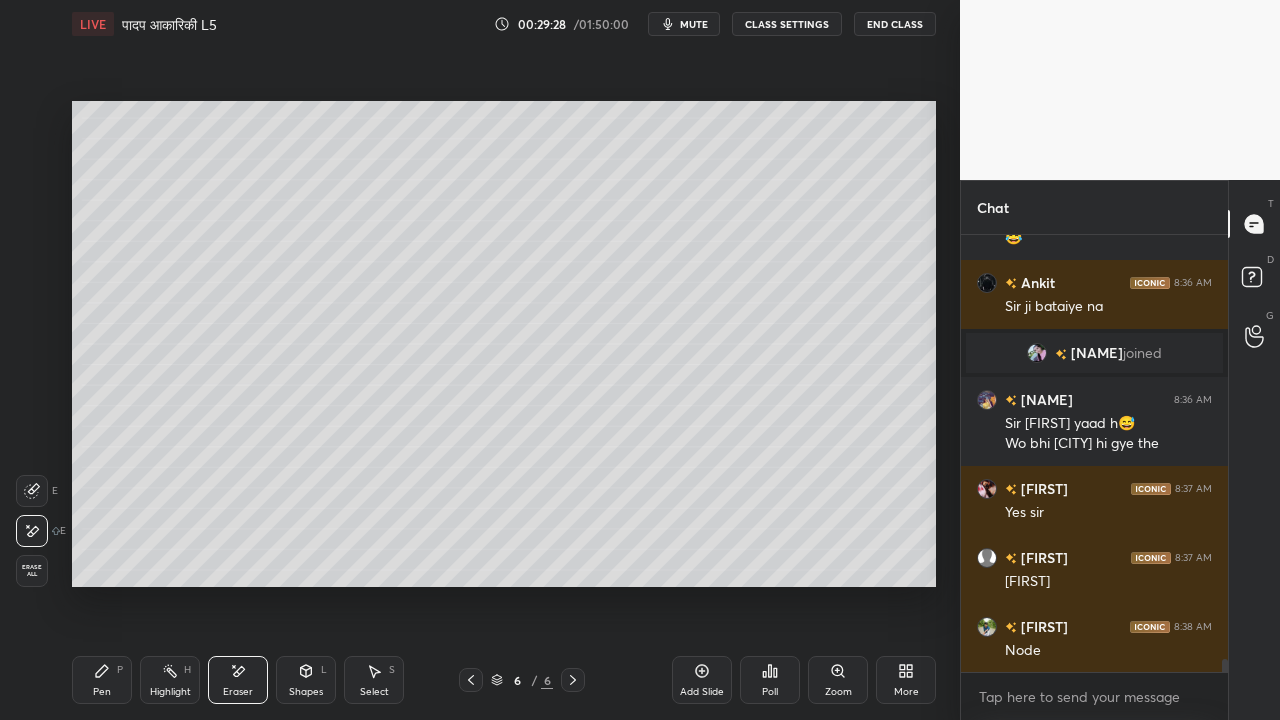click on "P" at bounding box center [120, 670] 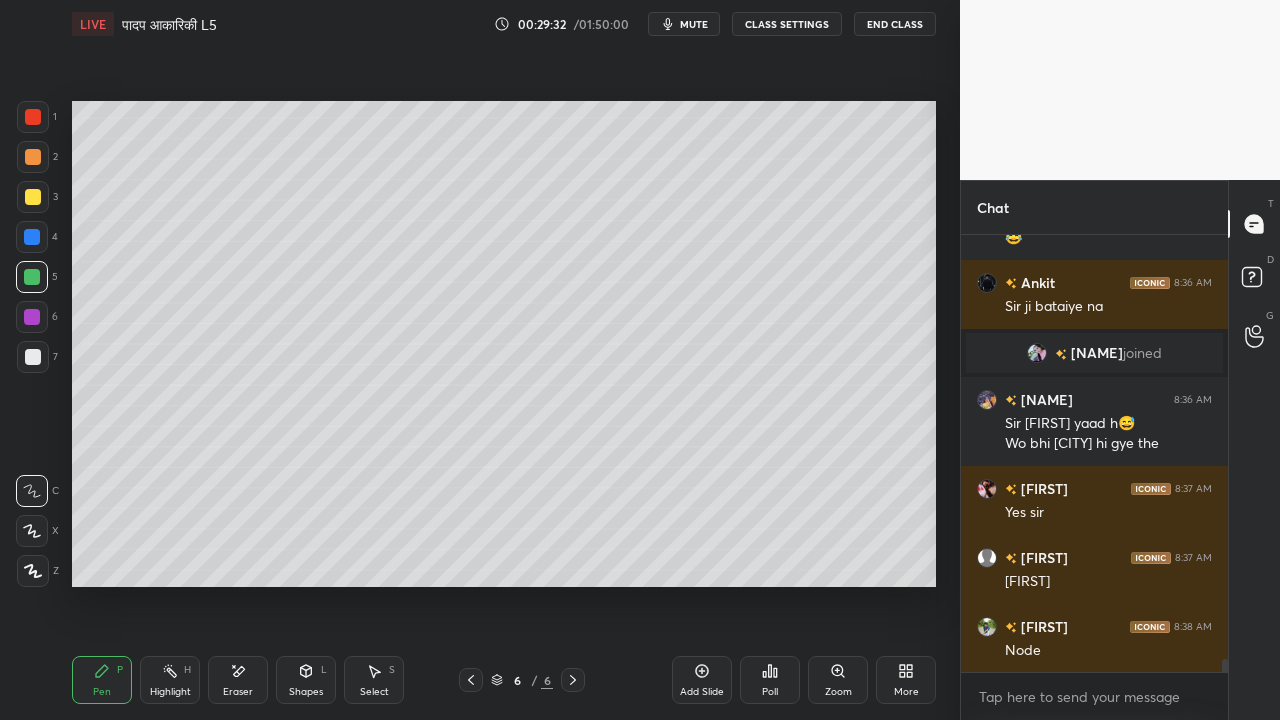 click at bounding box center [33, 197] 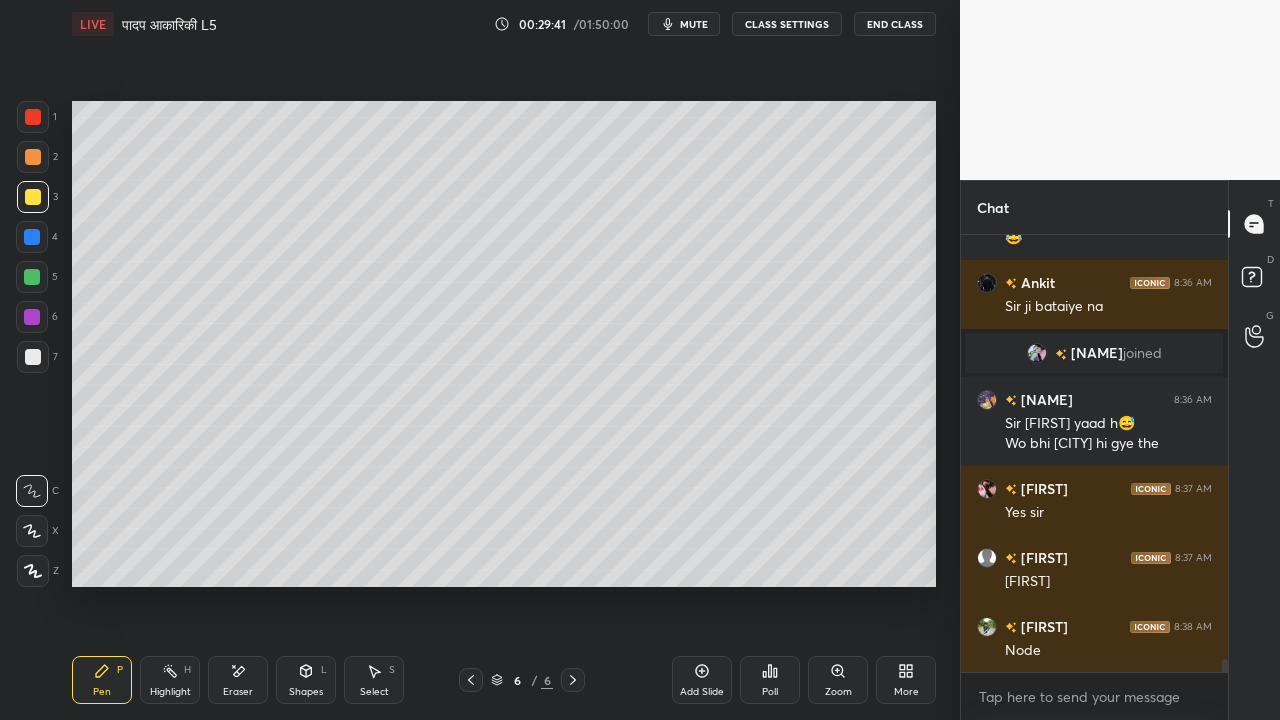 click at bounding box center [33, 357] 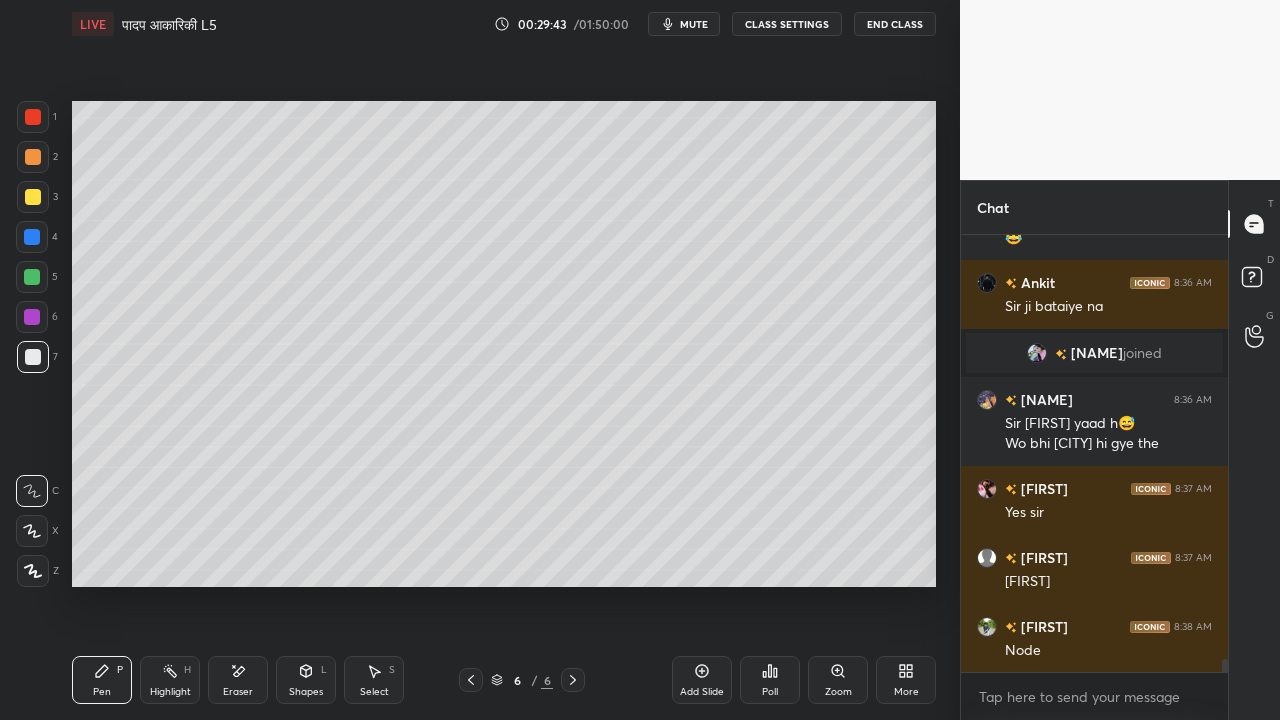 scroll, scrollTop: 14758, scrollLeft: 0, axis: vertical 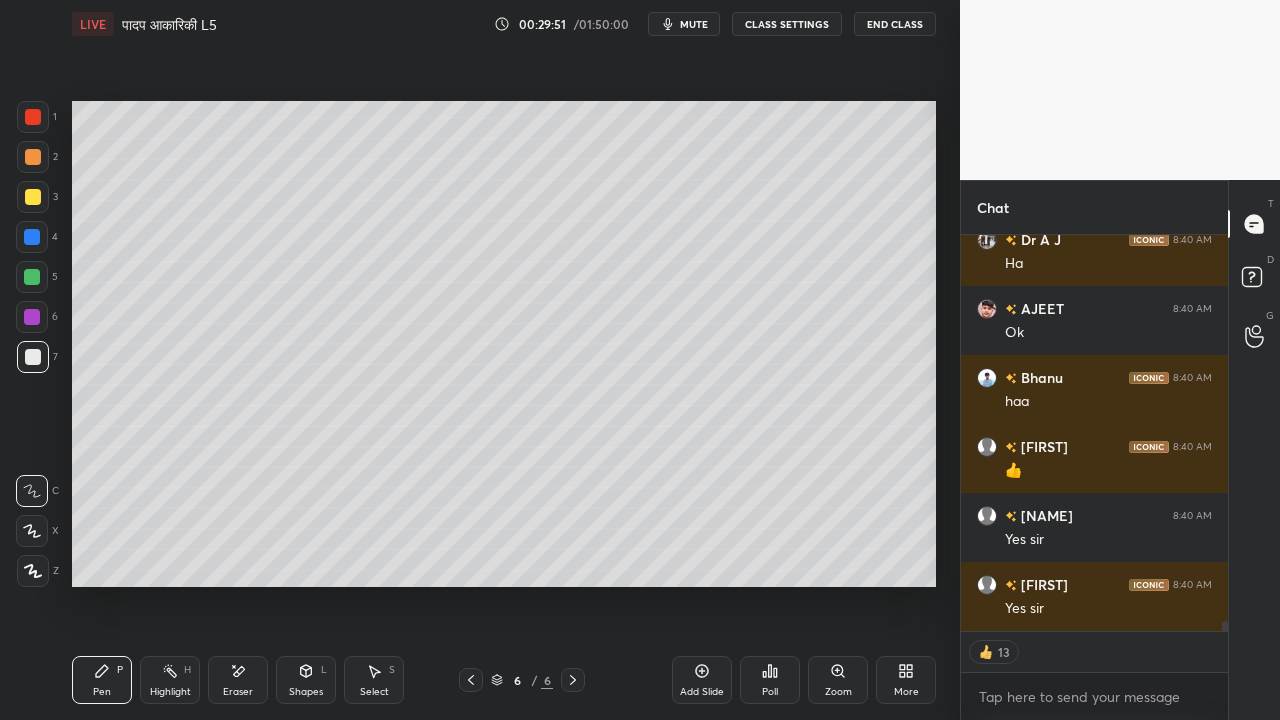 click at bounding box center [33, 197] 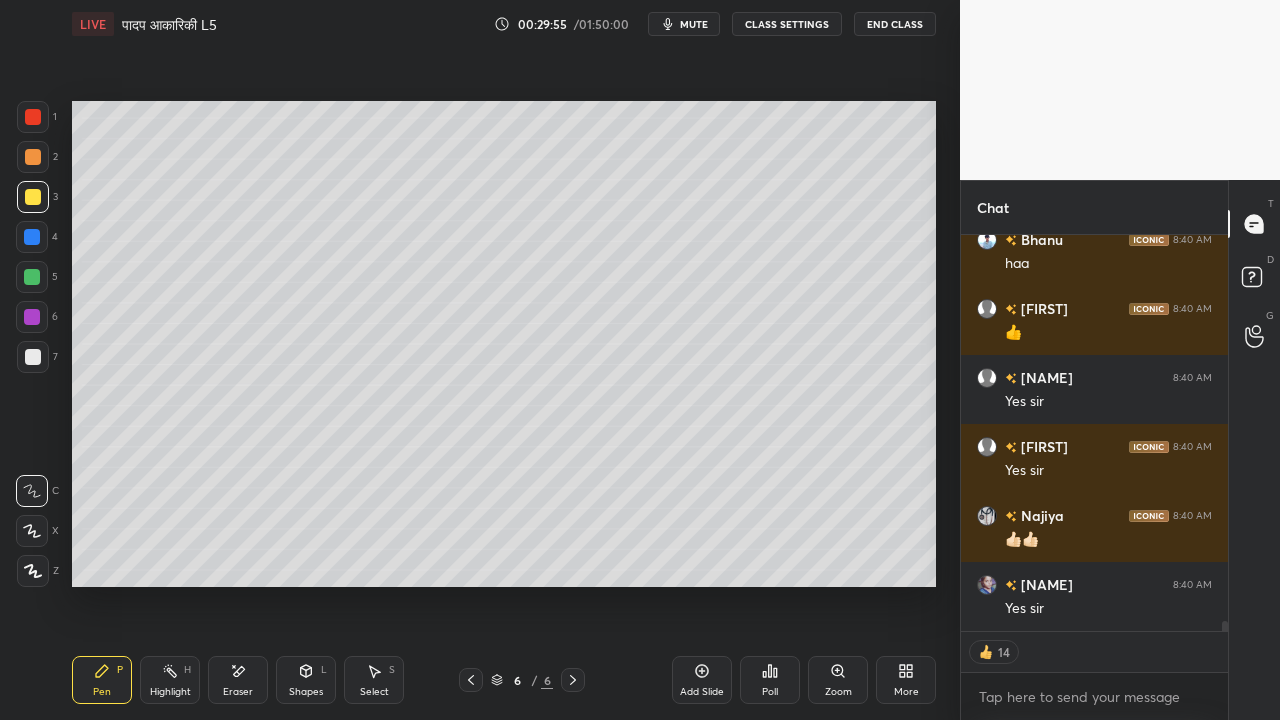scroll, scrollTop: 15489, scrollLeft: 0, axis: vertical 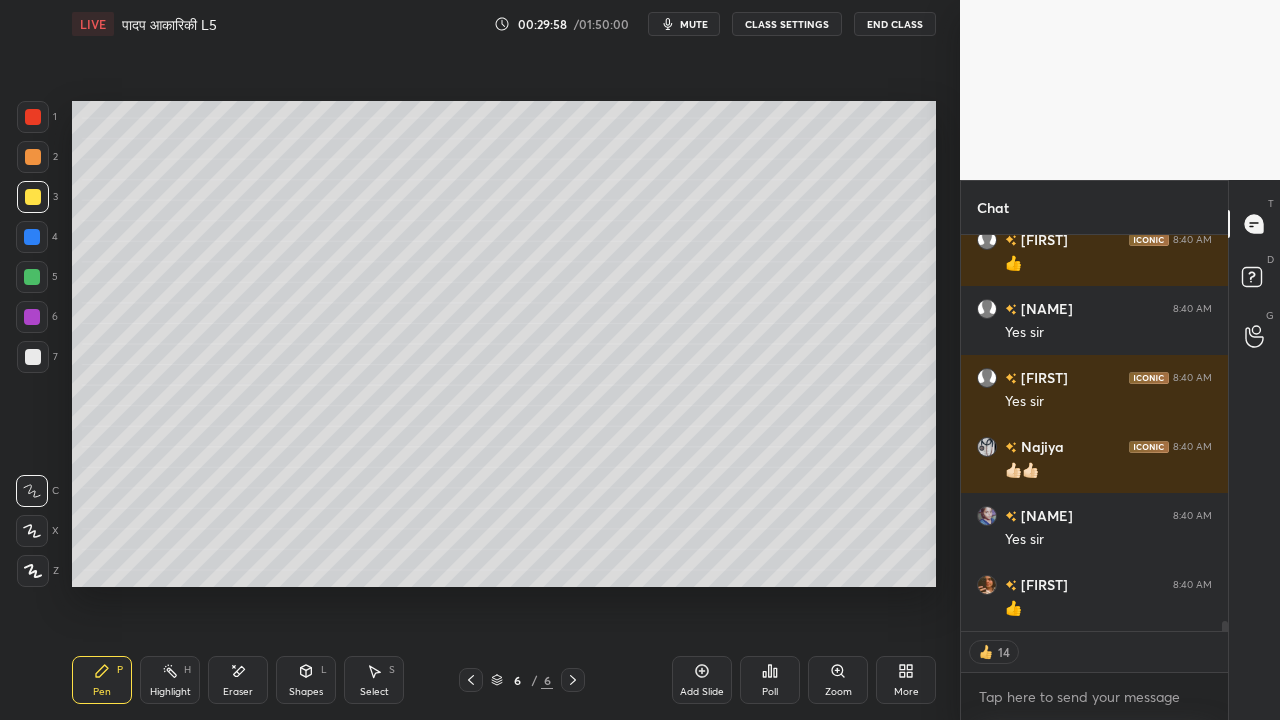click at bounding box center (33, 357) 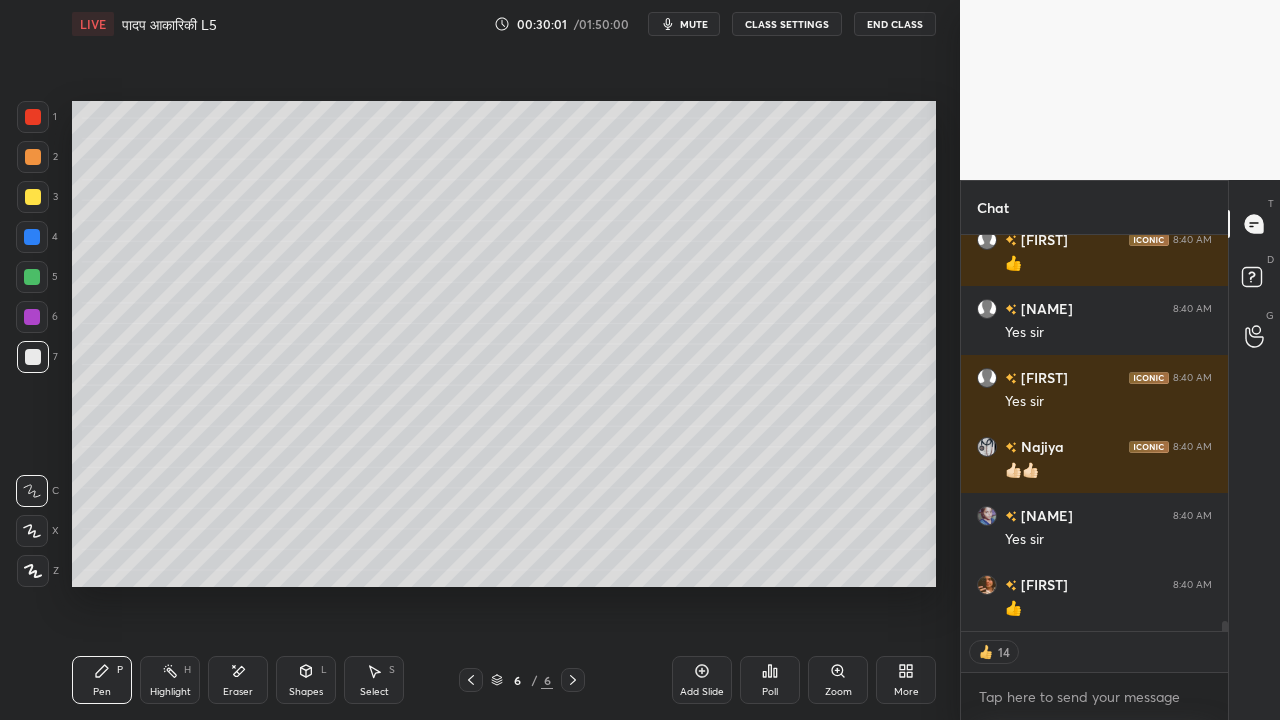 click at bounding box center (33, 197) 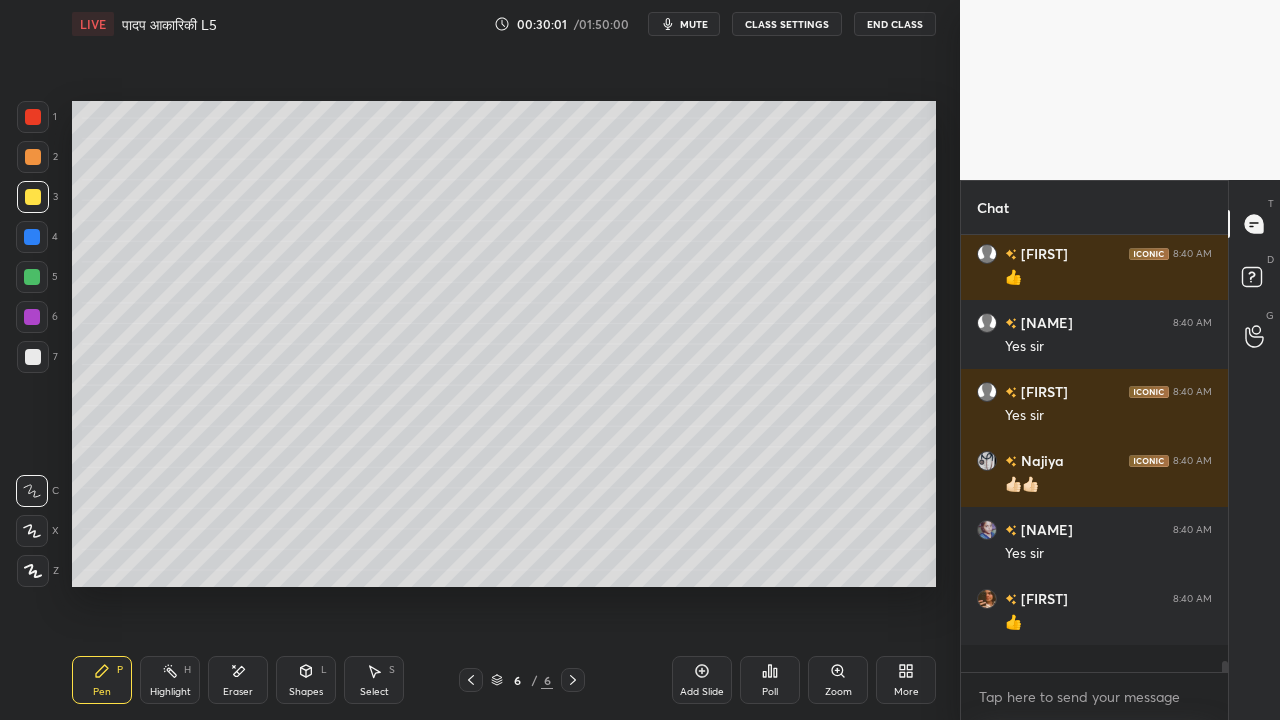 scroll, scrollTop: 6, scrollLeft: 6, axis: both 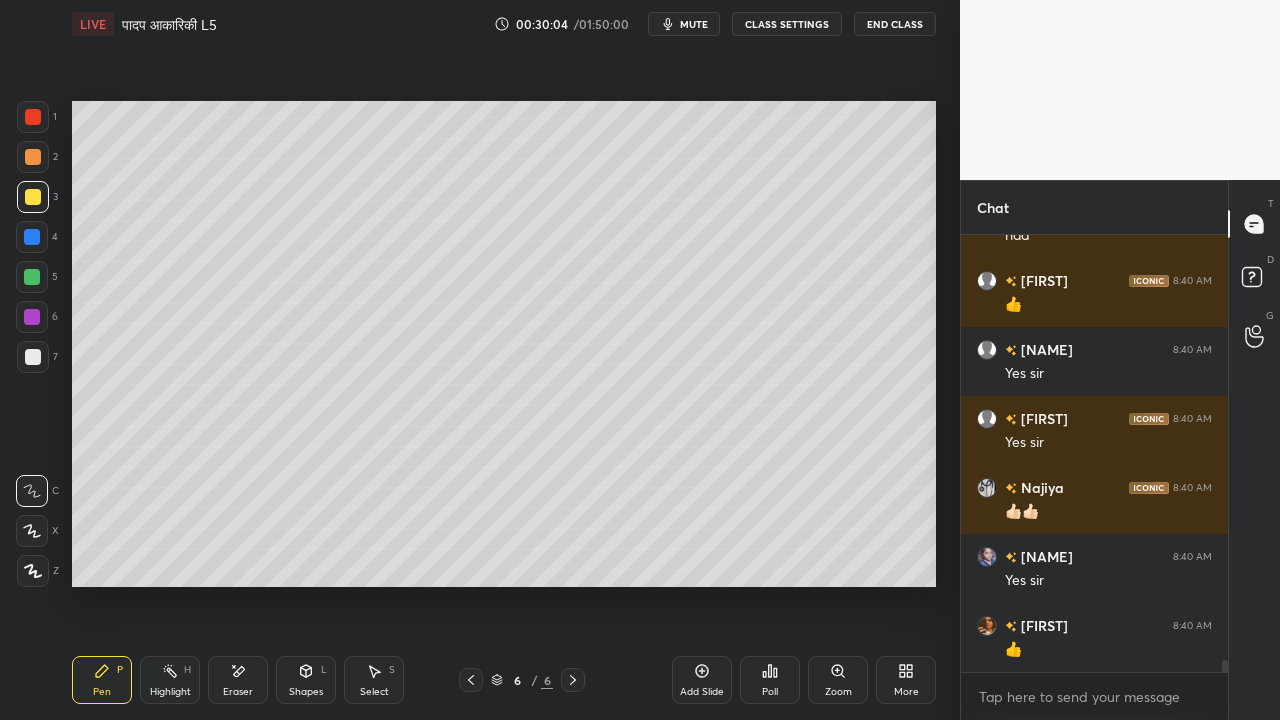 click at bounding box center [33, 357] 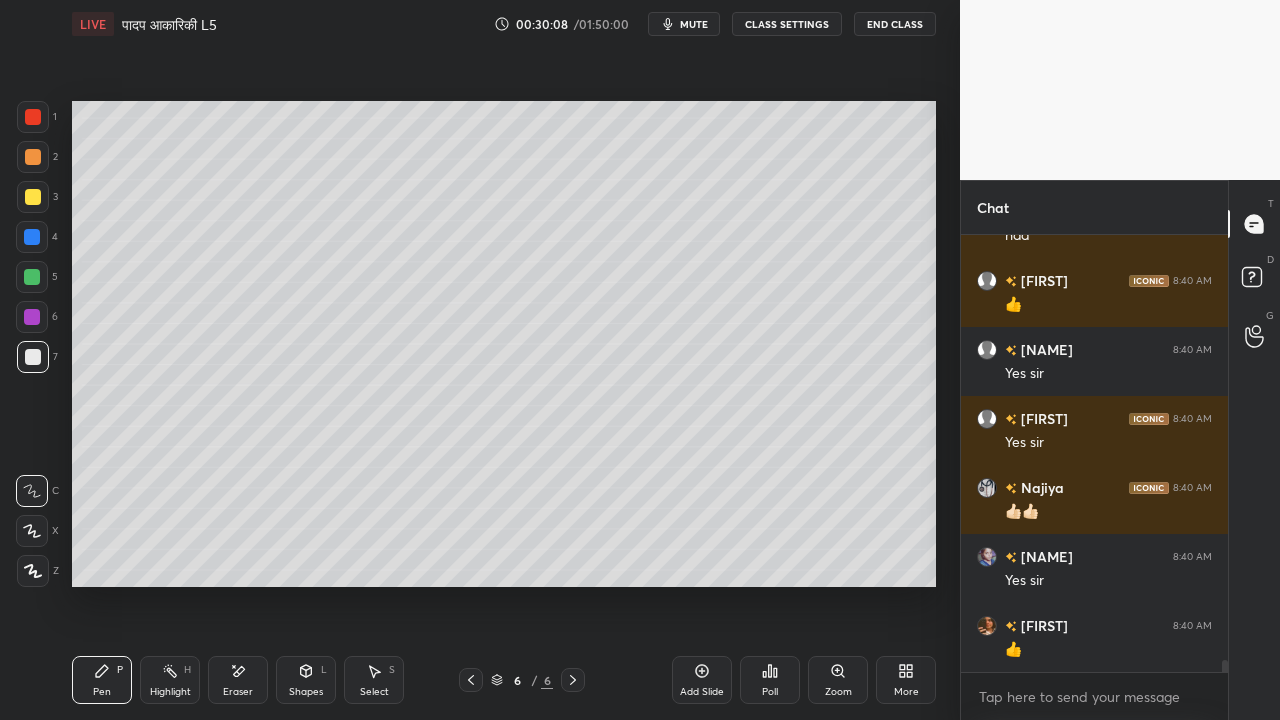 click at bounding box center (33, 197) 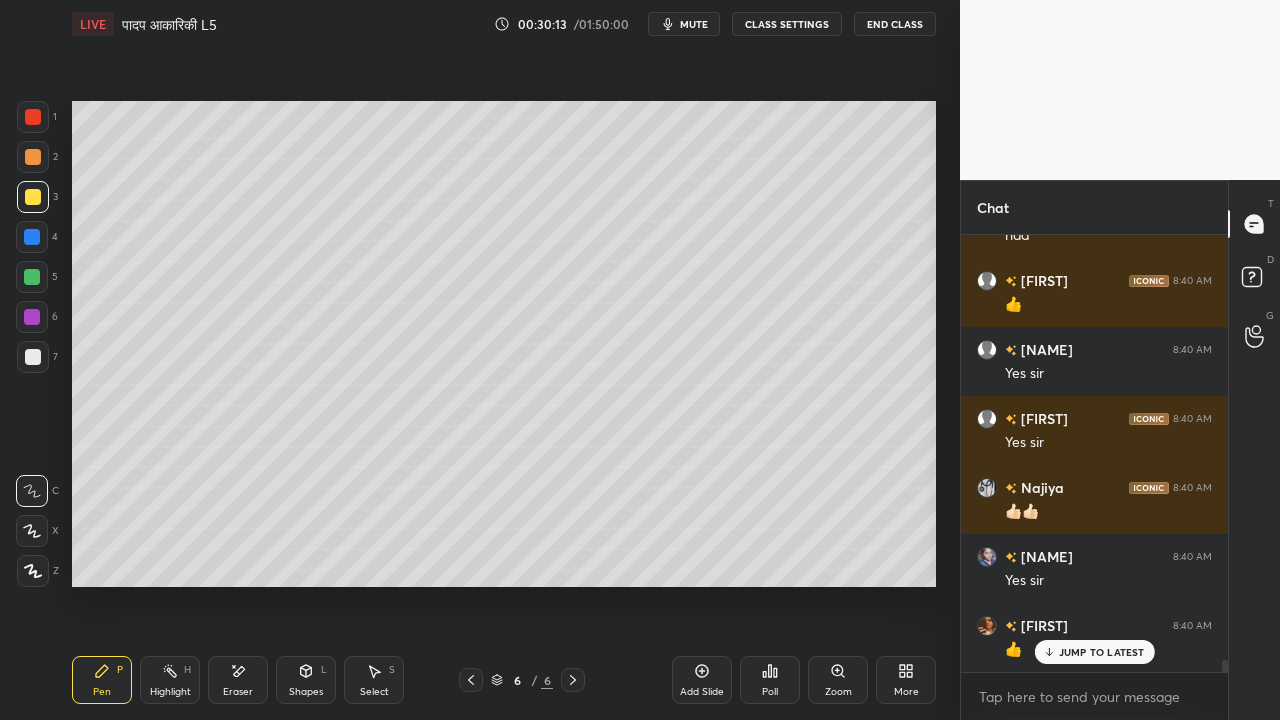 scroll, scrollTop: 15516, scrollLeft: 0, axis: vertical 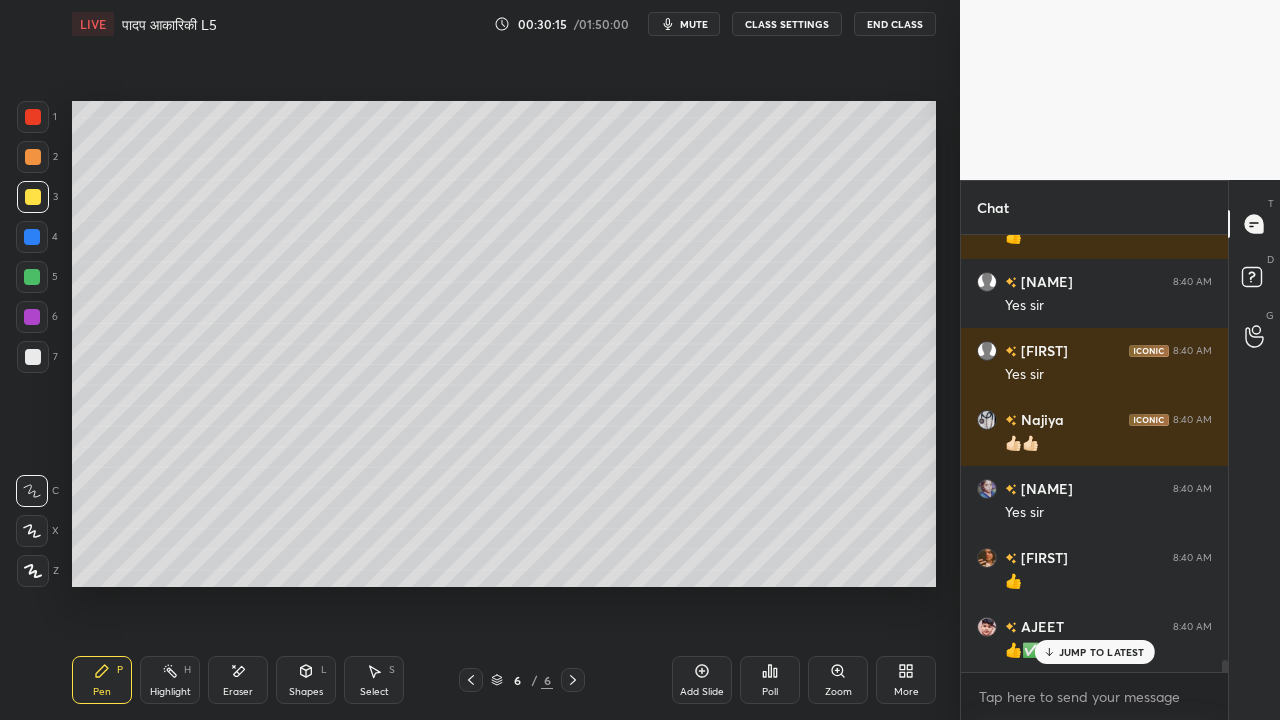 click 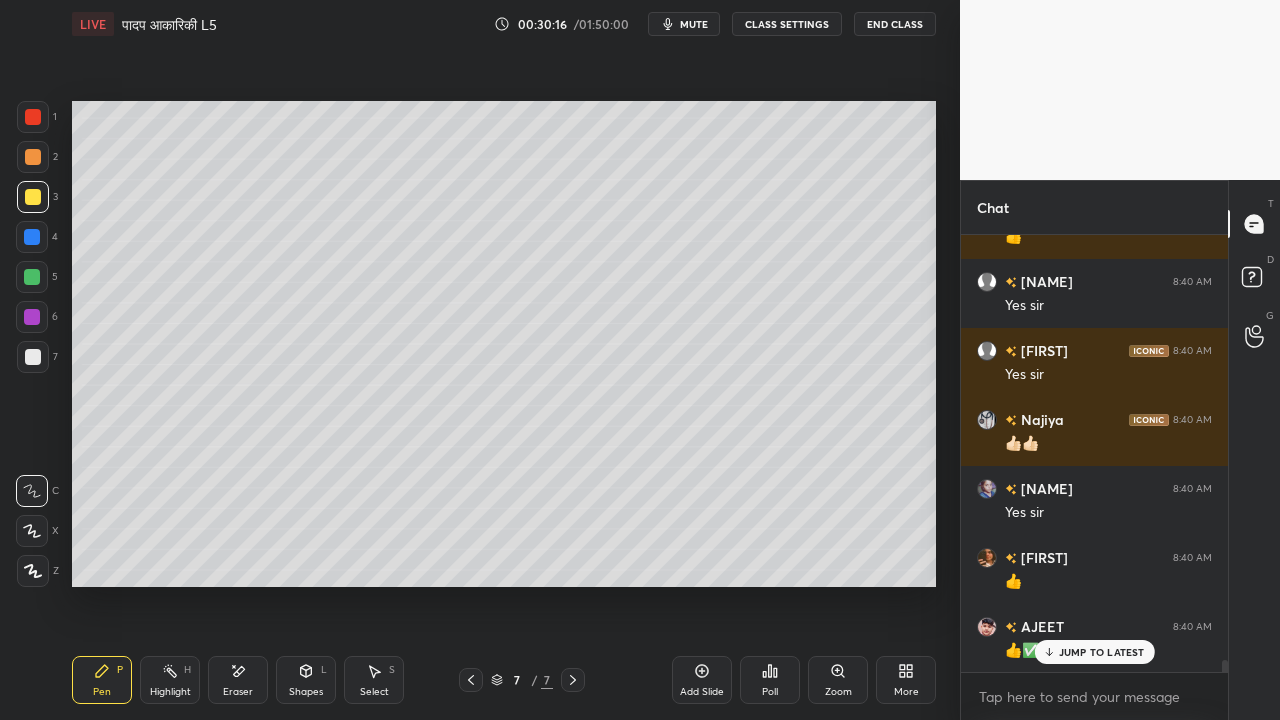 click at bounding box center (33, 357) 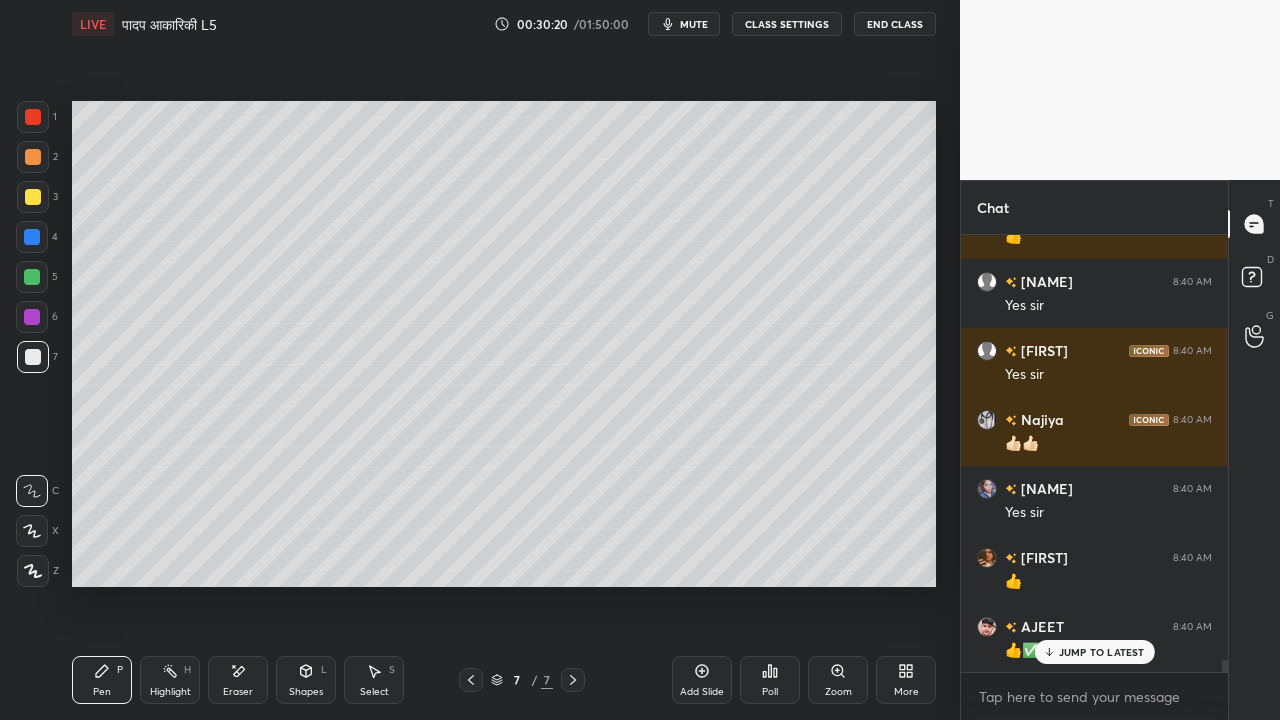 click at bounding box center (33, 197) 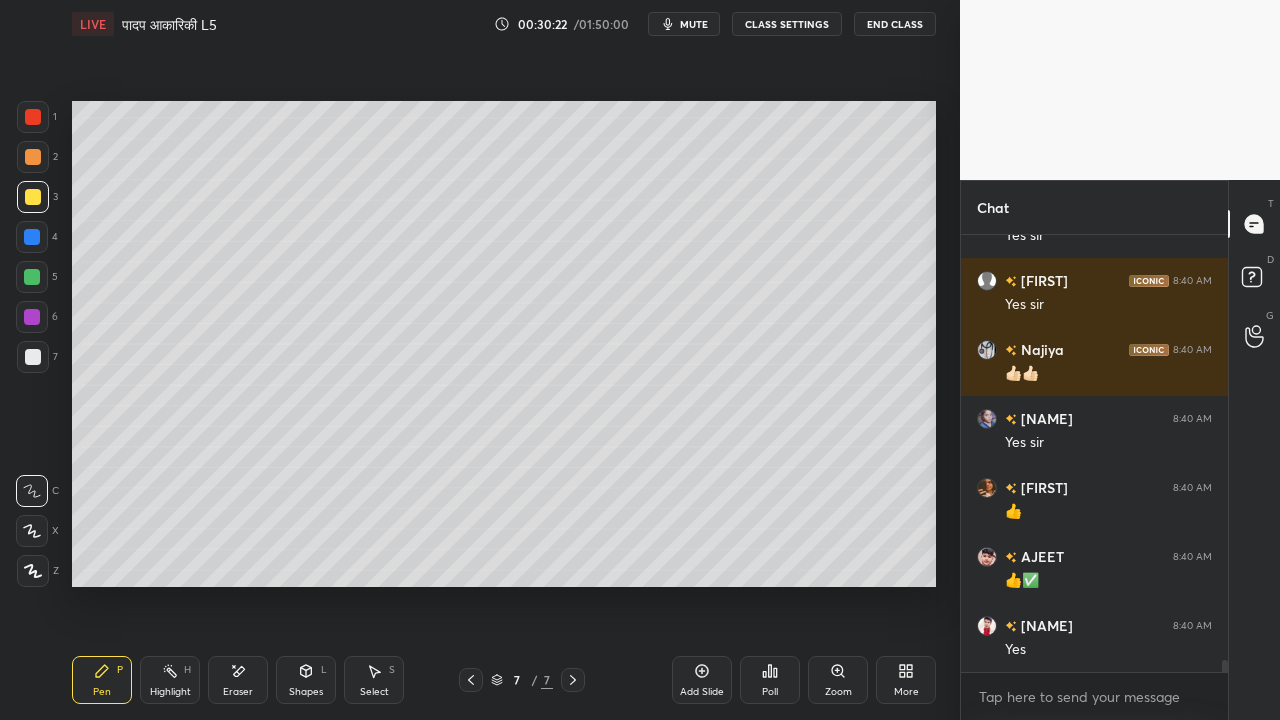 scroll, scrollTop: 15654, scrollLeft: 0, axis: vertical 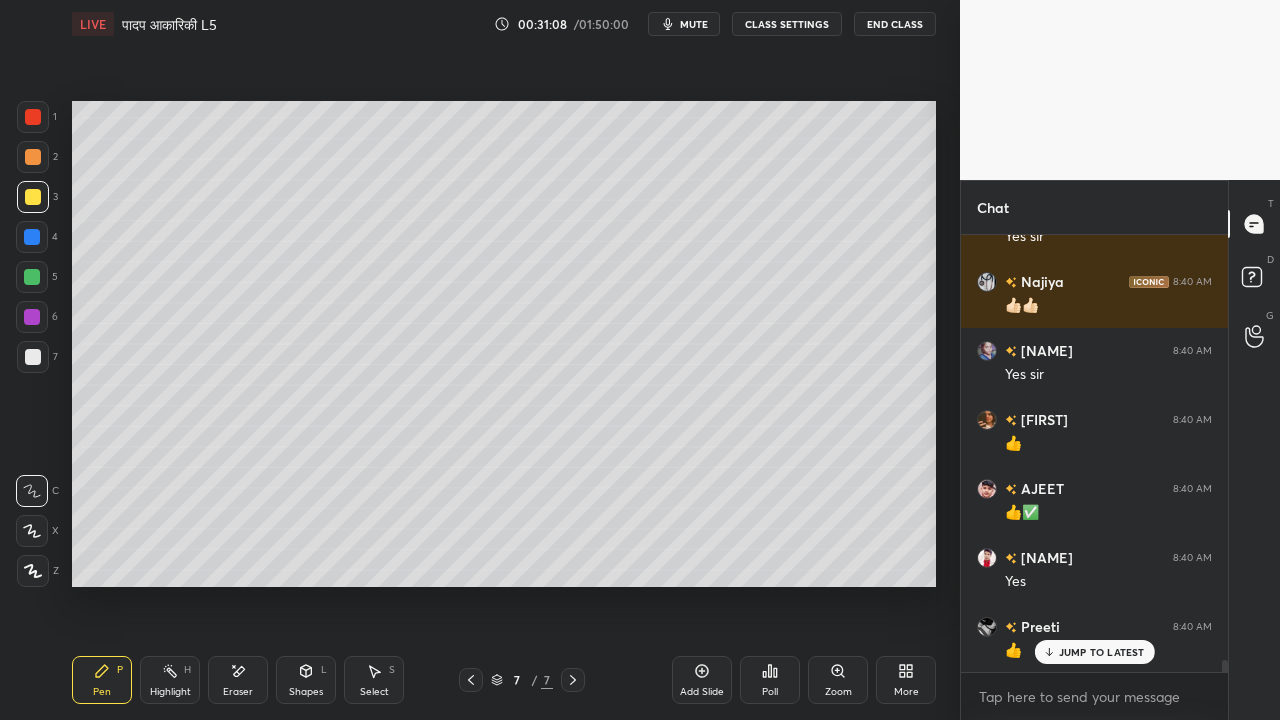click 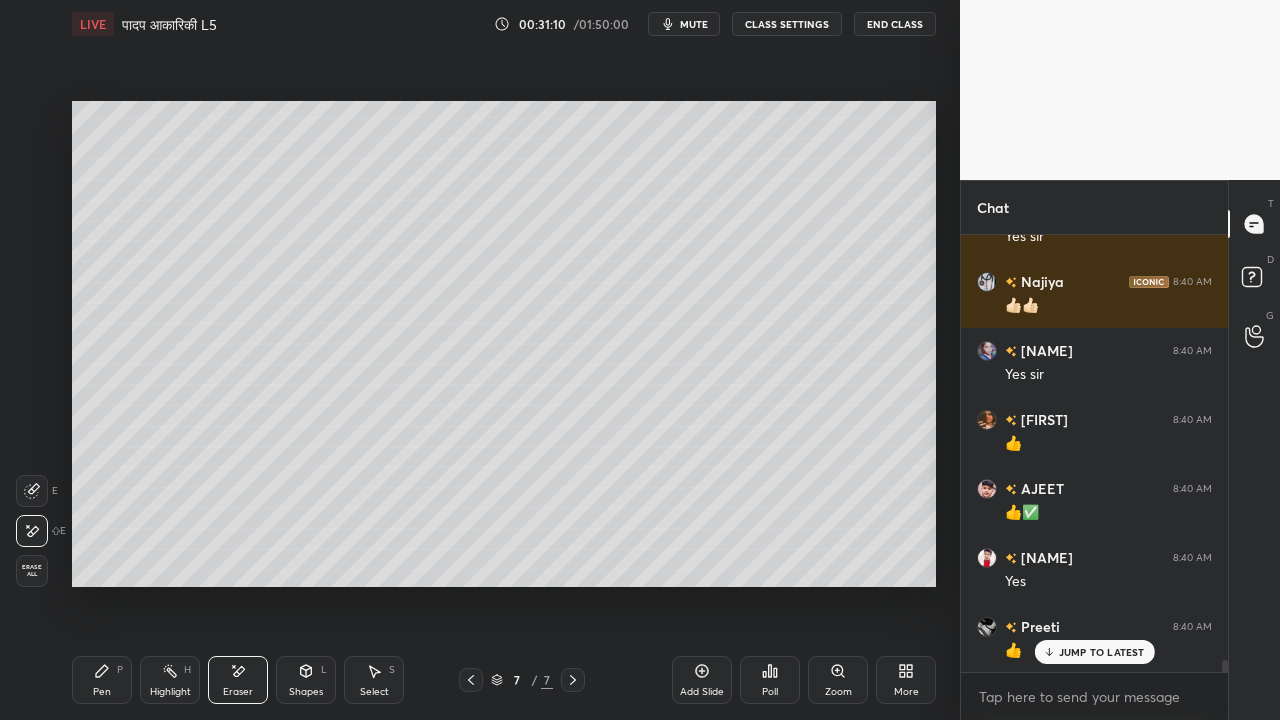 click on "Pen P" at bounding box center (102, 680) 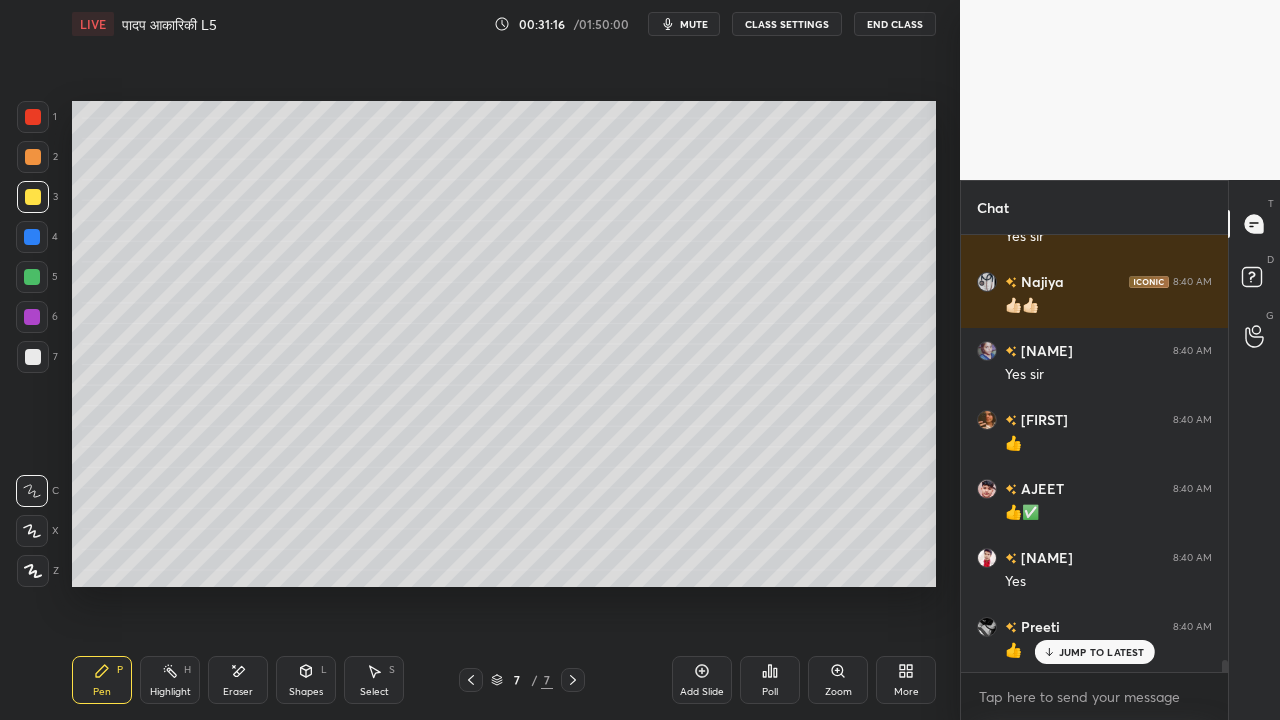 click at bounding box center (33, 357) 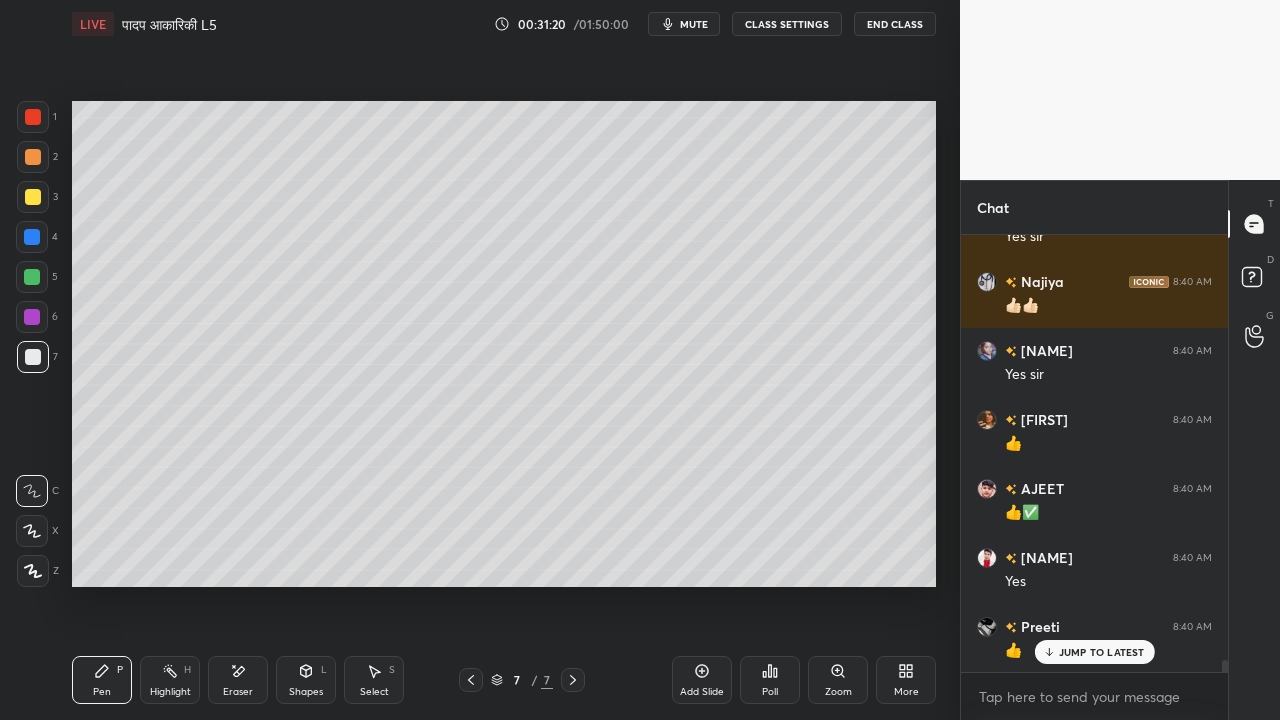 click at bounding box center [33, 197] 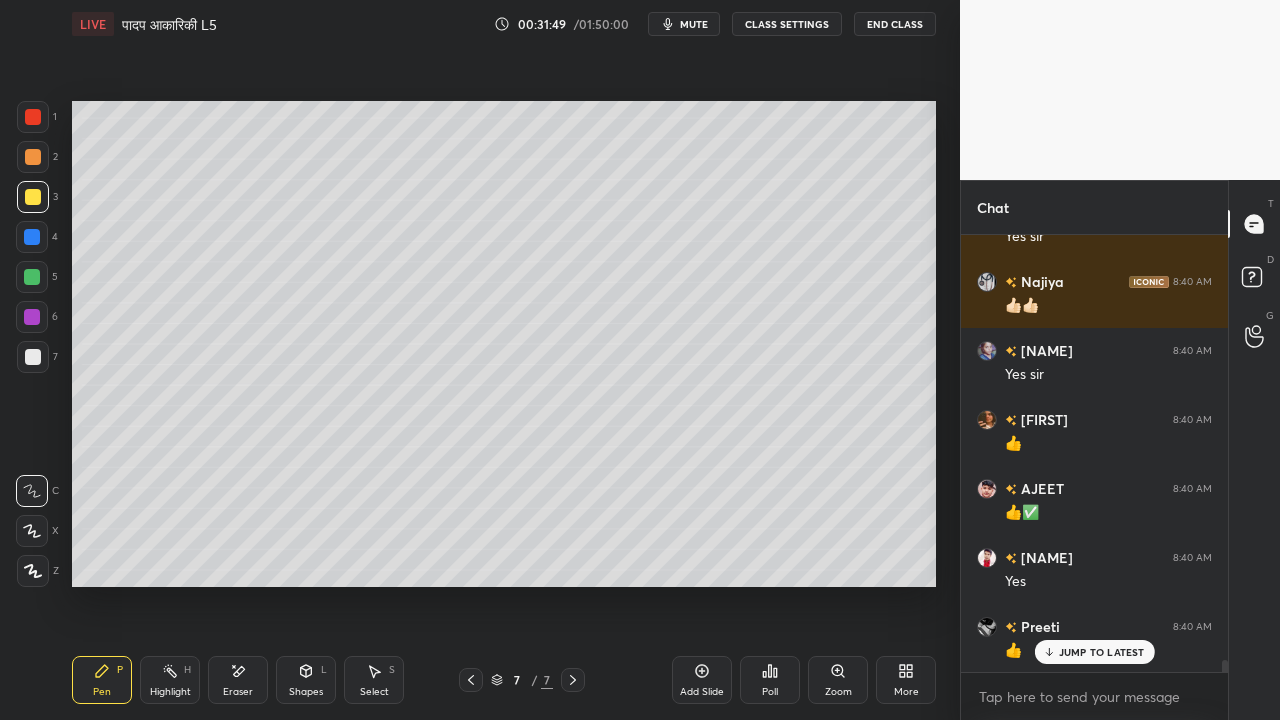 scroll, scrollTop: 15724, scrollLeft: 0, axis: vertical 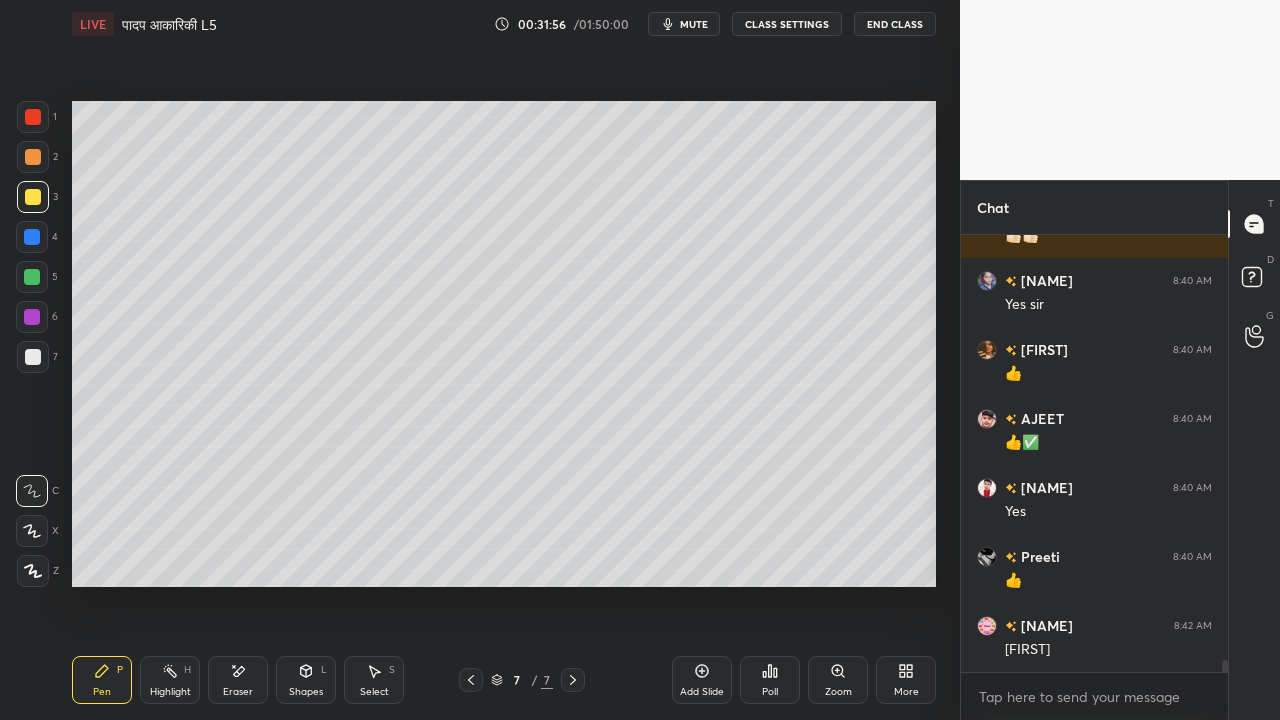 click at bounding box center [33, 357] 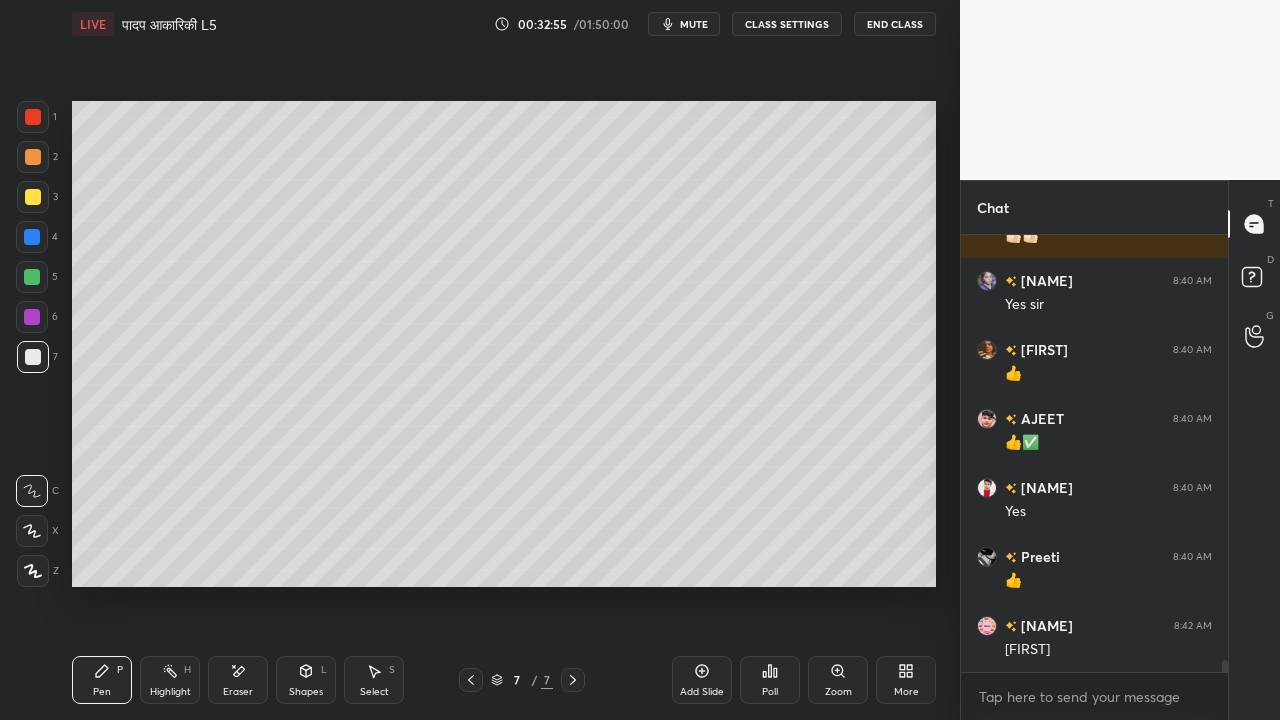 click at bounding box center [33, 197] 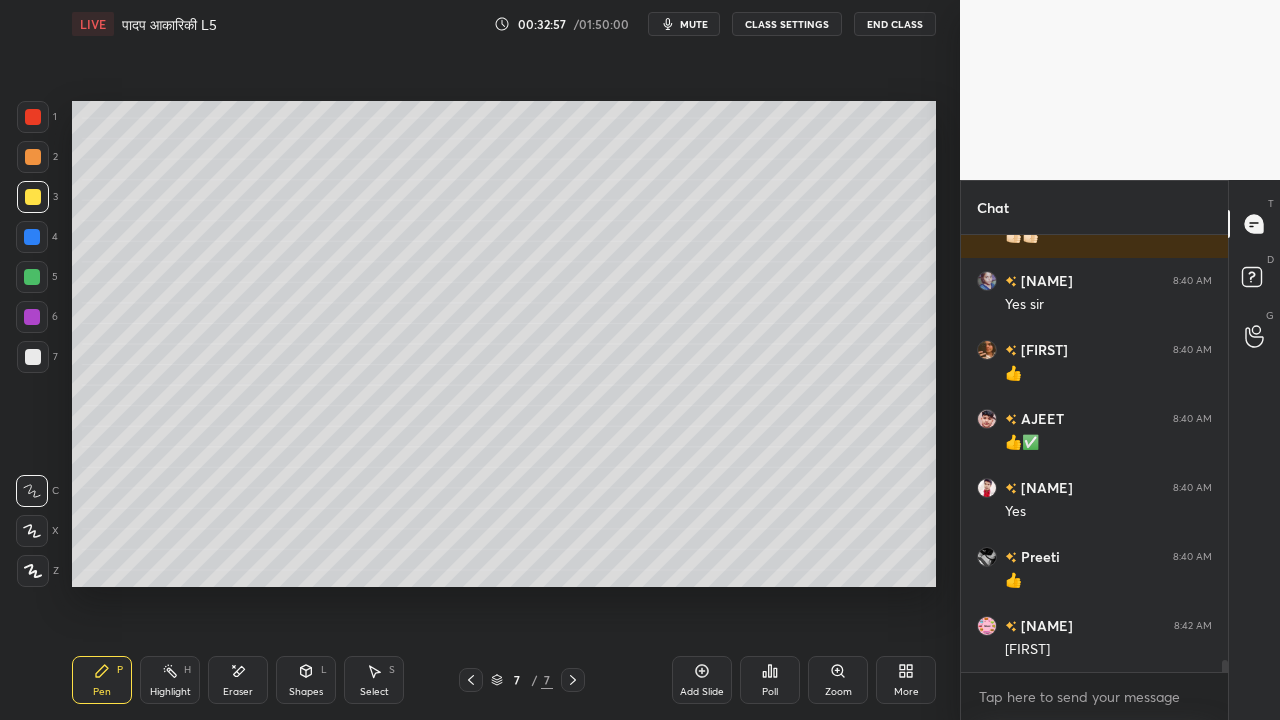 scroll, scrollTop: 15772, scrollLeft: 0, axis: vertical 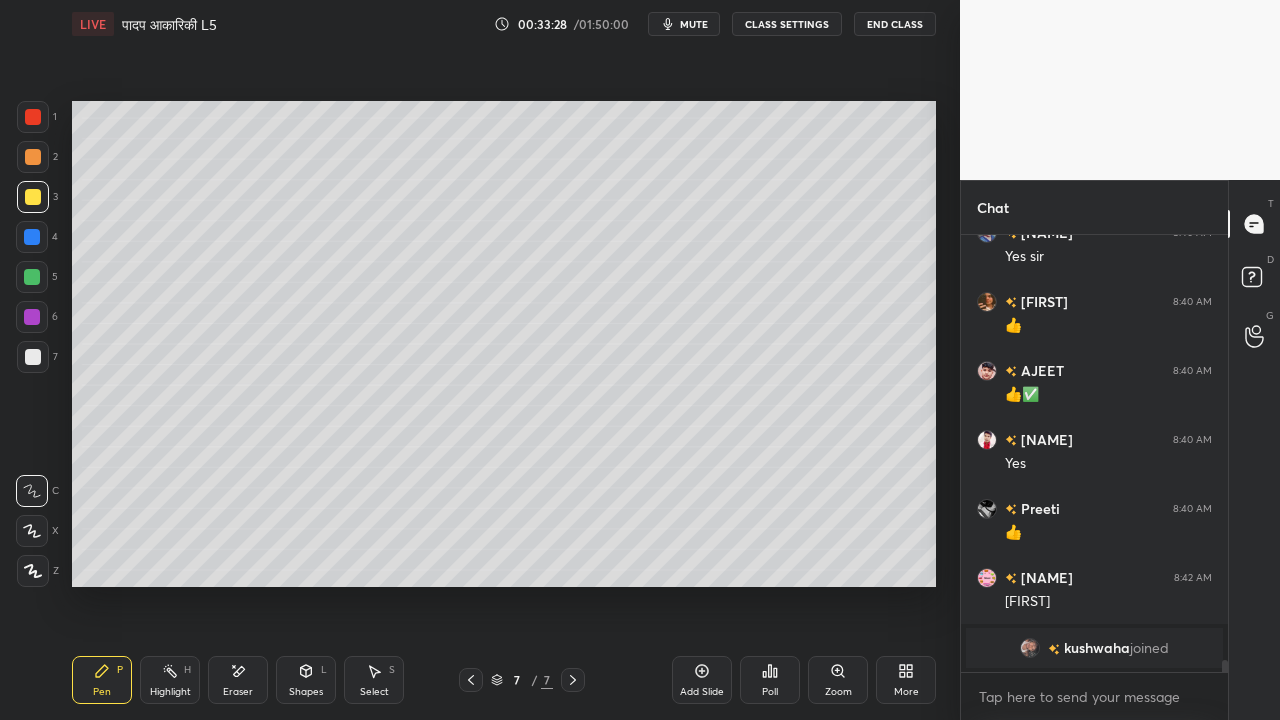 click at bounding box center (33, 357) 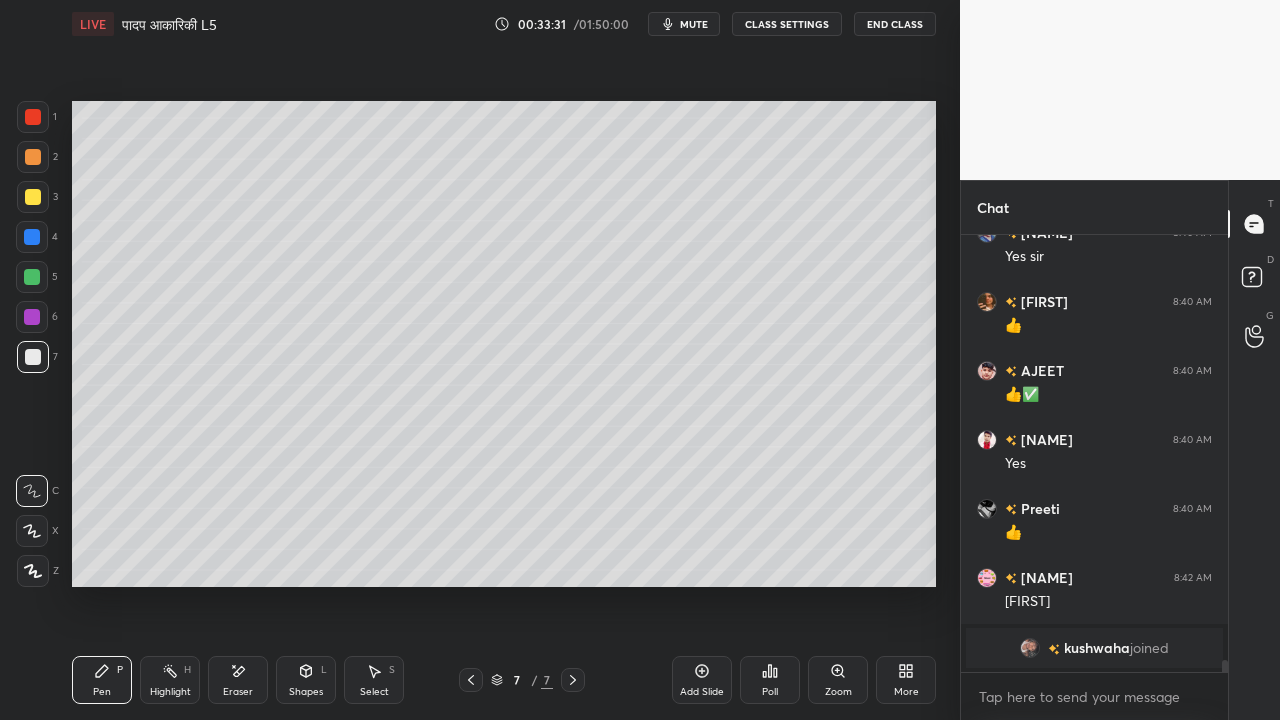 click at bounding box center (33, 197) 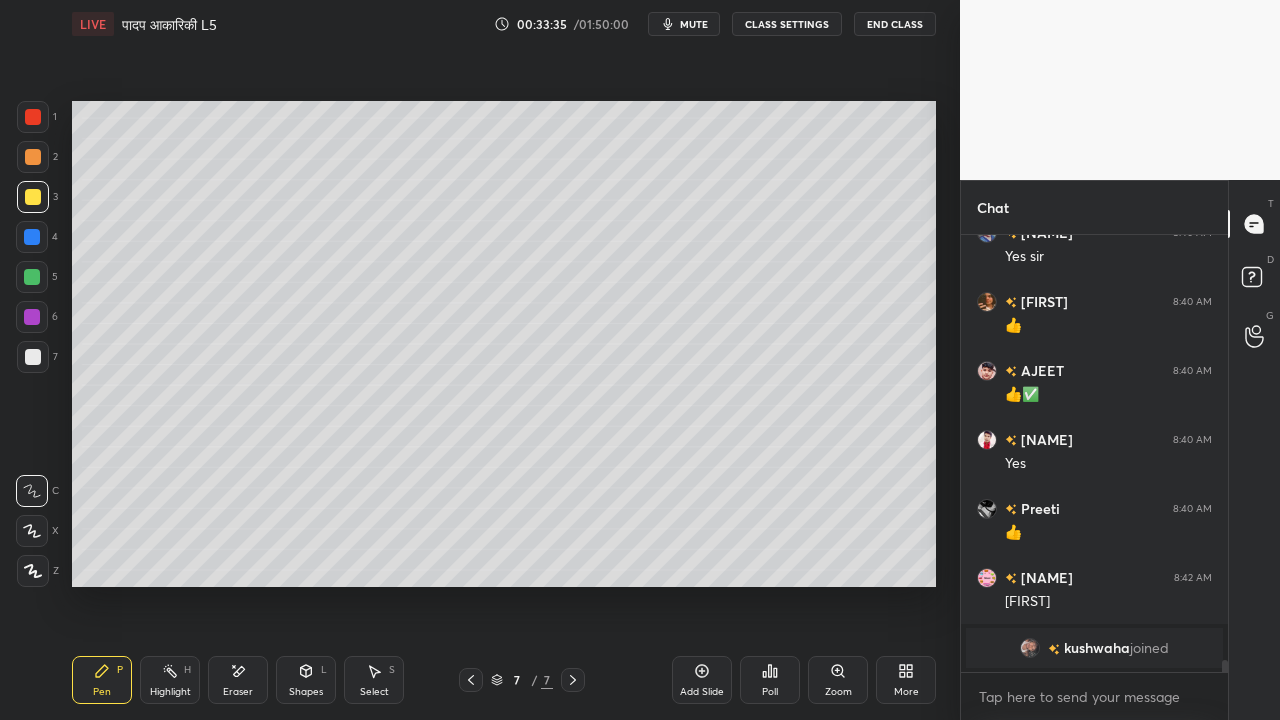 click at bounding box center (33, 357) 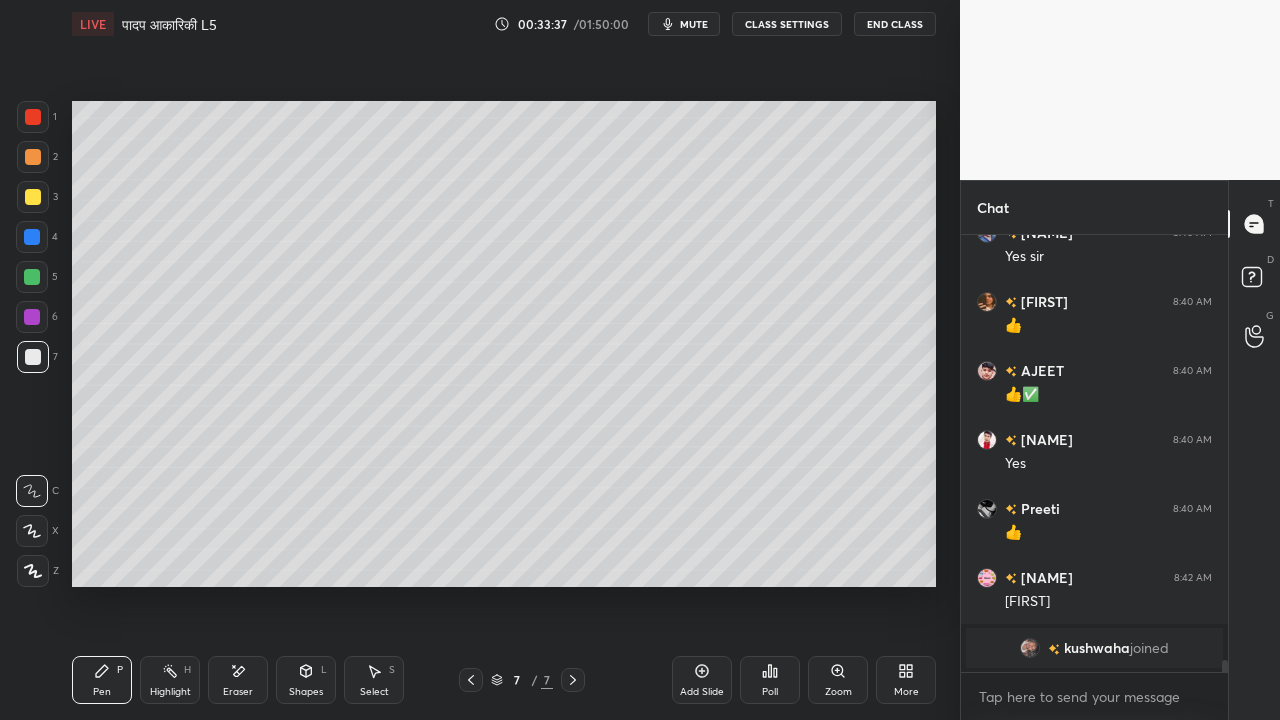 click at bounding box center [33, 197] 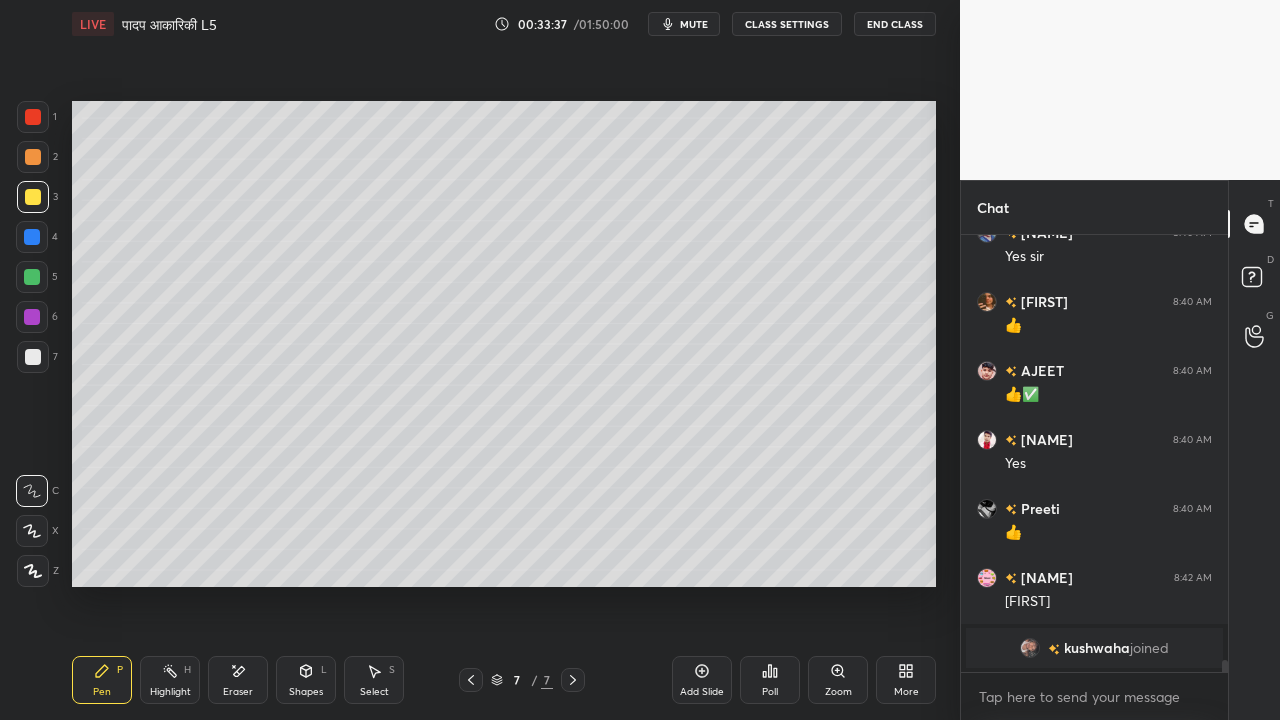 scroll, scrollTop: 14172, scrollLeft: 0, axis: vertical 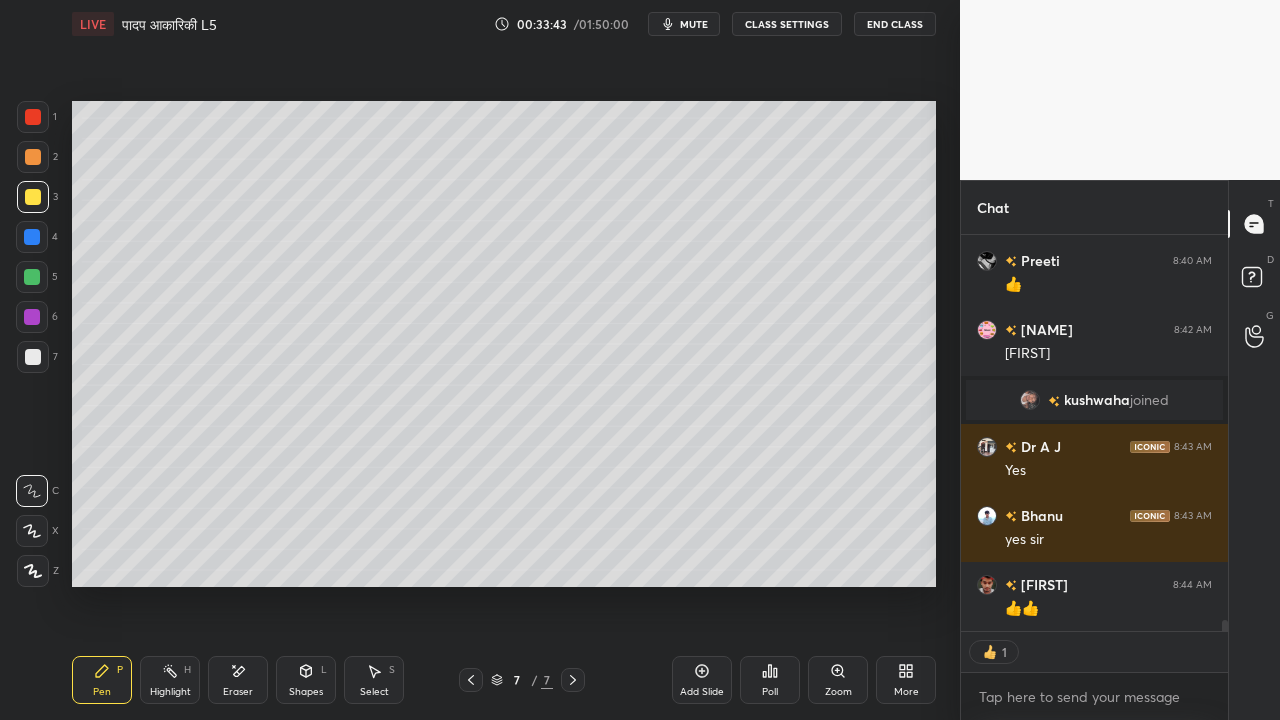 click on "1 2 3 4 5 6 7 C X Z E E Erase all   H H" at bounding box center [32, 344] 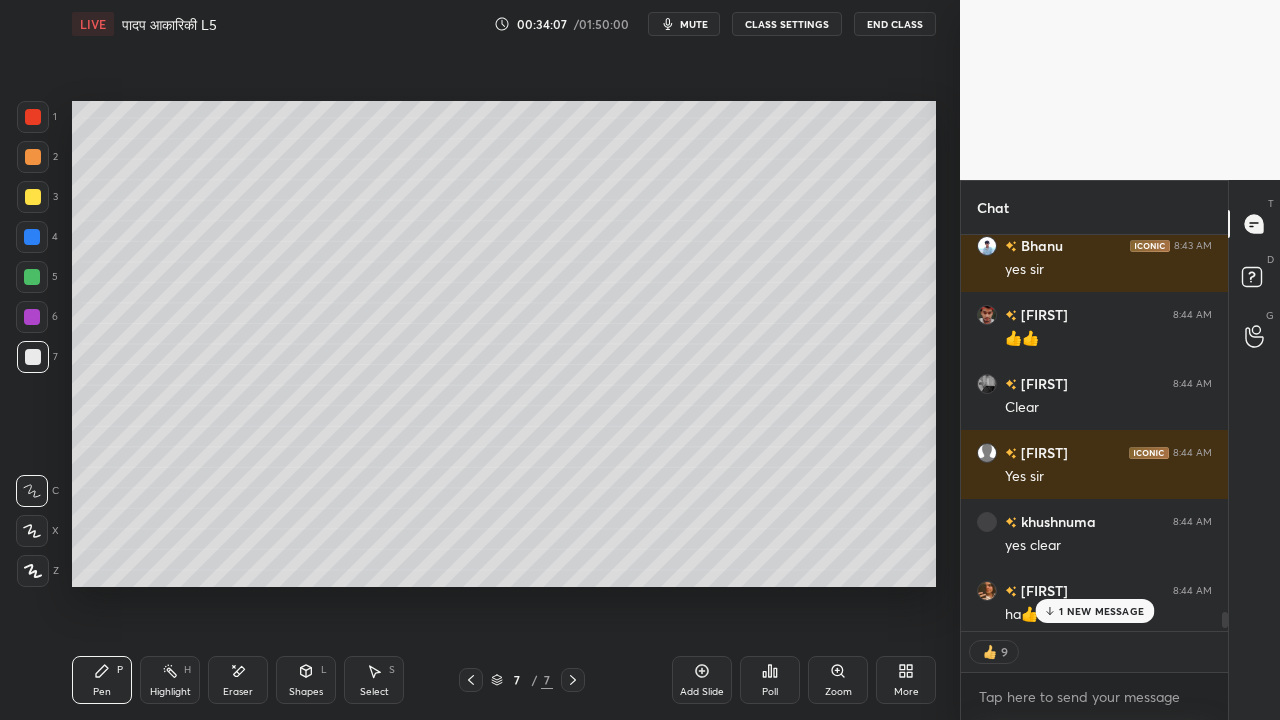 scroll, scrollTop: 15306, scrollLeft: 0, axis: vertical 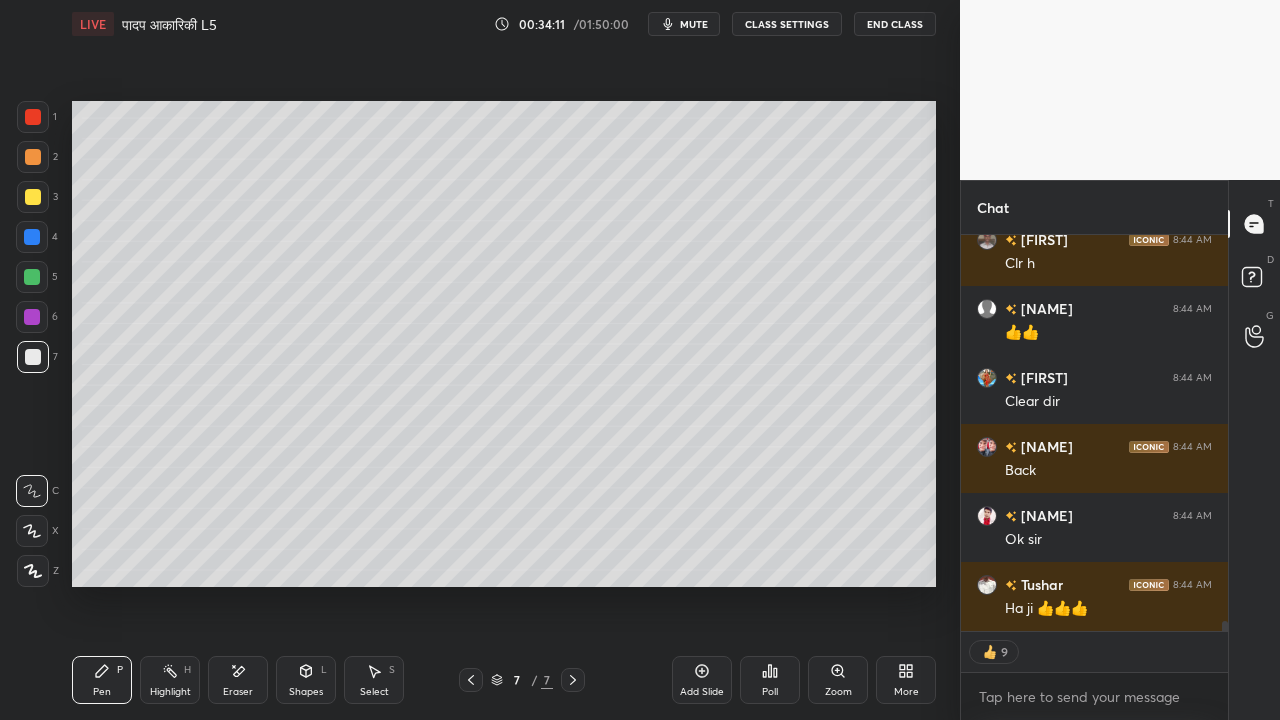 click at bounding box center (33, 197) 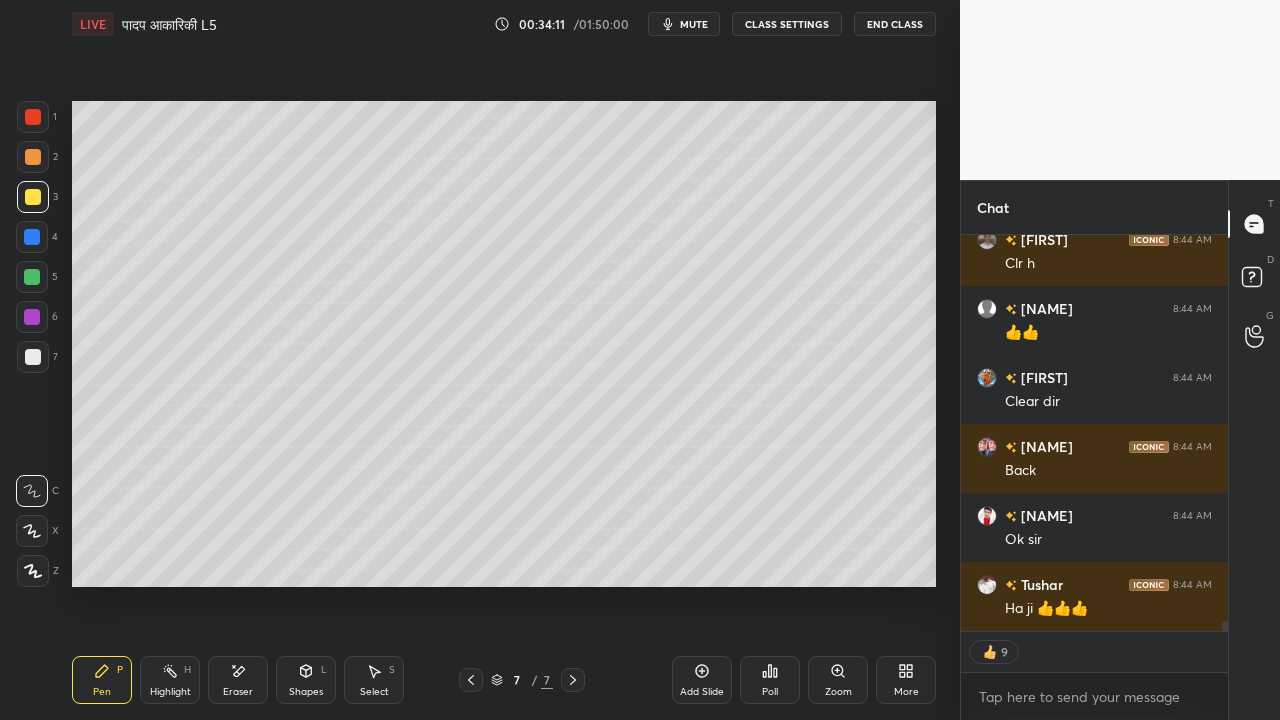 scroll, scrollTop: 15375, scrollLeft: 0, axis: vertical 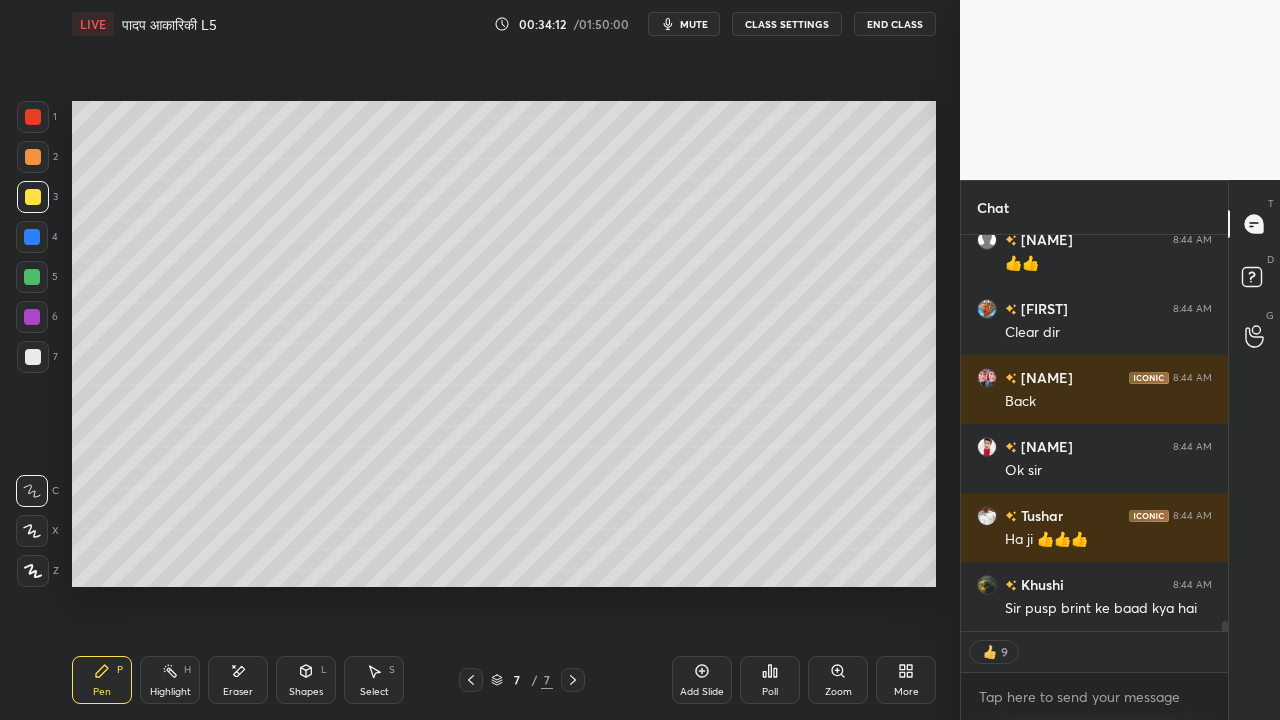 click at bounding box center [33, 357] 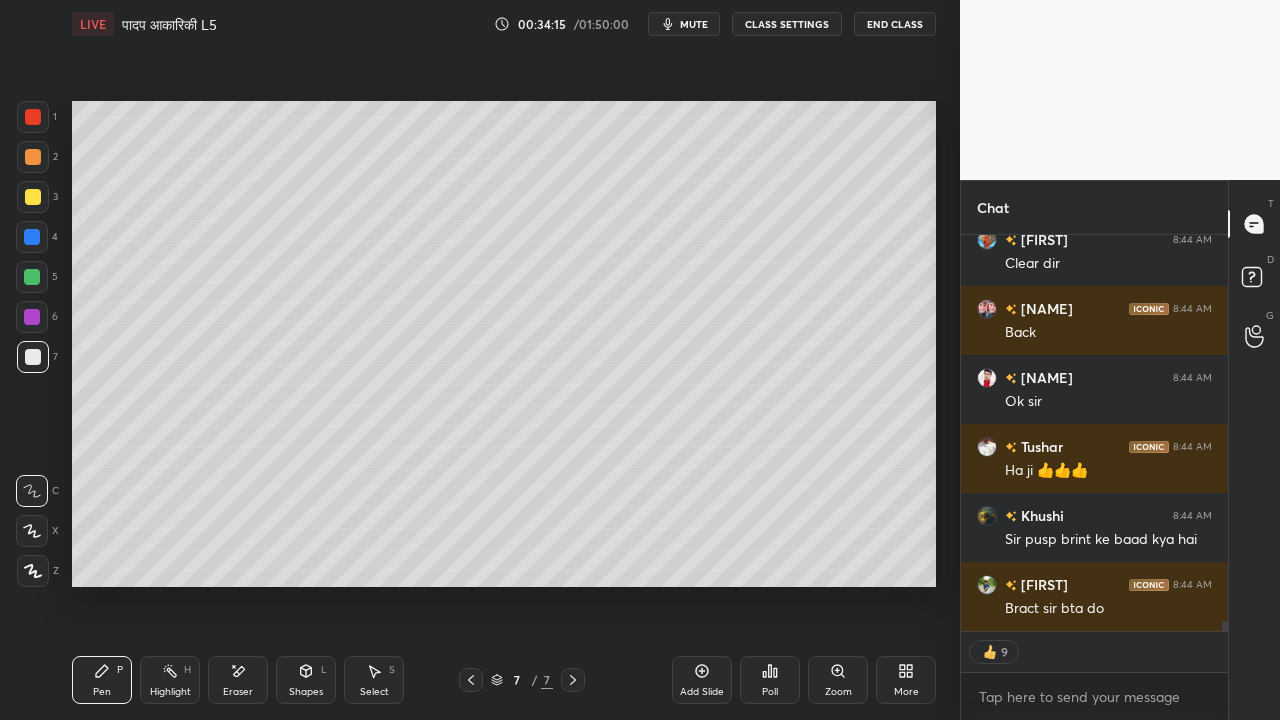 scroll, scrollTop: 15531, scrollLeft: 0, axis: vertical 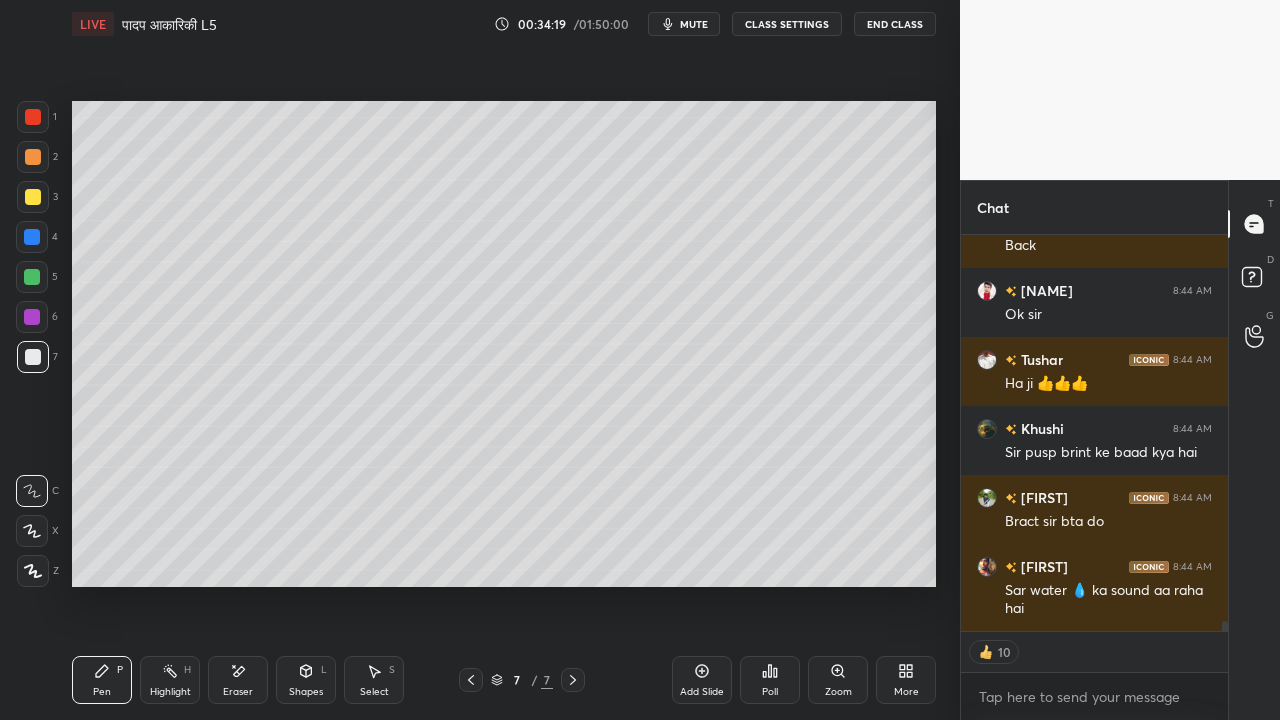 click on "Eraser" at bounding box center (238, 680) 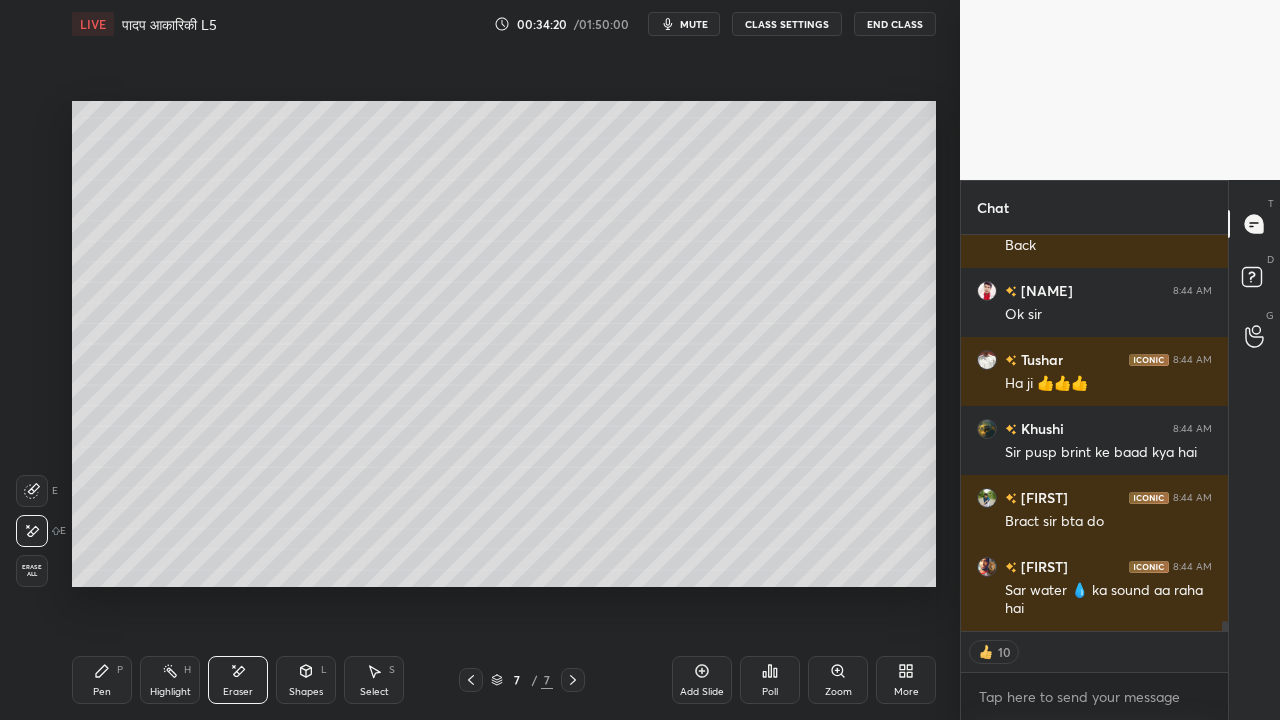 scroll, scrollTop: 15600, scrollLeft: 0, axis: vertical 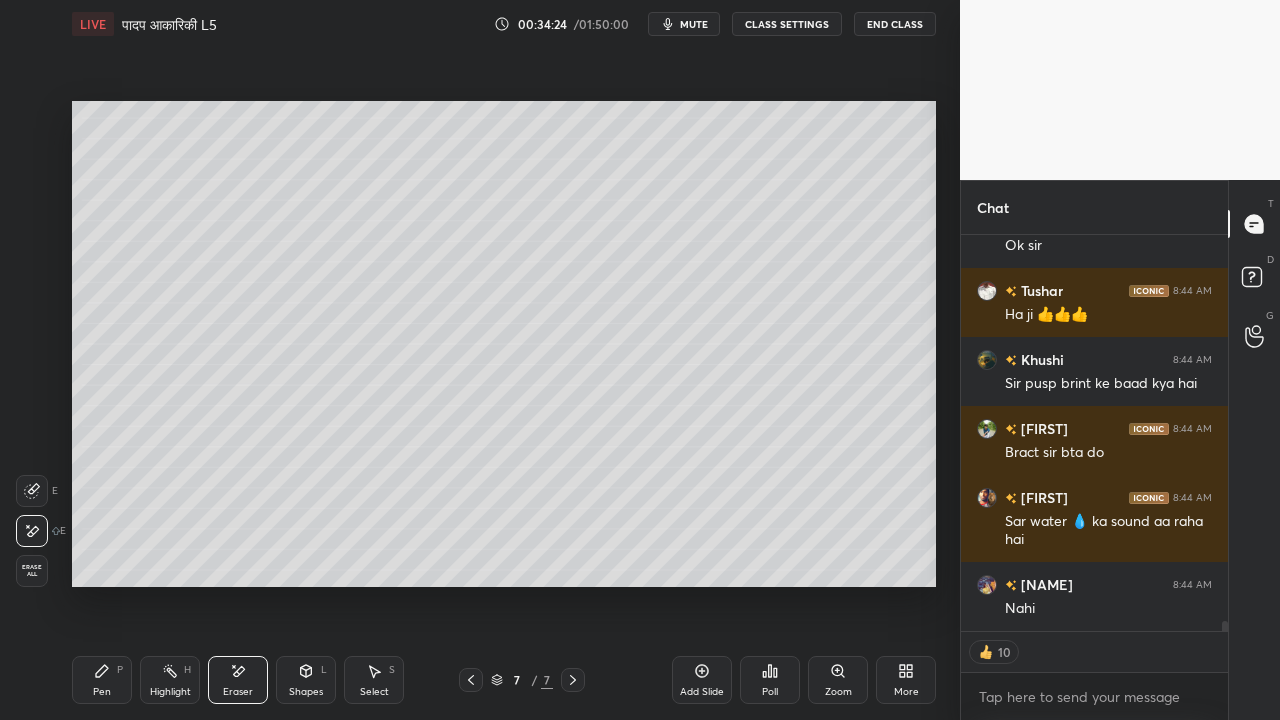drag, startPoint x: 96, startPoint y: 679, endPoint x: 114, endPoint y: 662, distance: 24.758837 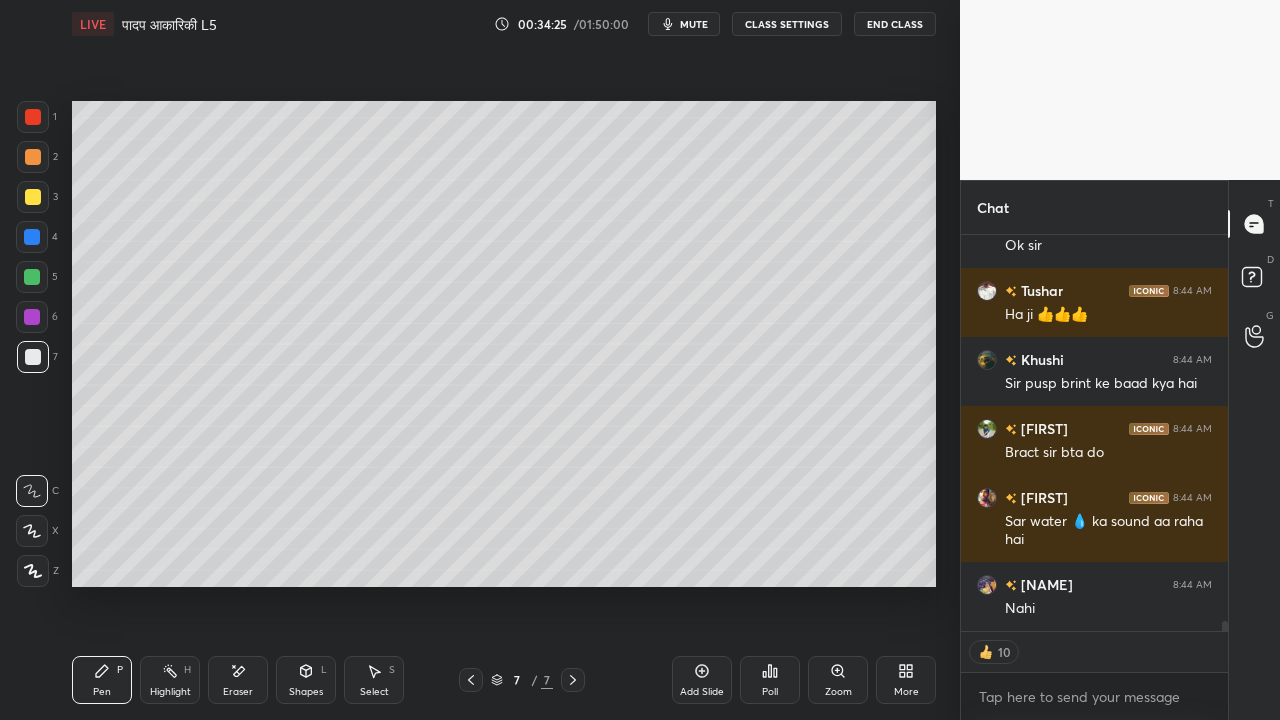 scroll, scrollTop: 6, scrollLeft: 6, axis: both 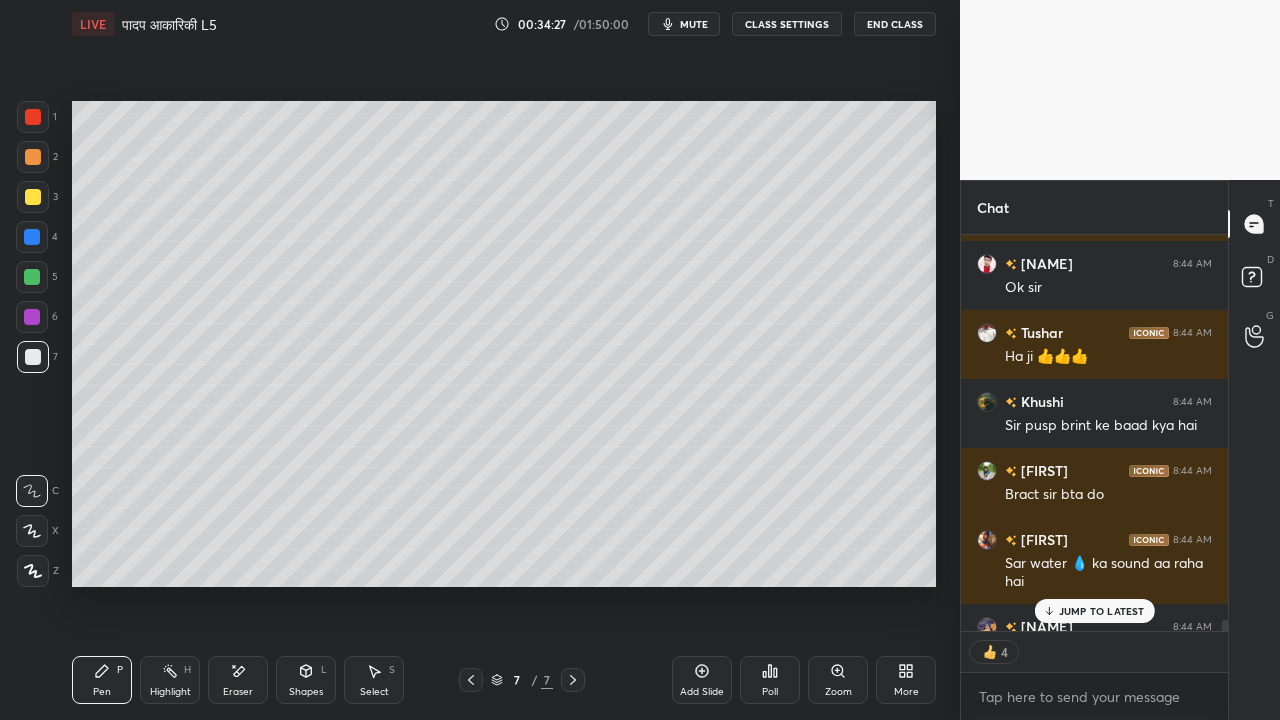drag, startPoint x: 231, startPoint y: 676, endPoint x: 238, endPoint y: 657, distance: 20.248457 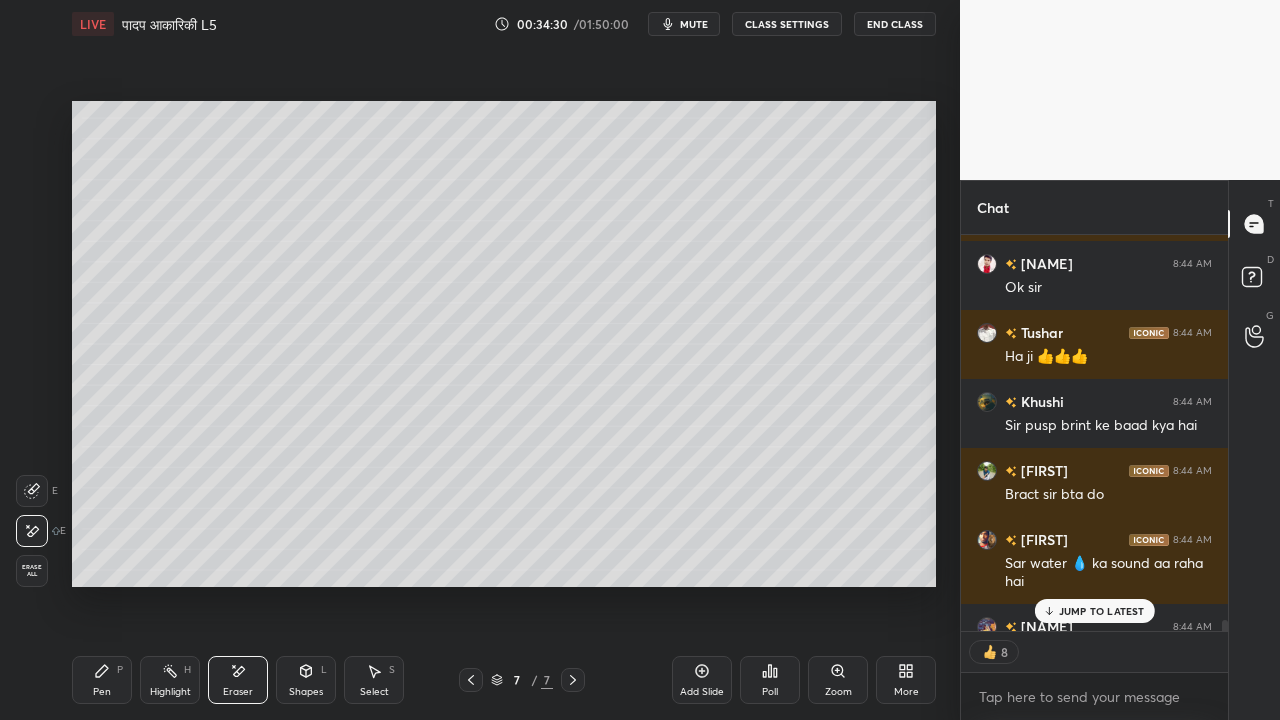 click on "Pen P" at bounding box center [102, 680] 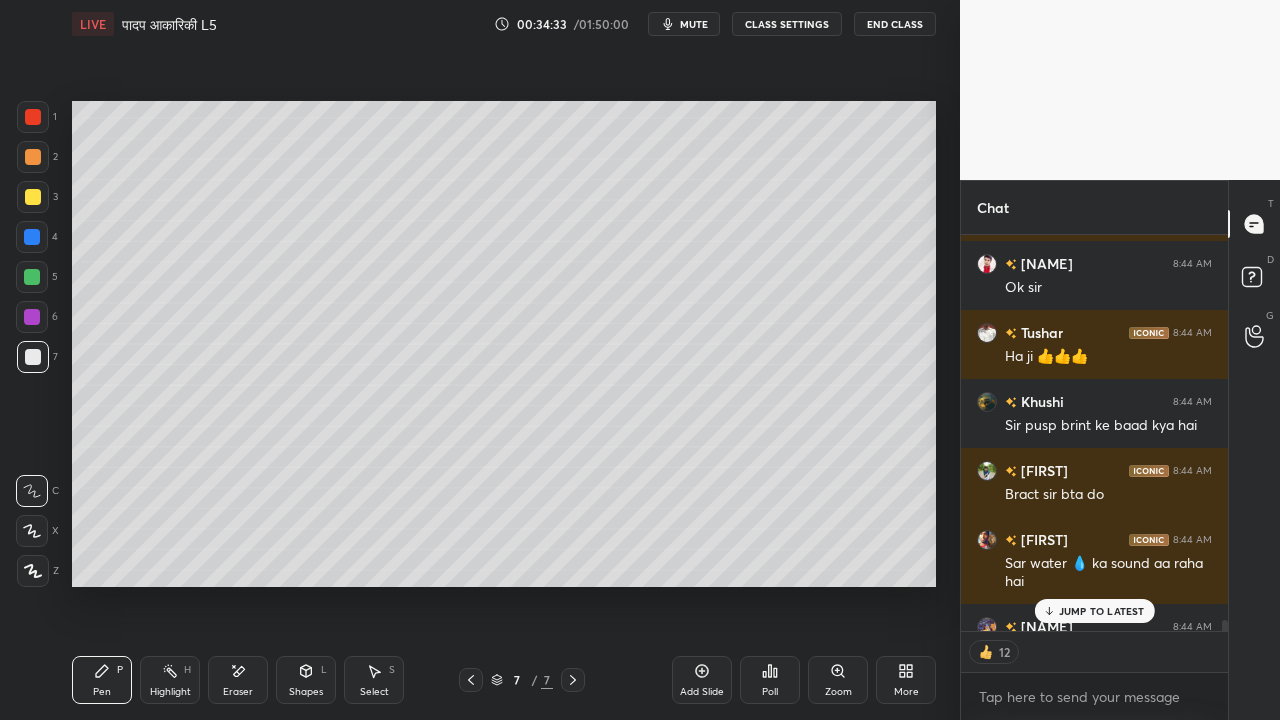 scroll, scrollTop: 15669, scrollLeft: 0, axis: vertical 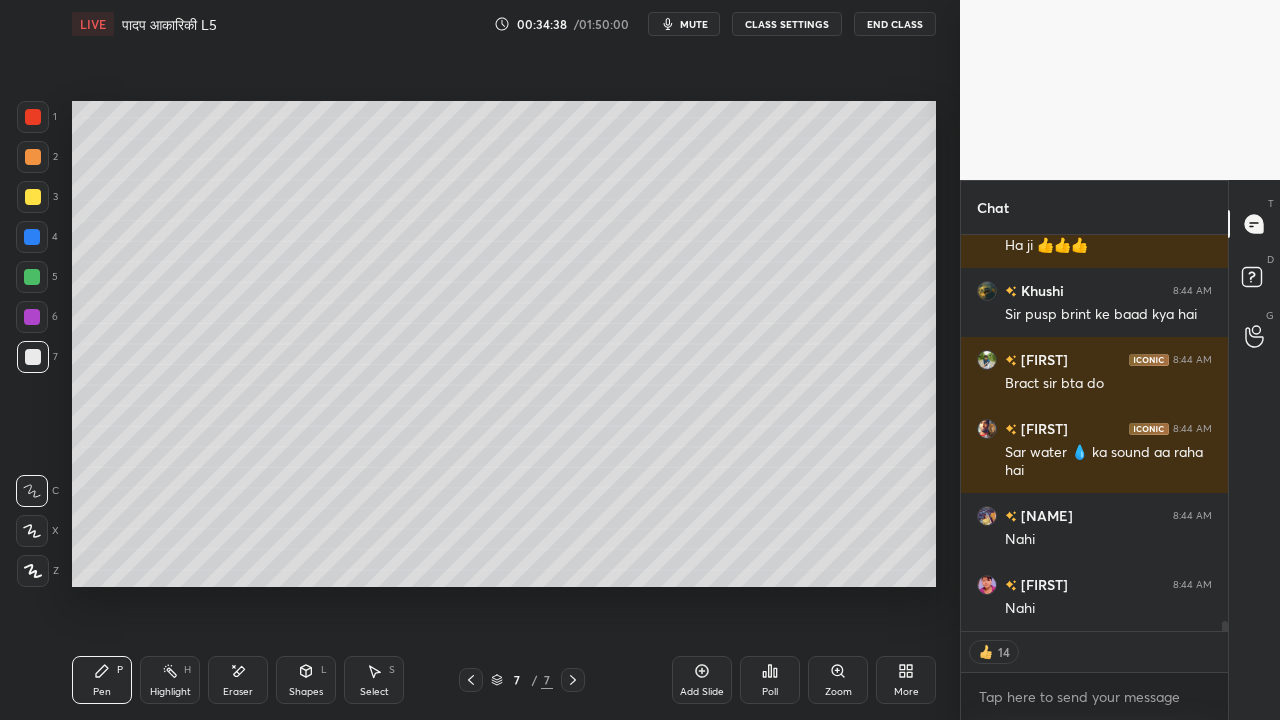 click 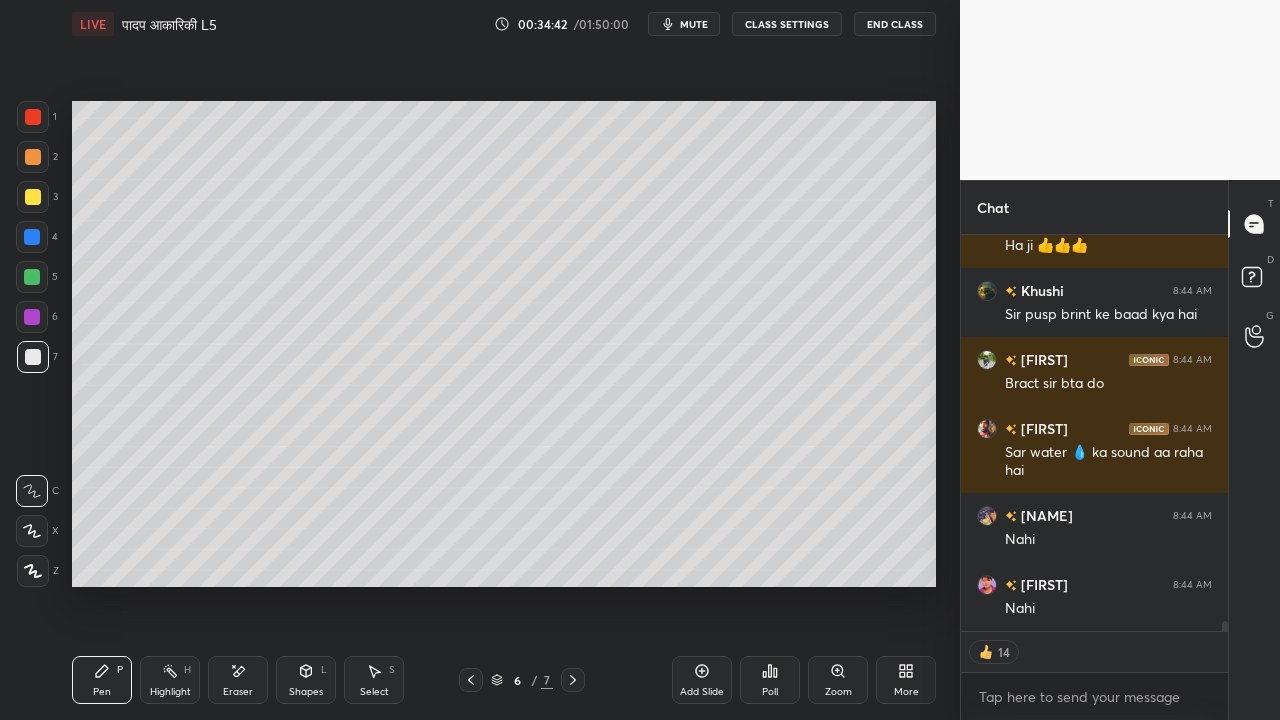 click at bounding box center (33, 197) 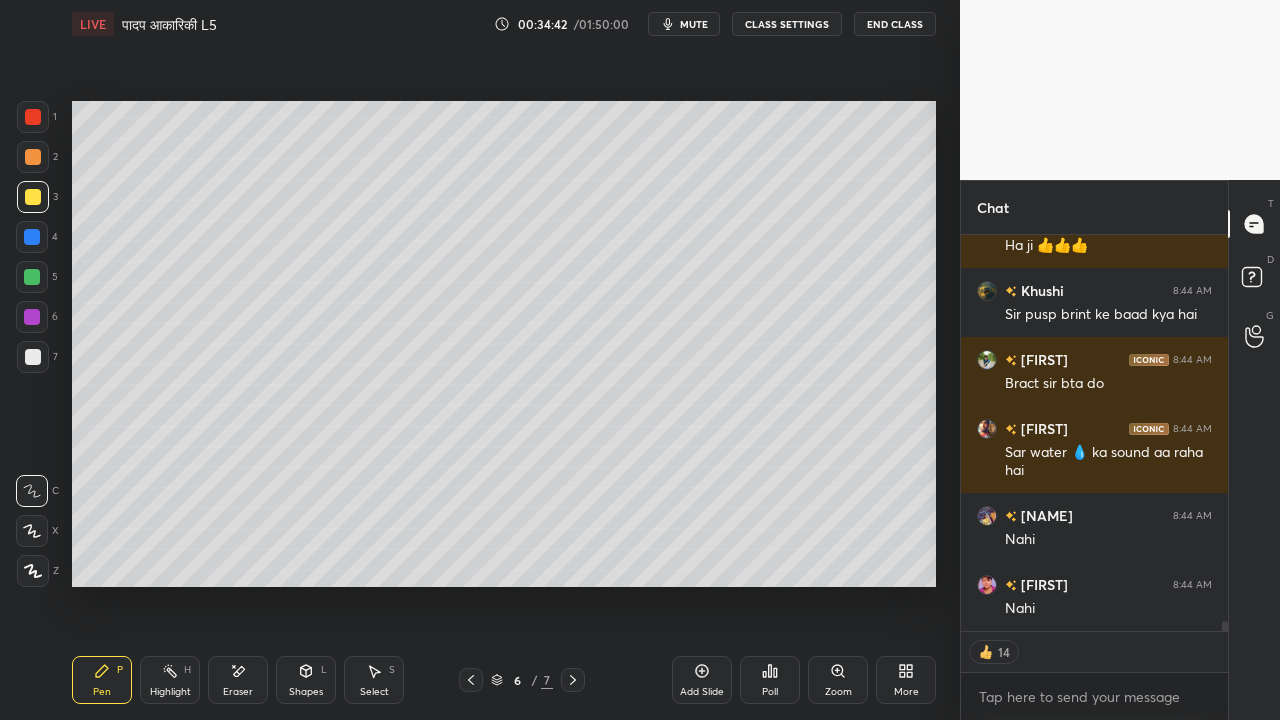 scroll, scrollTop: 15738, scrollLeft: 0, axis: vertical 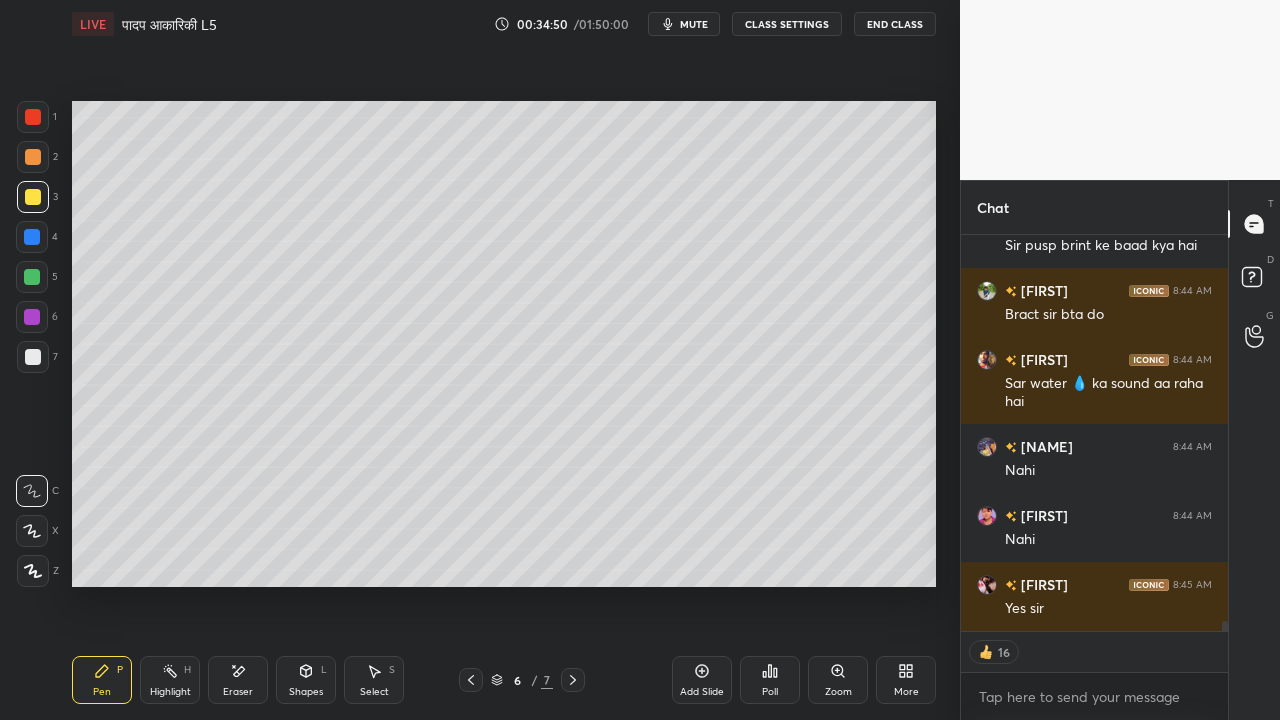 click 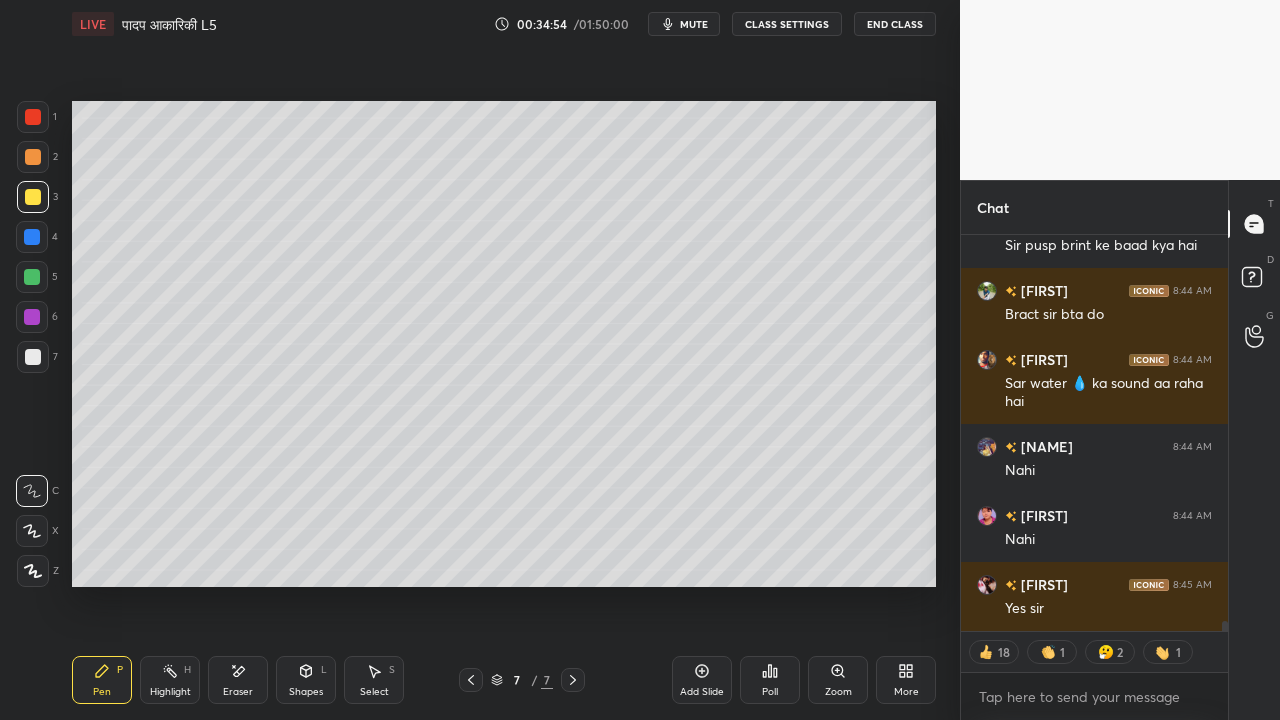 click at bounding box center [33, 357] 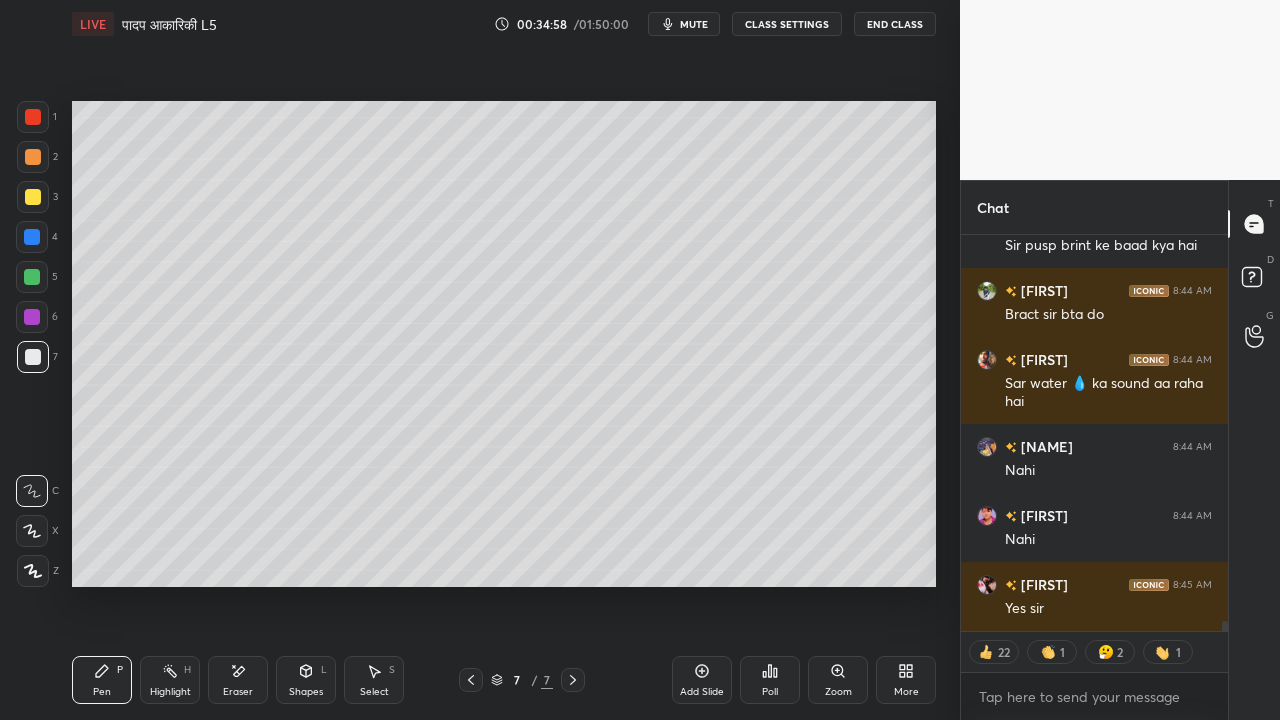 click at bounding box center [33, 197] 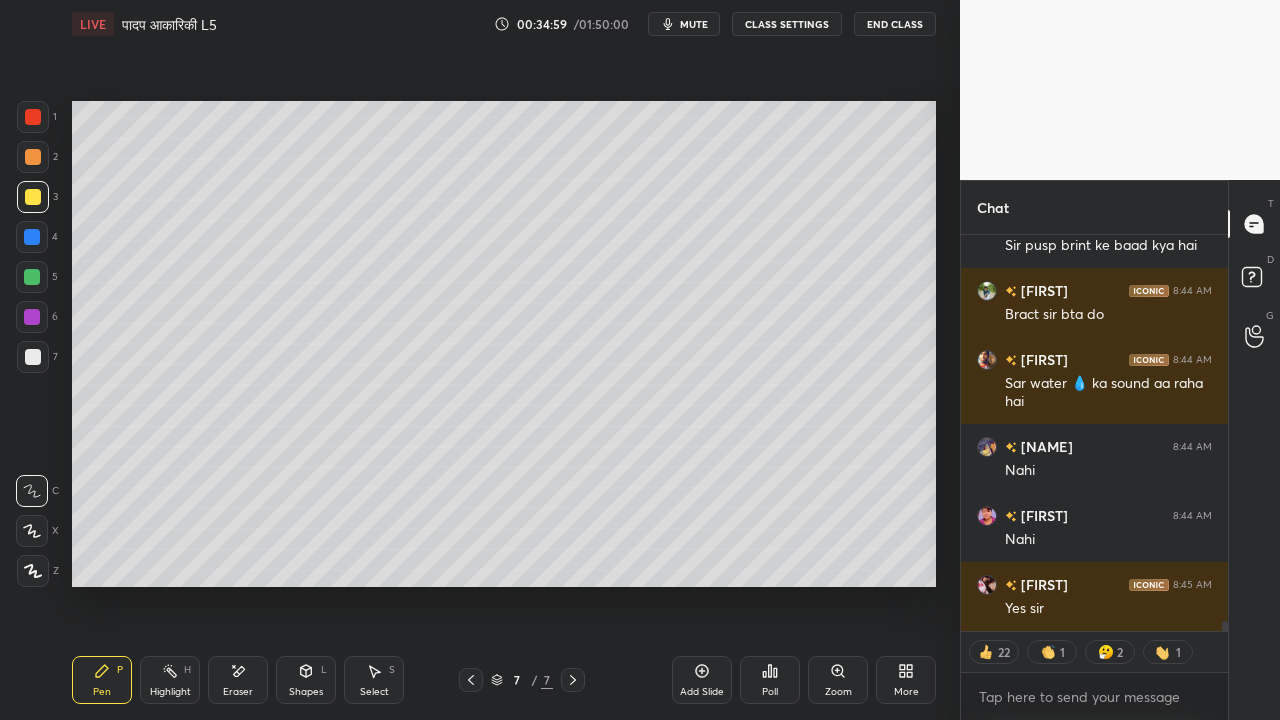 click at bounding box center [32, 277] 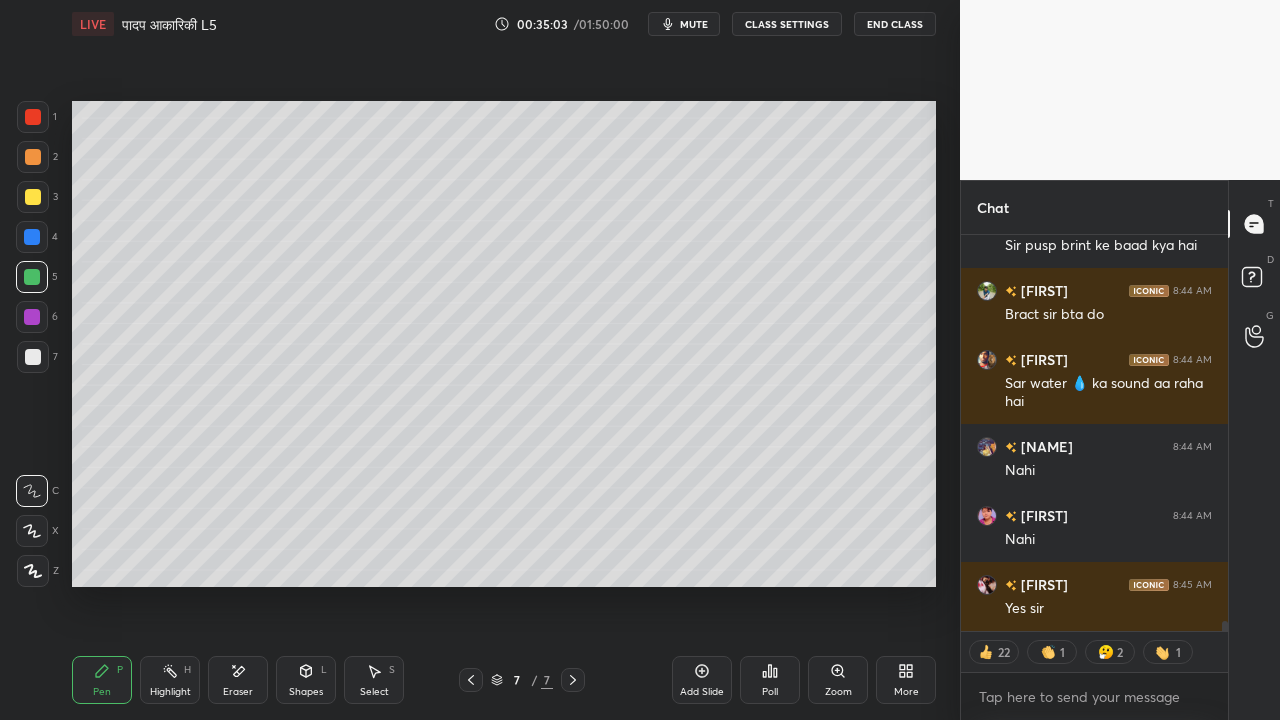 click at bounding box center (471, 680) 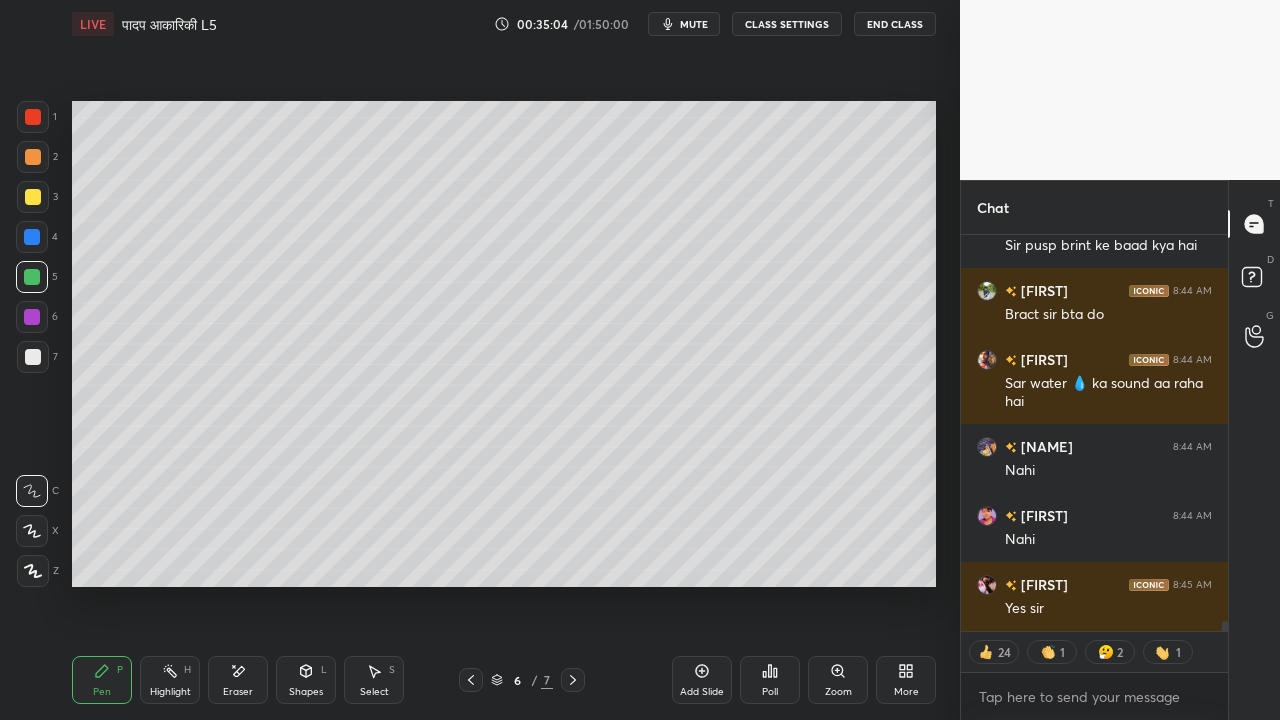 click 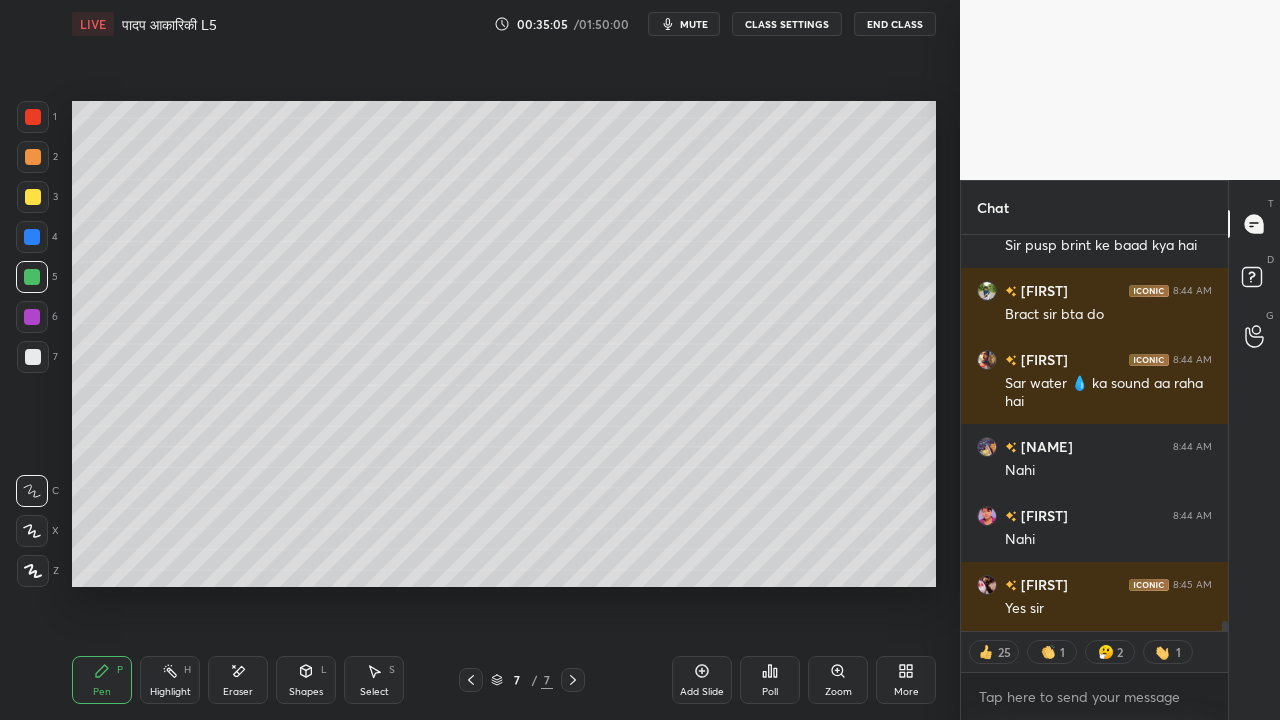 scroll, scrollTop: 15825, scrollLeft: 0, axis: vertical 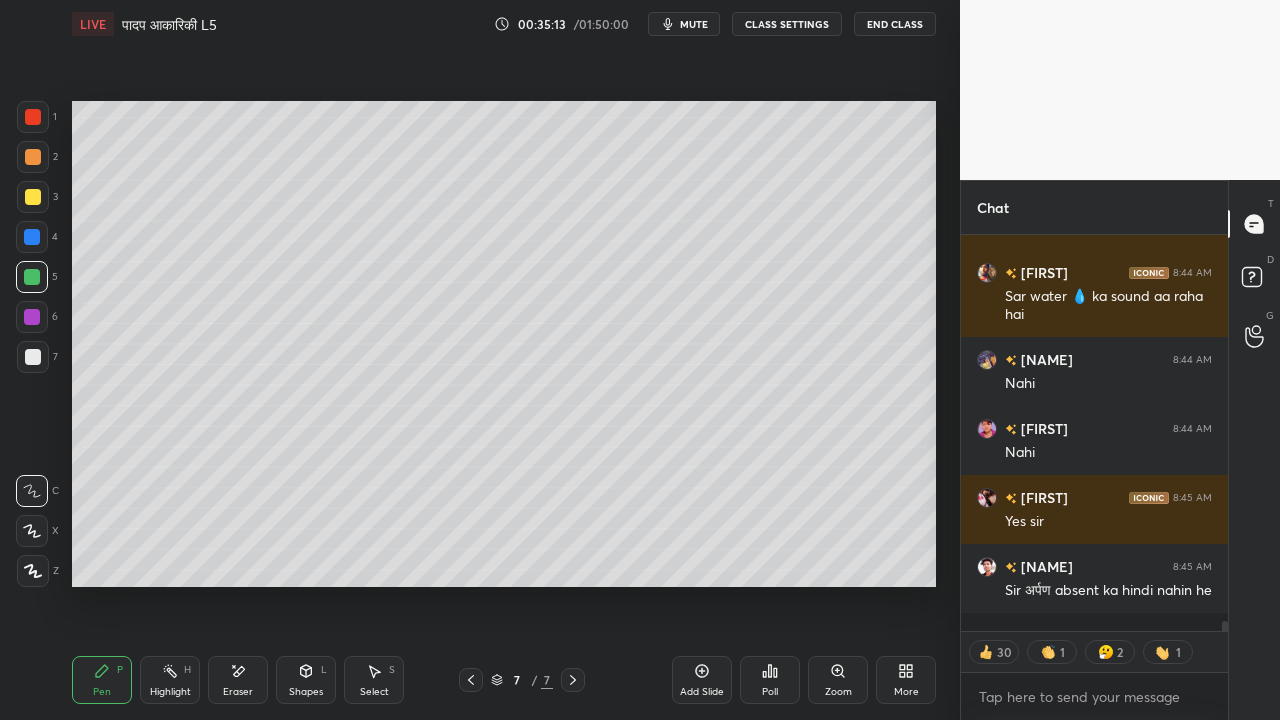 click 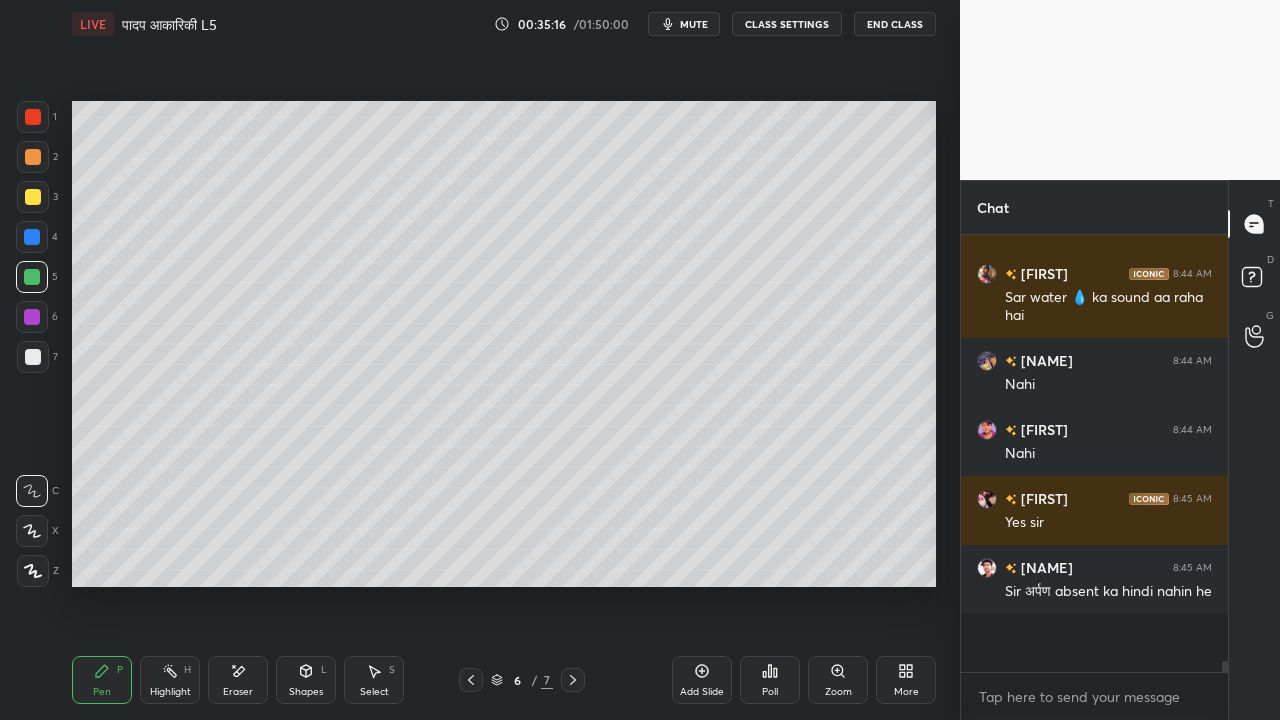 scroll, scrollTop: 6, scrollLeft: 6, axis: both 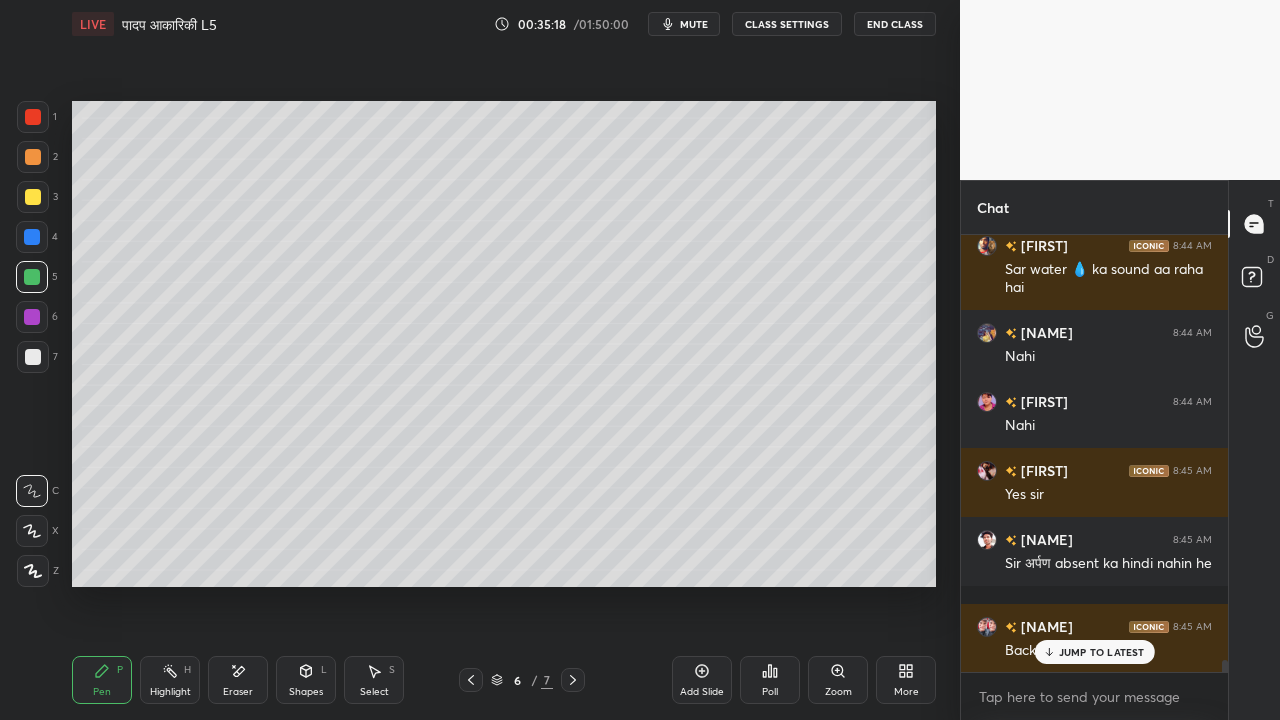 click at bounding box center (33, 357) 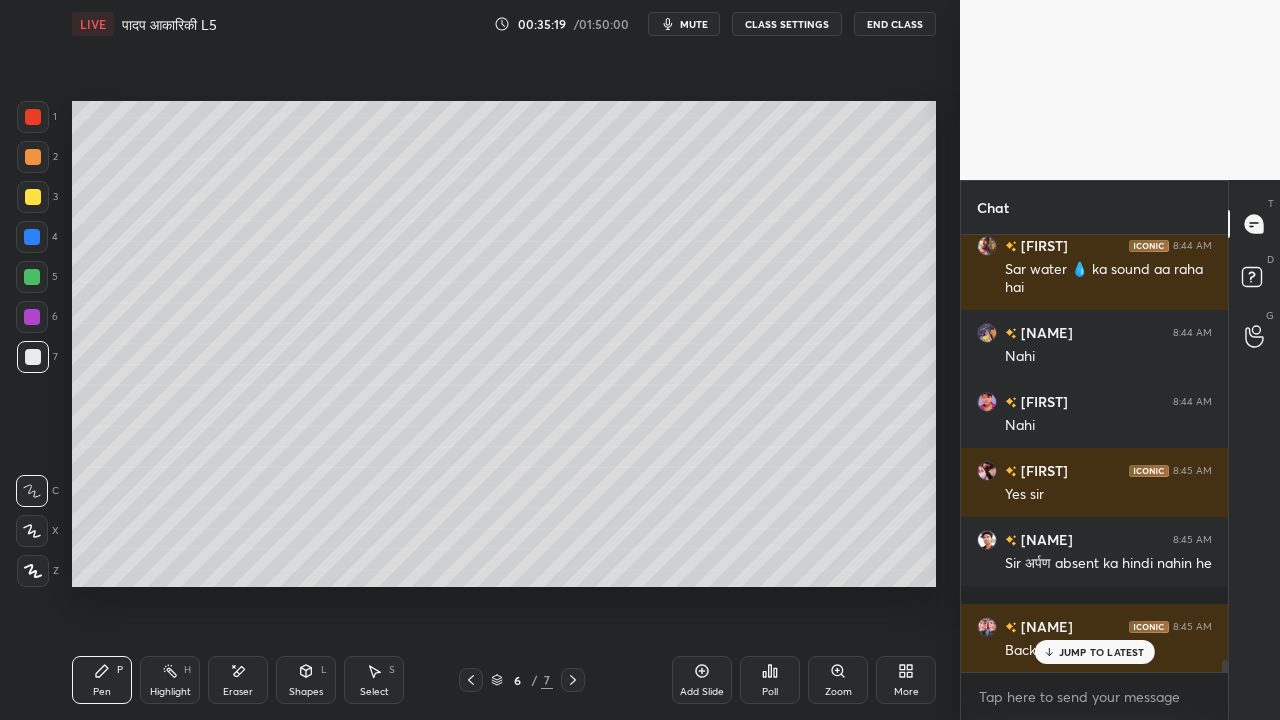 click at bounding box center (33, 197) 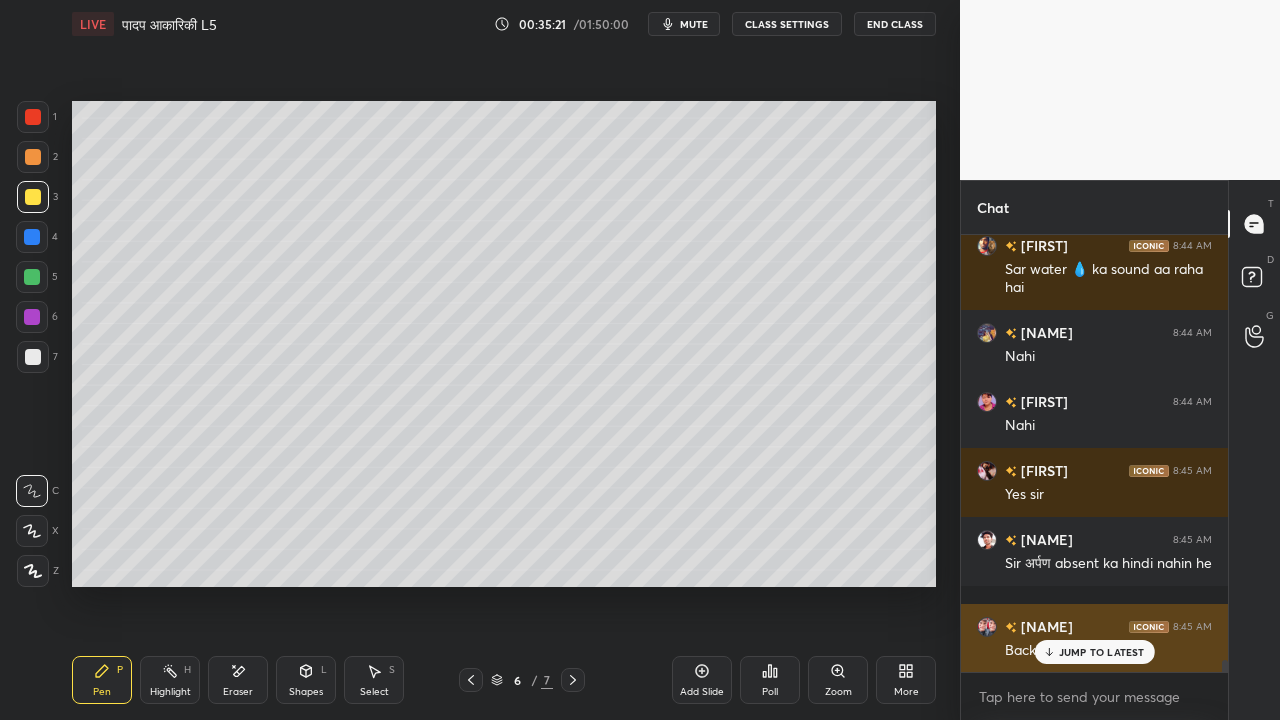 click on "JUMP TO LATEST" at bounding box center [1094, 652] 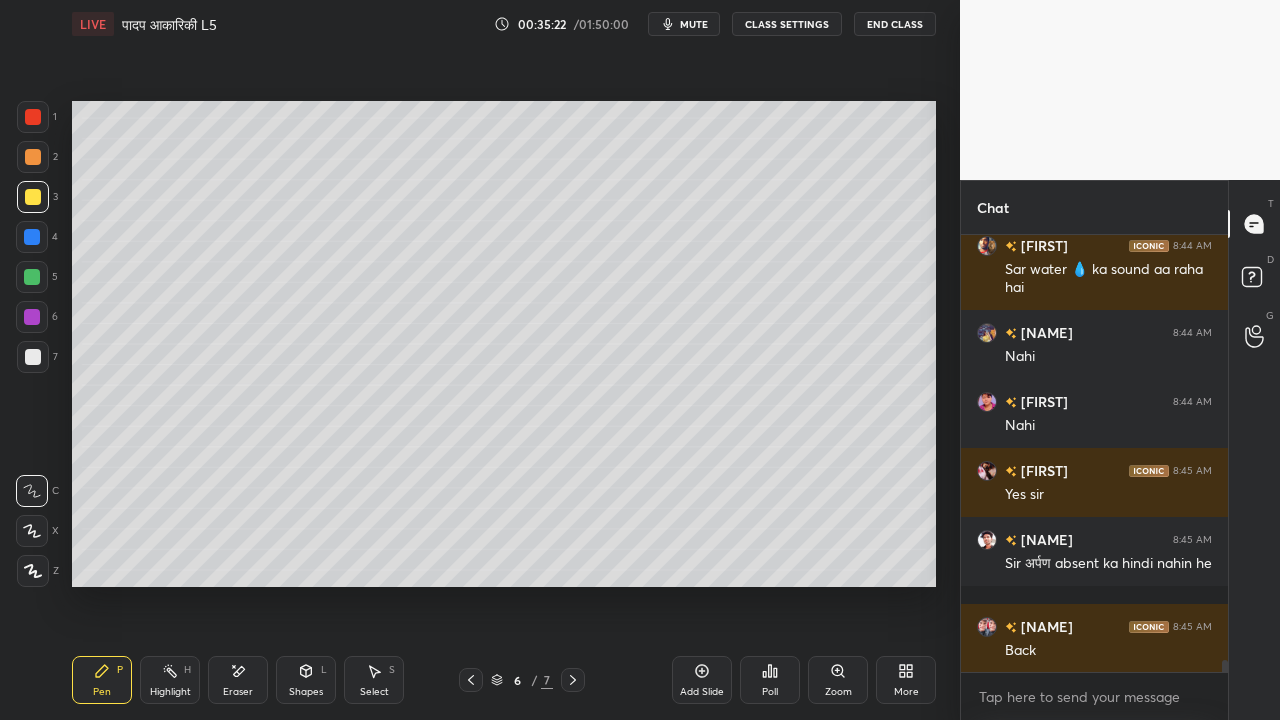 scroll, scrollTop: 15922, scrollLeft: 0, axis: vertical 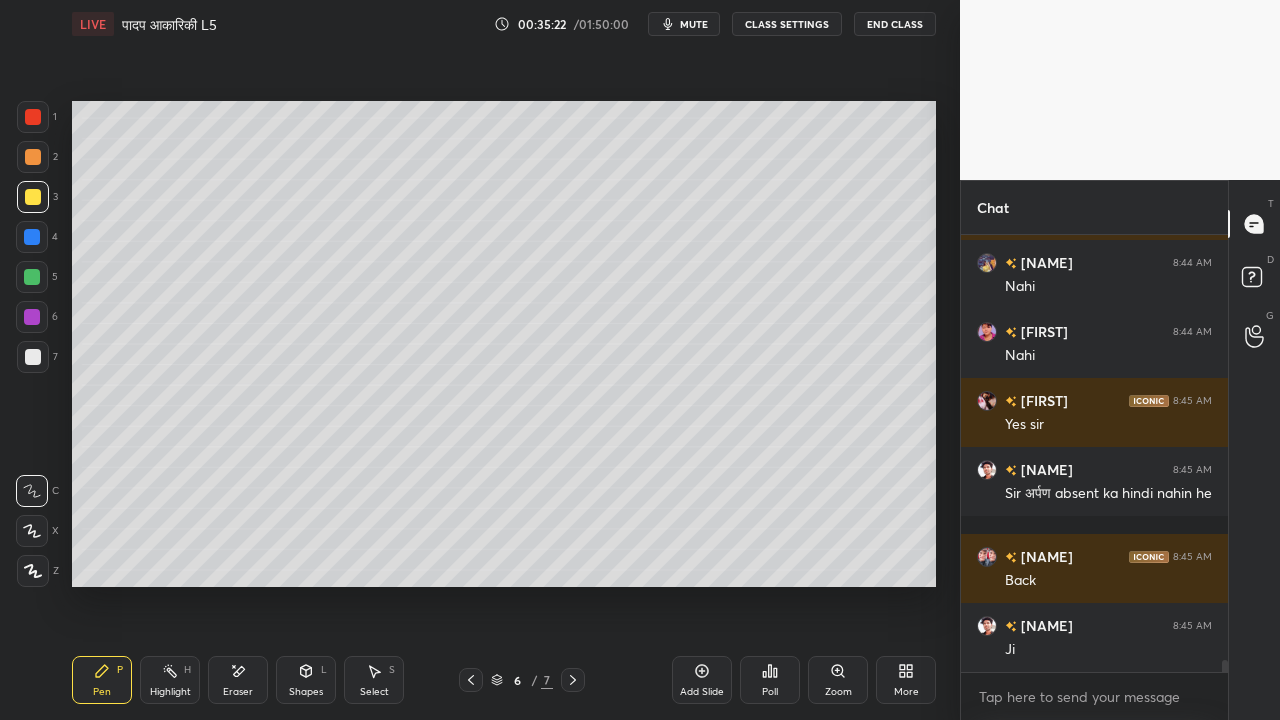 click 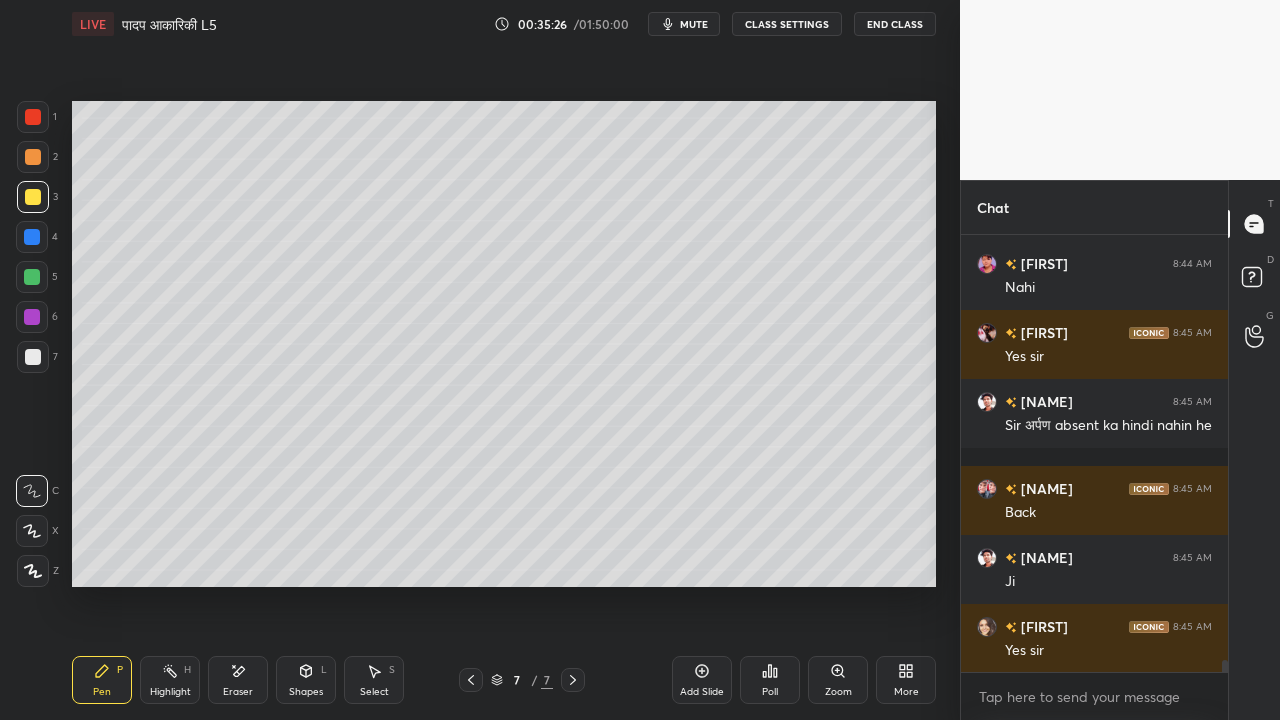 scroll, scrollTop: 16060, scrollLeft: 0, axis: vertical 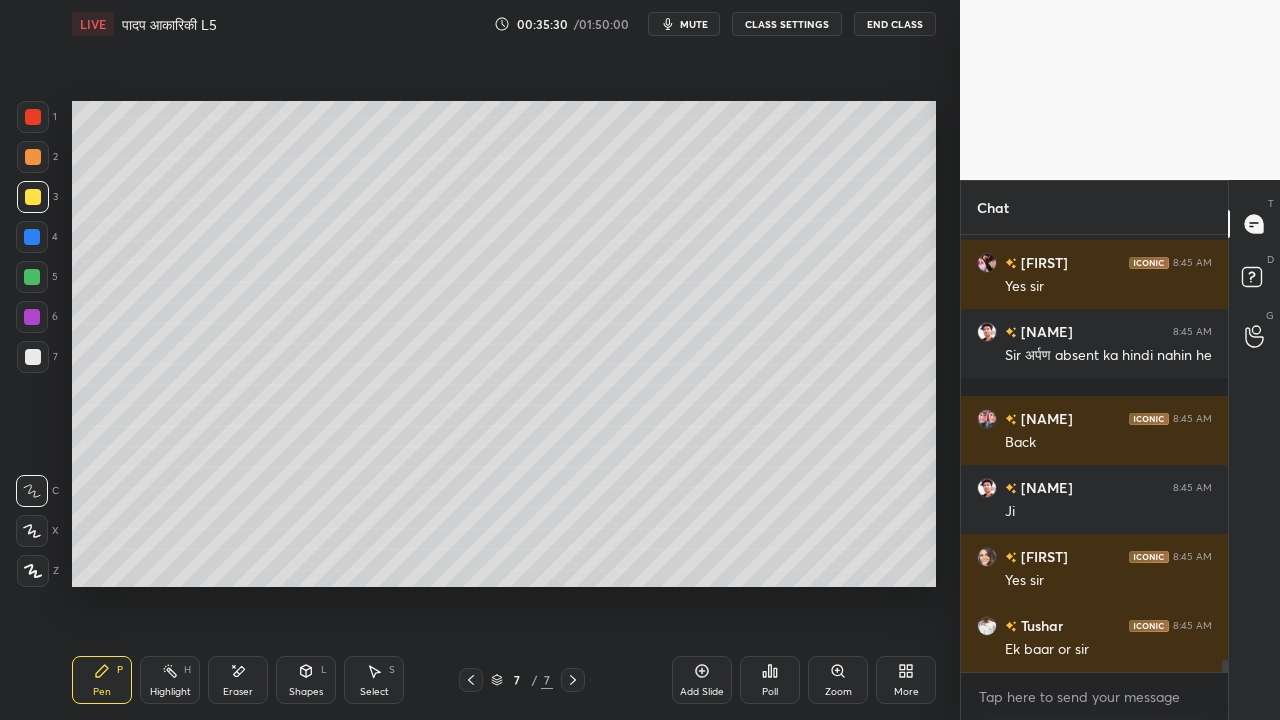 click at bounding box center [33, 357] 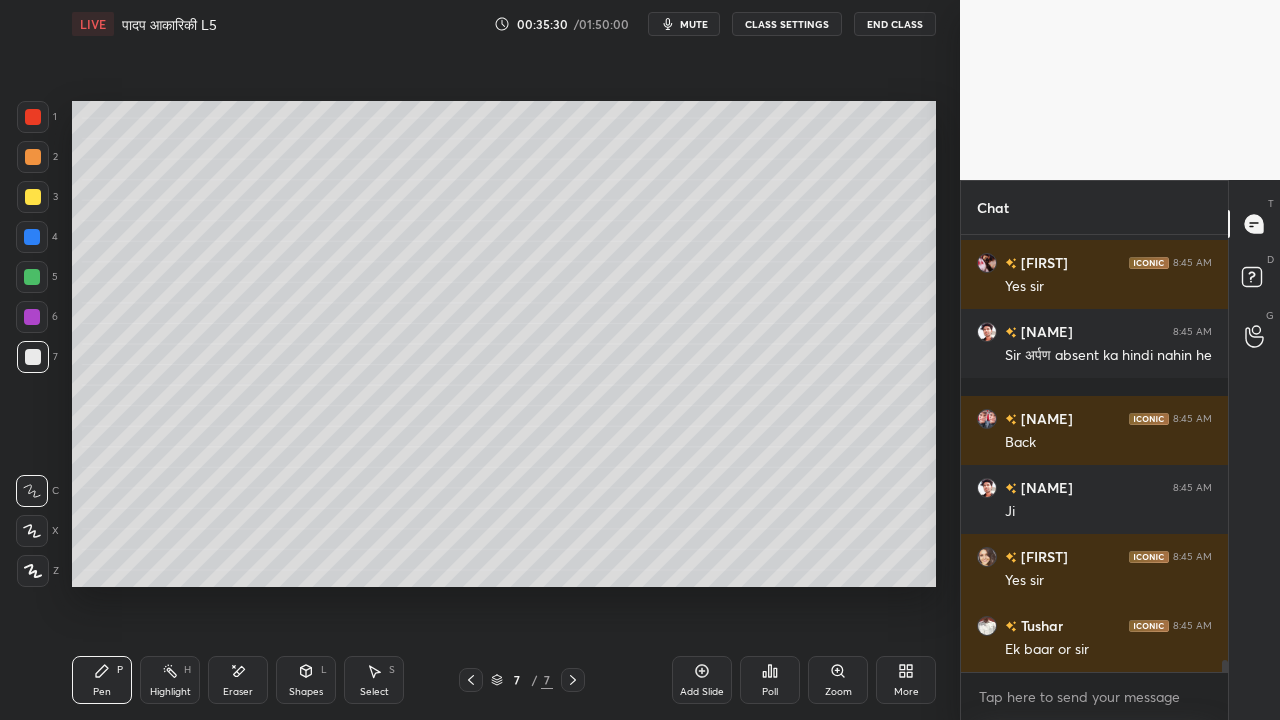 click at bounding box center [33, 197] 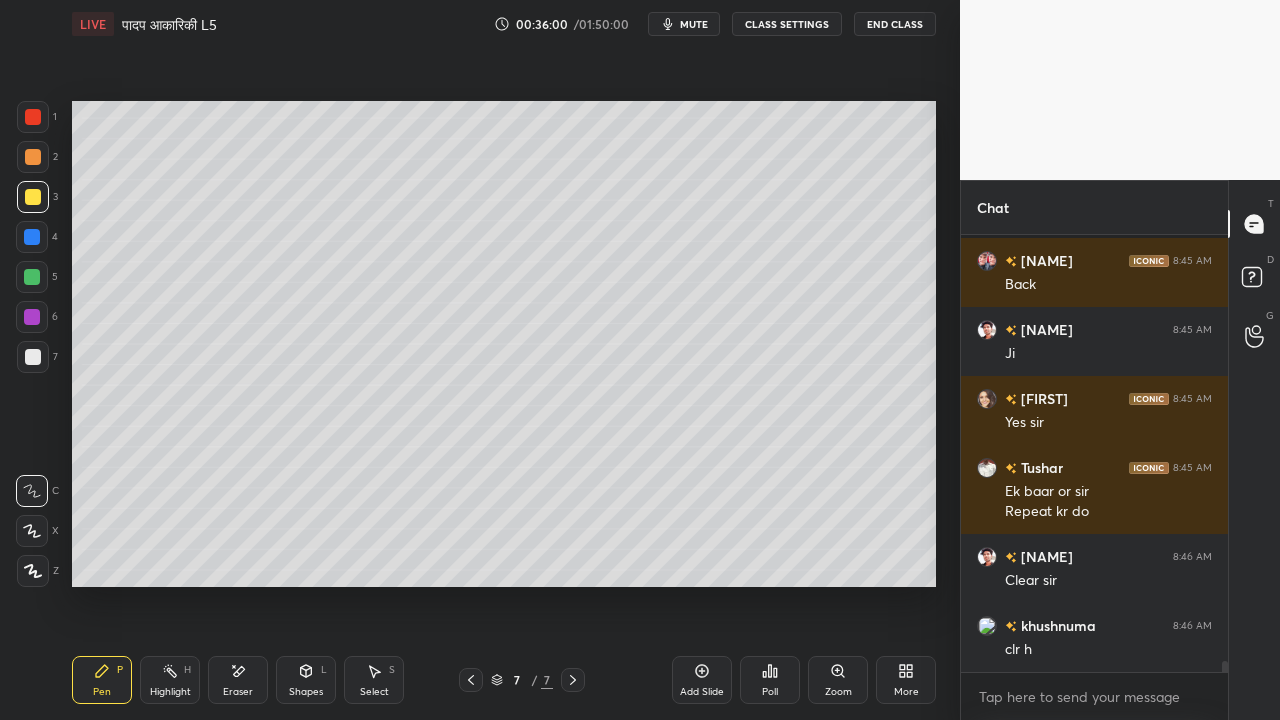 scroll, scrollTop: 16286, scrollLeft: 0, axis: vertical 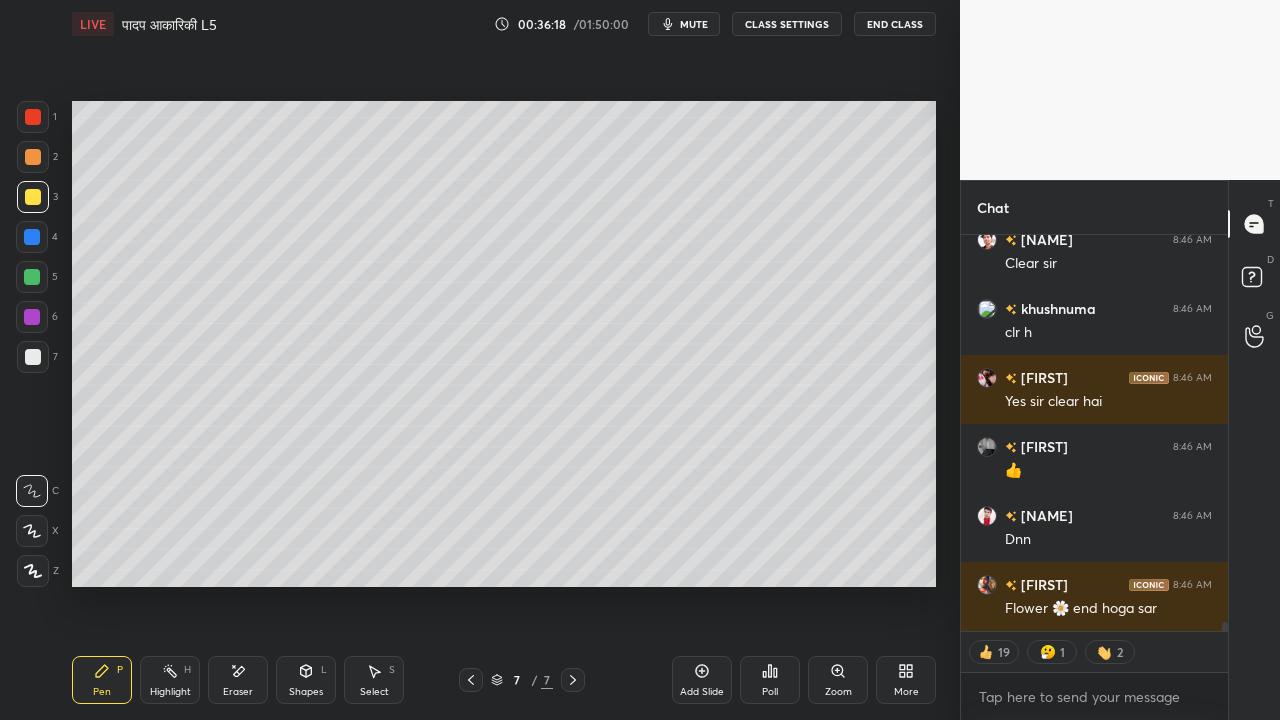 drag, startPoint x: 702, startPoint y: 684, endPoint x: 692, endPoint y: 681, distance: 10.440307 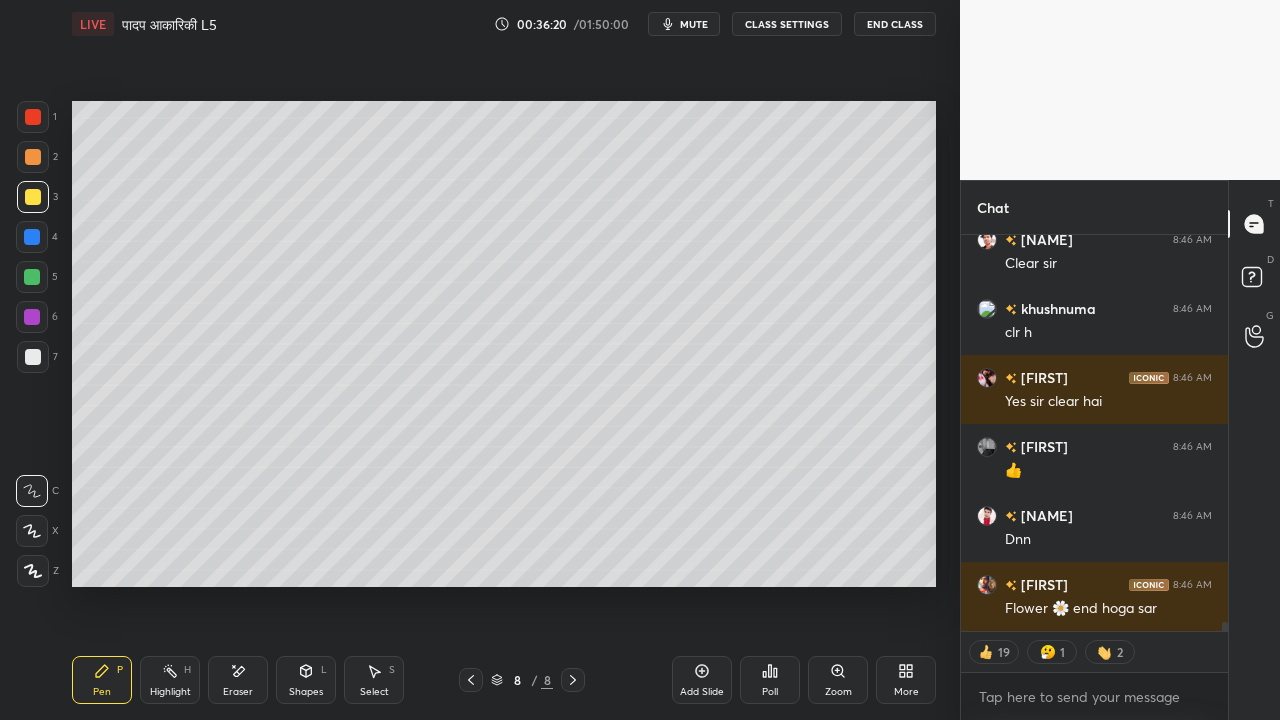 drag, startPoint x: 29, startPoint y: 358, endPoint x: 39, endPoint y: 343, distance: 18.027756 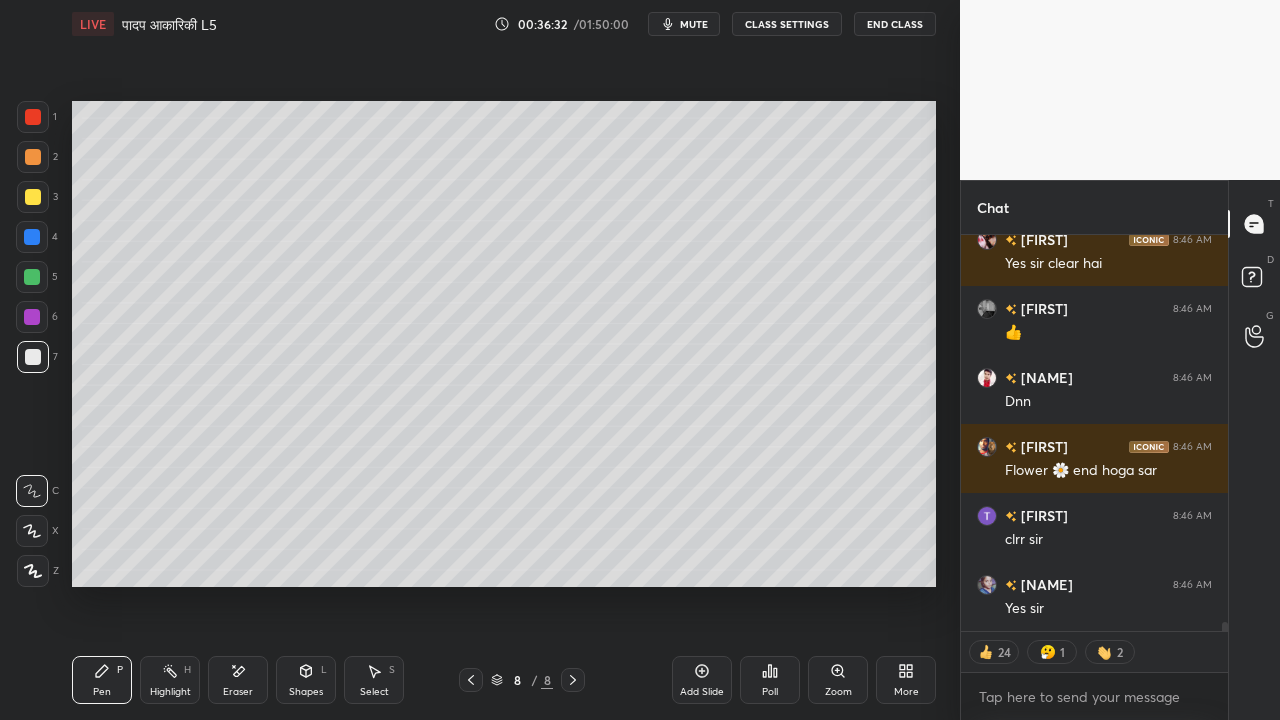 scroll, scrollTop: 16742, scrollLeft: 0, axis: vertical 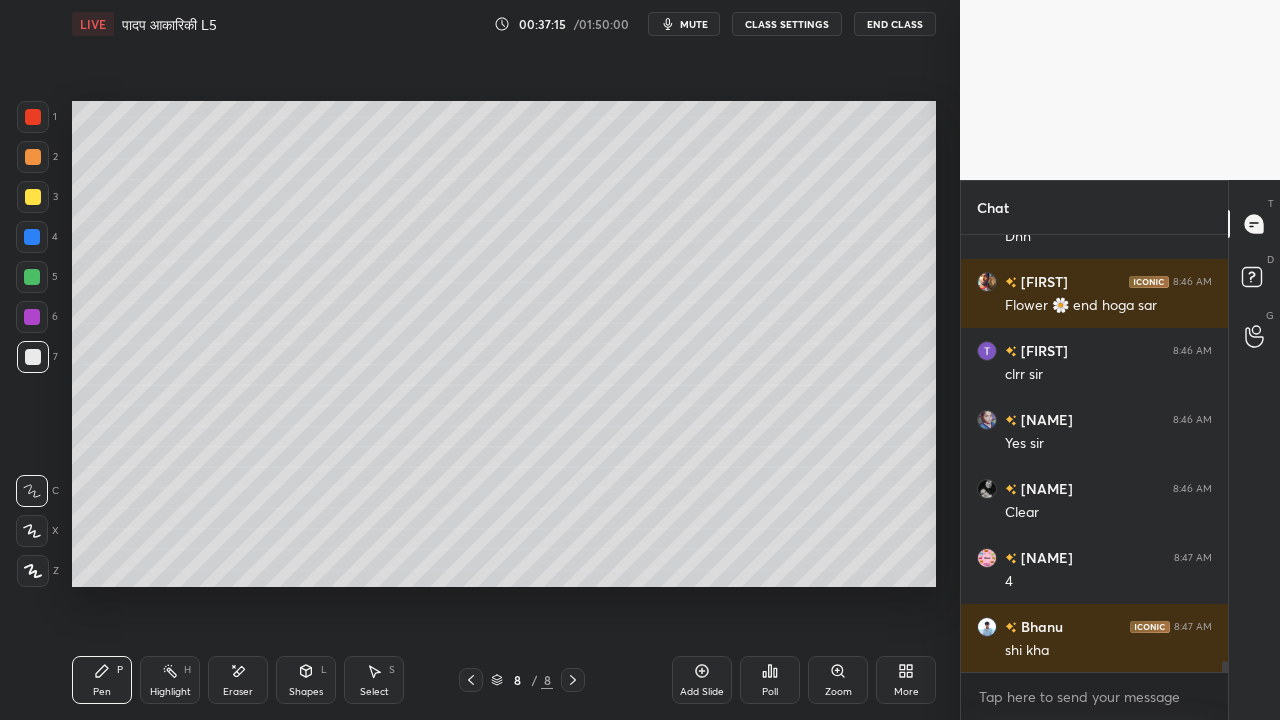 click at bounding box center (33, 197) 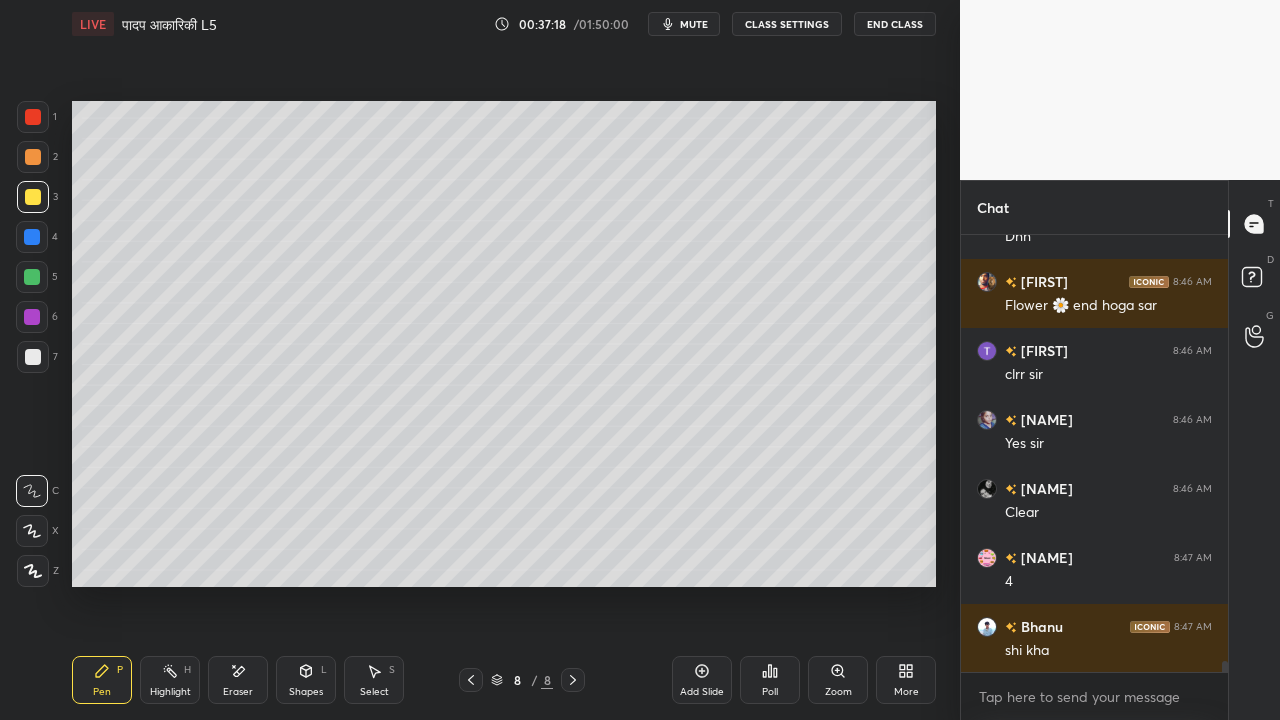 click at bounding box center (33, 357) 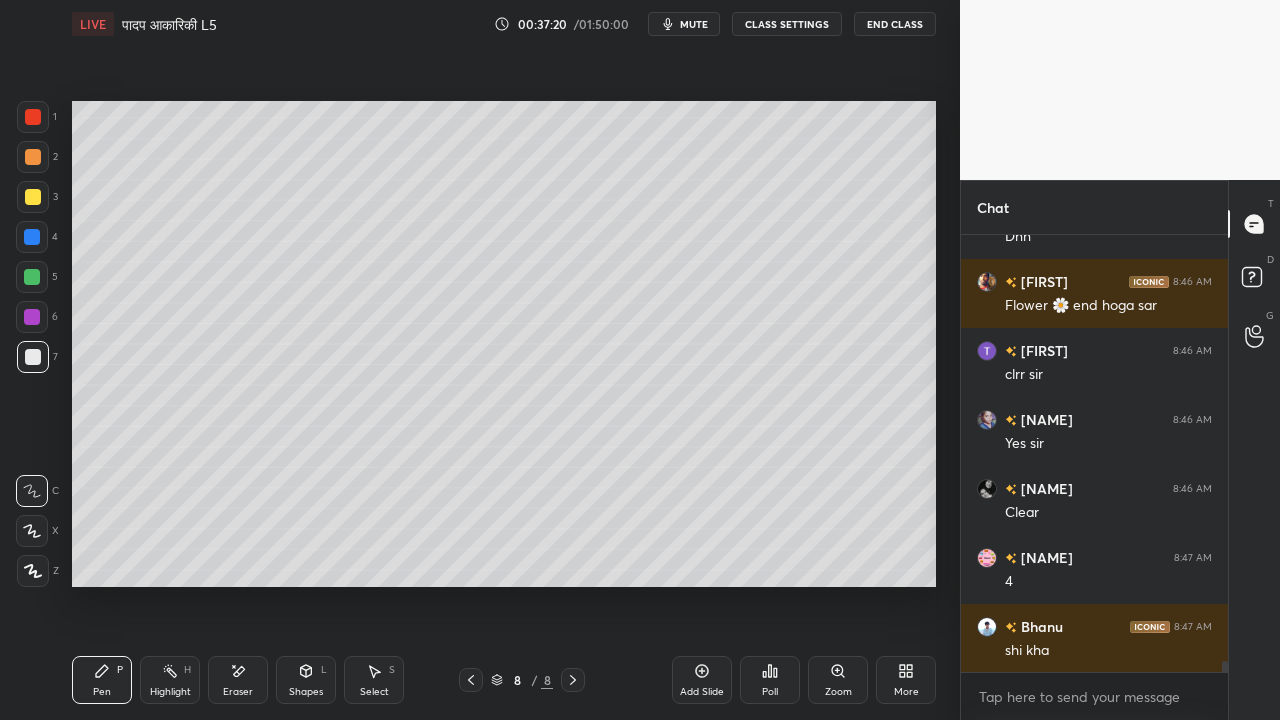 click at bounding box center [33, 197] 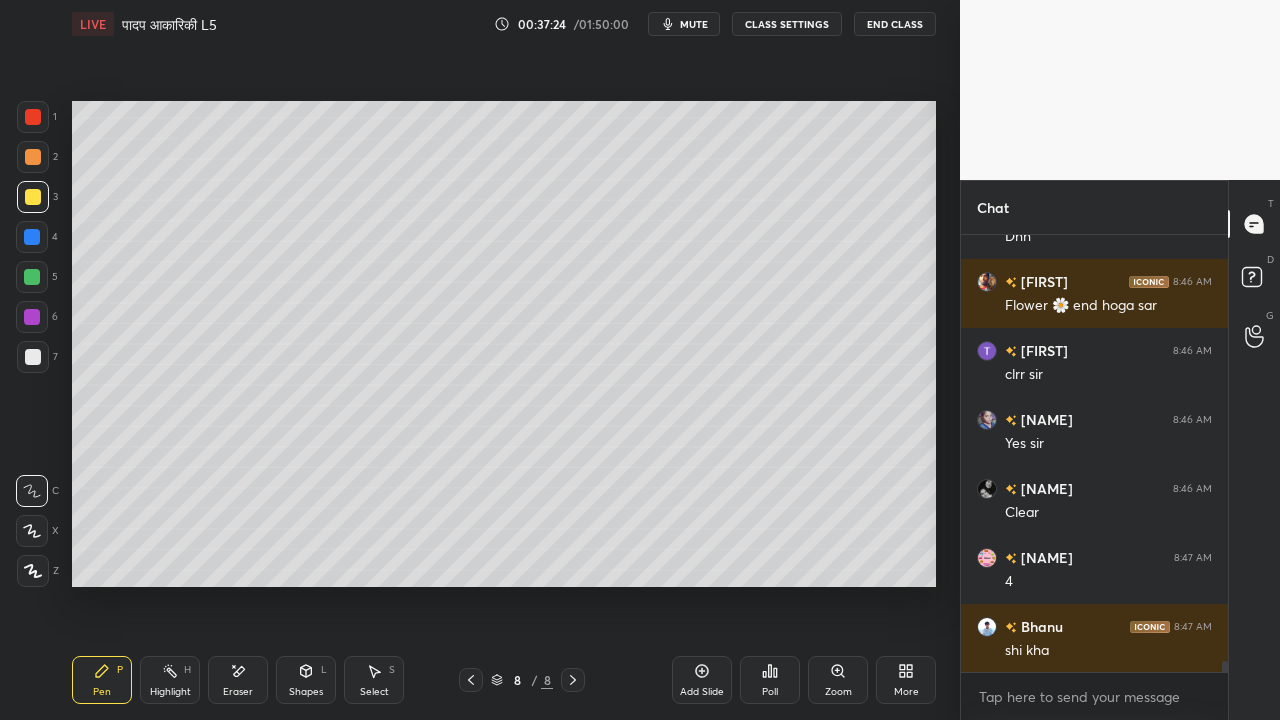 click at bounding box center [33, 357] 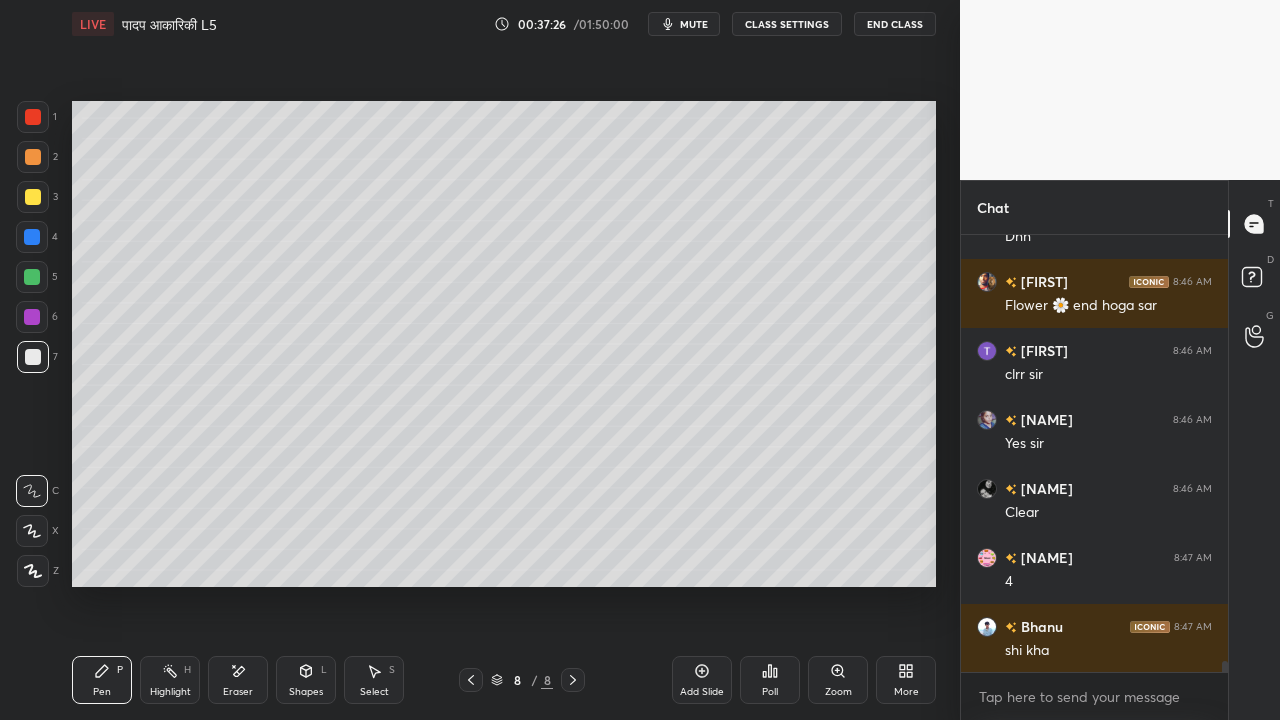 click at bounding box center (33, 197) 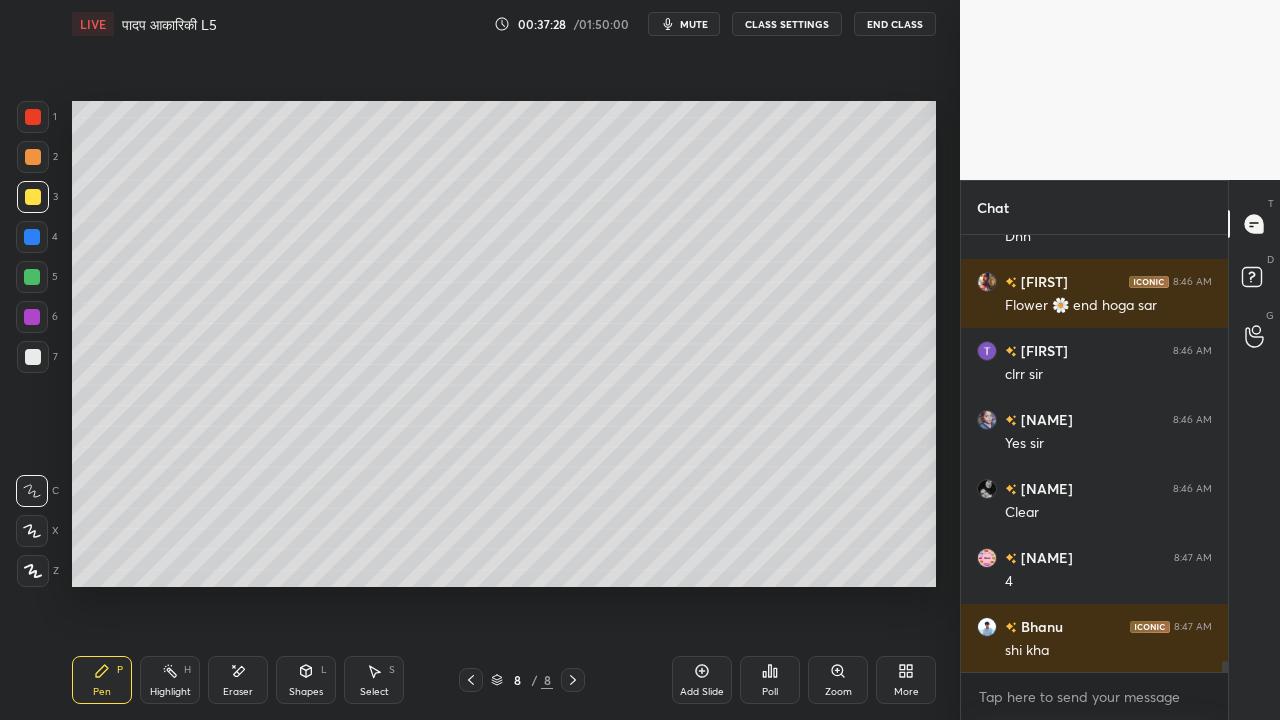 scroll, scrollTop: 16908, scrollLeft: 0, axis: vertical 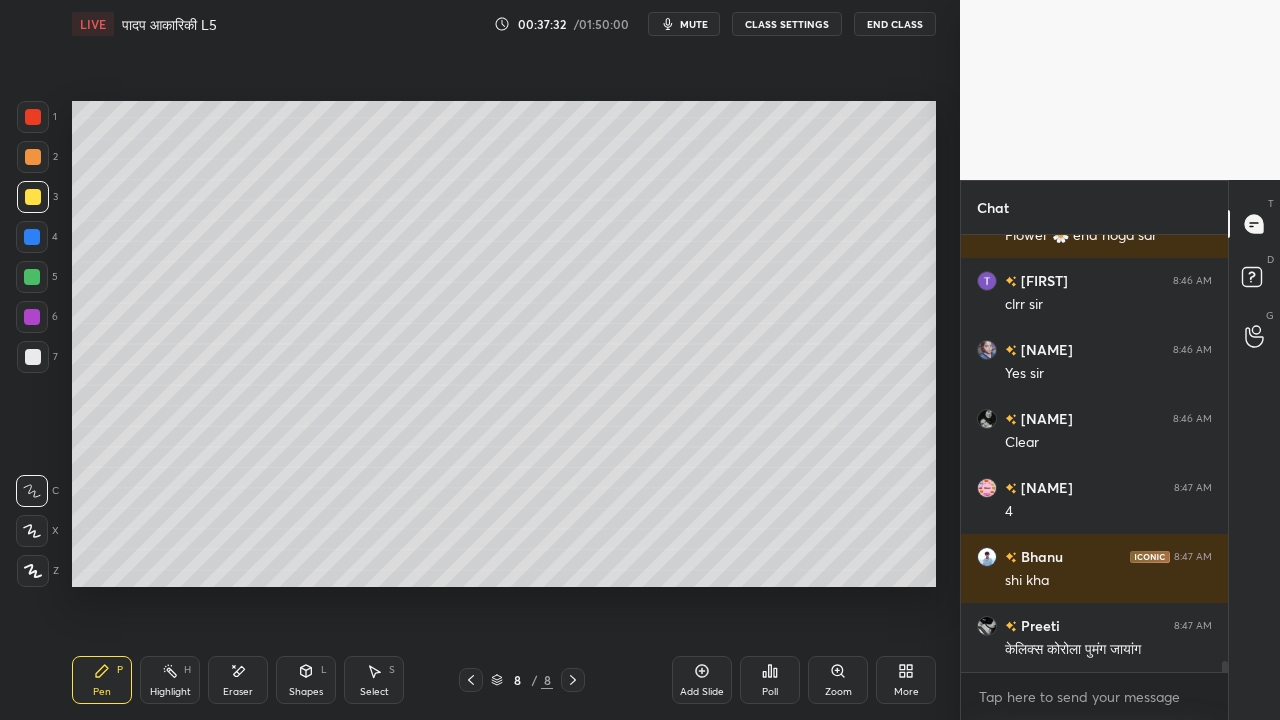 click on "Eraser" at bounding box center [238, 680] 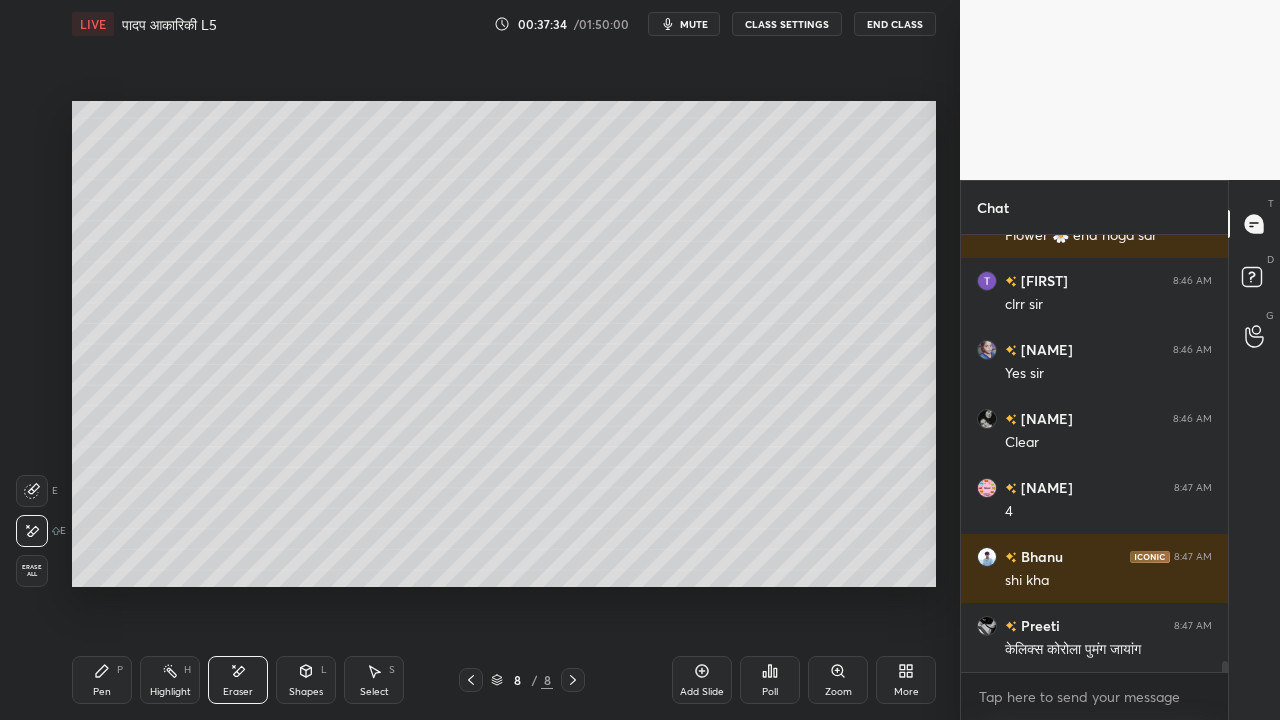 click on "Pen P" at bounding box center (102, 680) 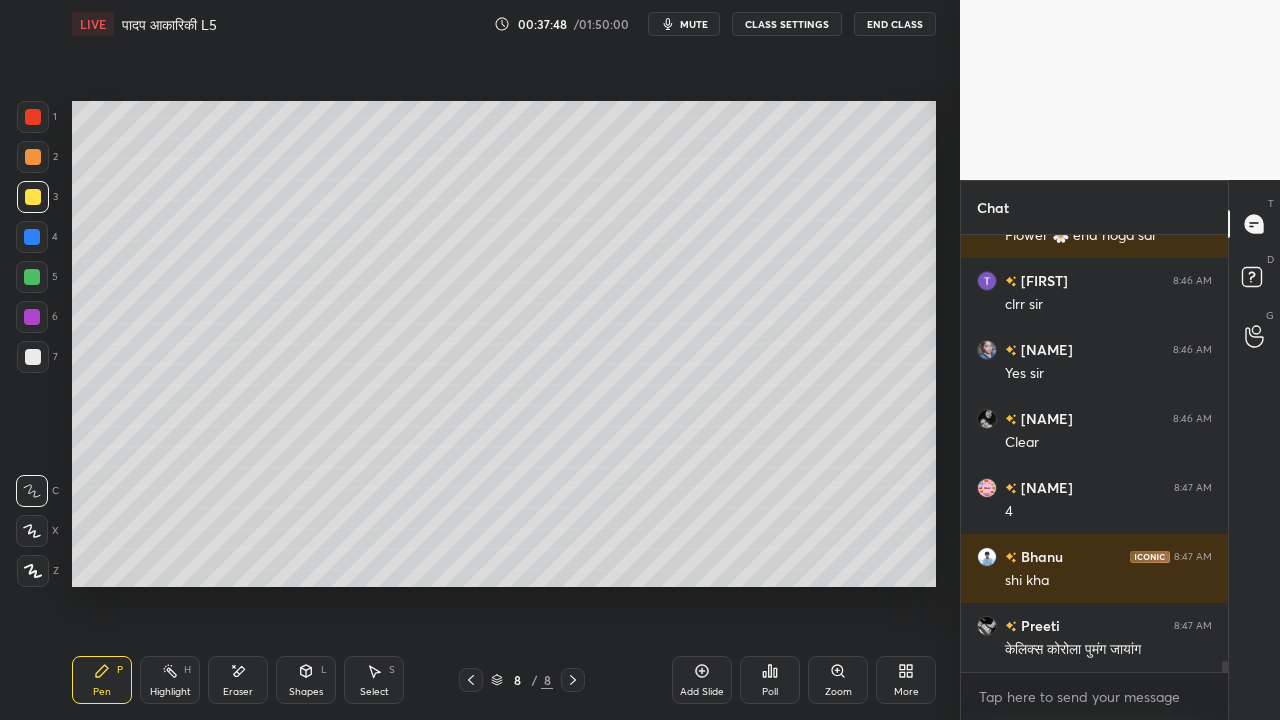 click on "Eraser" at bounding box center (238, 680) 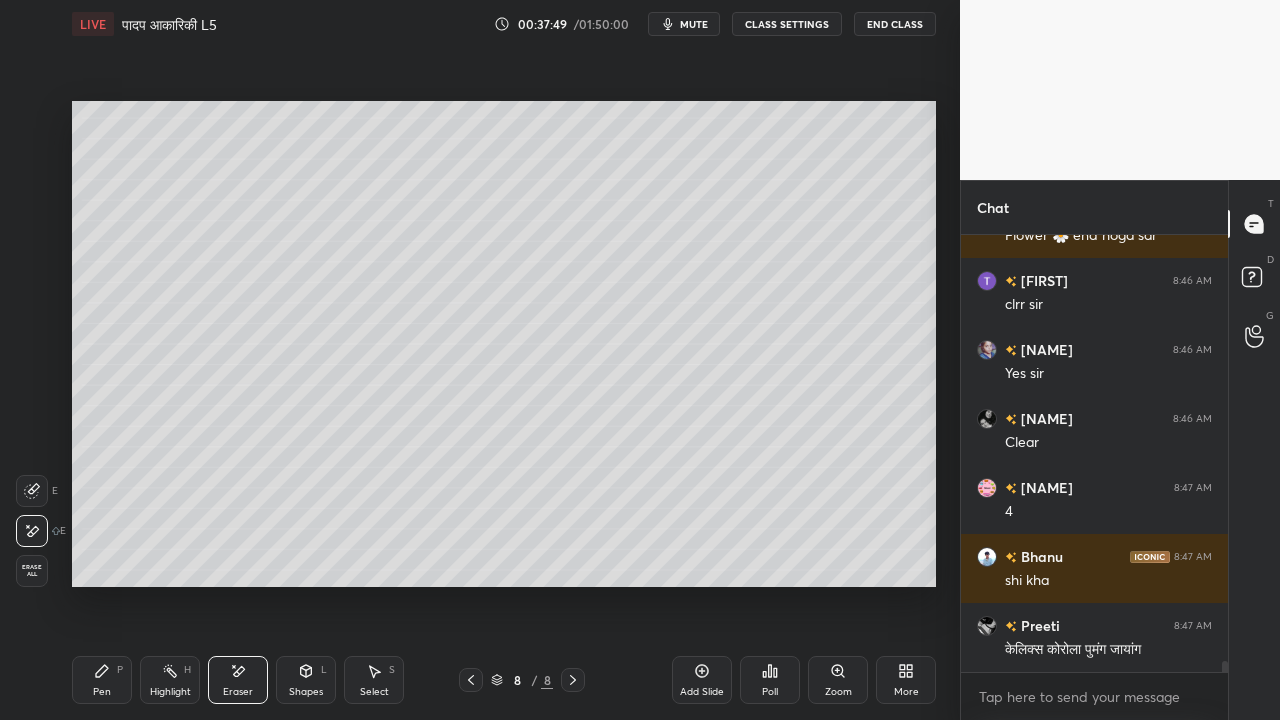 click at bounding box center (32, 491) 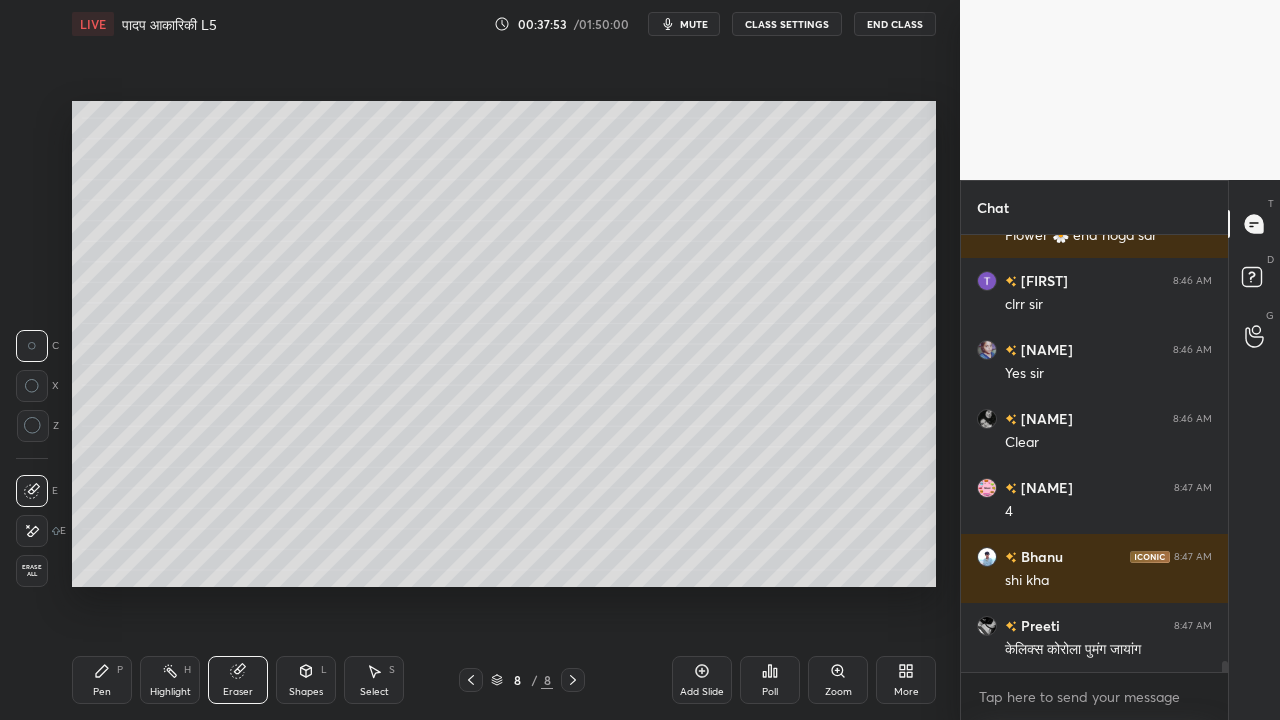 drag, startPoint x: 100, startPoint y: 676, endPoint x: 108, endPoint y: 666, distance: 12.806249 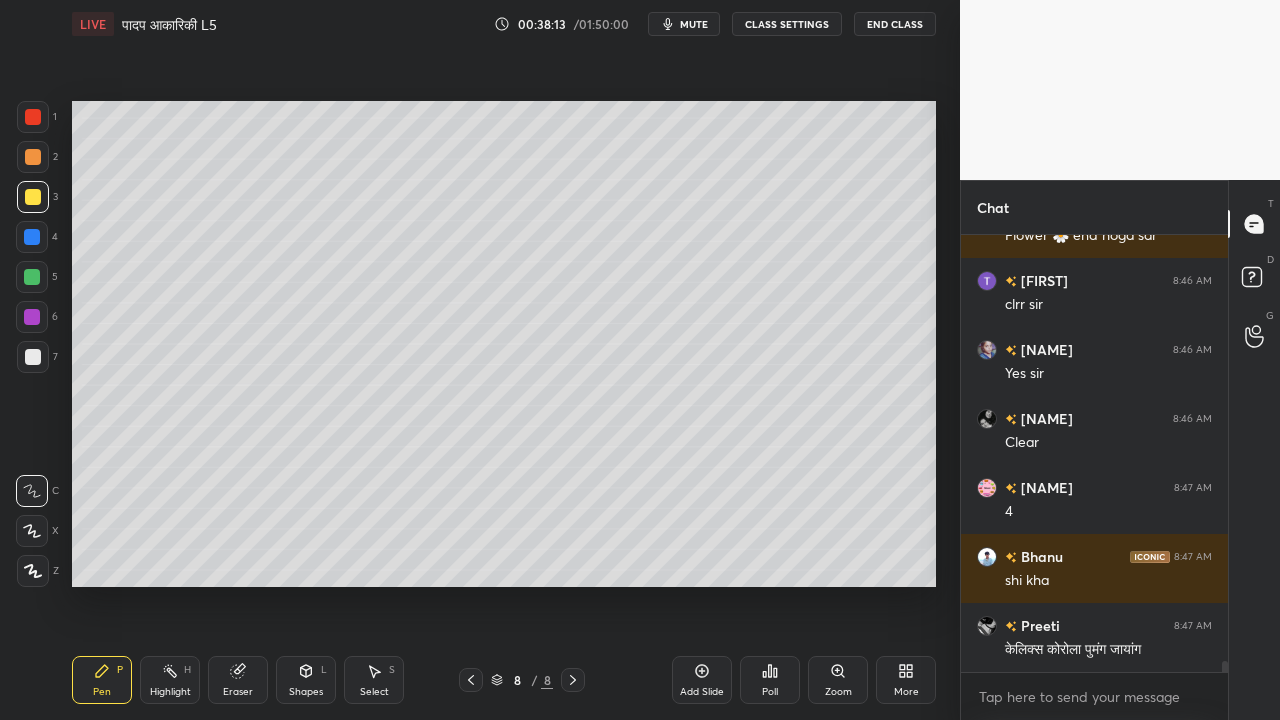 click at bounding box center (33, 357) 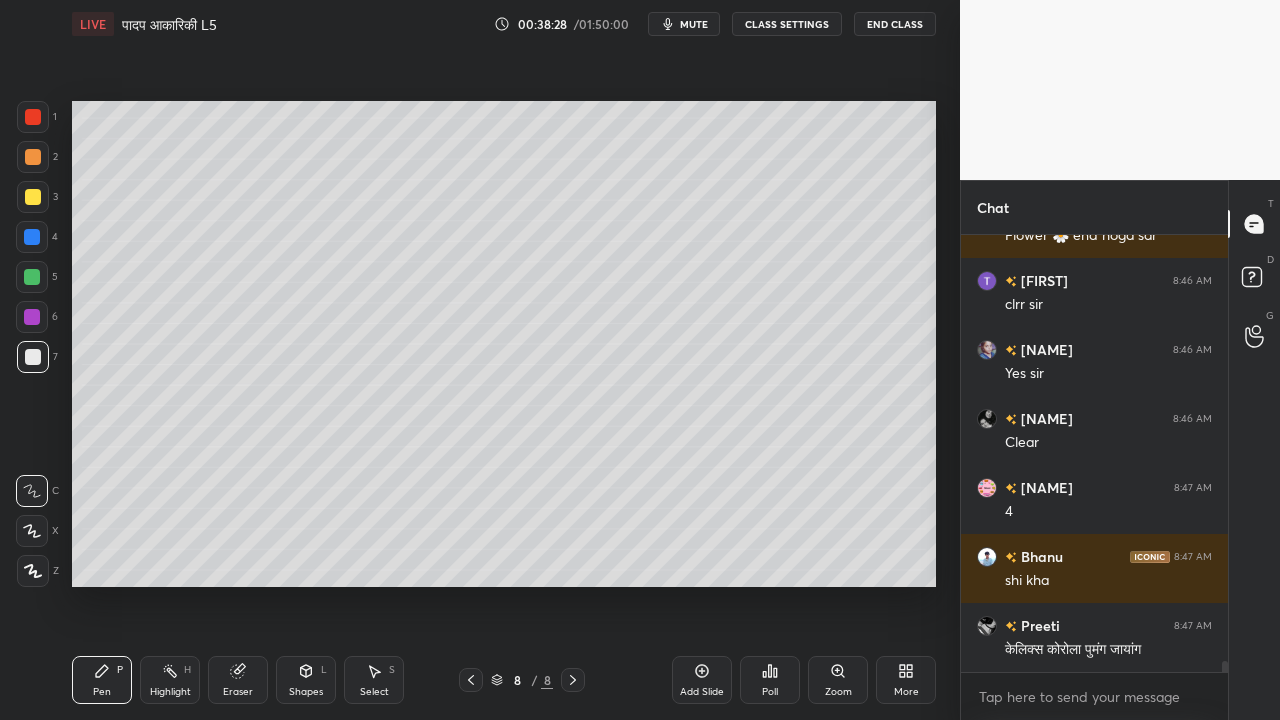 click at bounding box center (32, 237) 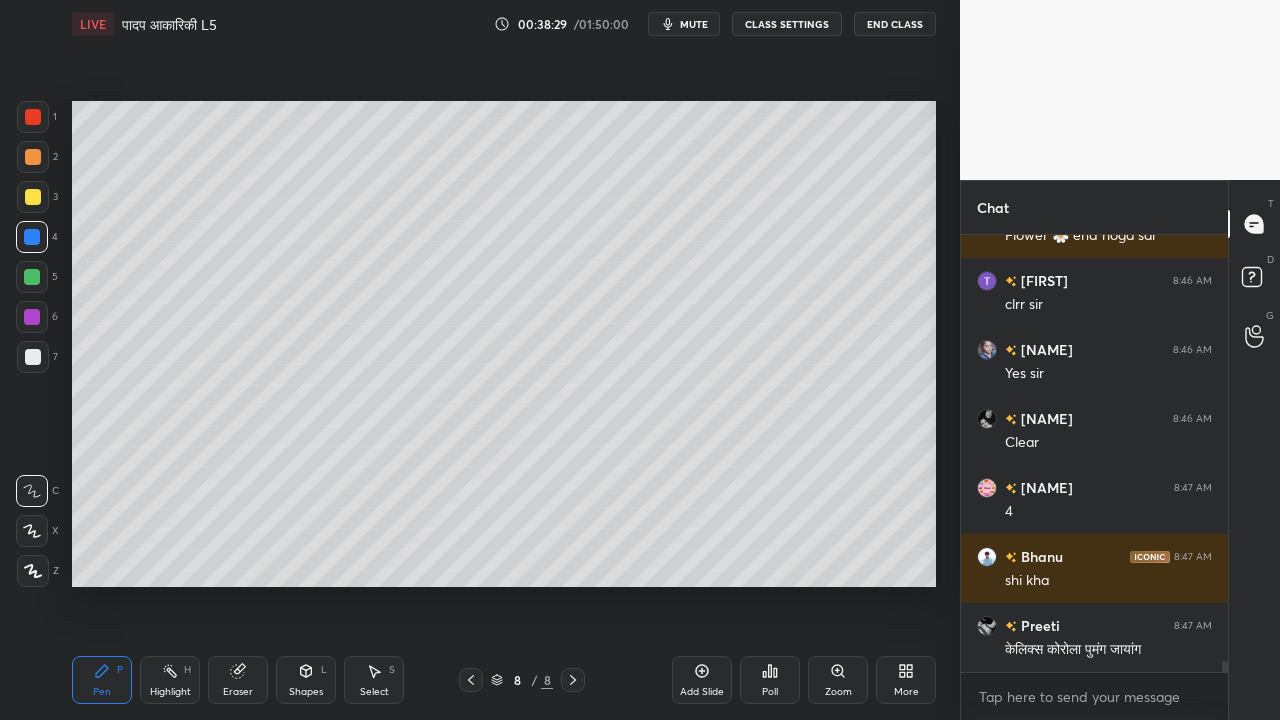 click at bounding box center [33, 117] 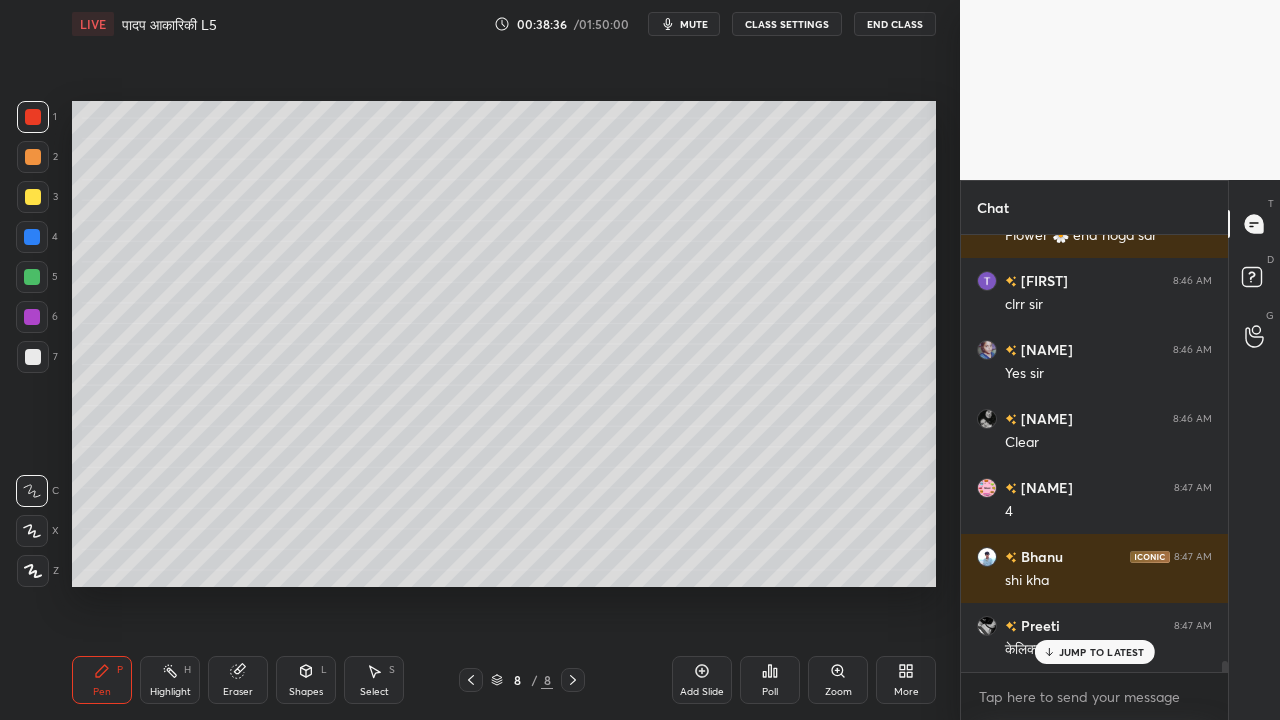 scroll, scrollTop: 16994, scrollLeft: 0, axis: vertical 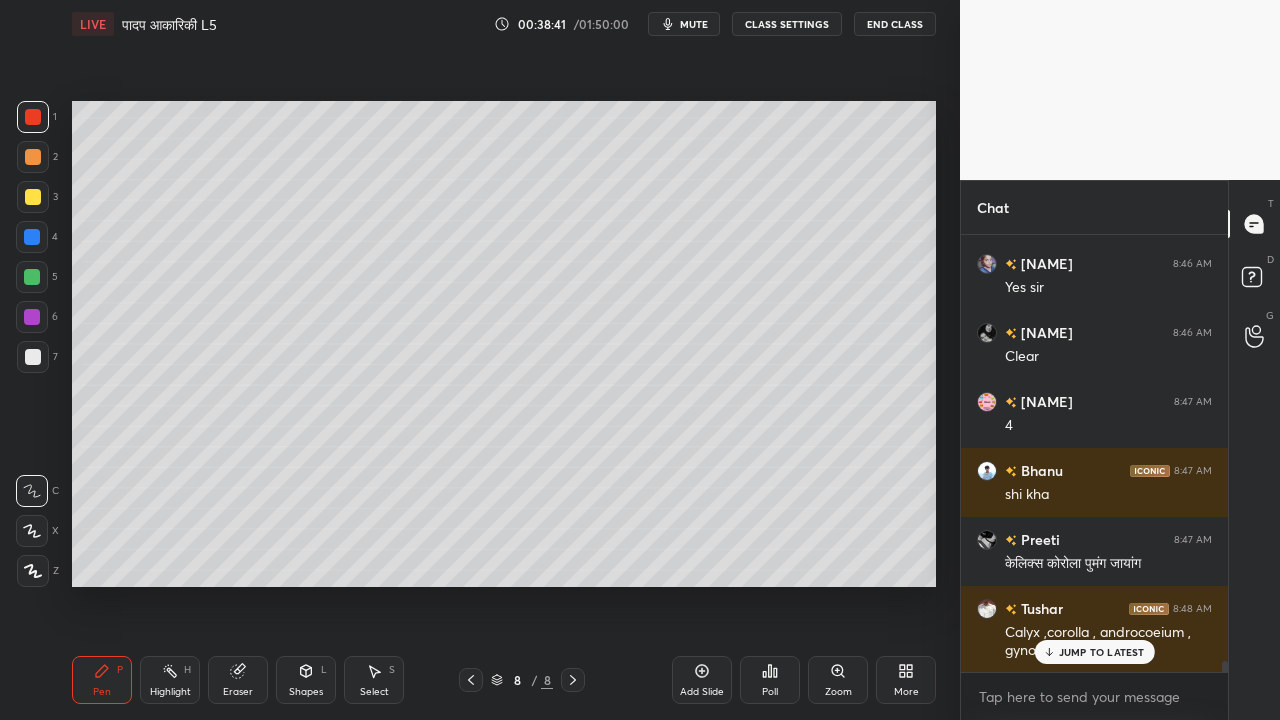 click at bounding box center (32, 277) 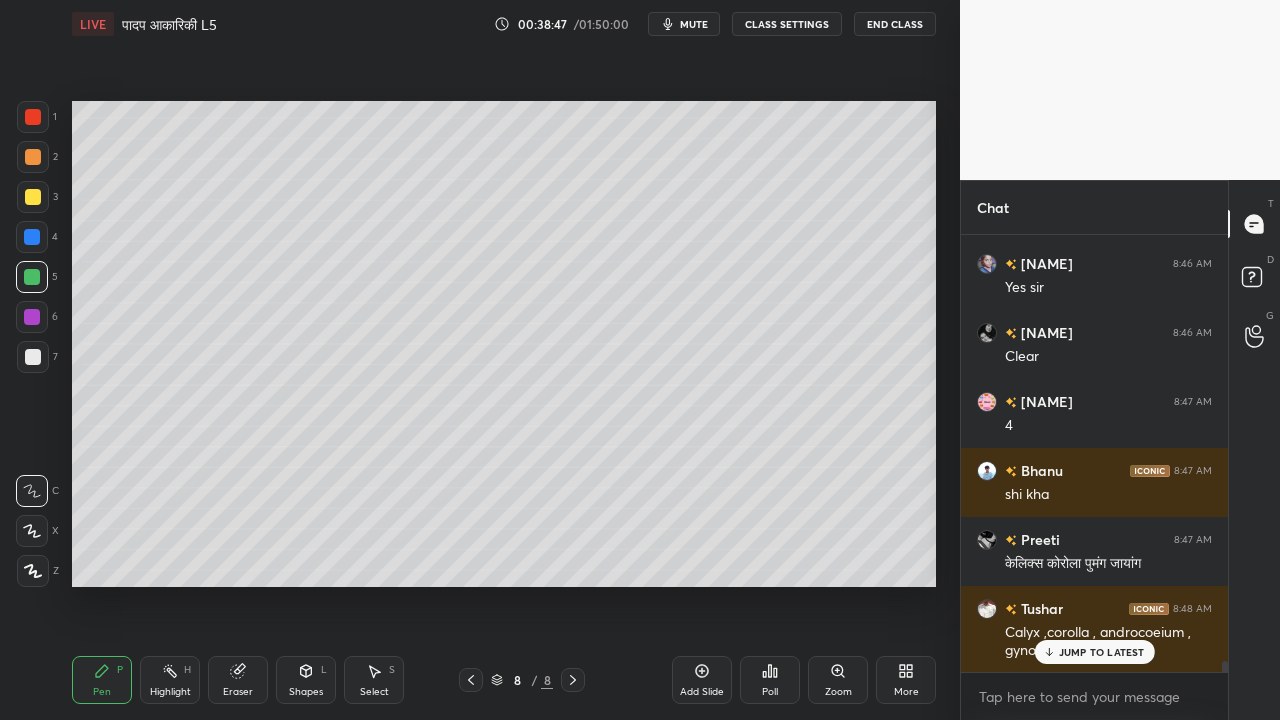 click at bounding box center [33, 357] 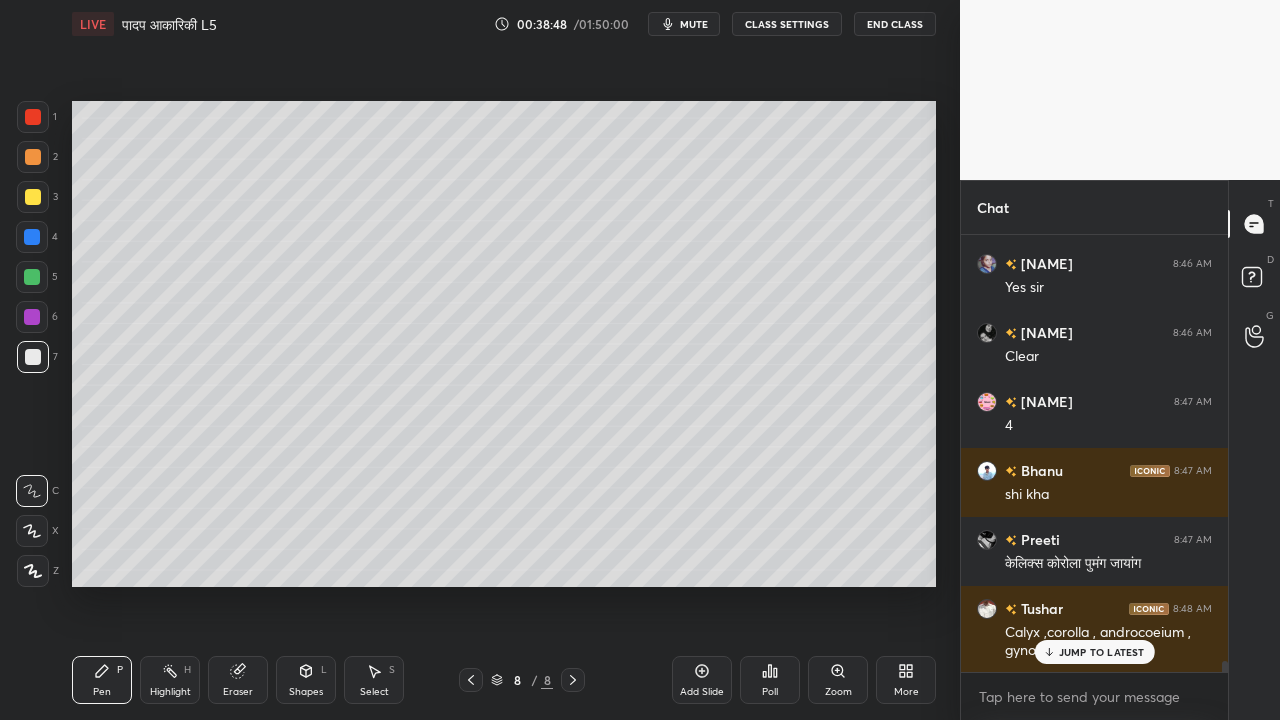 click at bounding box center [32, 317] 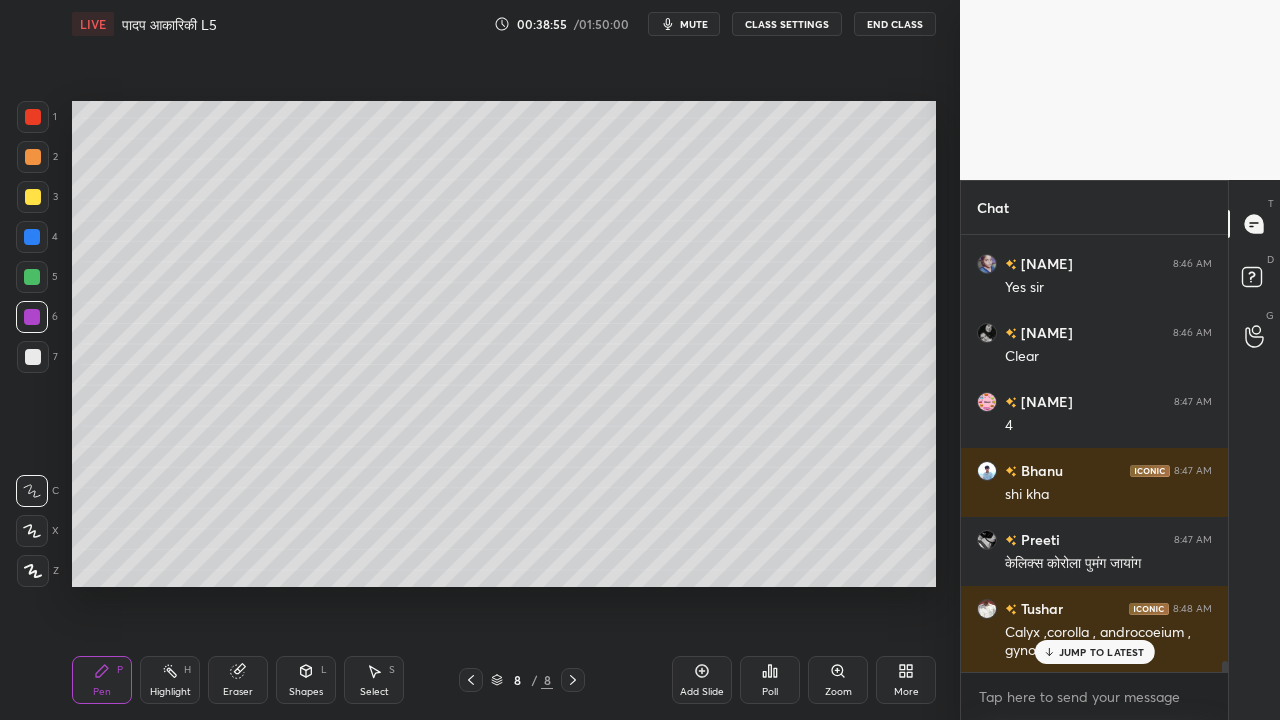 click at bounding box center (32, 277) 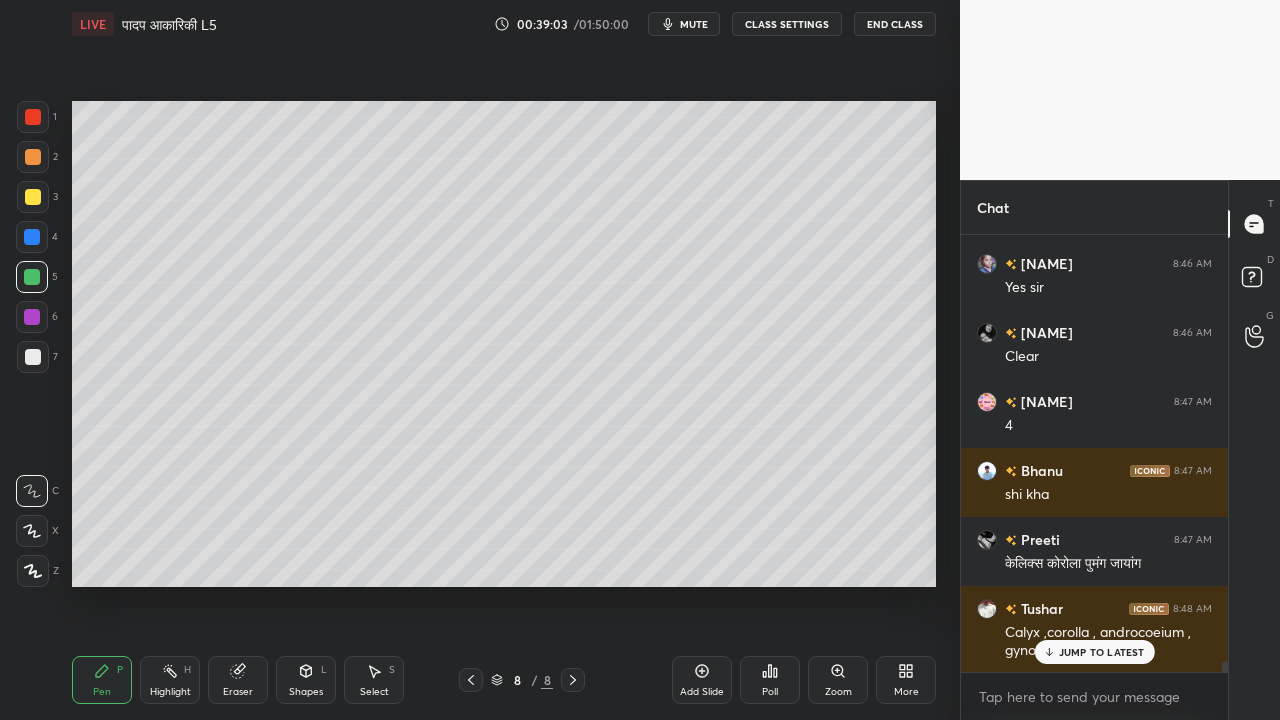 click at bounding box center (33, 357) 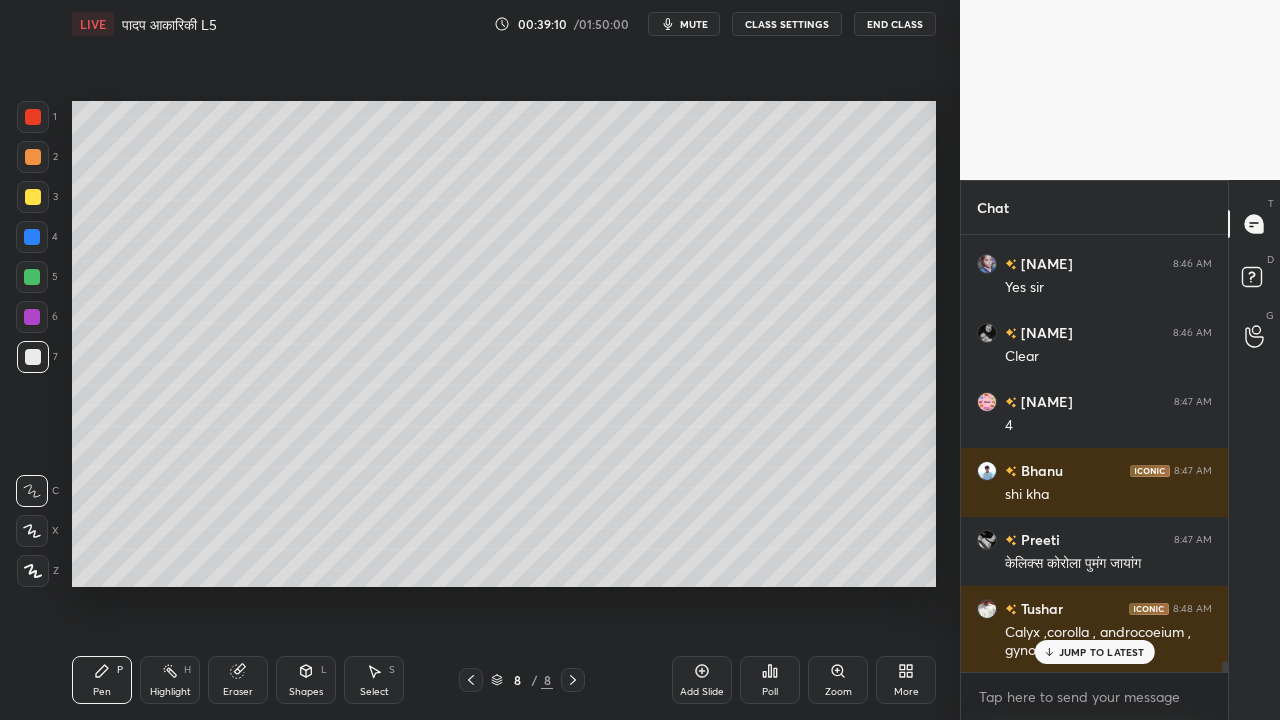 click at bounding box center (32, 277) 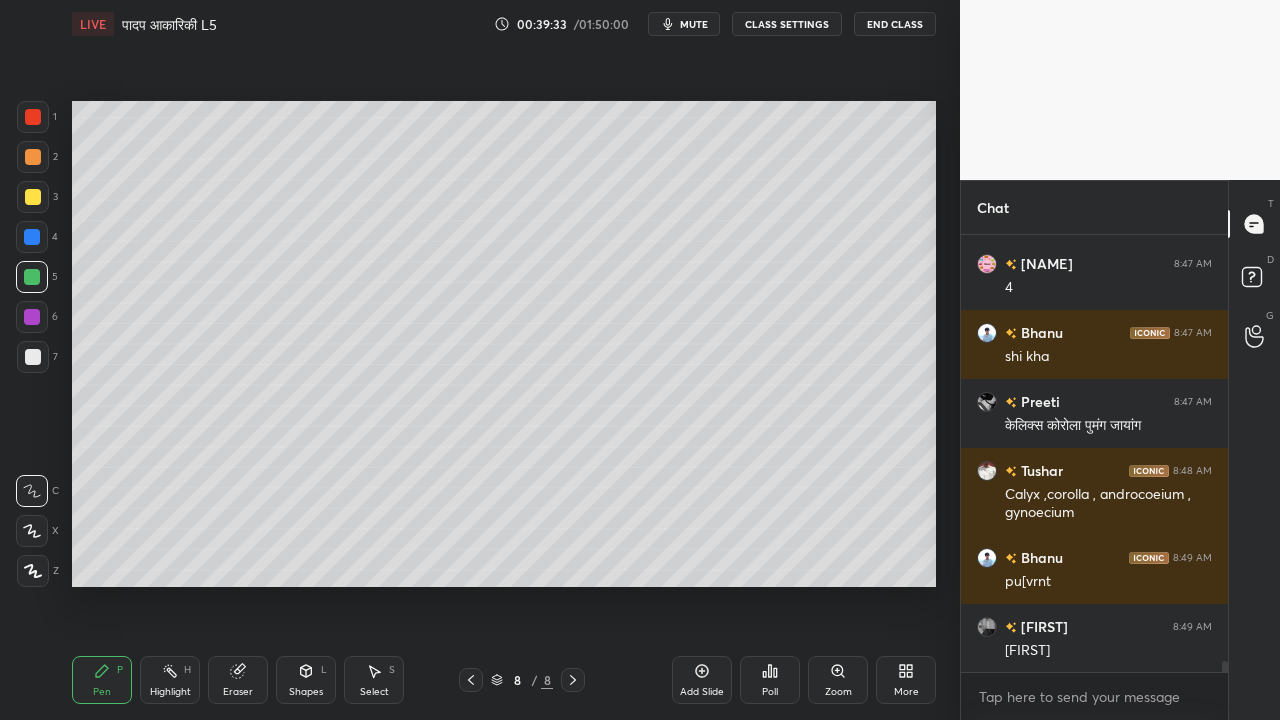 scroll, scrollTop: 17202, scrollLeft: 0, axis: vertical 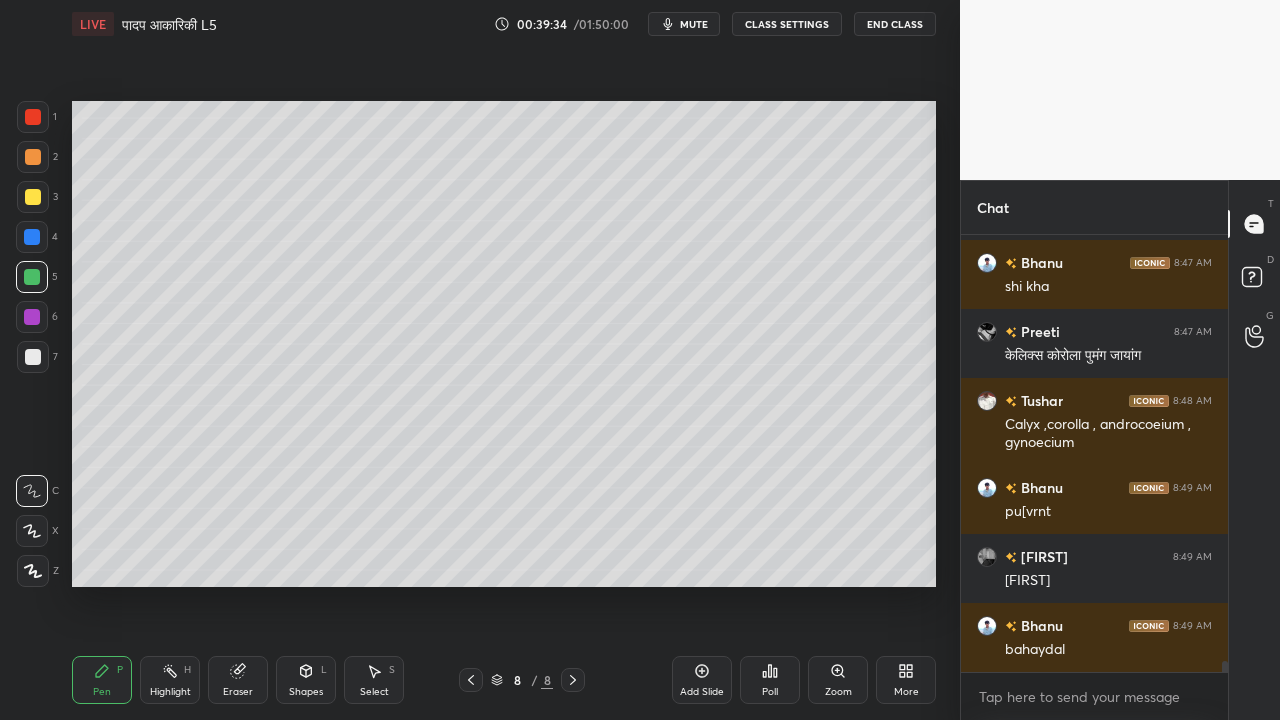 click at bounding box center [33, 357] 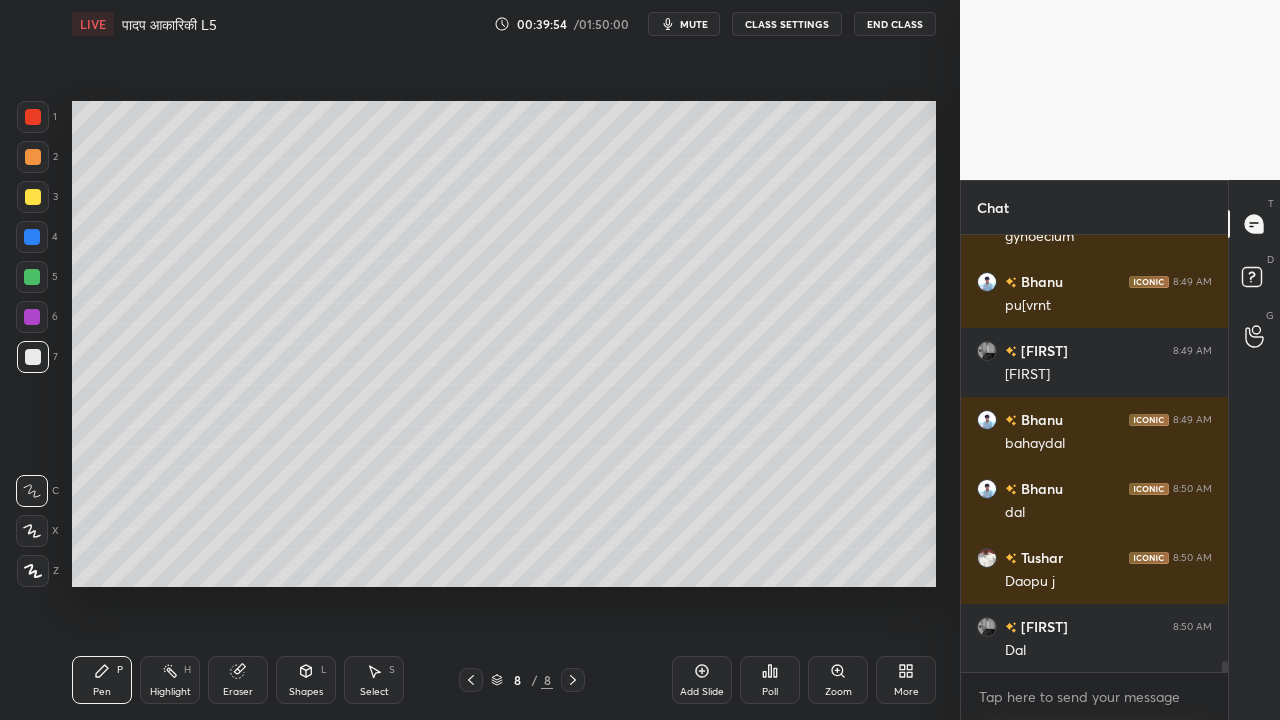 scroll, scrollTop: 17478, scrollLeft: 0, axis: vertical 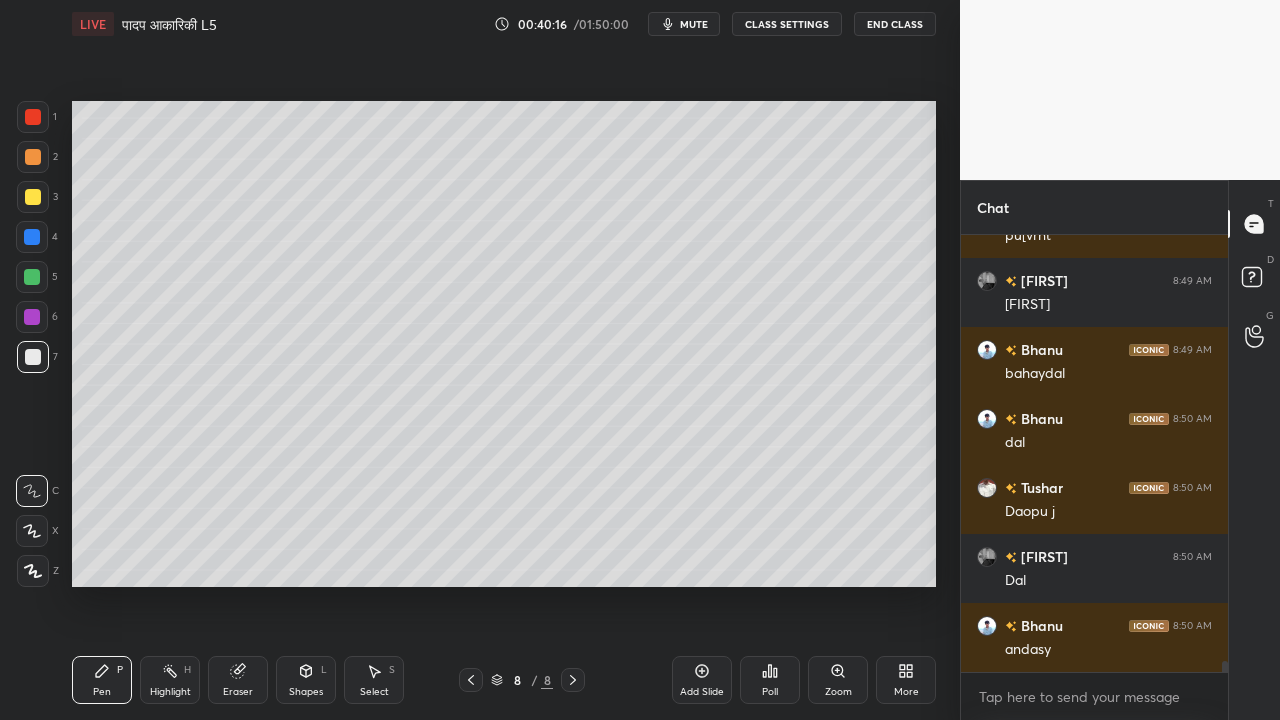 click at bounding box center [33, 357] 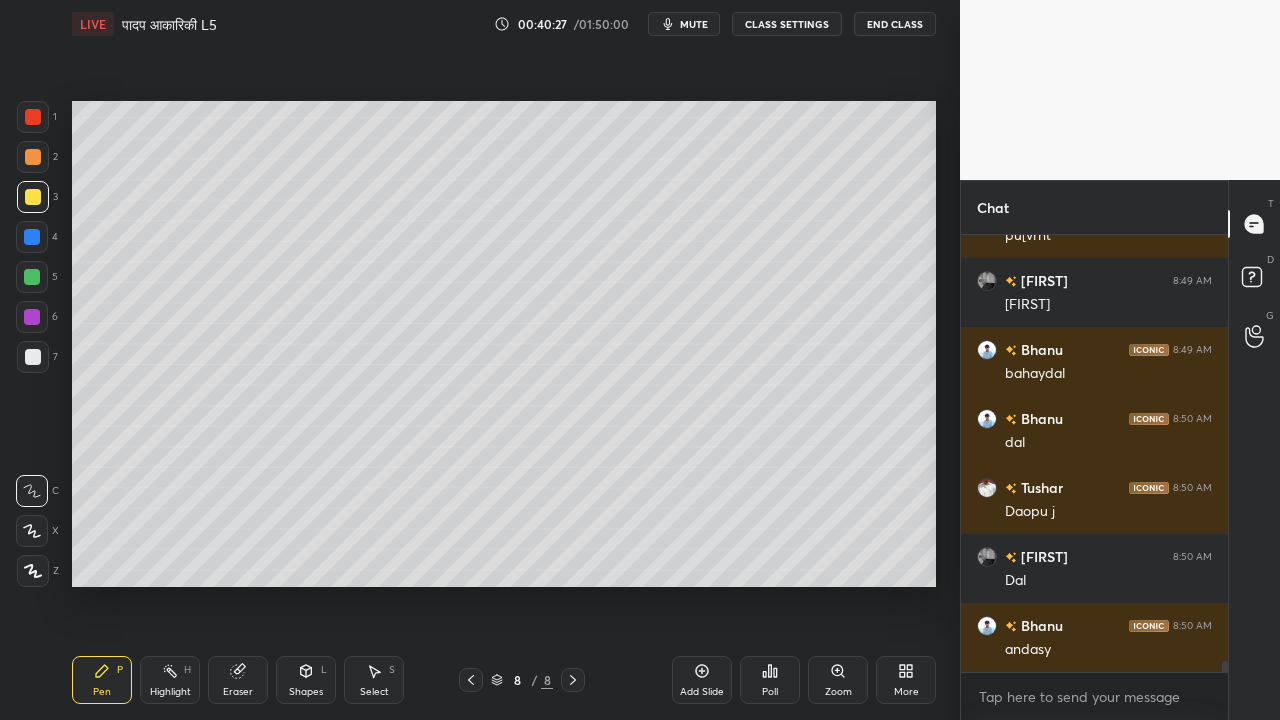 click at bounding box center (32, 317) 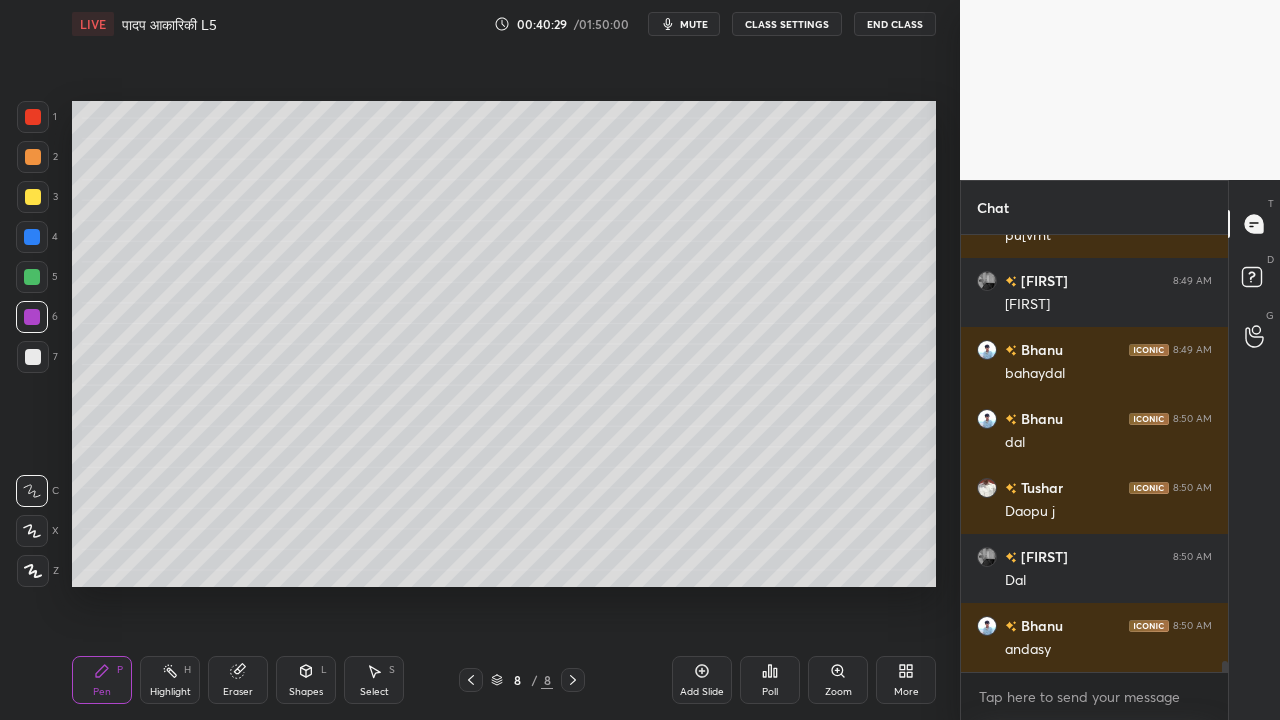 click at bounding box center [33, 357] 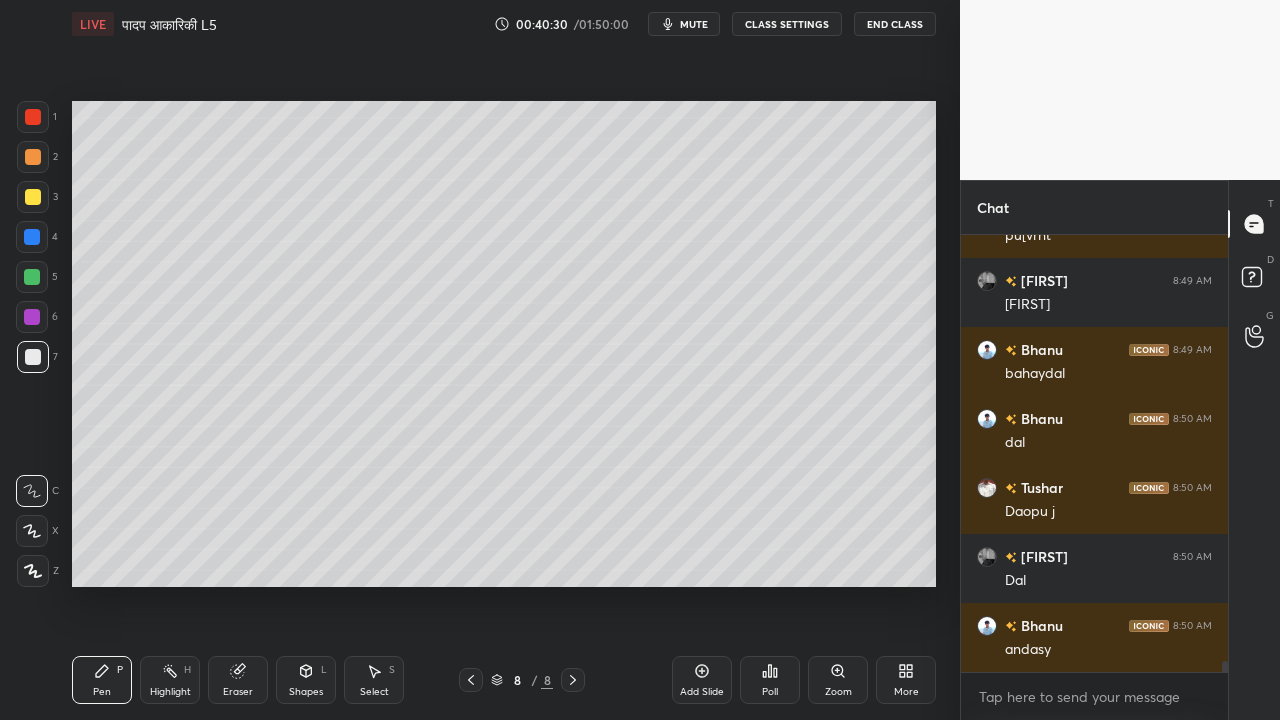 click at bounding box center (32, 317) 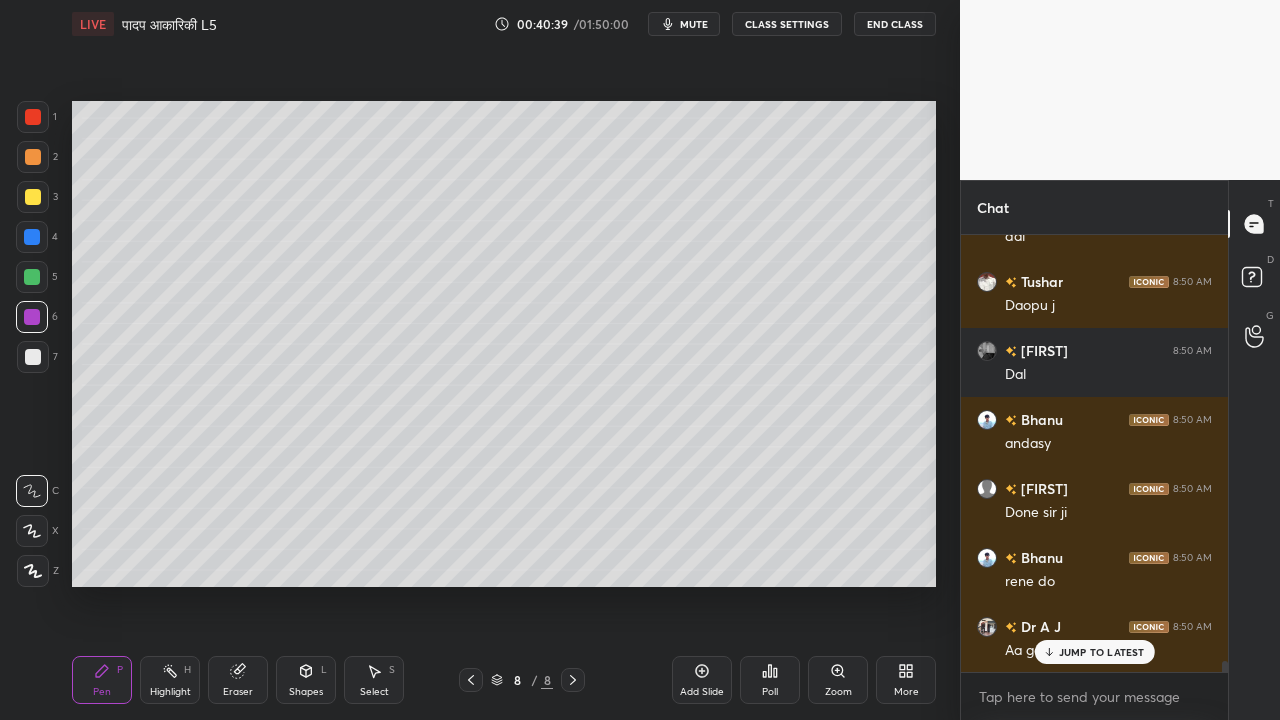 scroll, scrollTop: 17754, scrollLeft: 0, axis: vertical 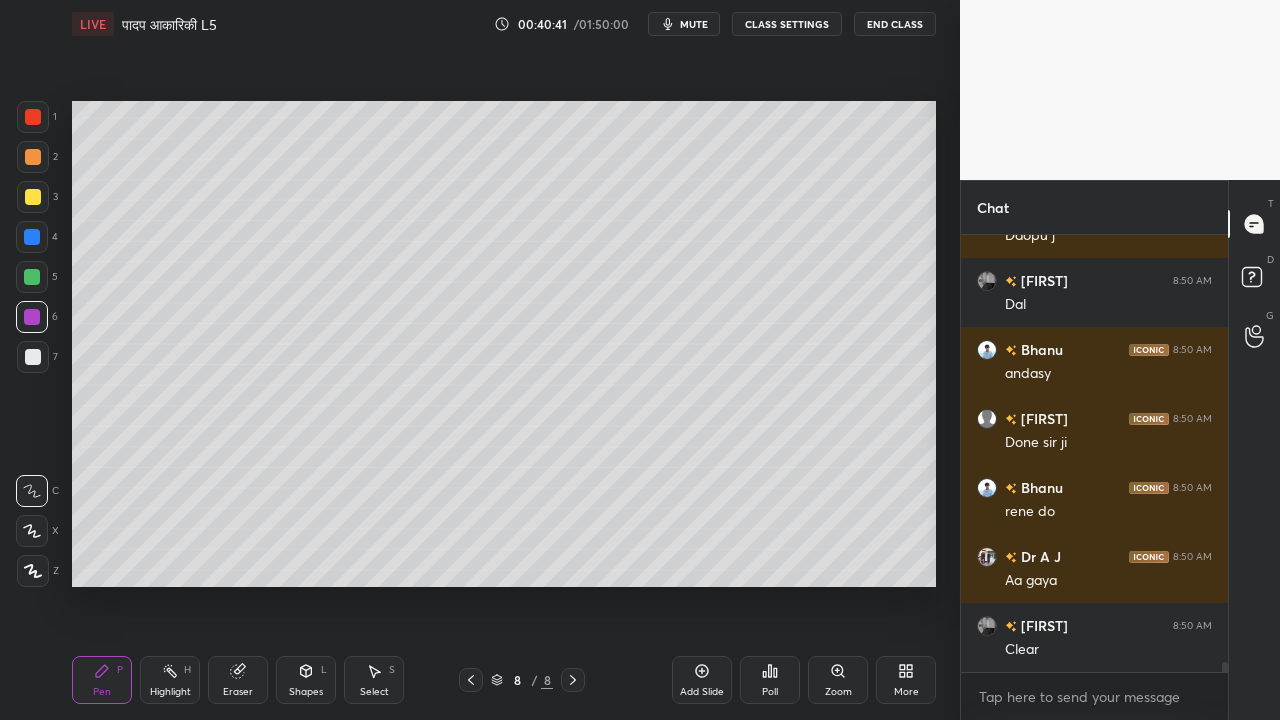 click at bounding box center (33, 357) 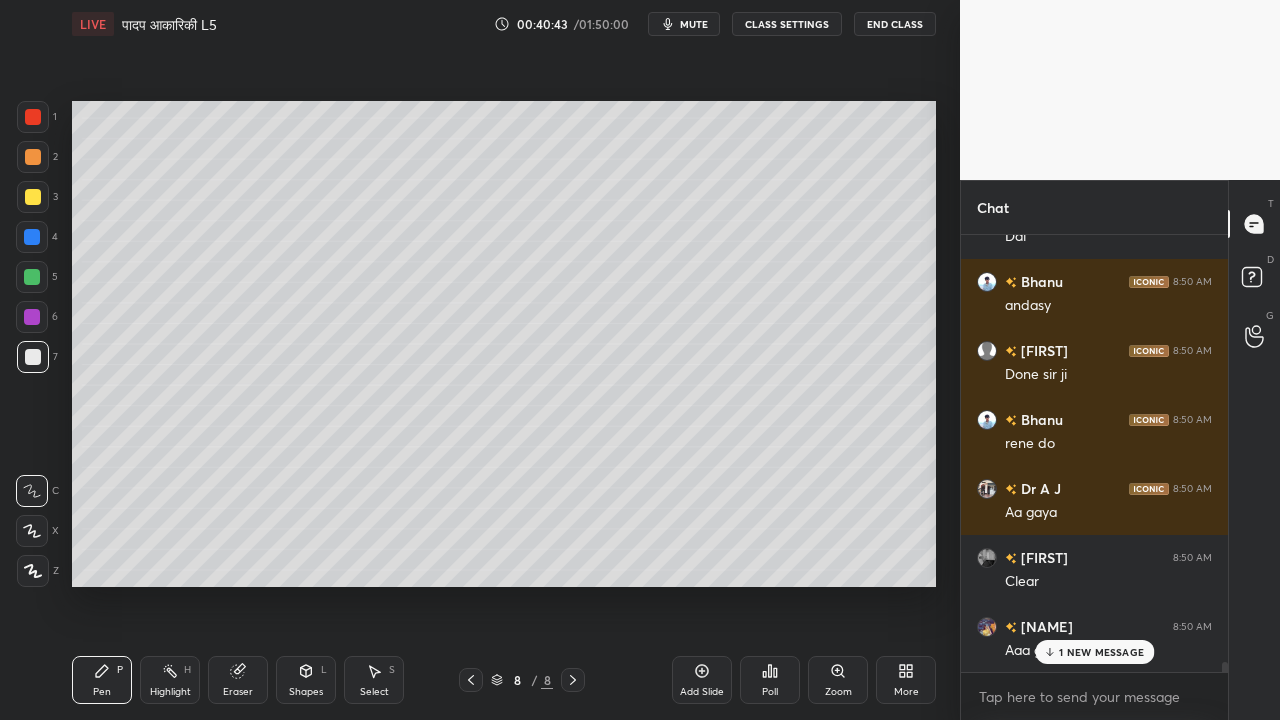 scroll, scrollTop: 17892, scrollLeft: 0, axis: vertical 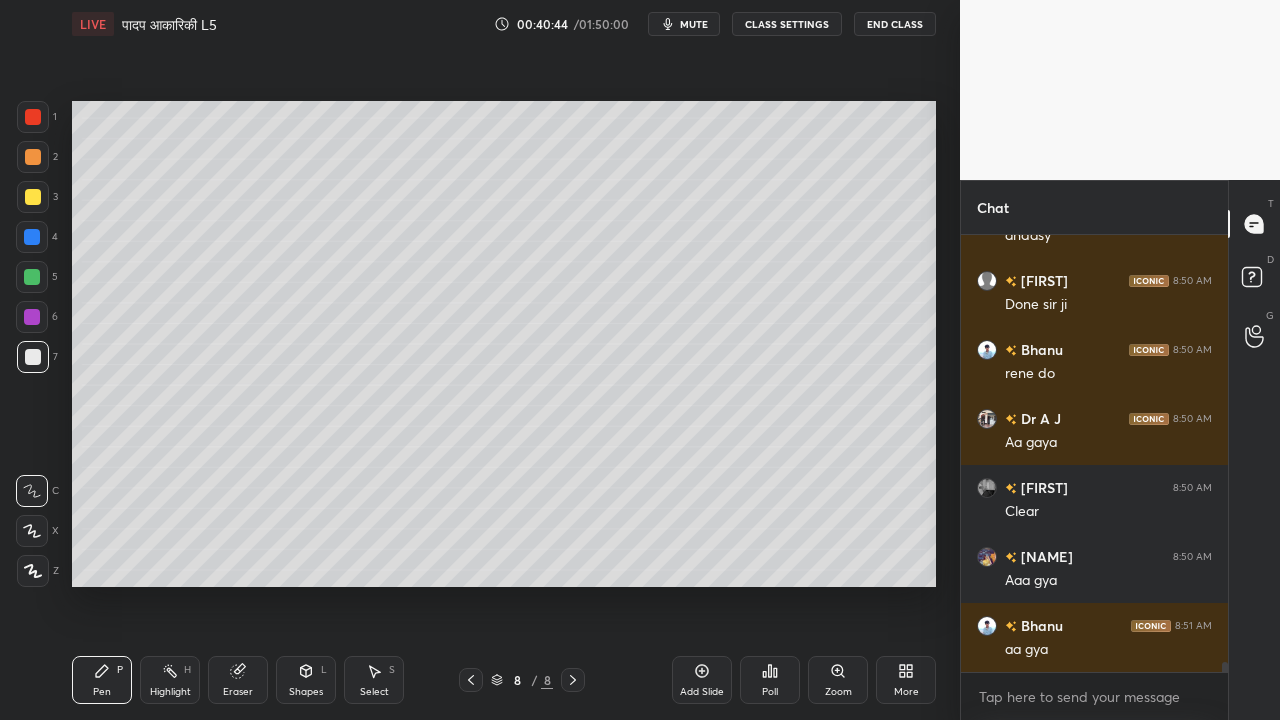 click at bounding box center [33, 197] 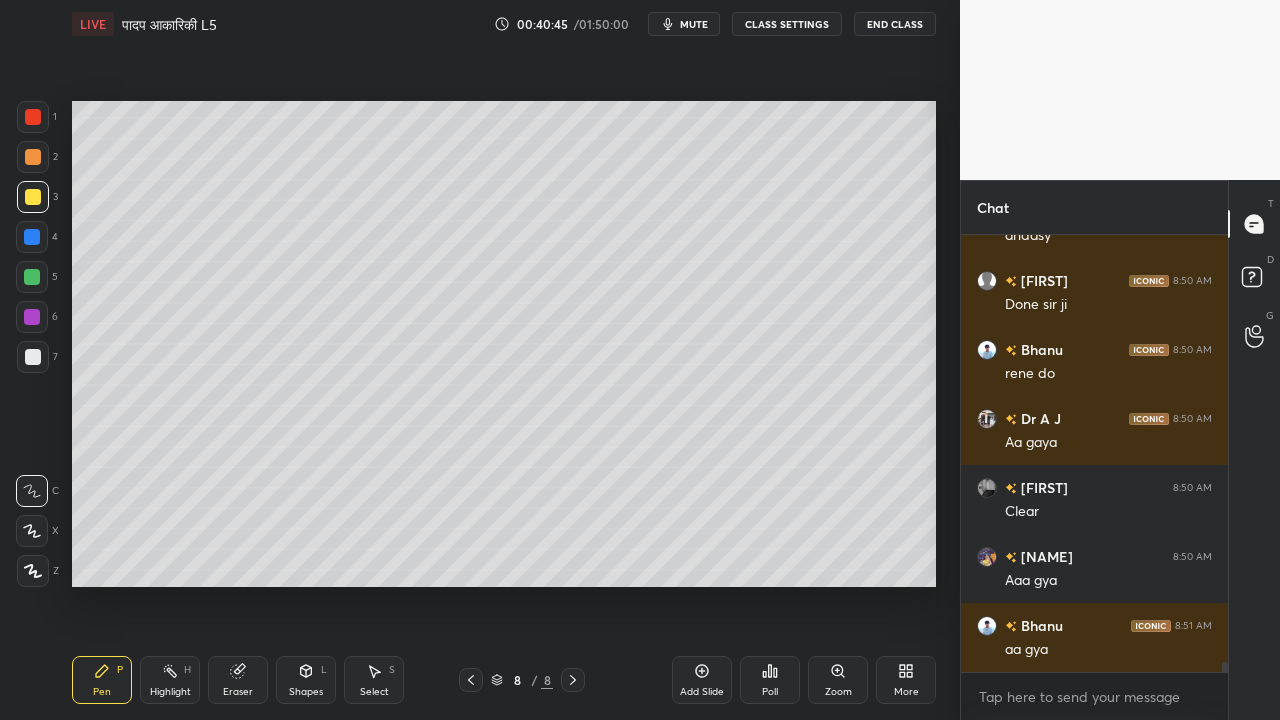 scroll, scrollTop: 17960, scrollLeft: 0, axis: vertical 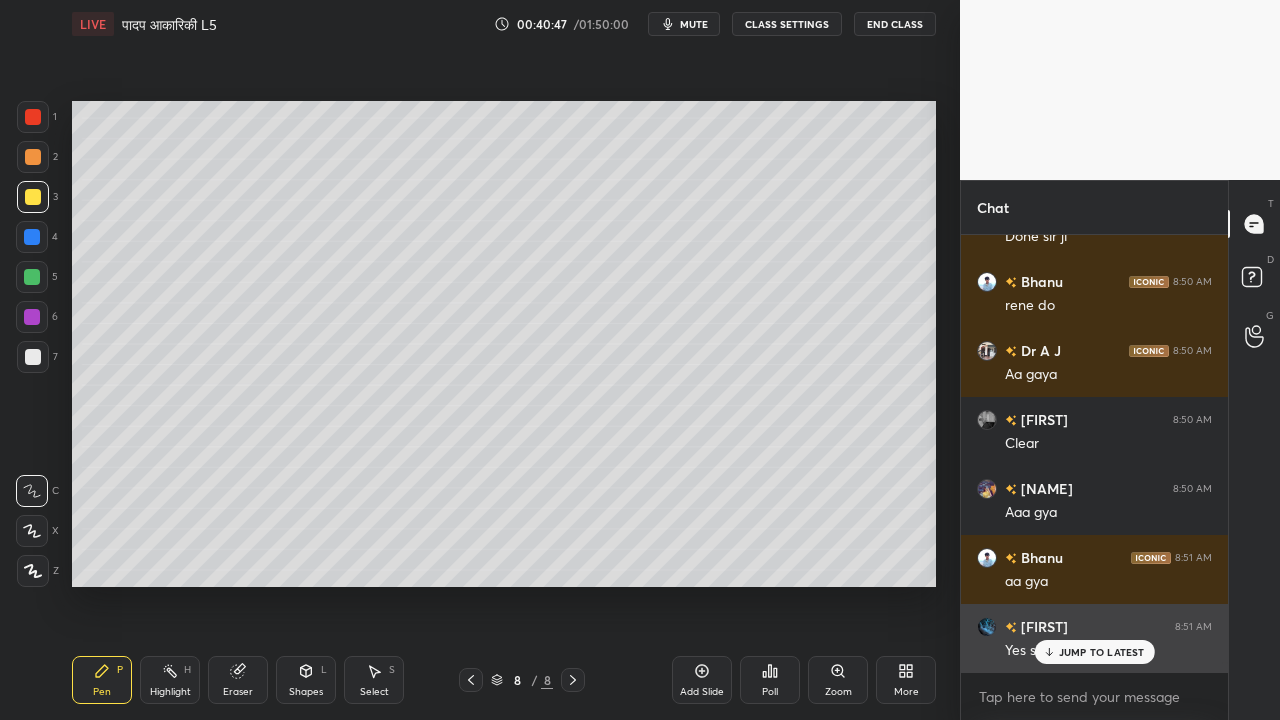 click on "JUMP TO LATEST" at bounding box center (1094, 652) 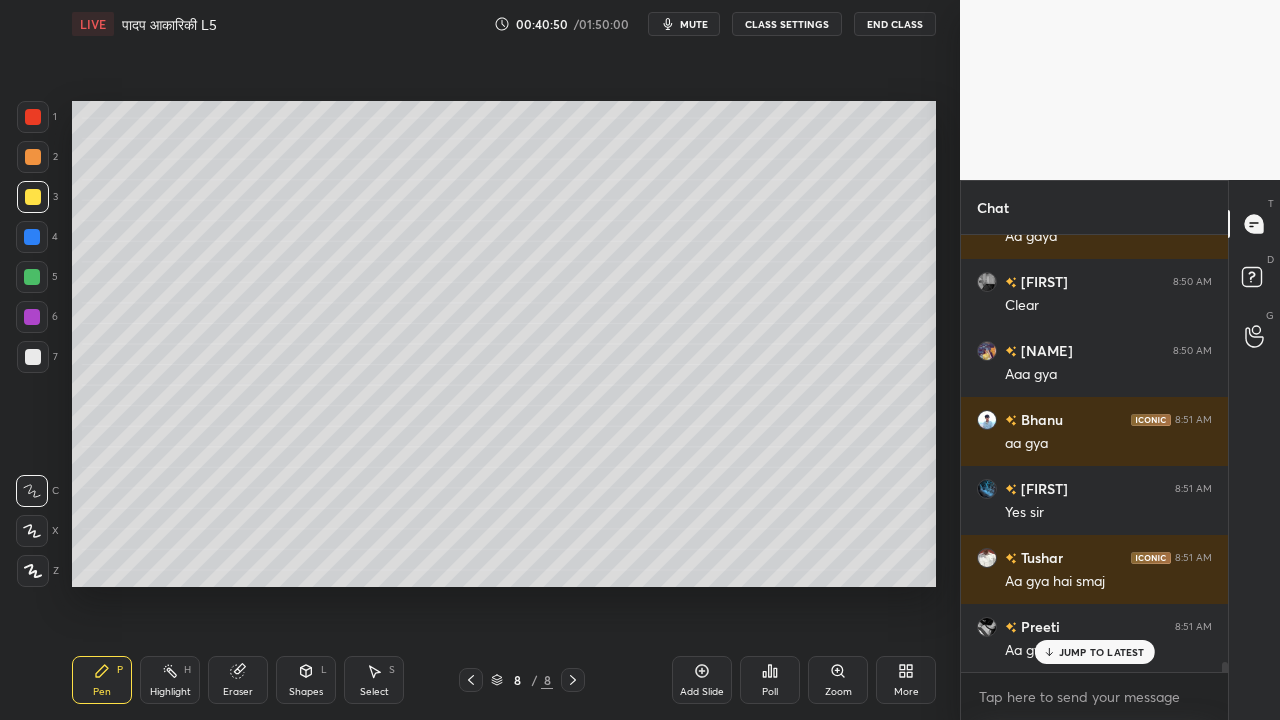 scroll, scrollTop: 18168, scrollLeft: 0, axis: vertical 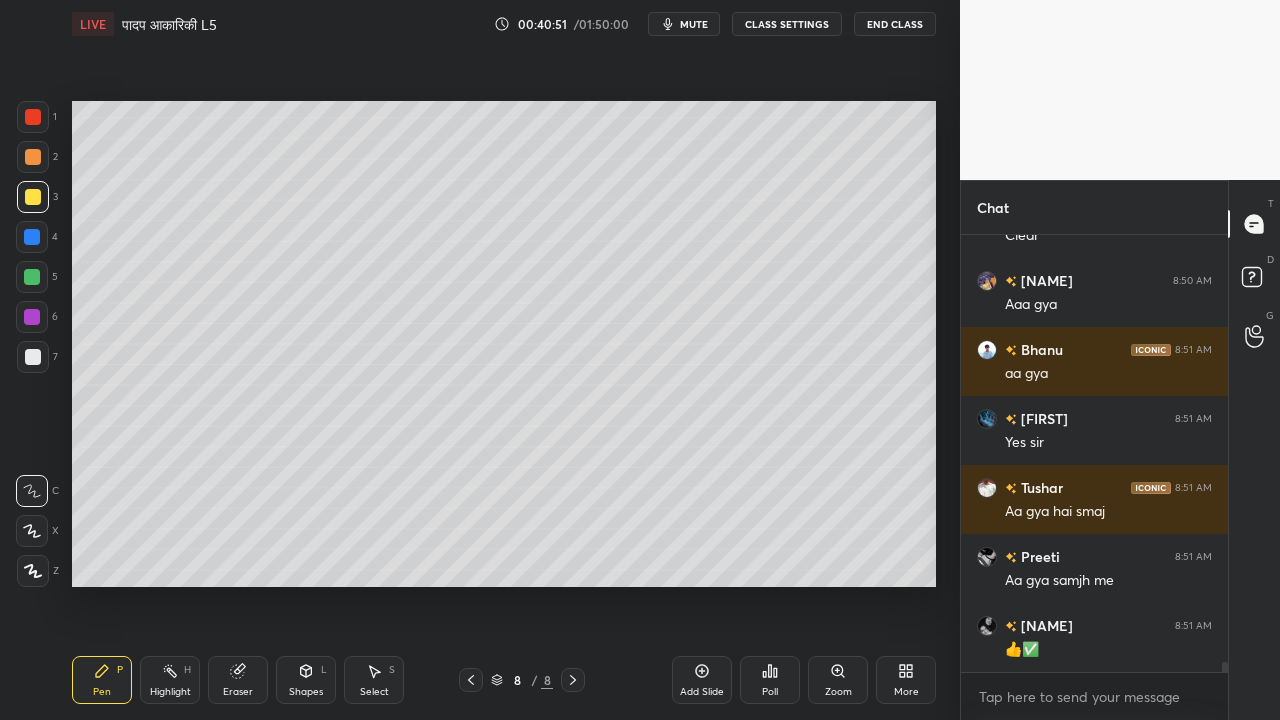 drag, startPoint x: 689, startPoint y: 685, endPoint x: 677, endPoint y: 679, distance: 13.416408 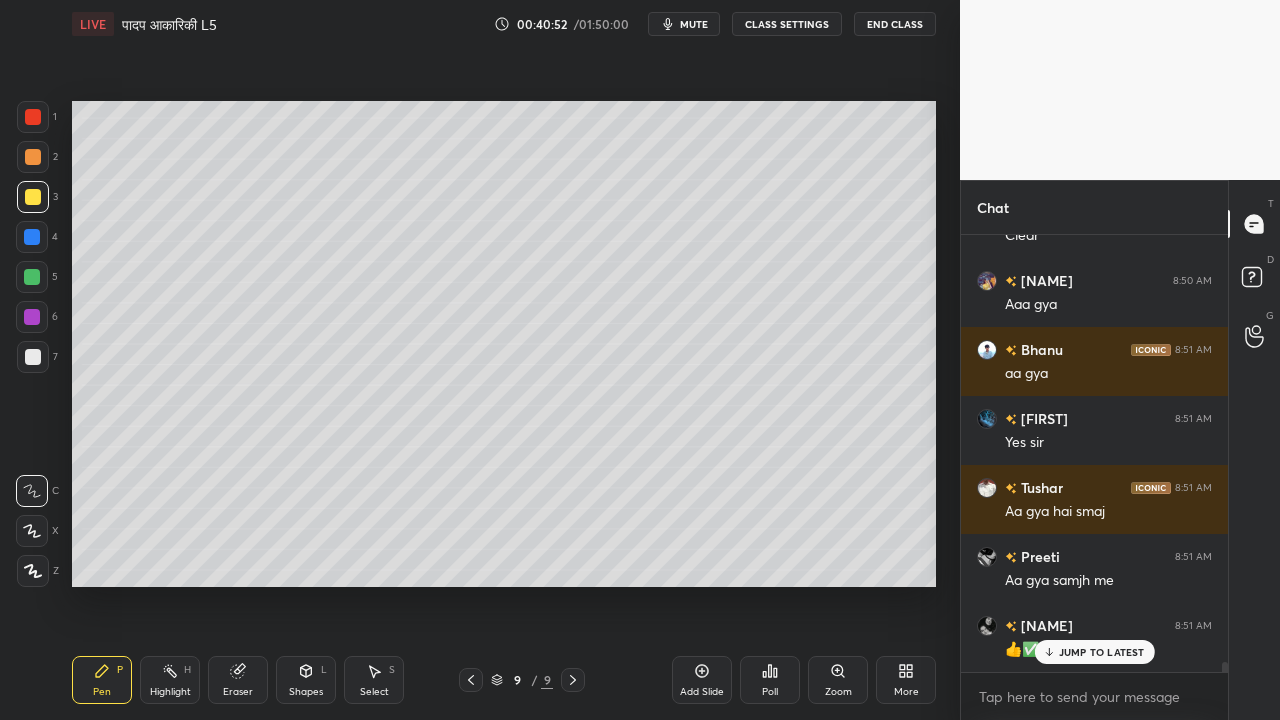 click at bounding box center [33, 357] 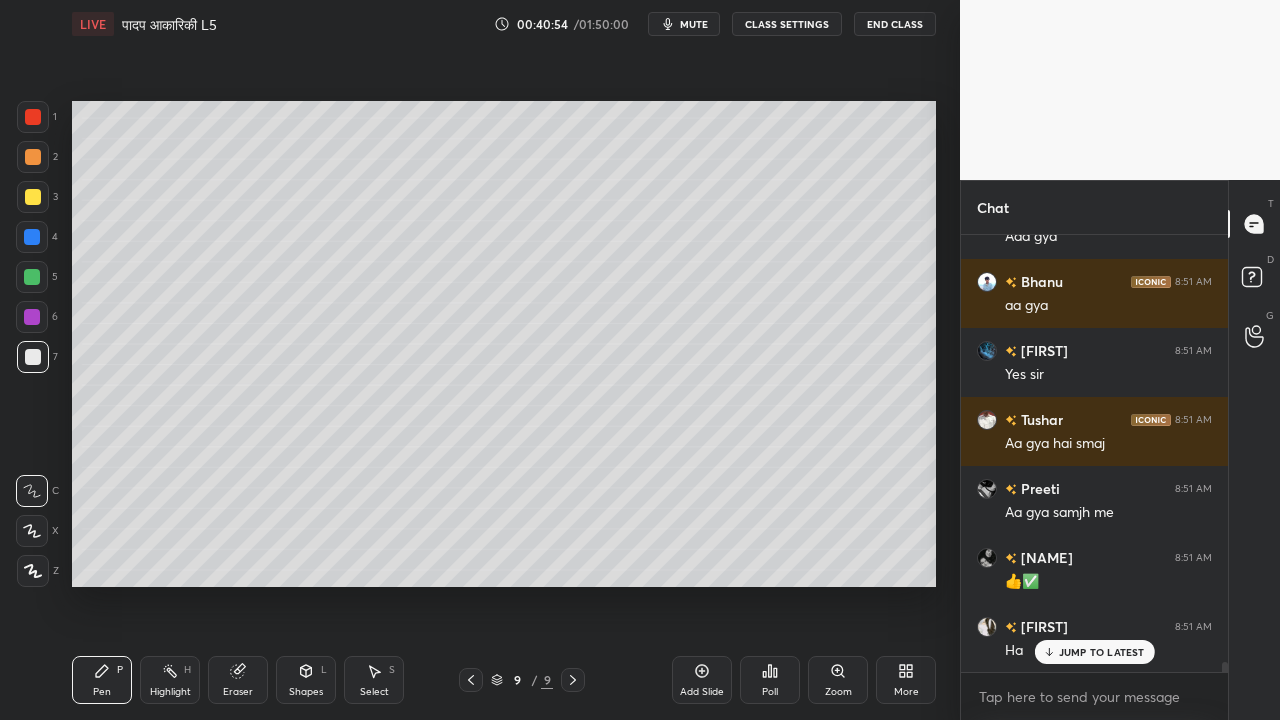 click at bounding box center (33, 197) 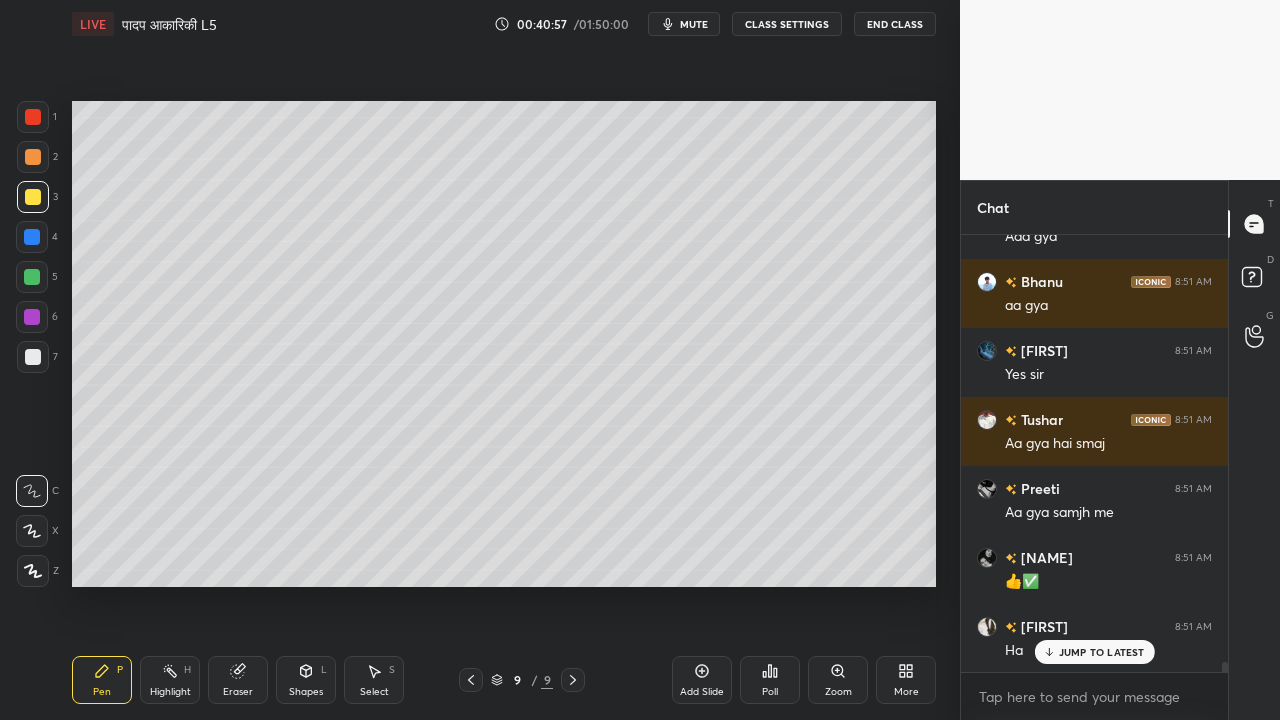 click at bounding box center (33, 357) 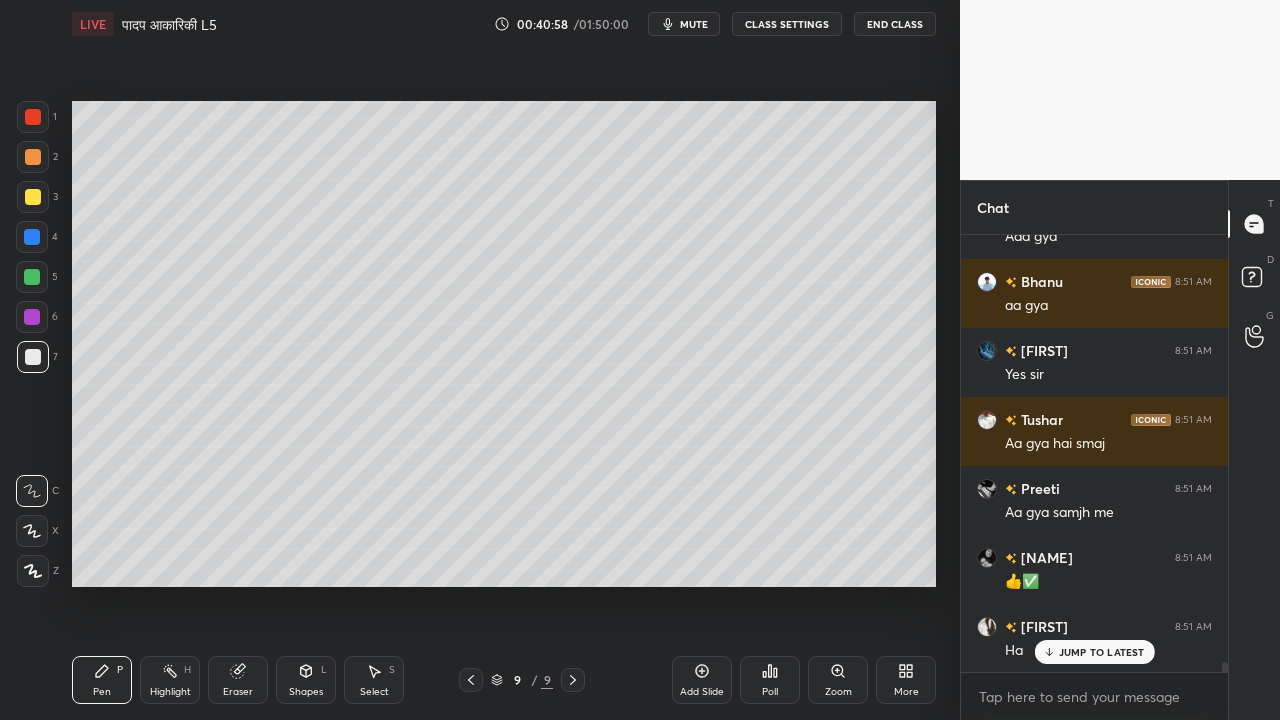 click 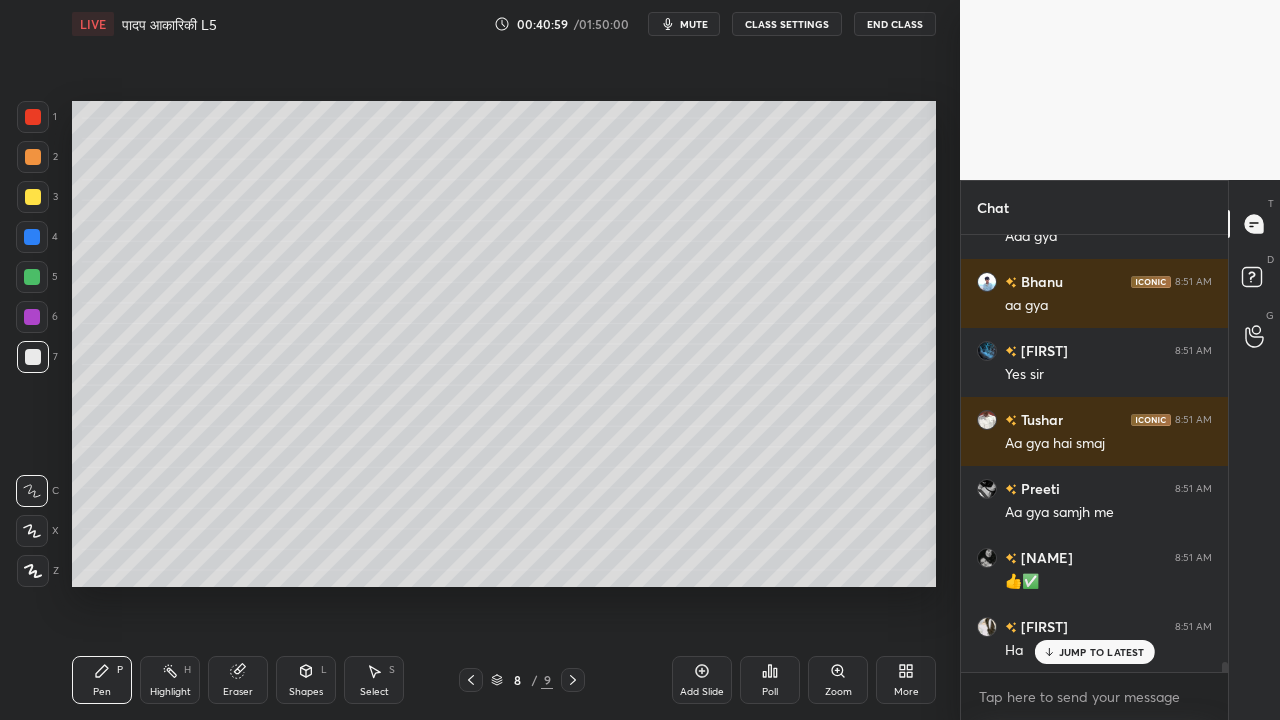 click at bounding box center [573, 680] 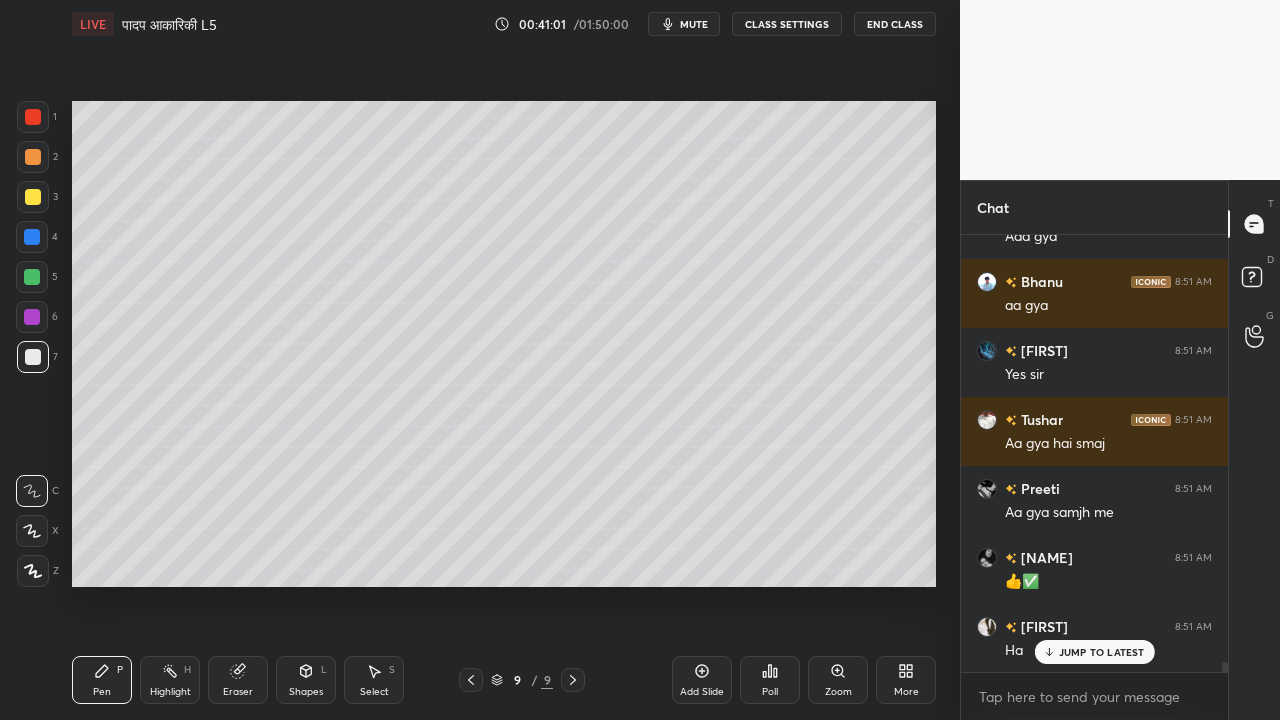 click at bounding box center [33, 197] 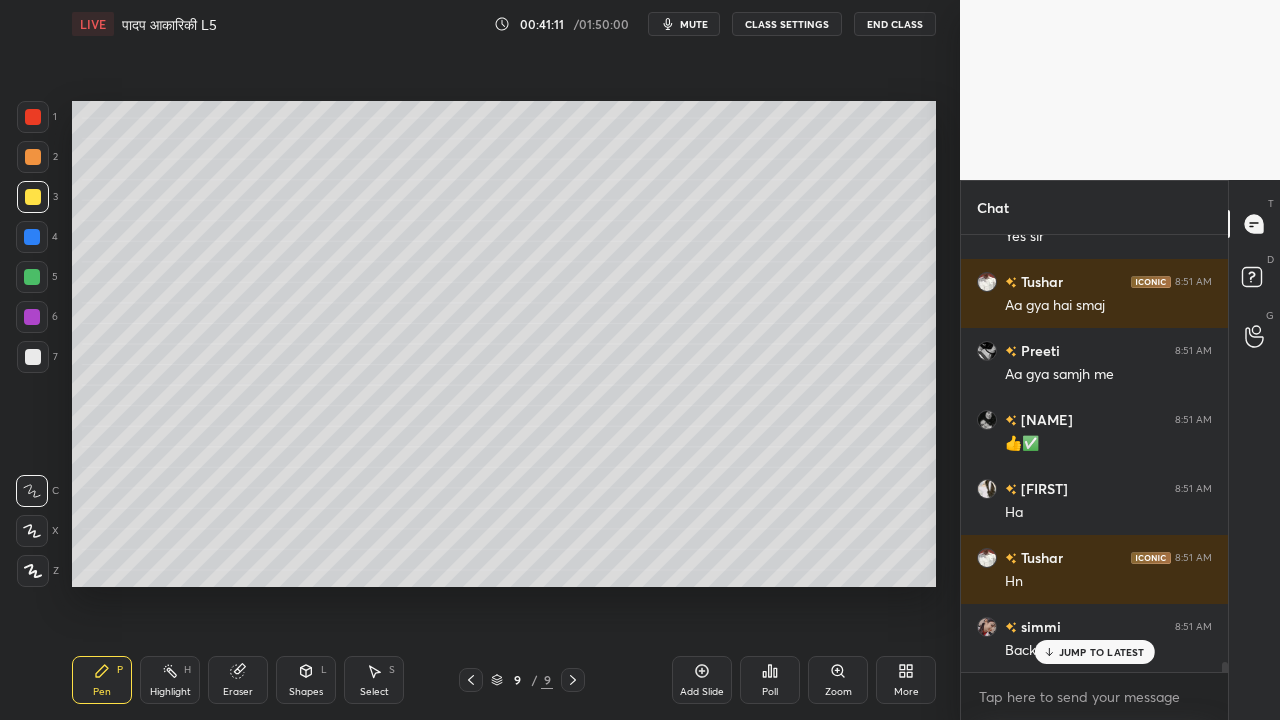 scroll, scrollTop: 18444, scrollLeft: 0, axis: vertical 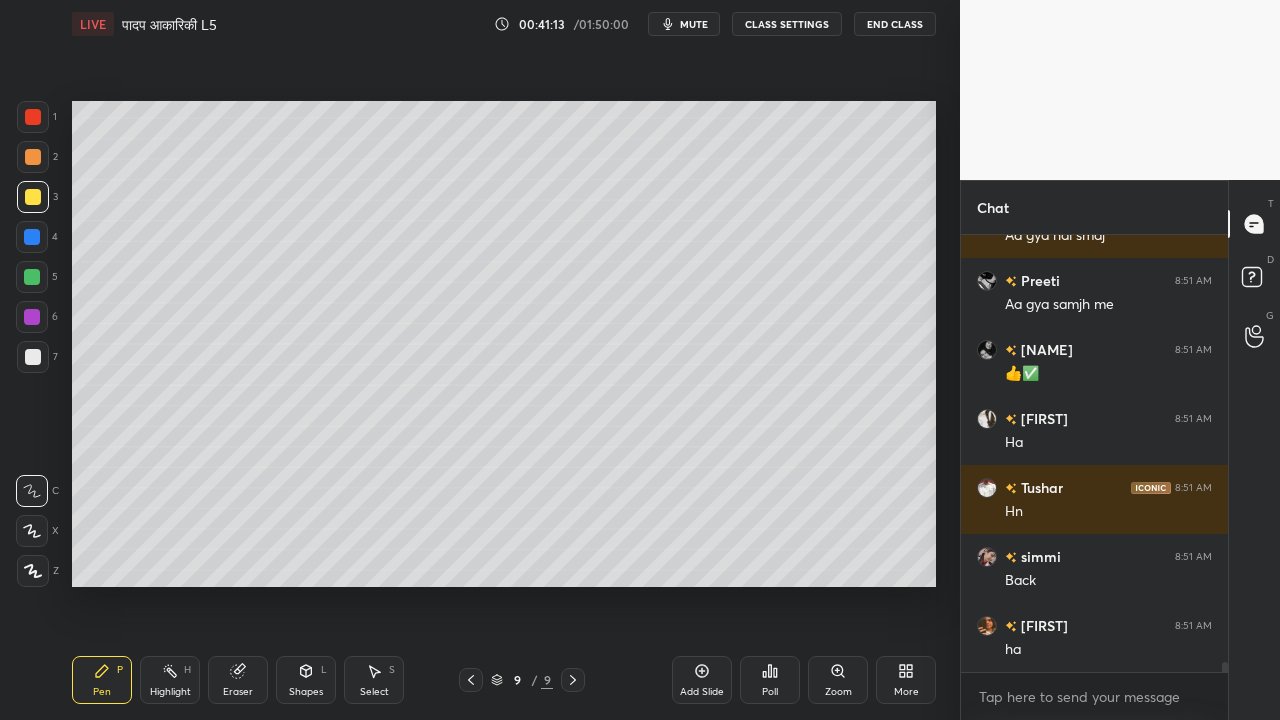 click at bounding box center [33, 357] 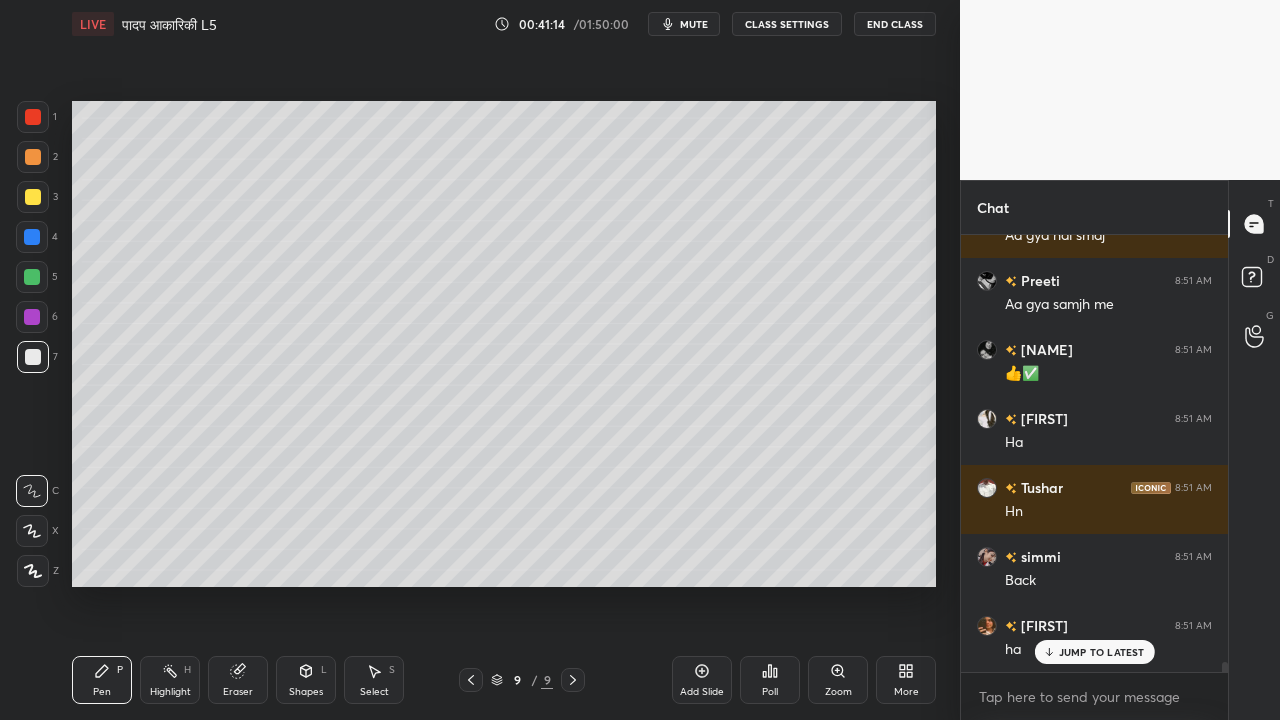 scroll, scrollTop: 18512, scrollLeft: 0, axis: vertical 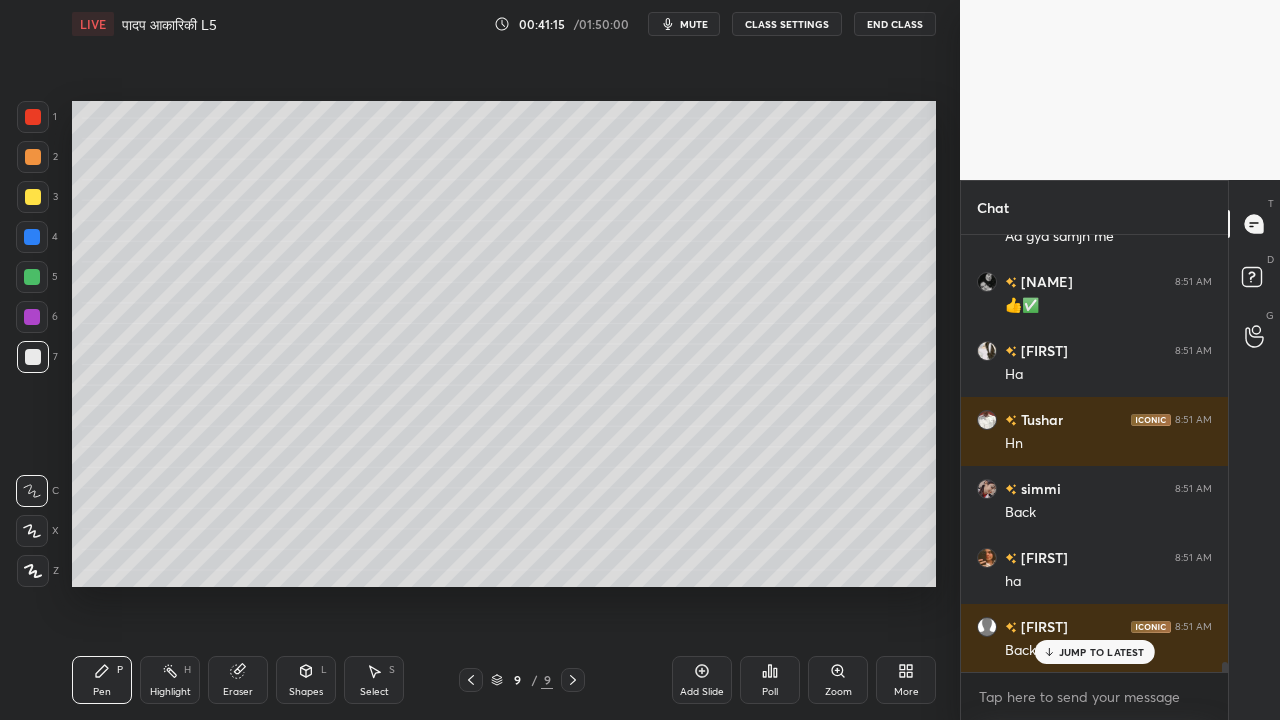 click 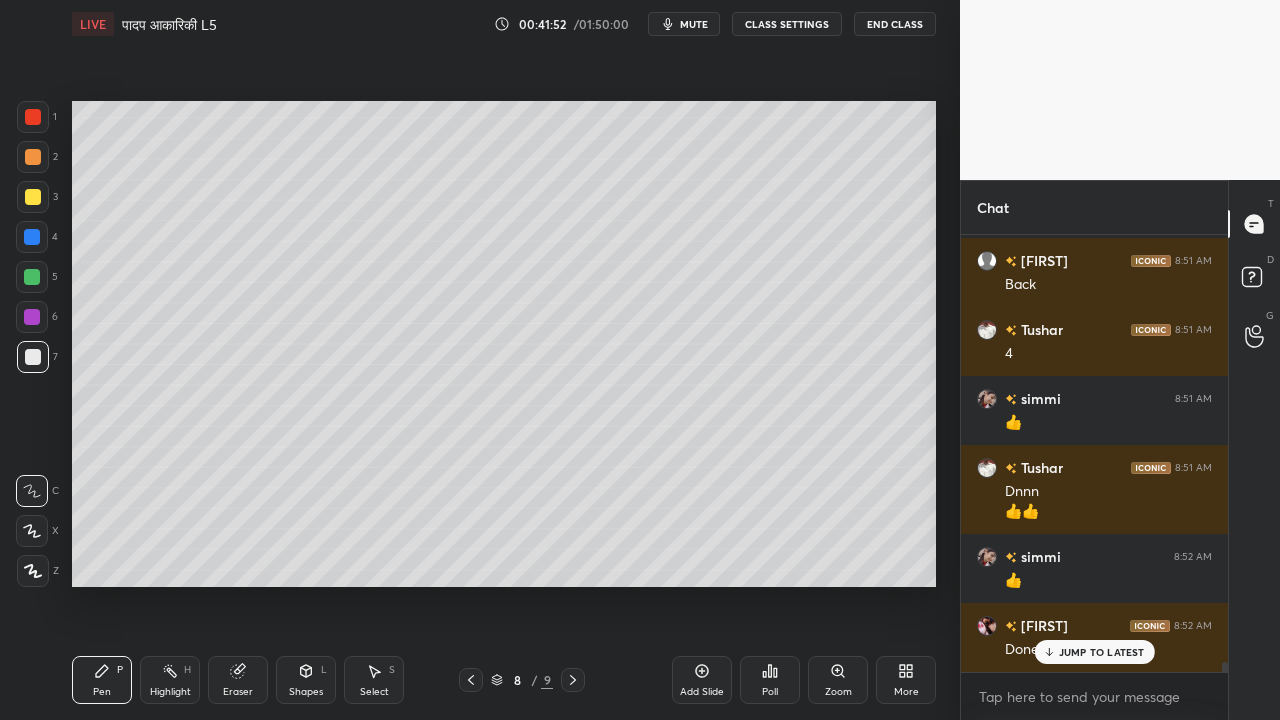 scroll, scrollTop: 18946, scrollLeft: 0, axis: vertical 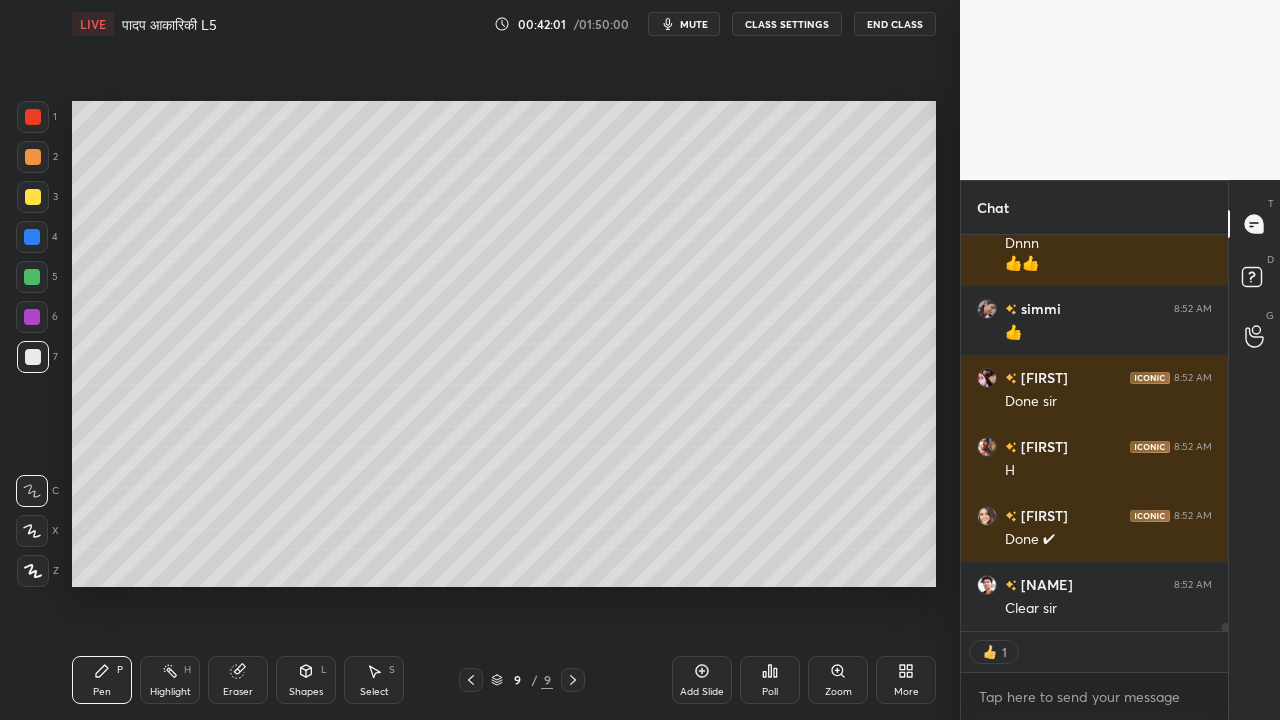 click at bounding box center [33, 197] 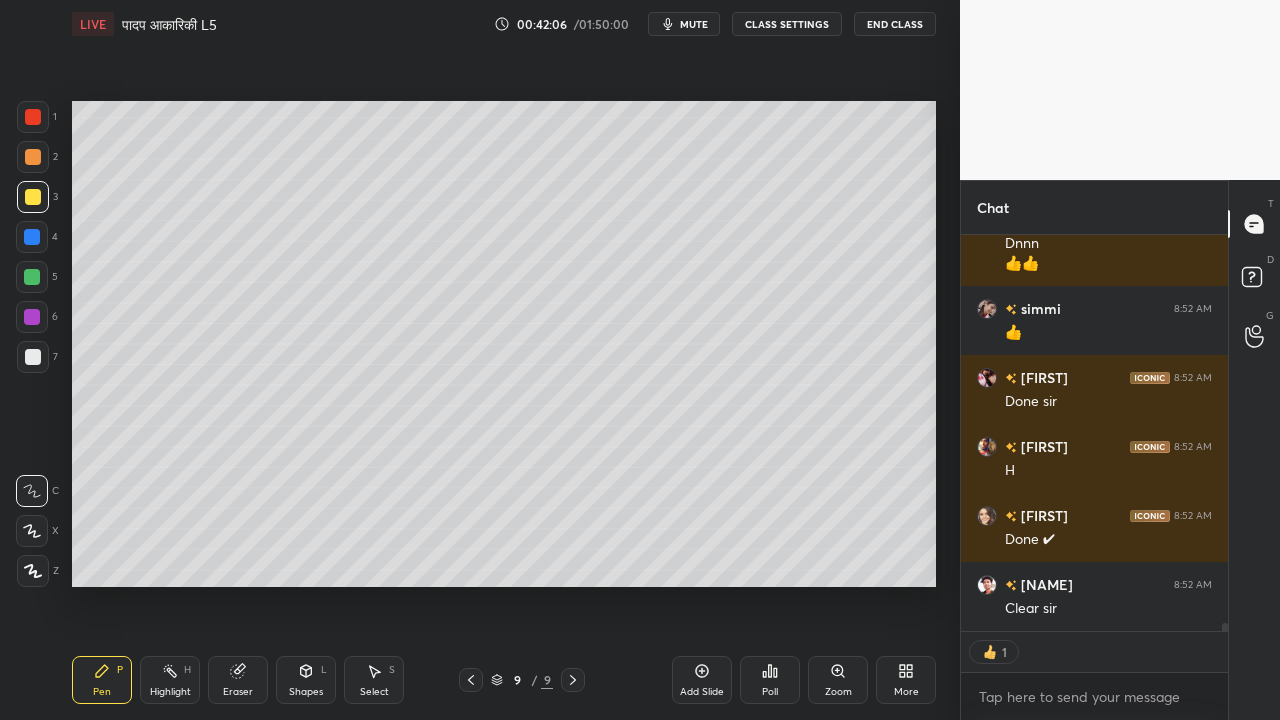 scroll, scrollTop: 19195, scrollLeft: 0, axis: vertical 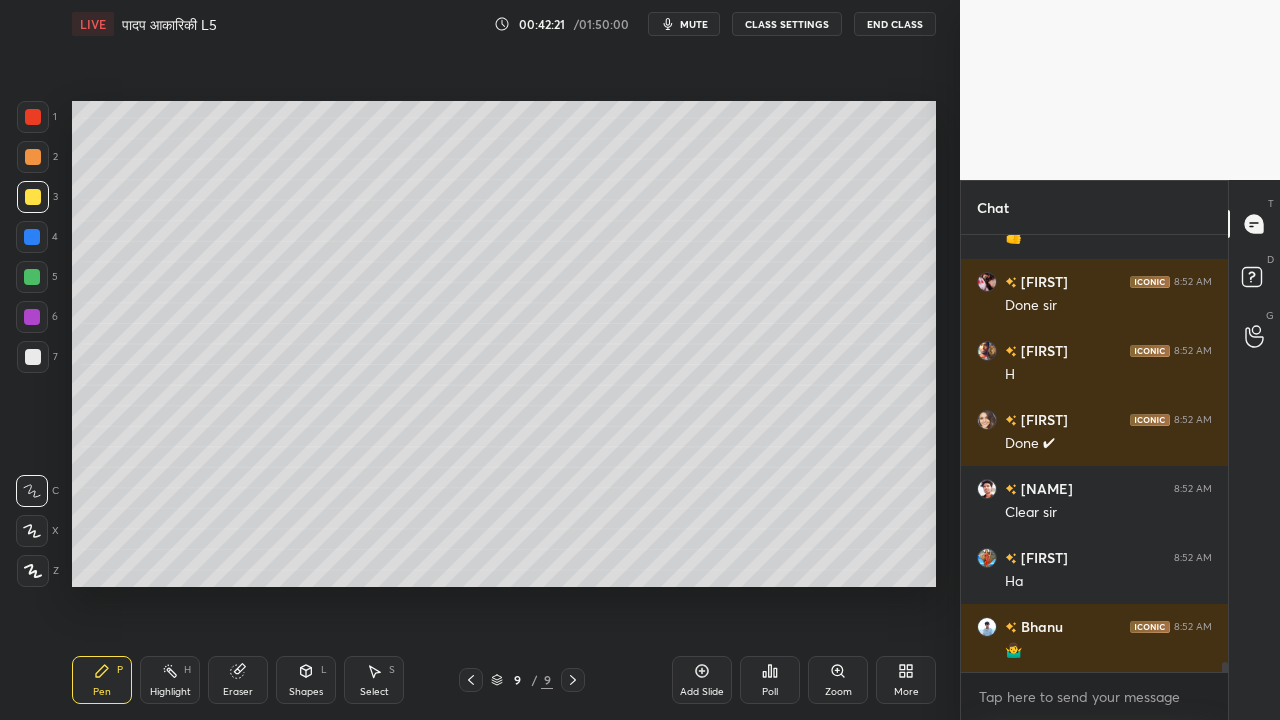 click at bounding box center [33, 357] 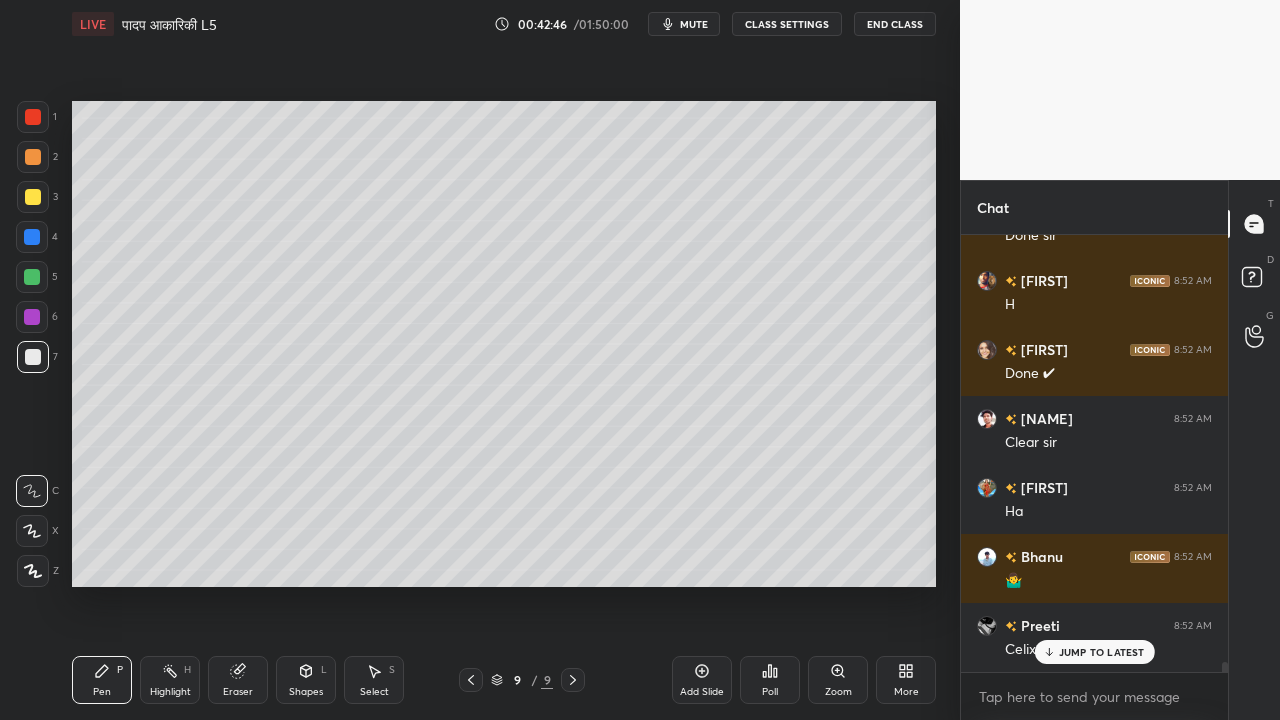 scroll, scrollTop: 19360, scrollLeft: 0, axis: vertical 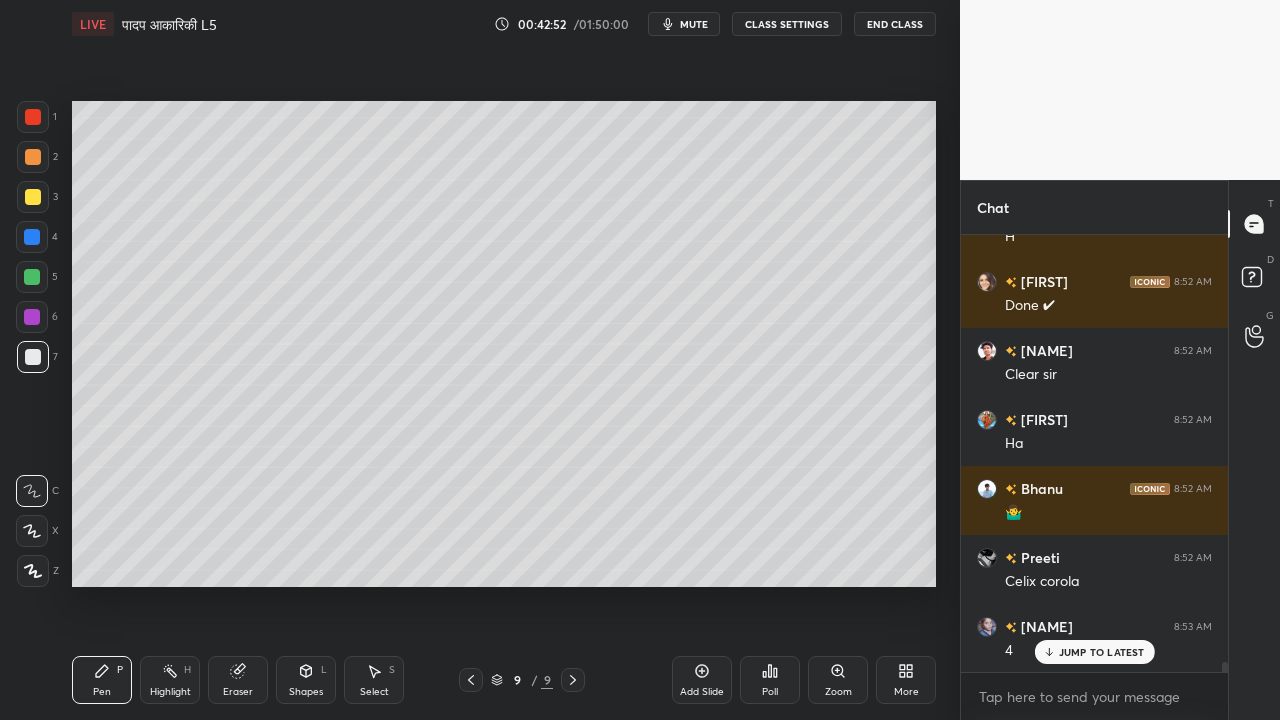 click at bounding box center [33, 197] 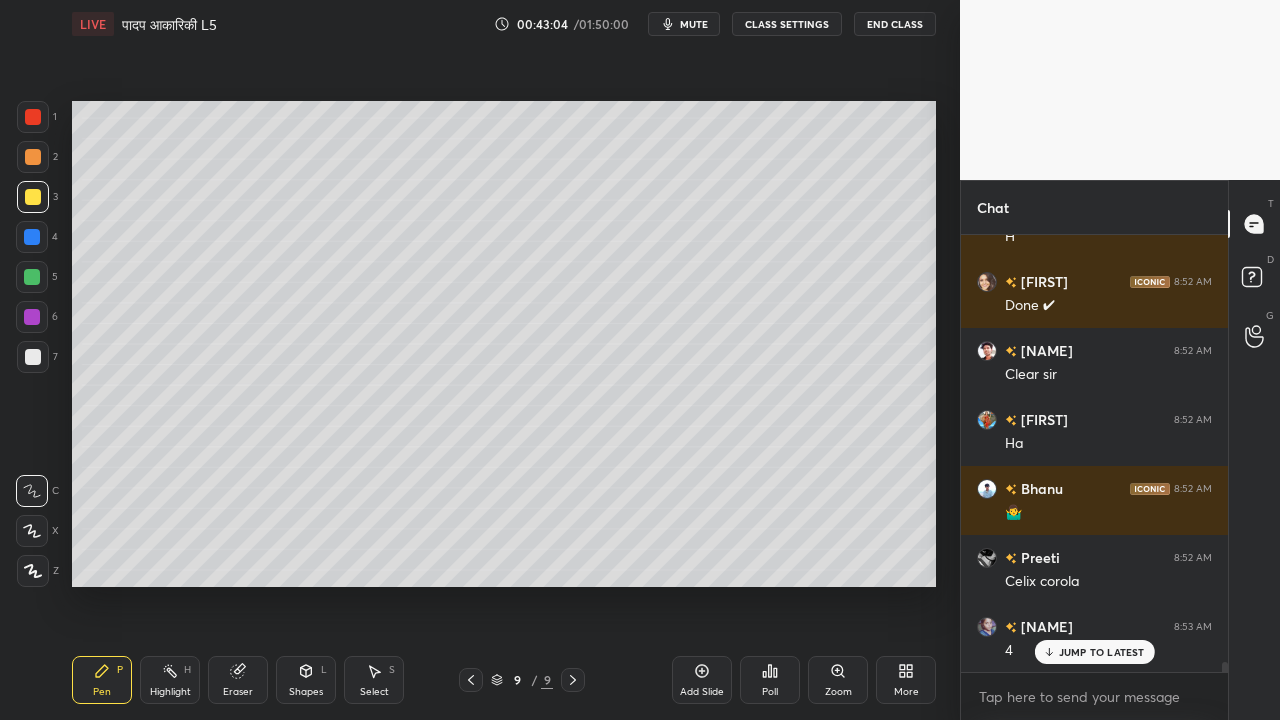 click at bounding box center (33, 357) 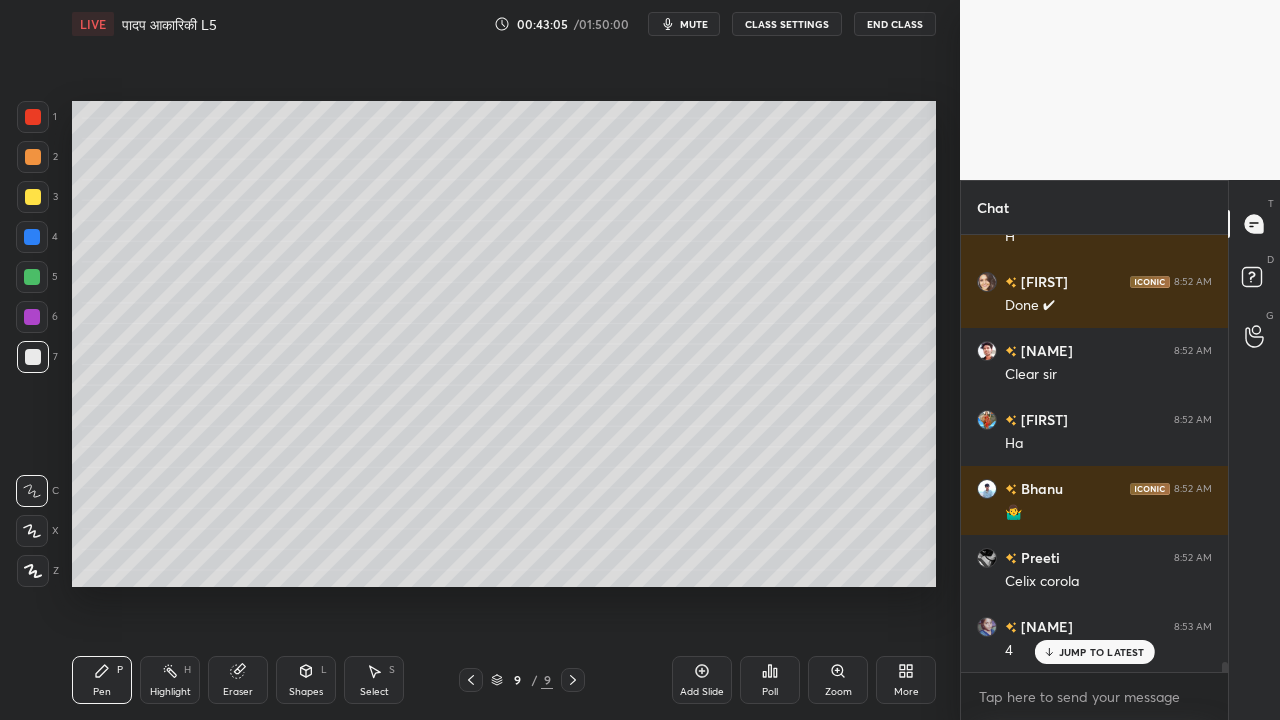 scroll, scrollTop: 390, scrollLeft: 261, axis: both 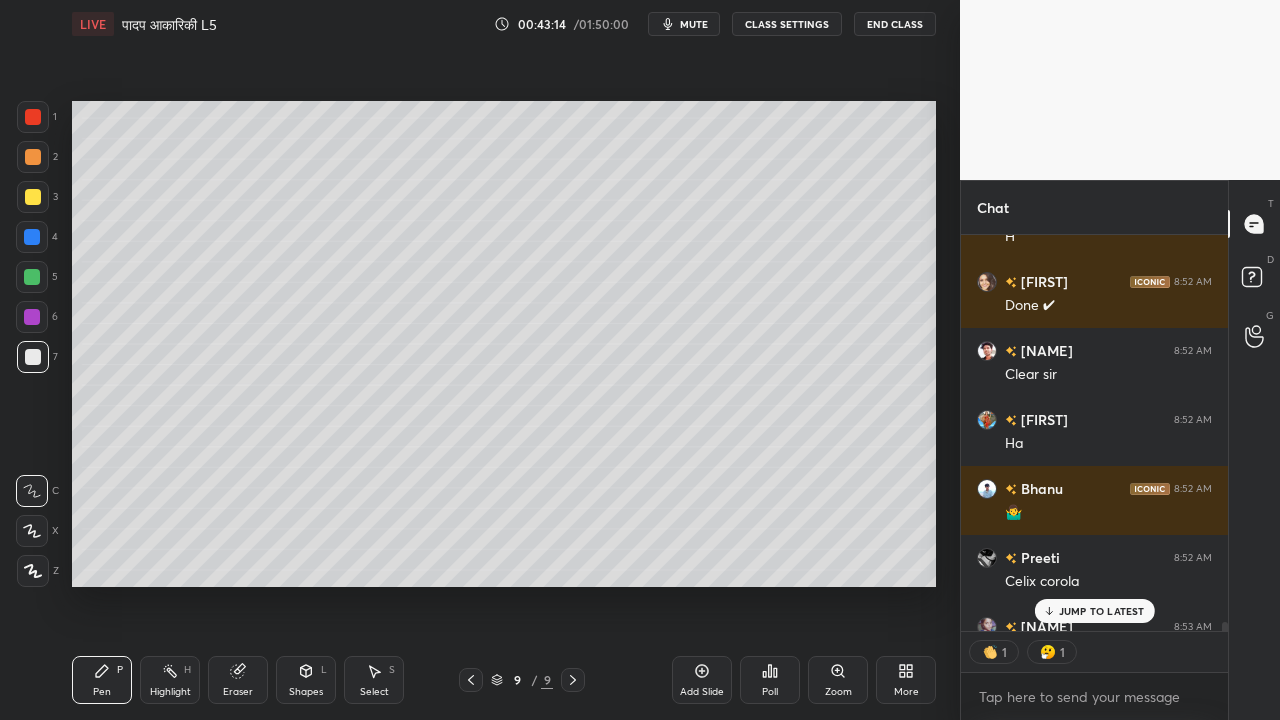 click at bounding box center [33, 157] 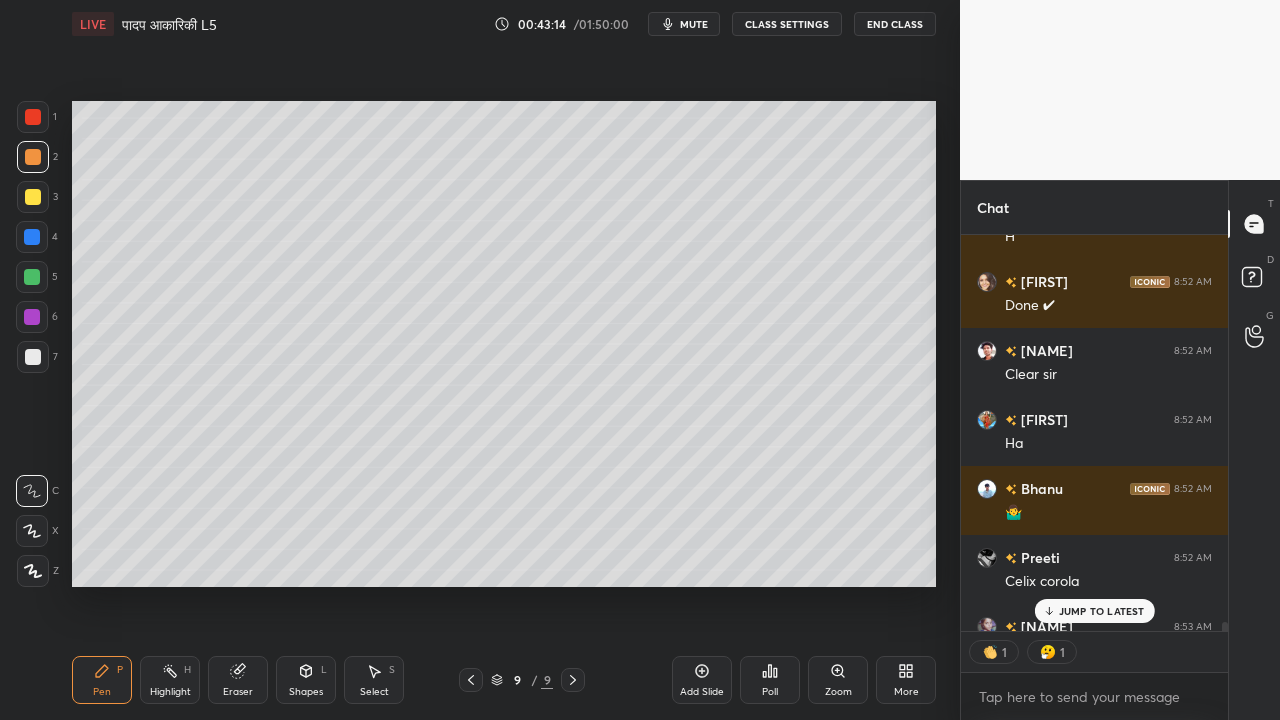 click at bounding box center (33, 197) 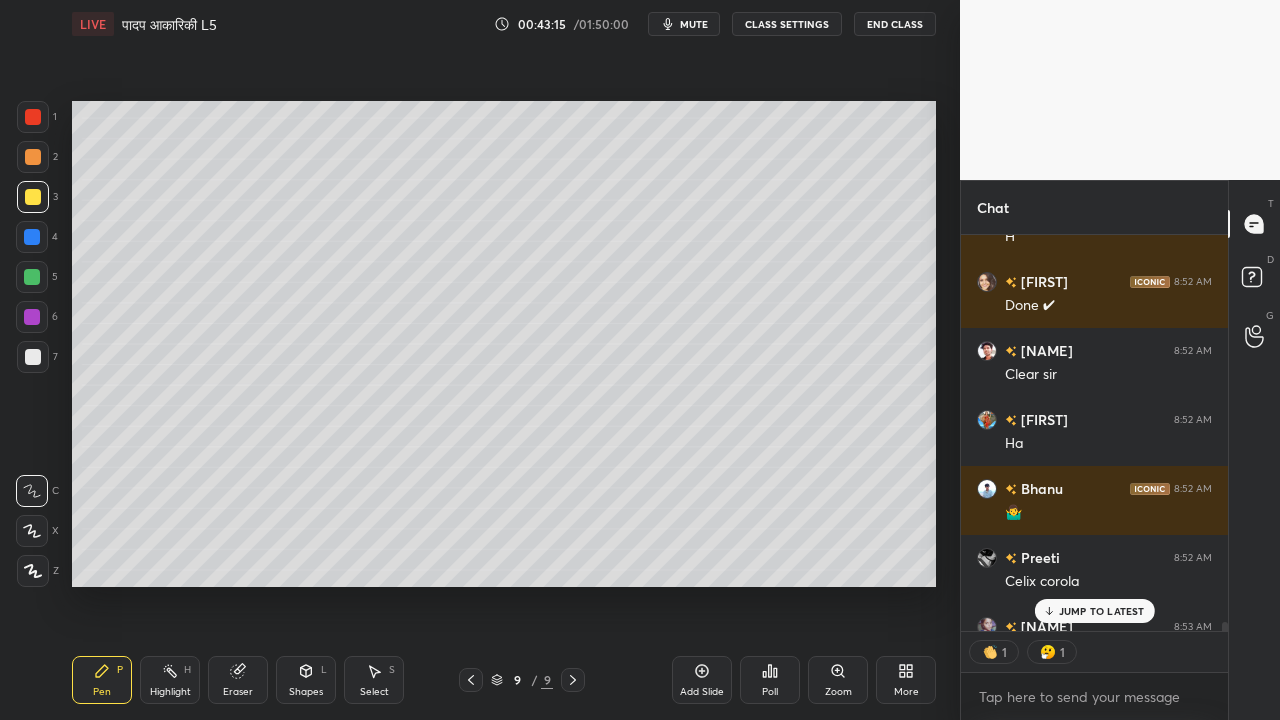 click at bounding box center [32, 277] 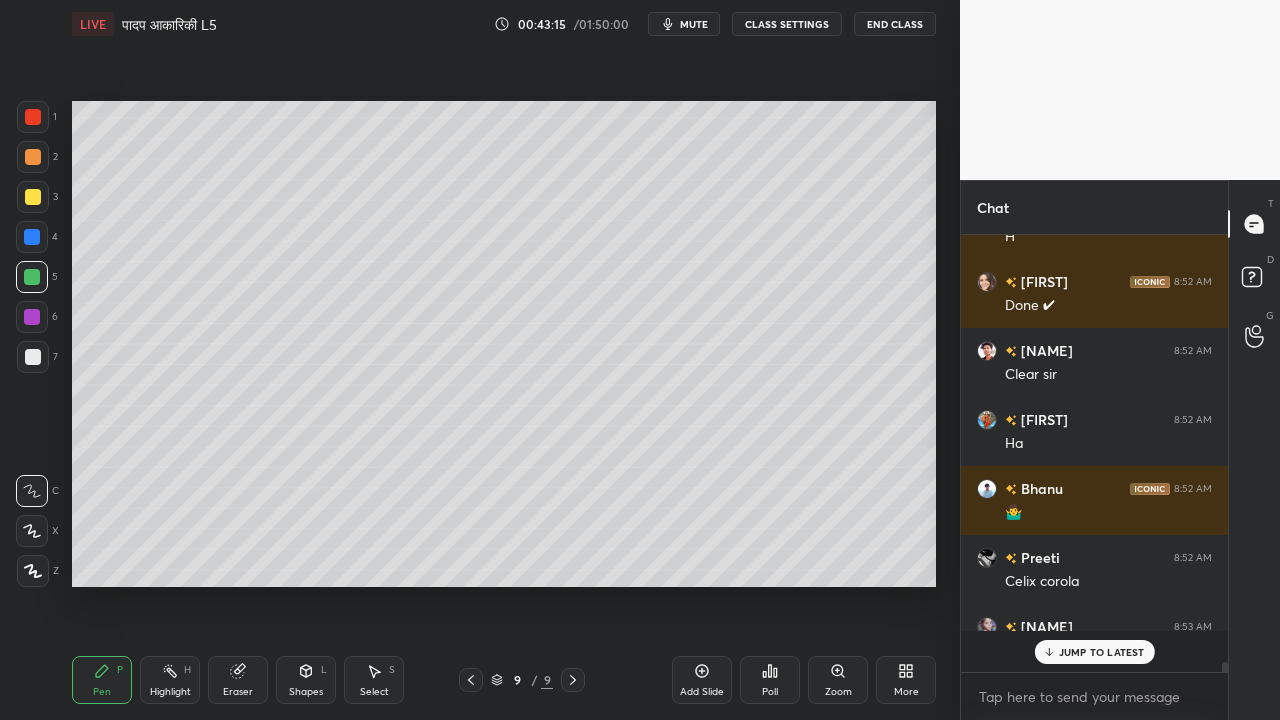 scroll, scrollTop: 6, scrollLeft: 6, axis: both 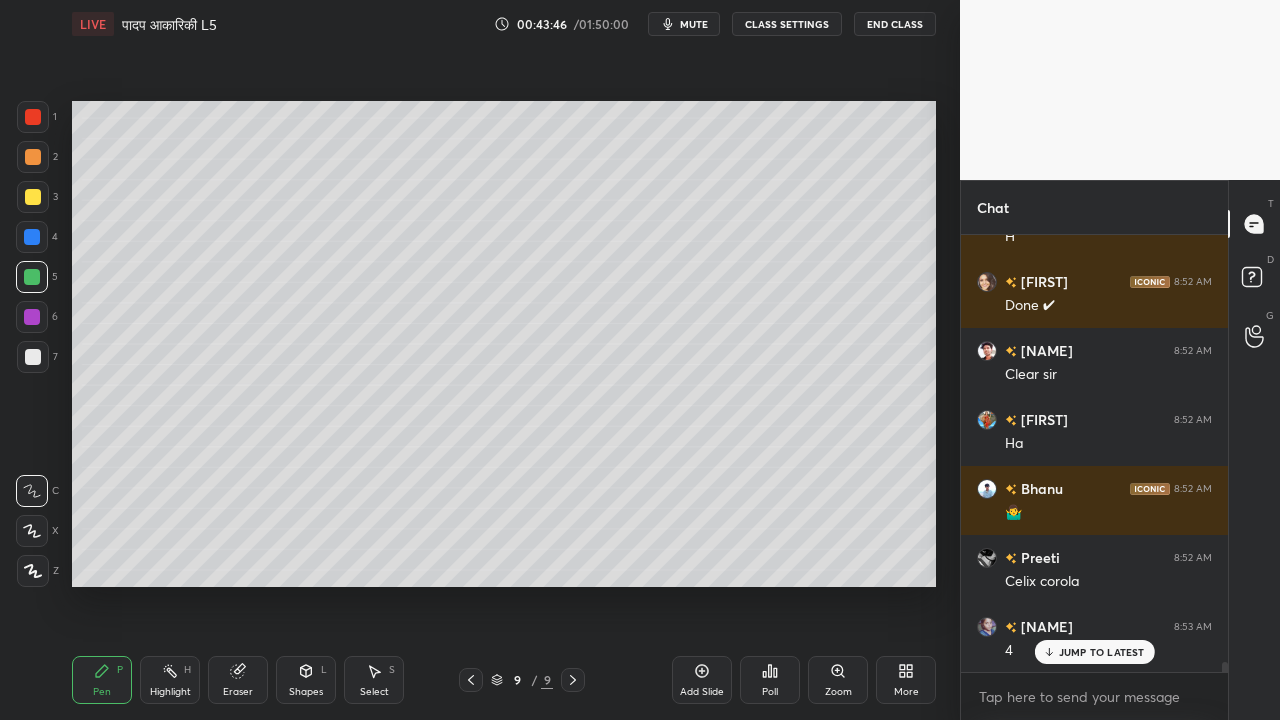 click on "Eraser" at bounding box center (238, 680) 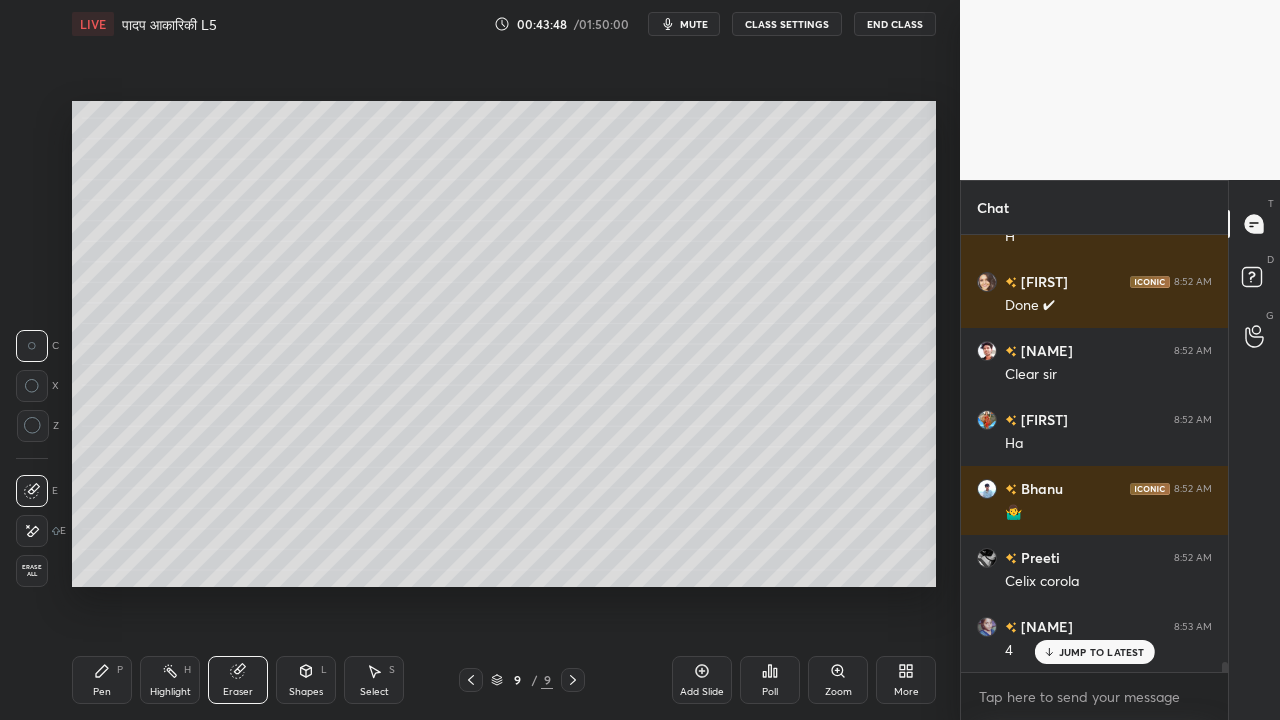 click 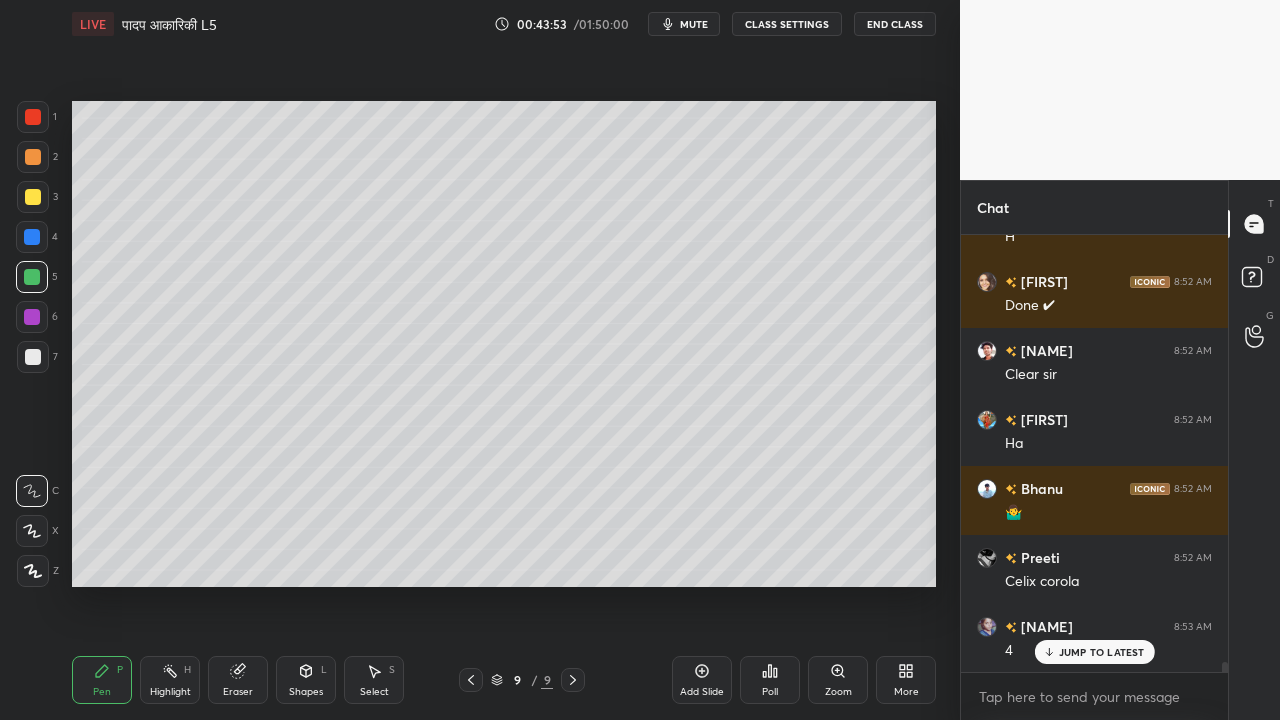 scroll, scrollTop: 19430, scrollLeft: 0, axis: vertical 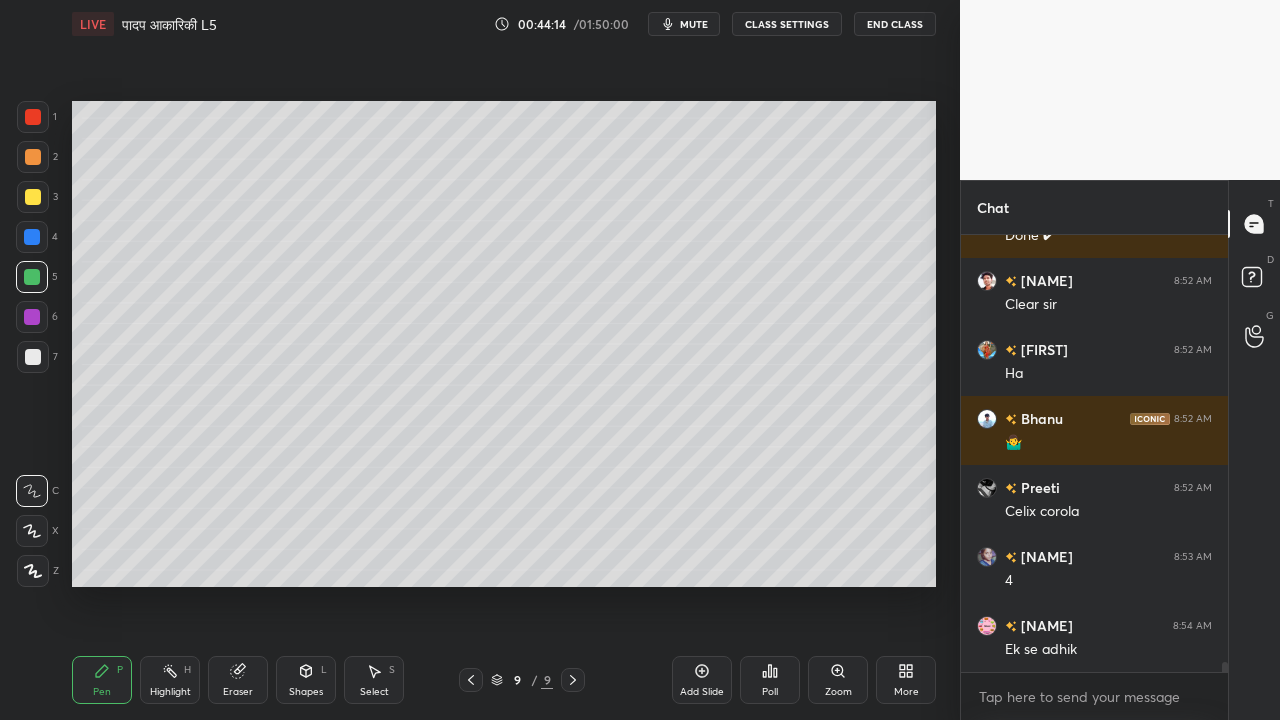click at bounding box center [33, 357] 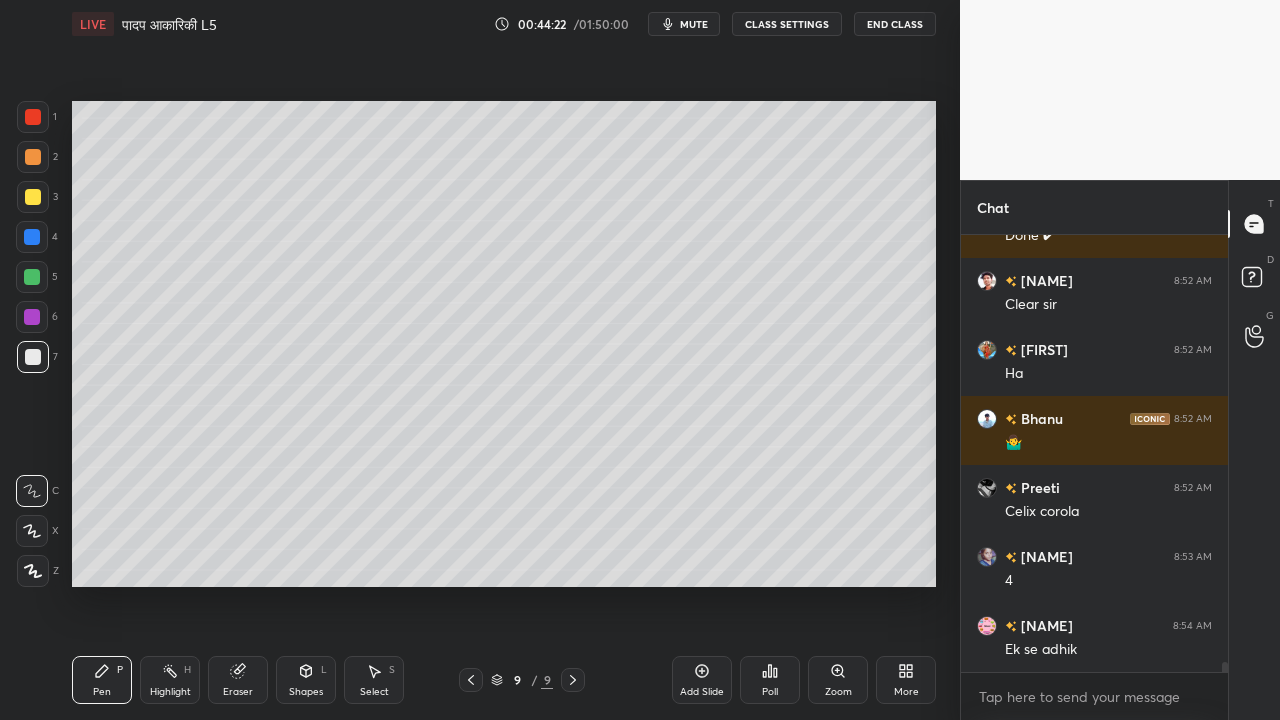 click 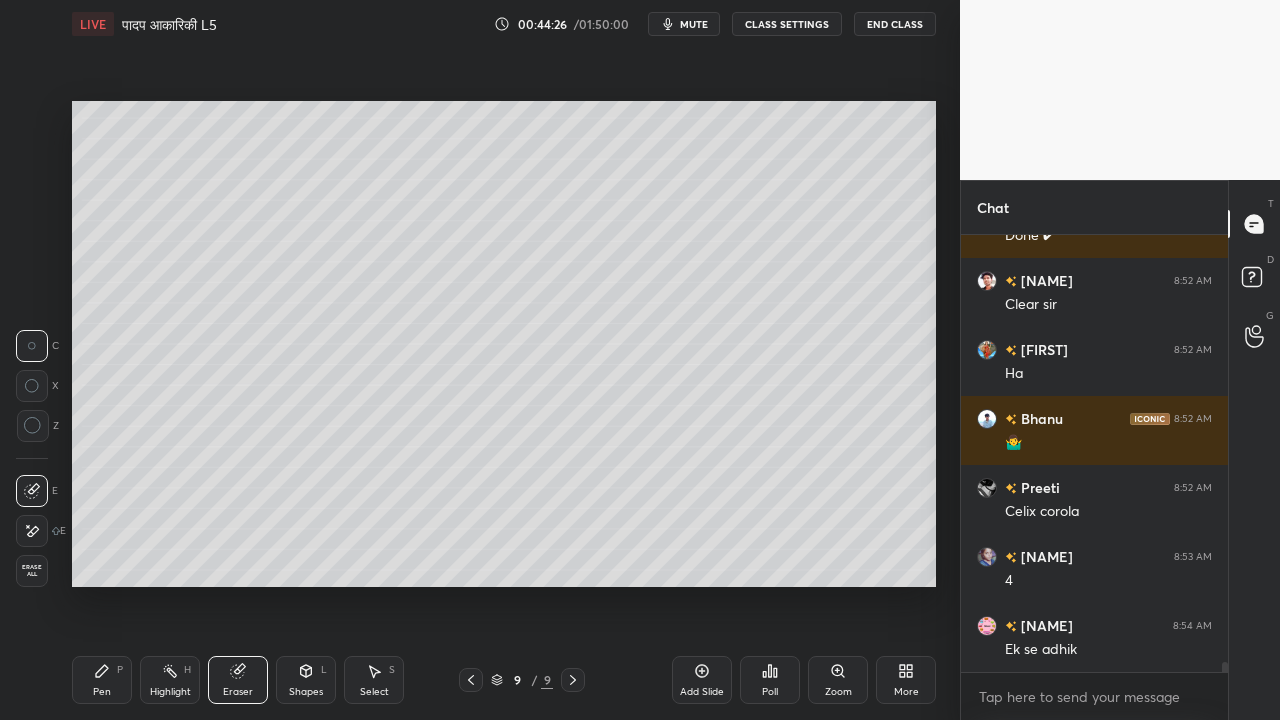 drag, startPoint x: 101, startPoint y: 675, endPoint x: 110, endPoint y: 666, distance: 12.727922 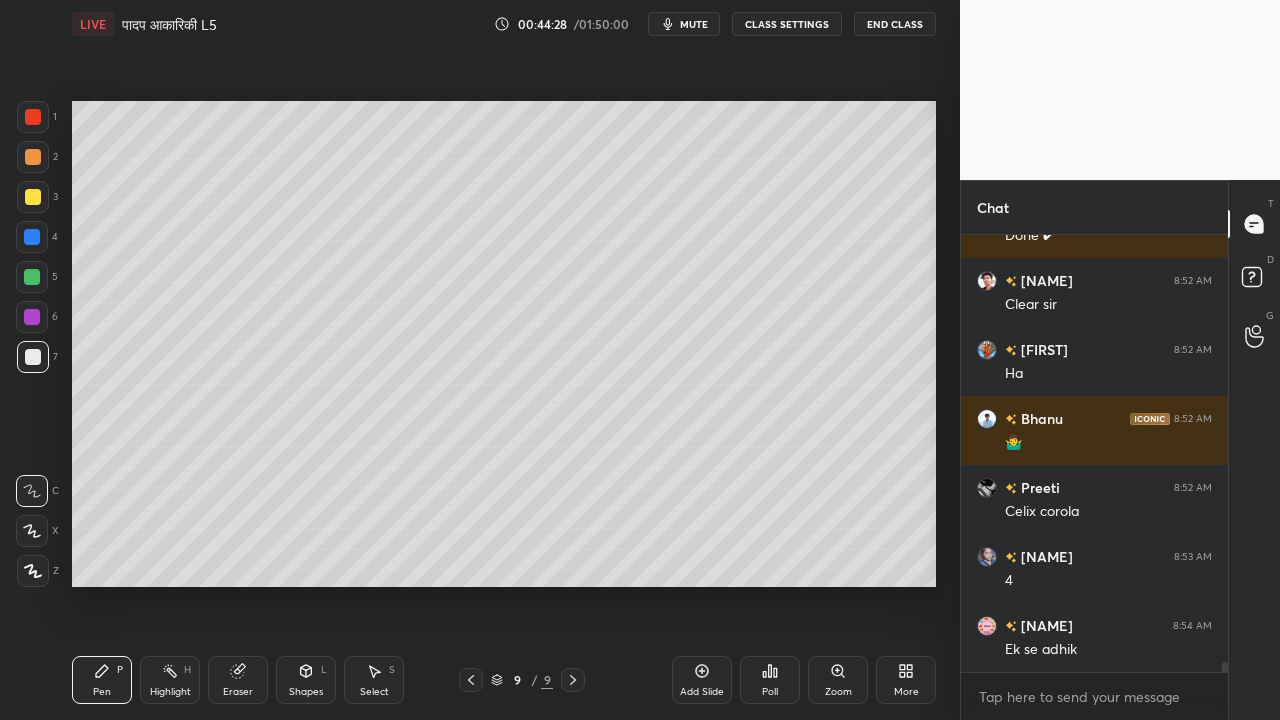 scroll, scrollTop: 19498, scrollLeft: 0, axis: vertical 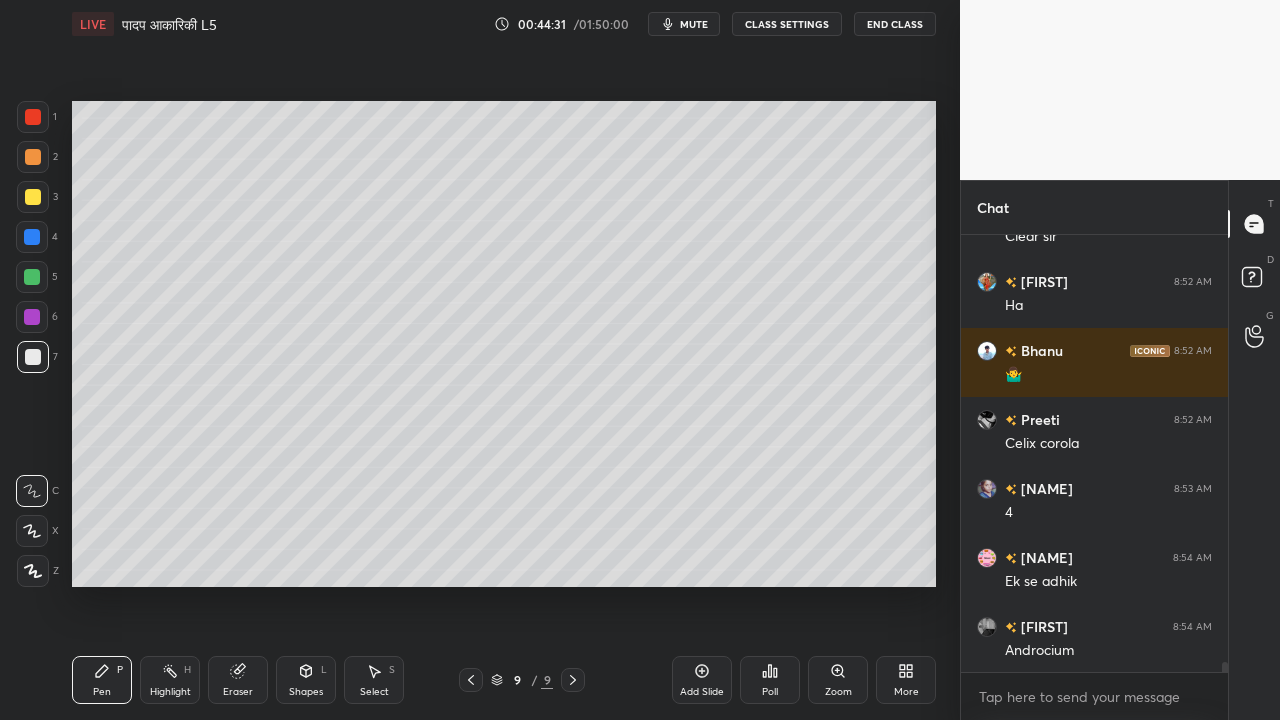 click 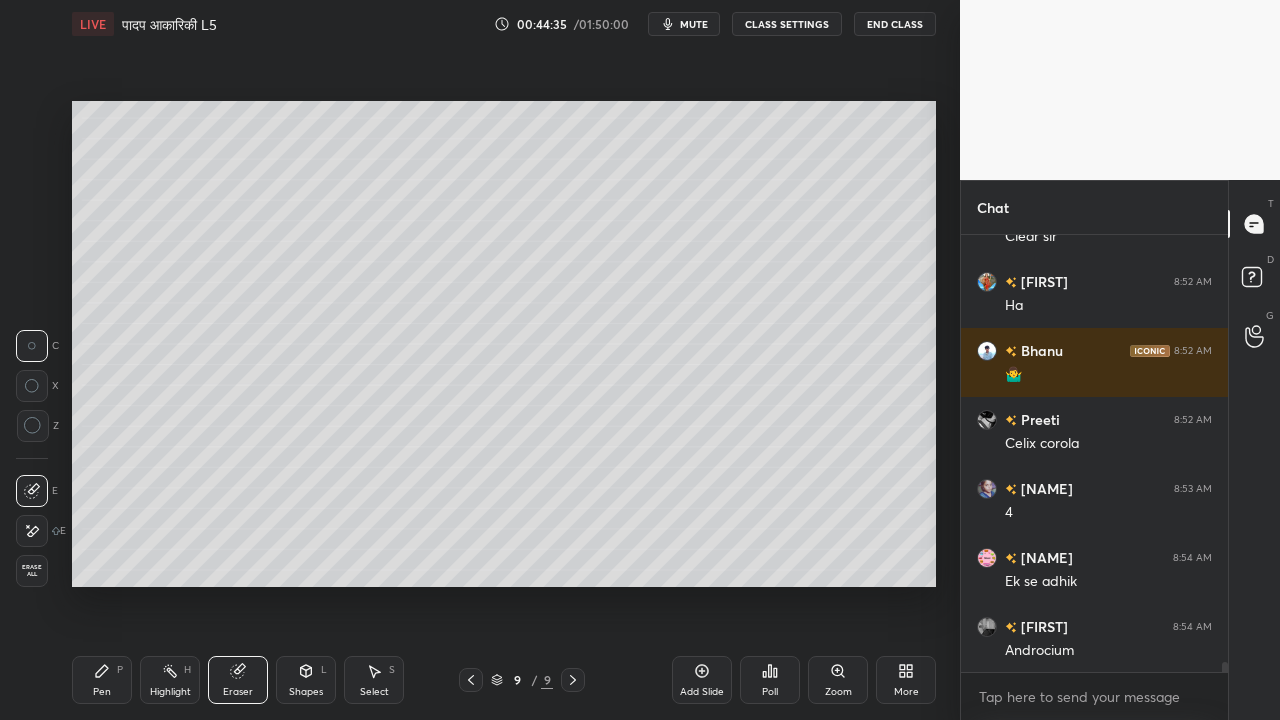 click on "Pen P Highlight H Eraser Shapes L Select S 9 / 9 Add Slide Poll Zoom More" at bounding box center [504, 680] 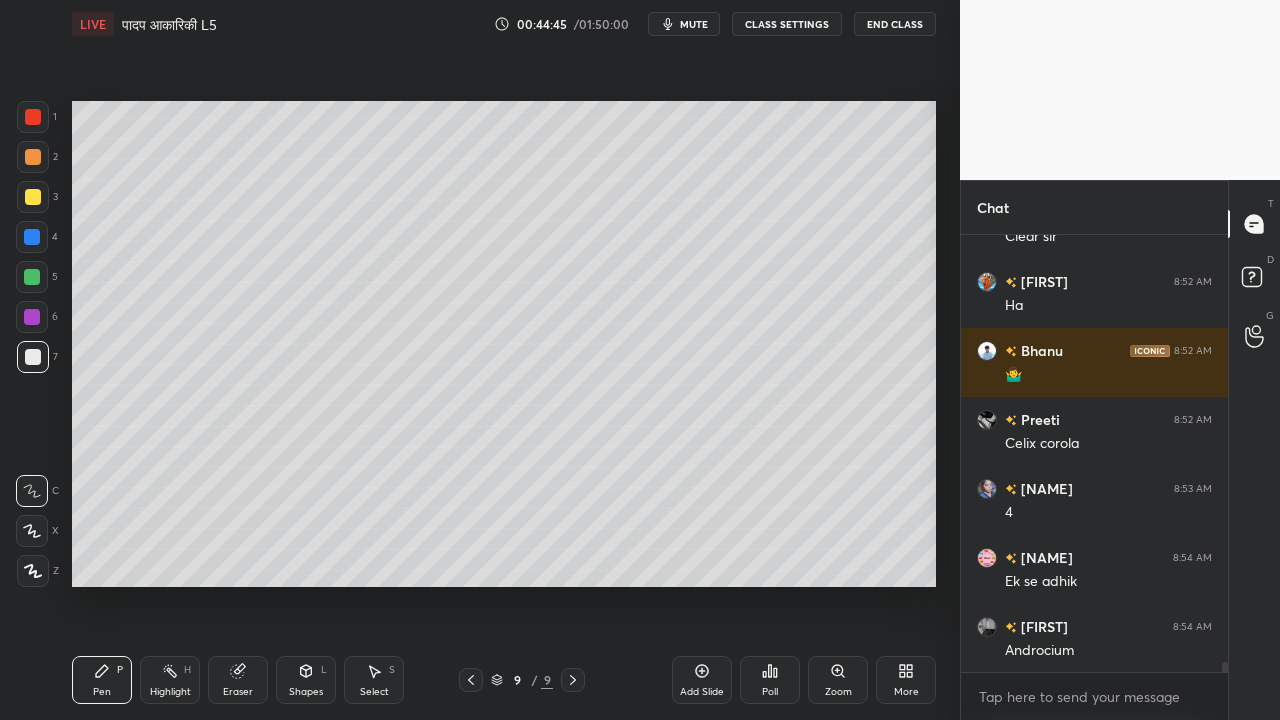 scroll, scrollTop: 19568, scrollLeft: 0, axis: vertical 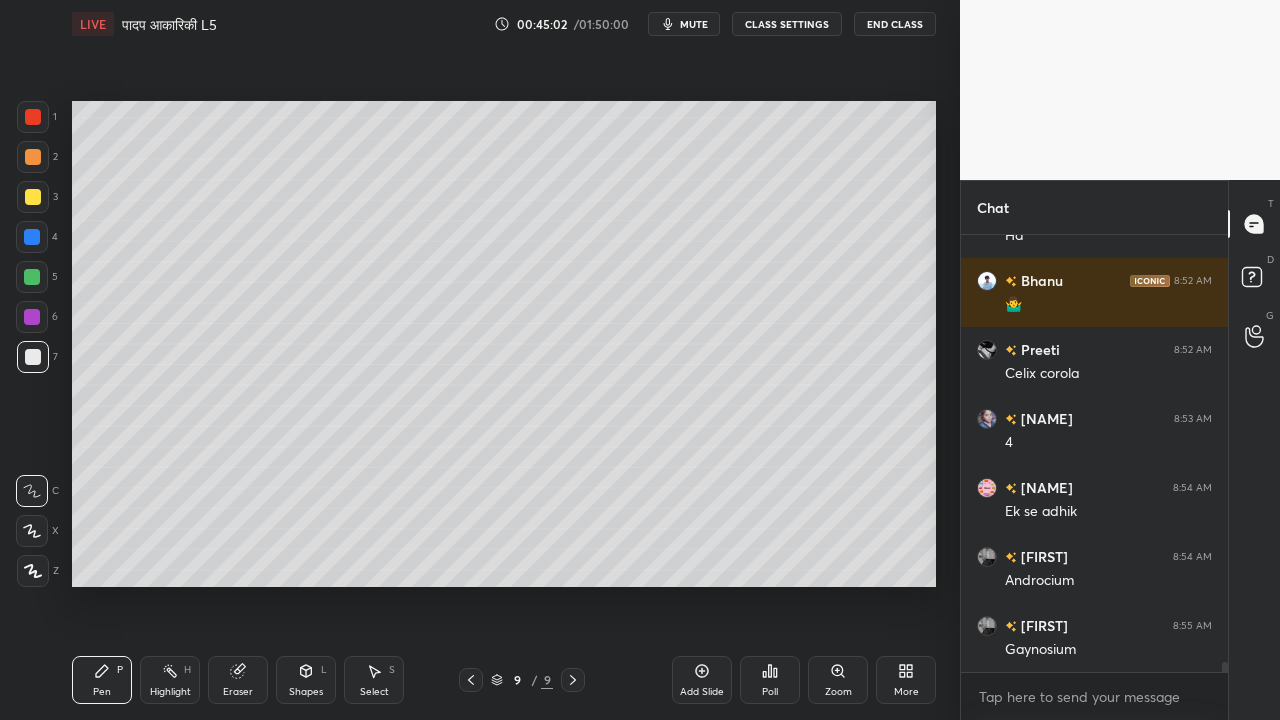 click at bounding box center (33, 197) 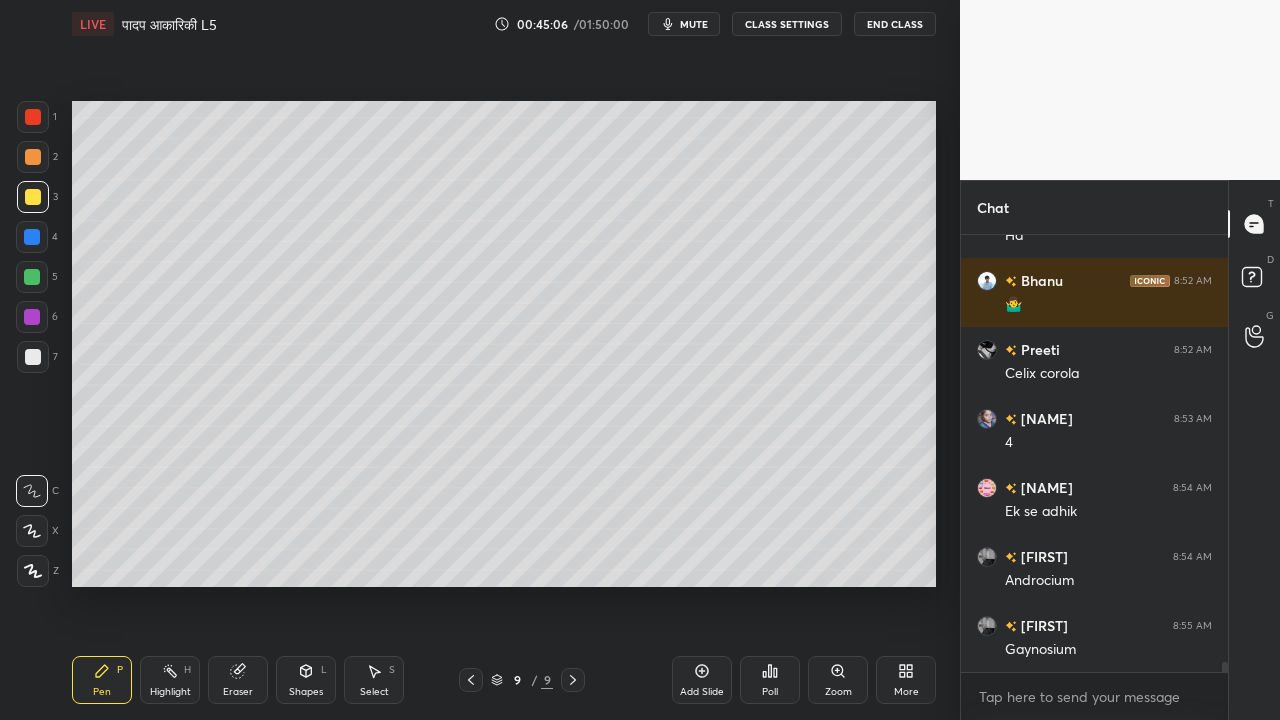 click at bounding box center (32, 277) 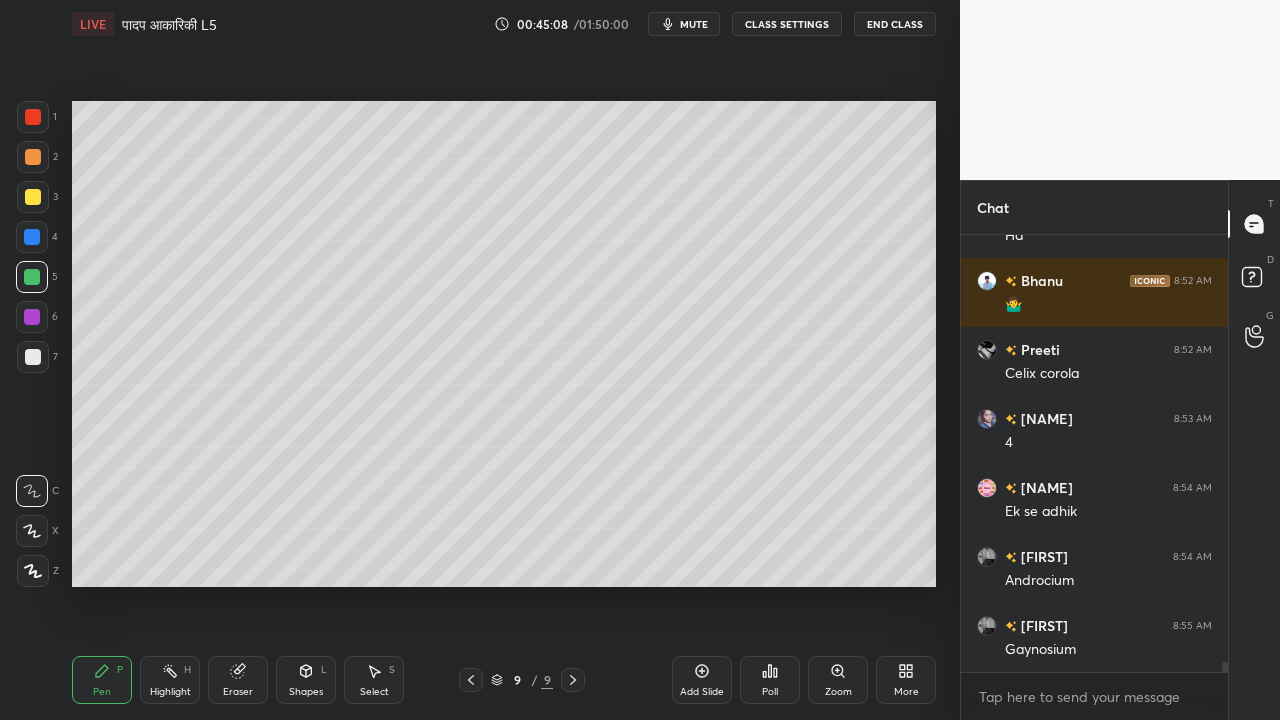 click at bounding box center (33, 357) 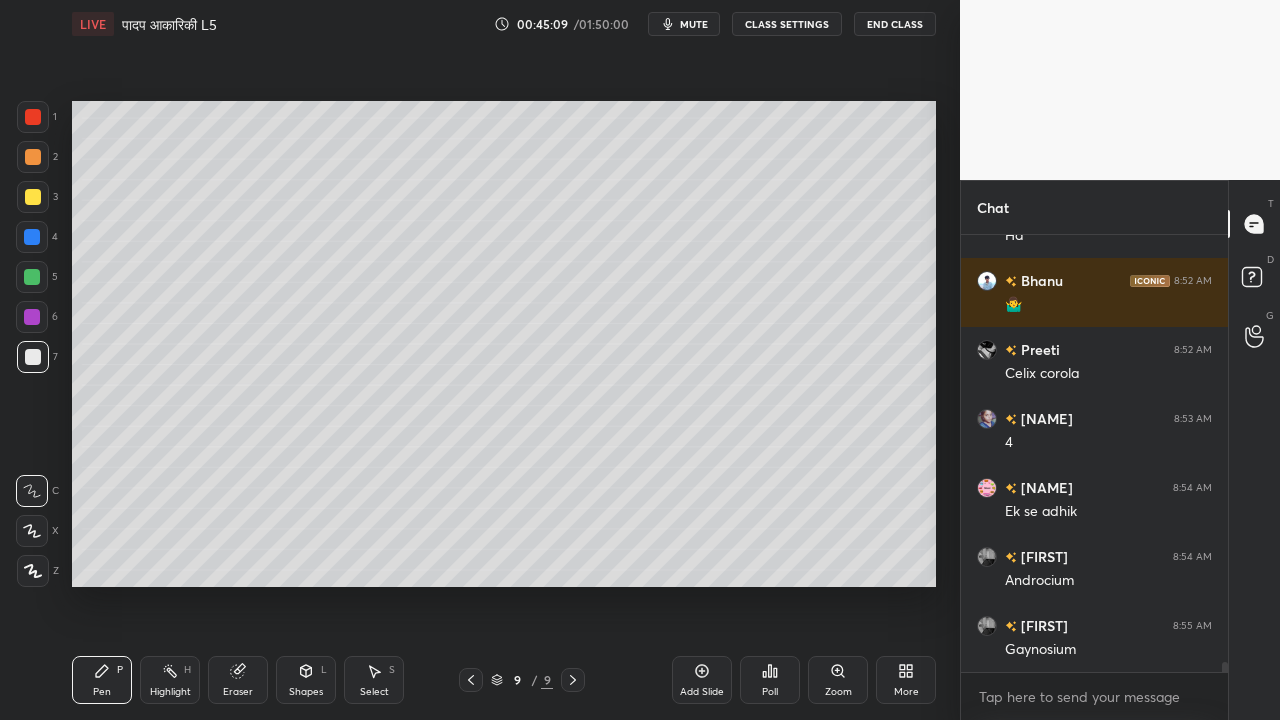 click at bounding box center (33, 197) 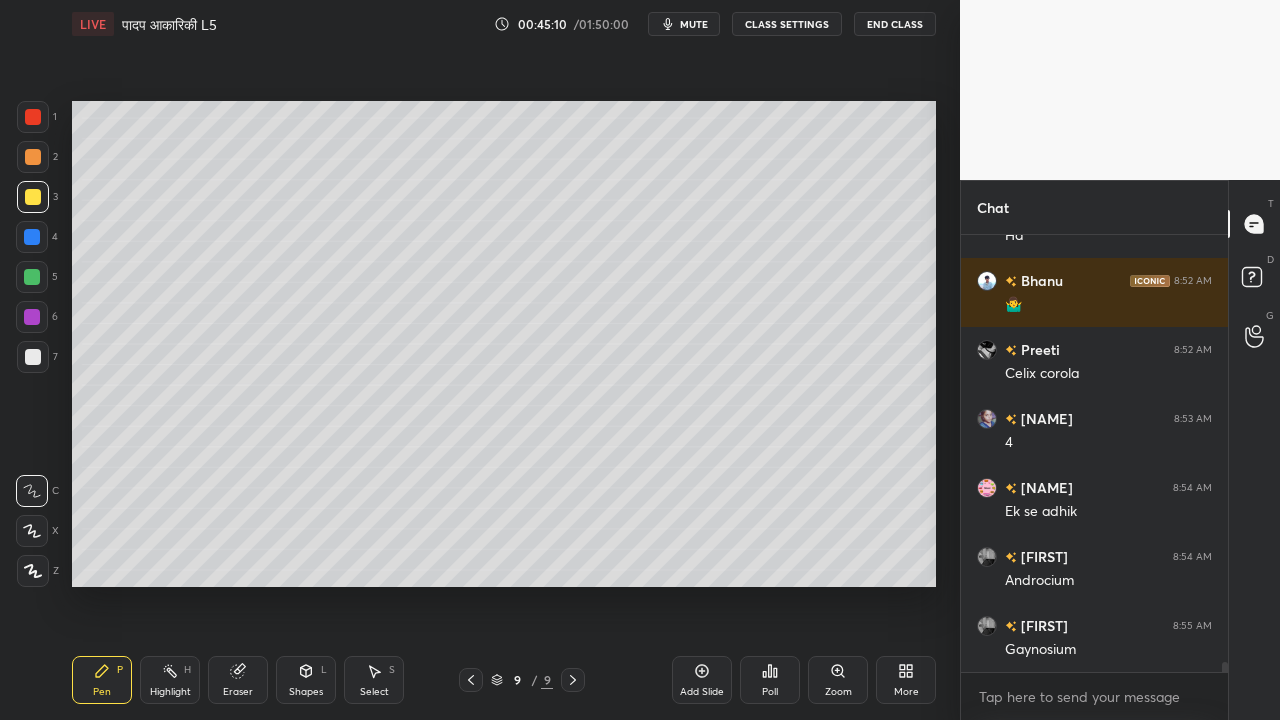 click at bounding box center [33, 157] 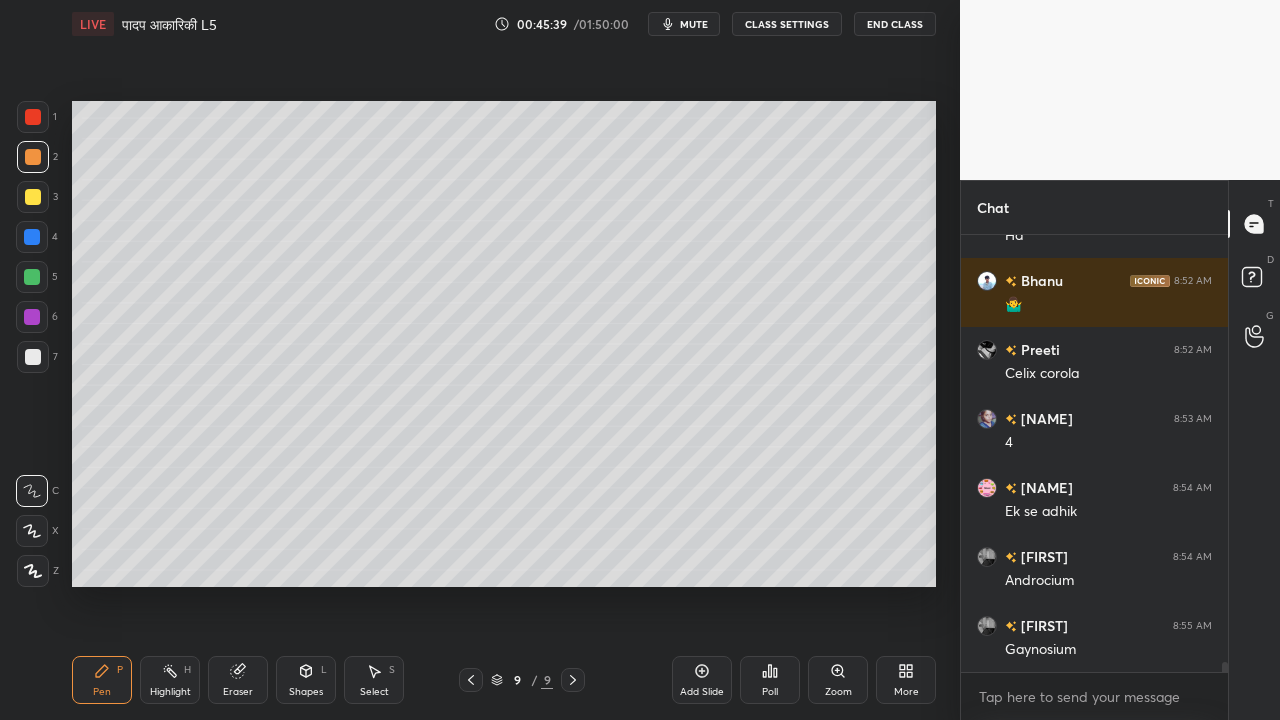 click at bounding box center (33, 357) 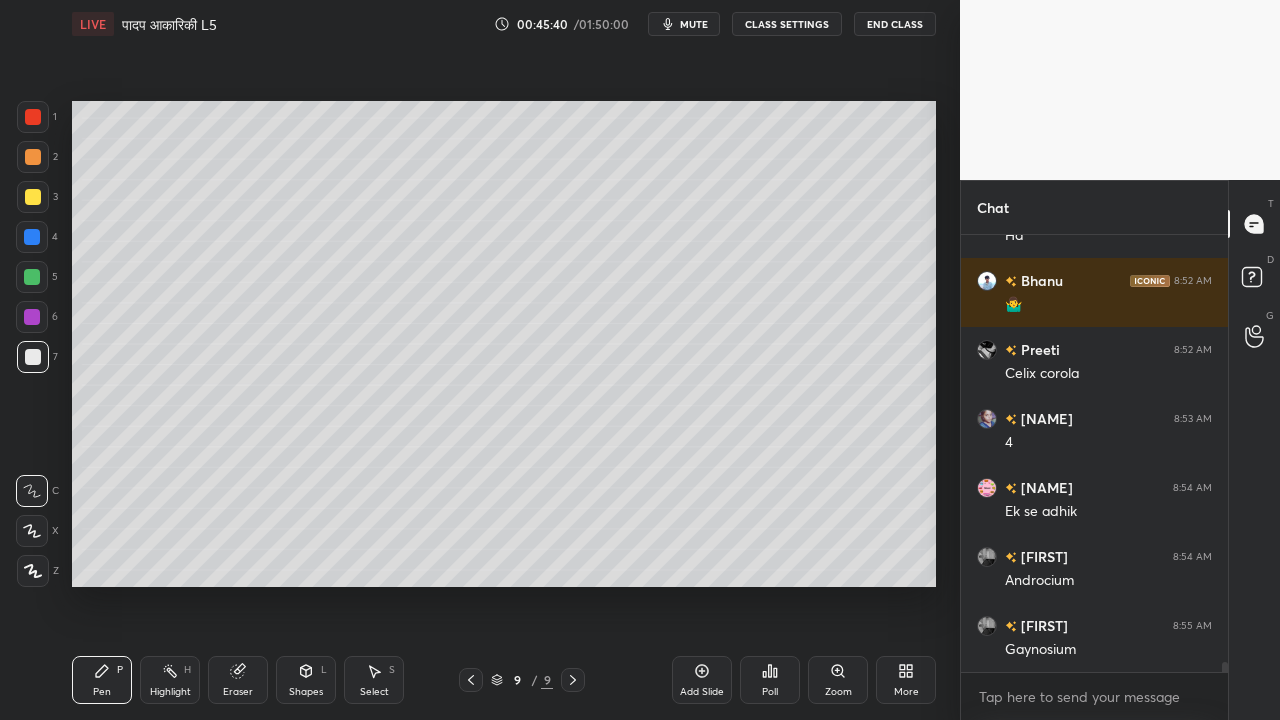 click at bounding box center [33, 197] 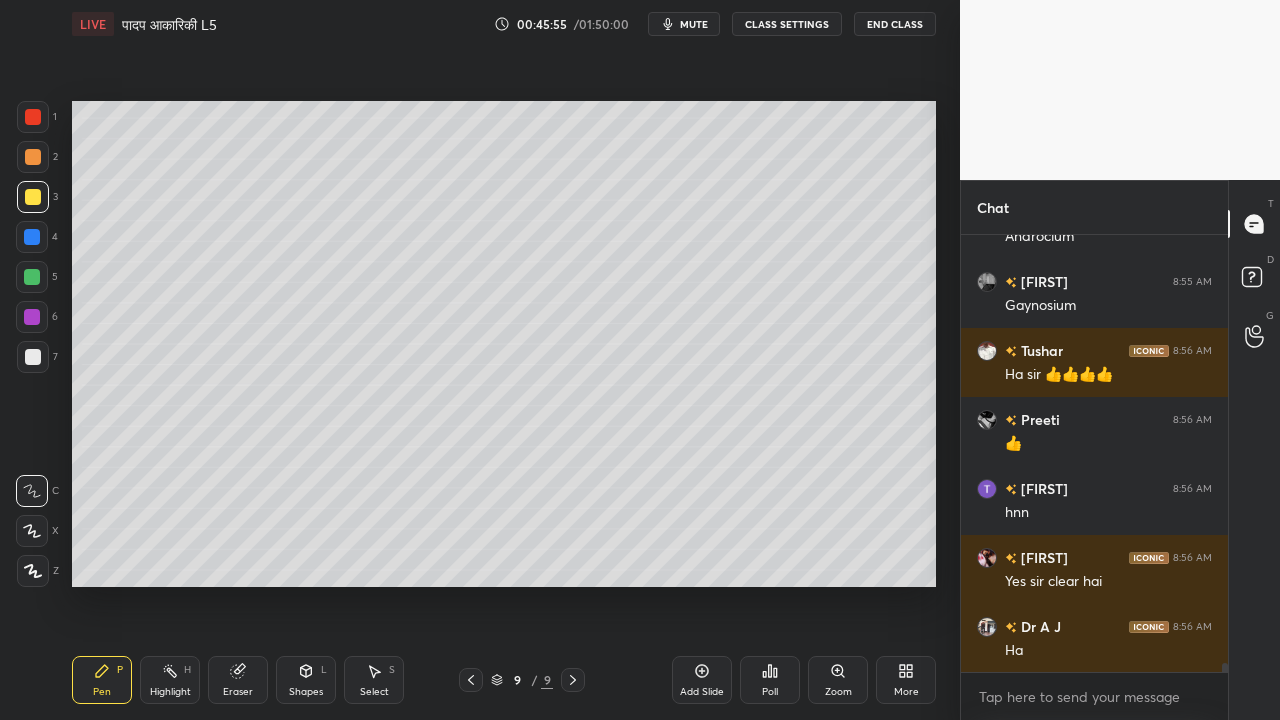 scroll, scrollTop: 19982, scrollLeft: 0, axis: vertical 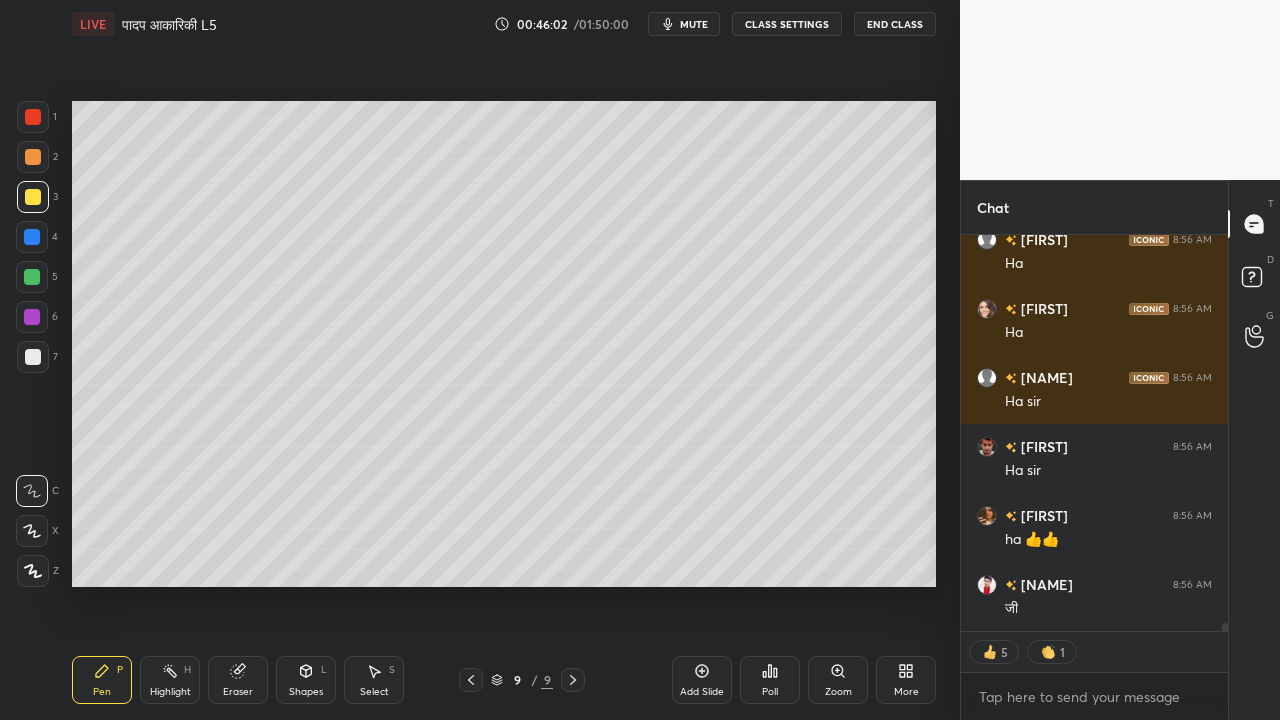 click on "7" at bounding box center [37, 361] 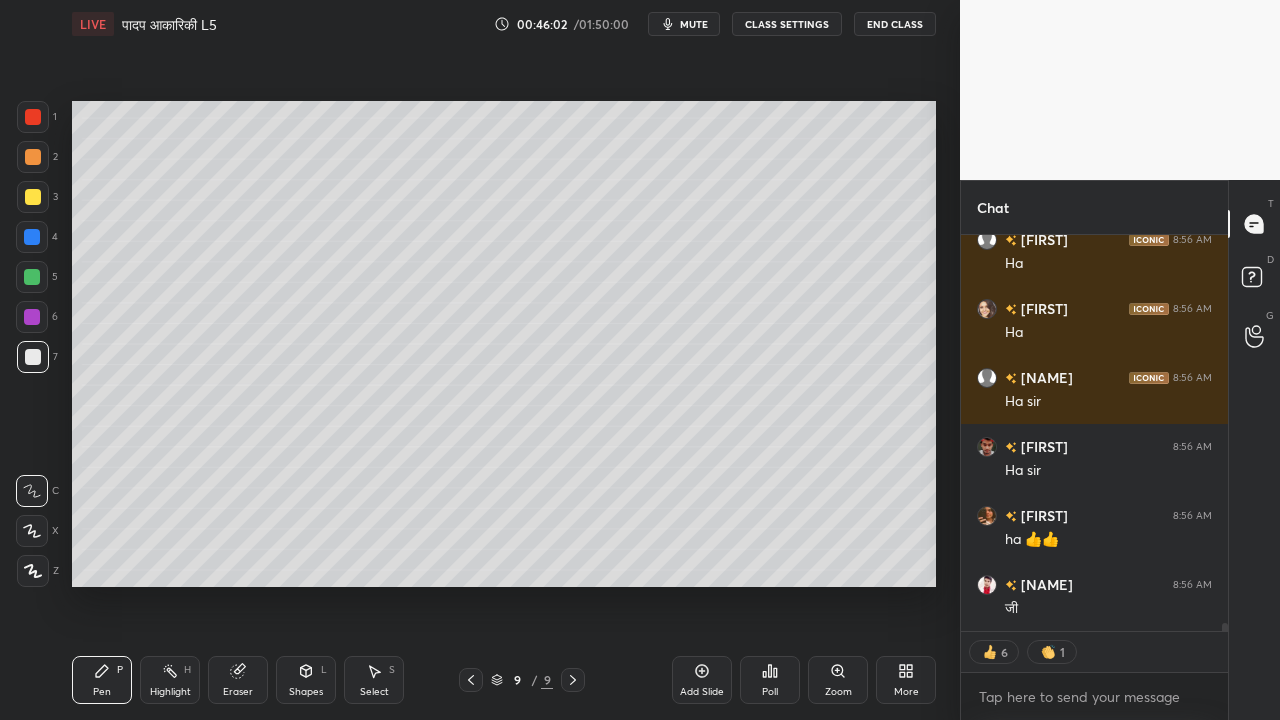 scroll, scrollTop: 20437, scrollLeft: 0, axis: vertical 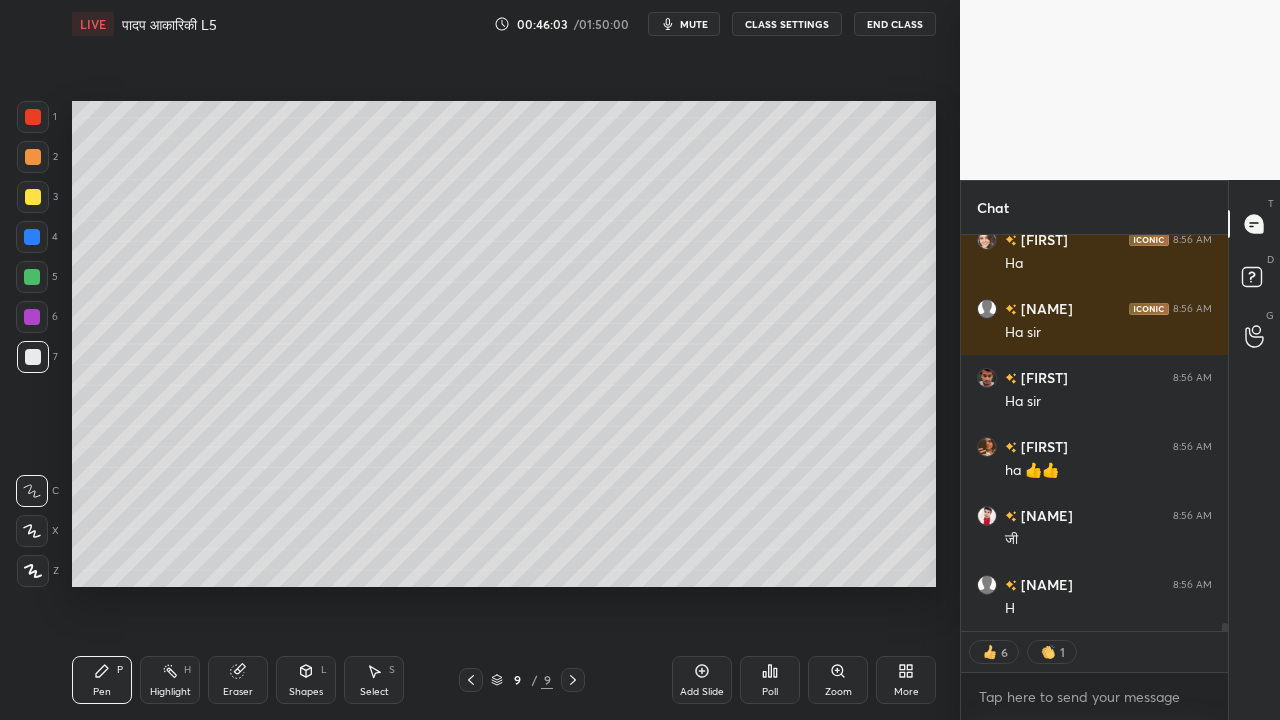 click on "2" at bounding box center [37, 161] 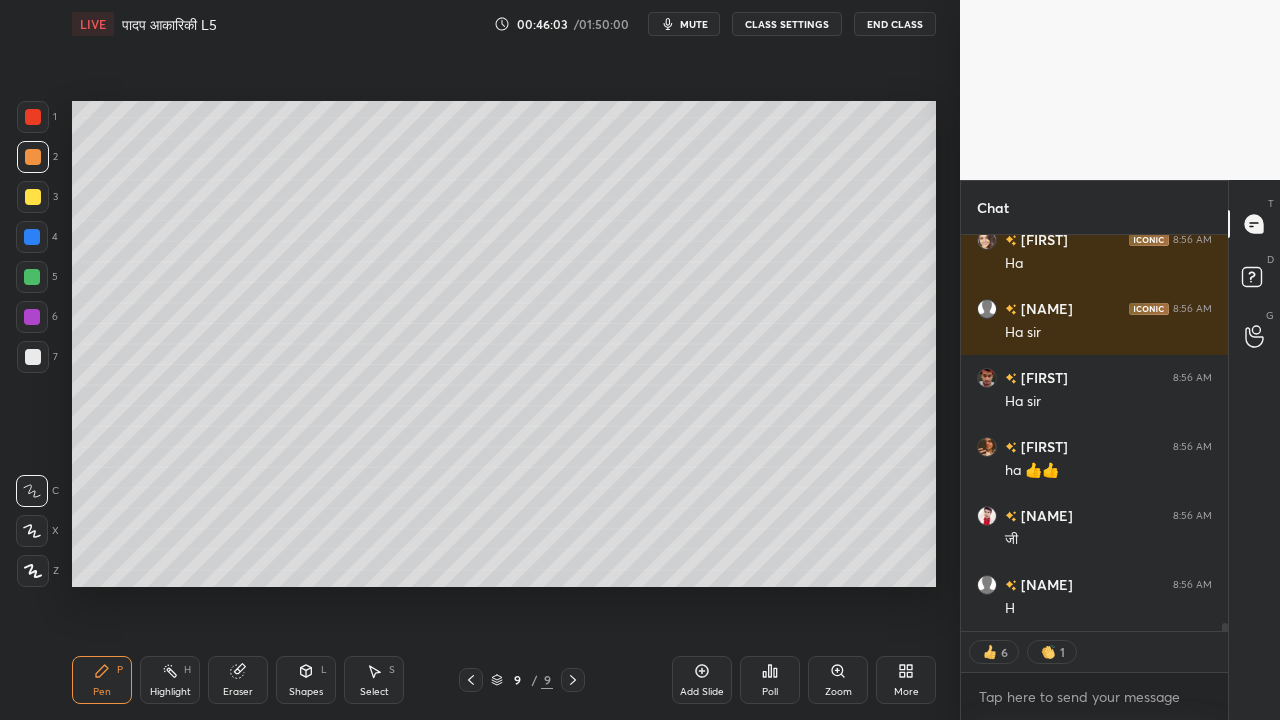 scroll, scrollTop: 20575, scrollLeft: 0, axis: vertical 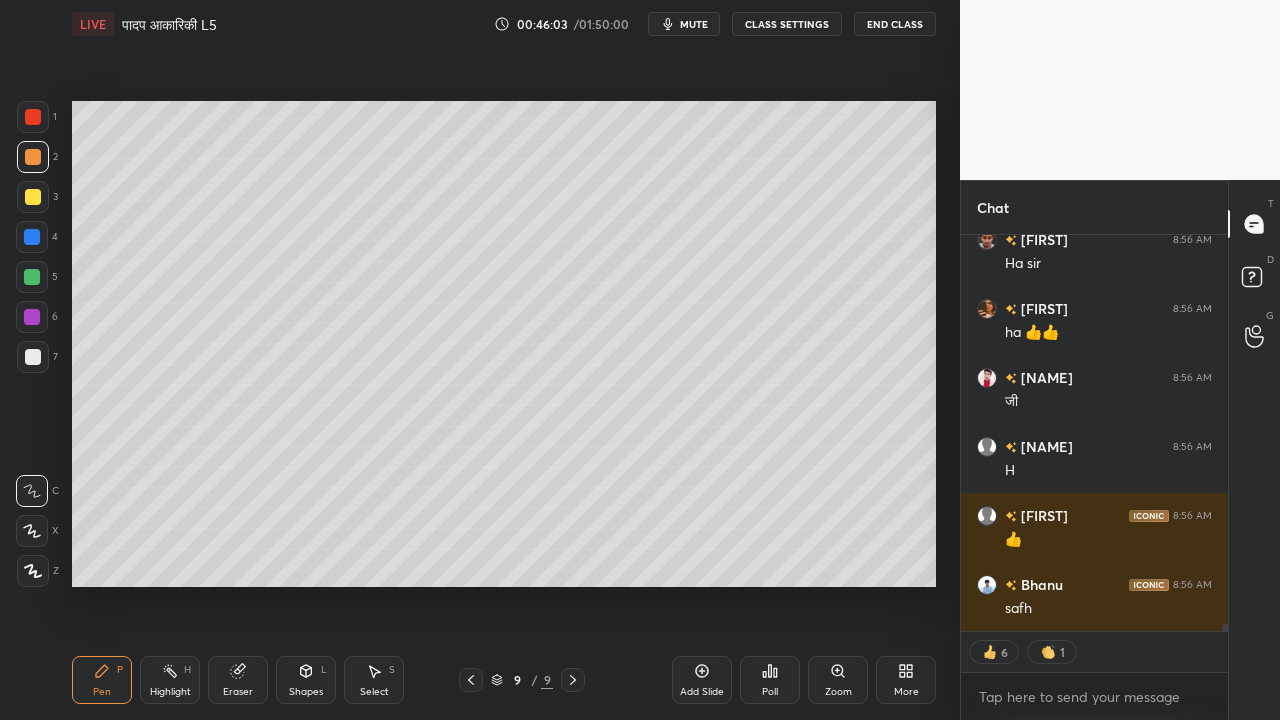 click at bounding box center (33, 197) 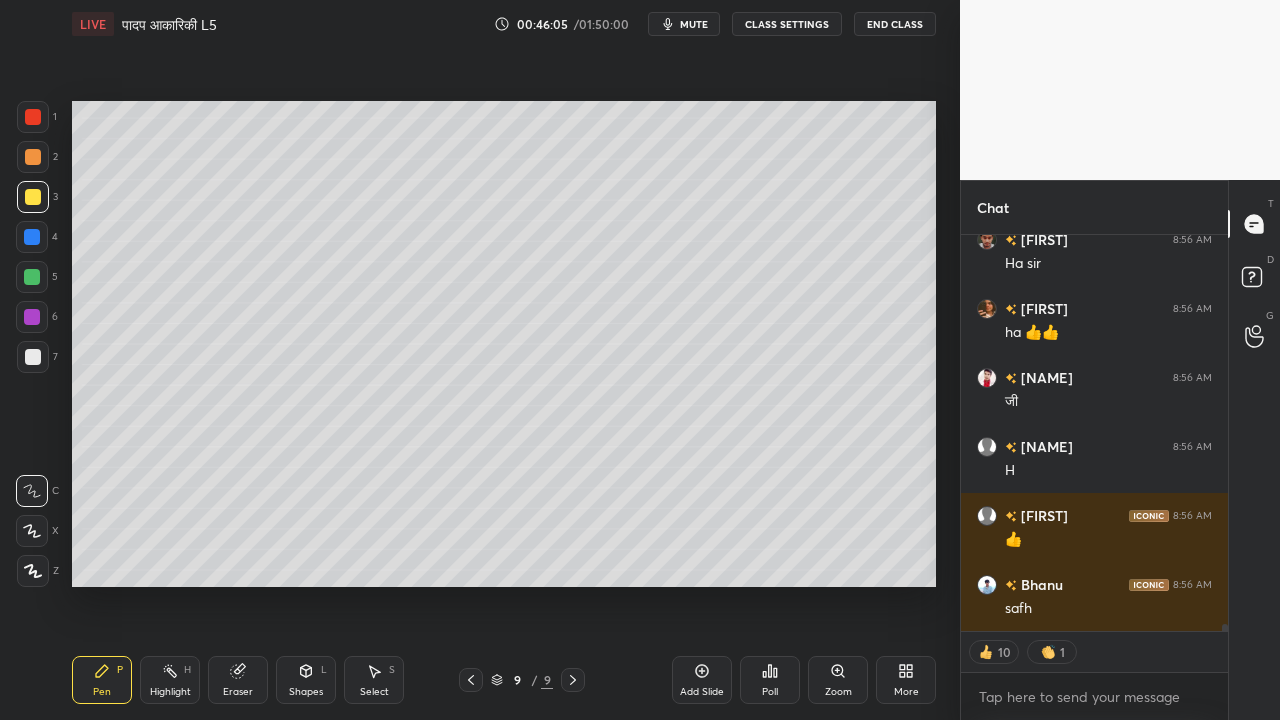 click at bounding box center [33, 357] 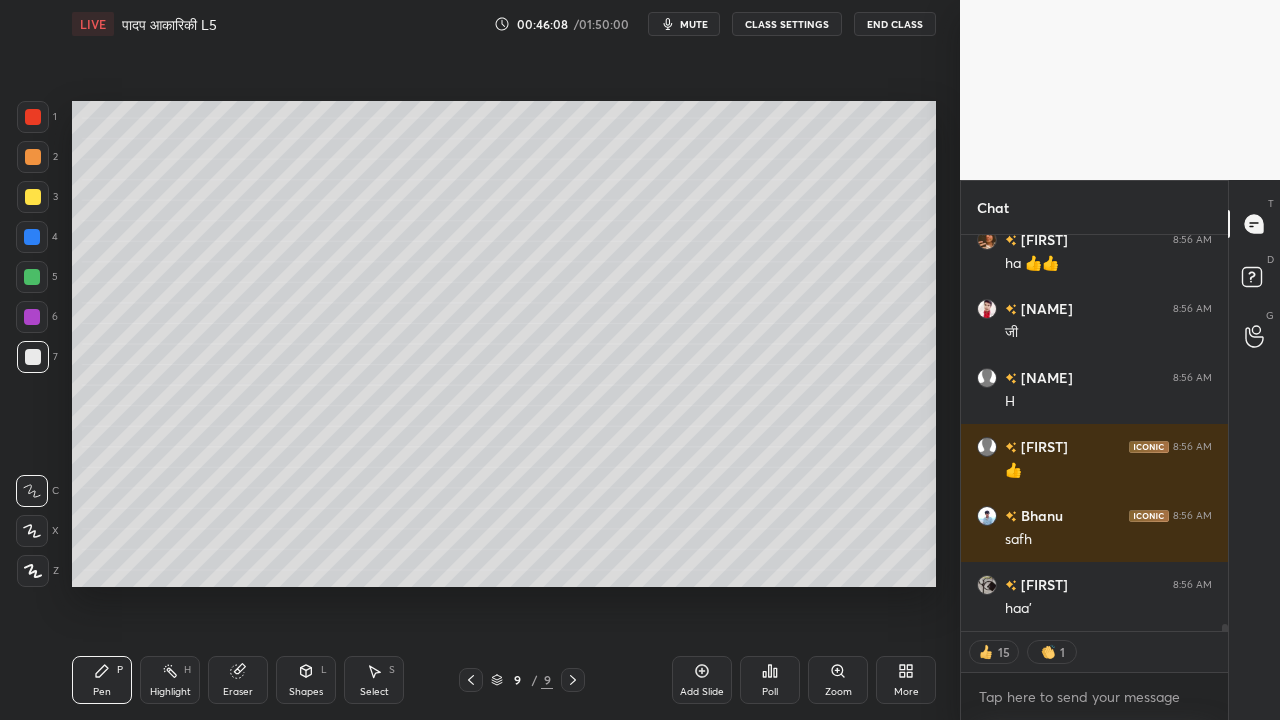scroll, scrollTop: 20713, scrollLeft: 0, axis: vertical 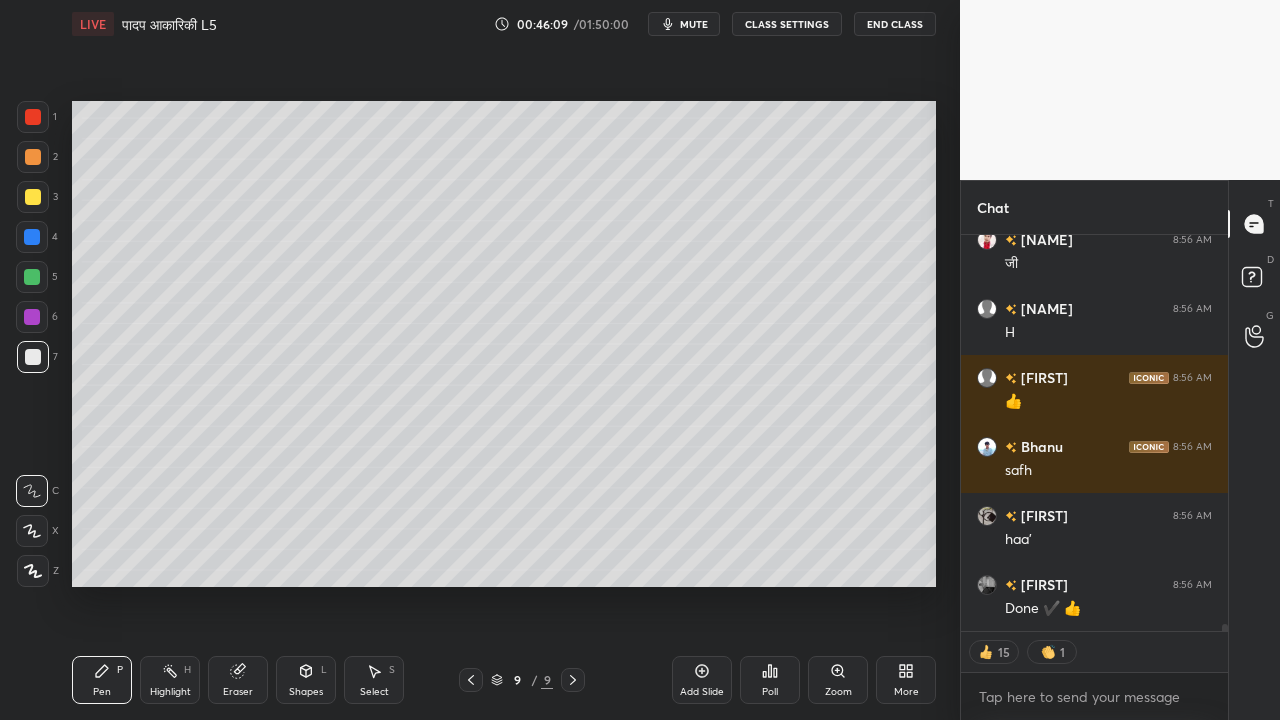 click at bounding box center [33, 197] 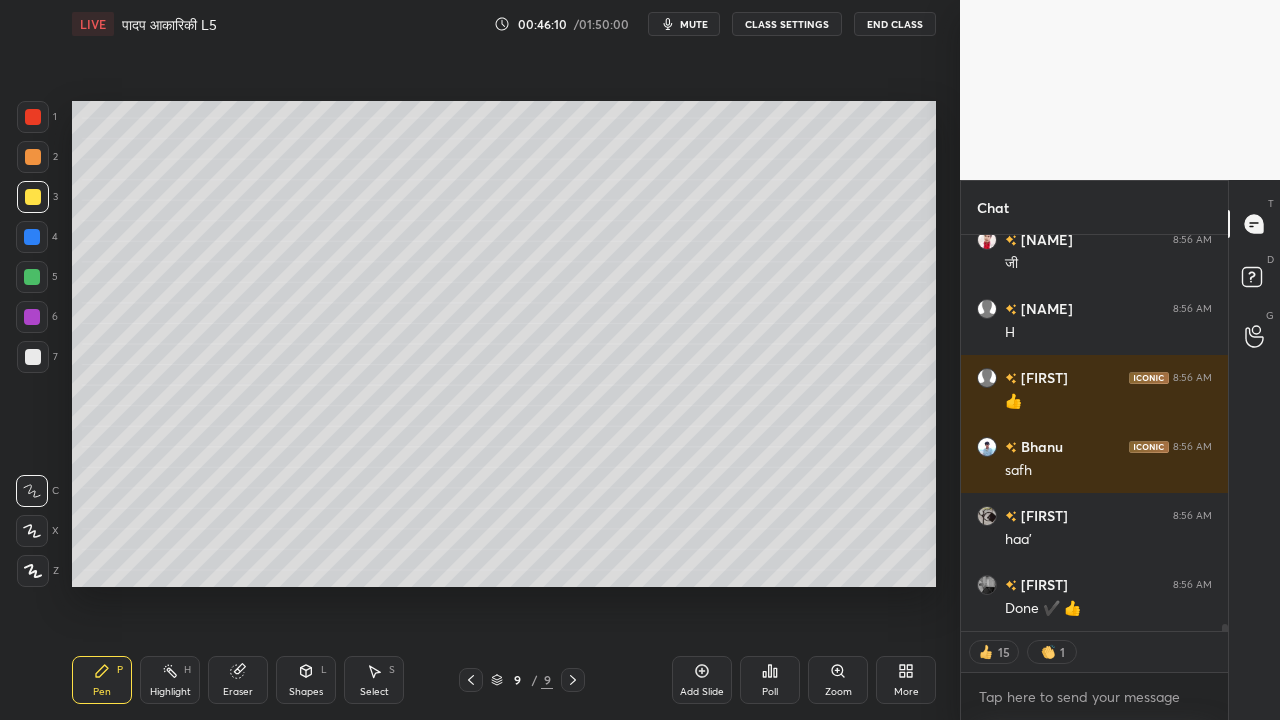 click at bounding box center [33, 357] 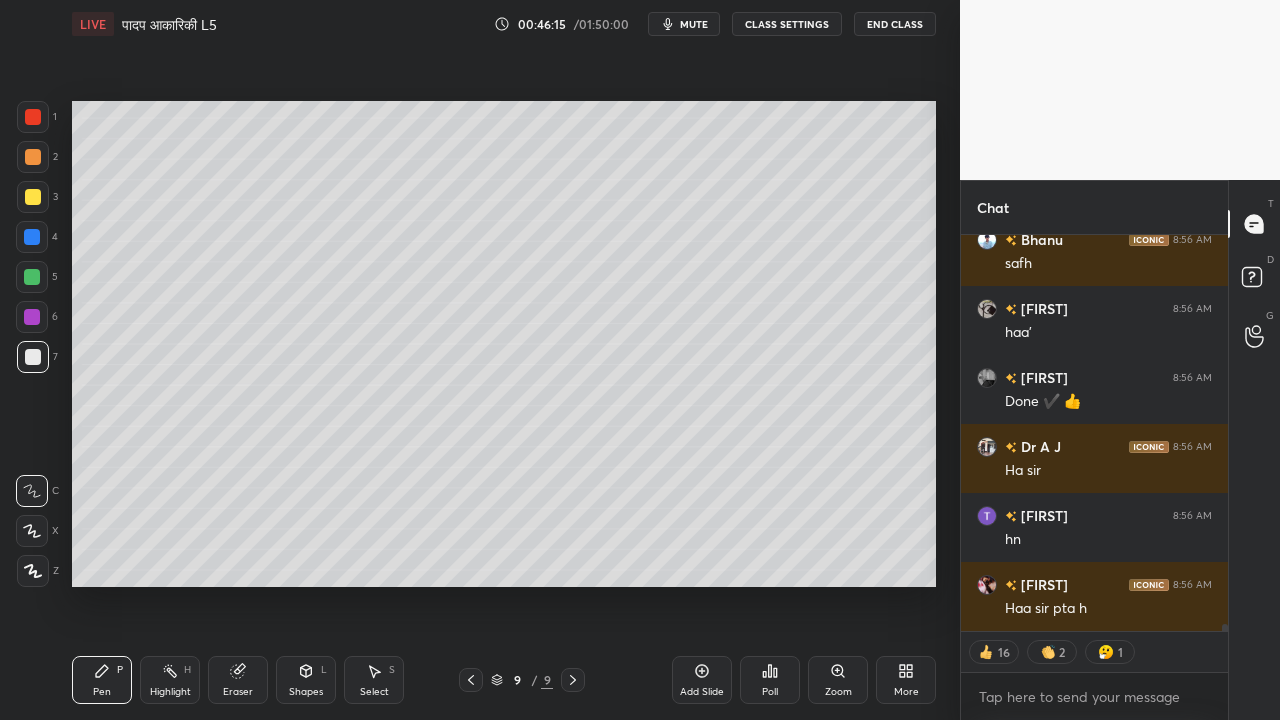 scroll, scrollTop: 20989, scrollLeft: 0, axis: vertical 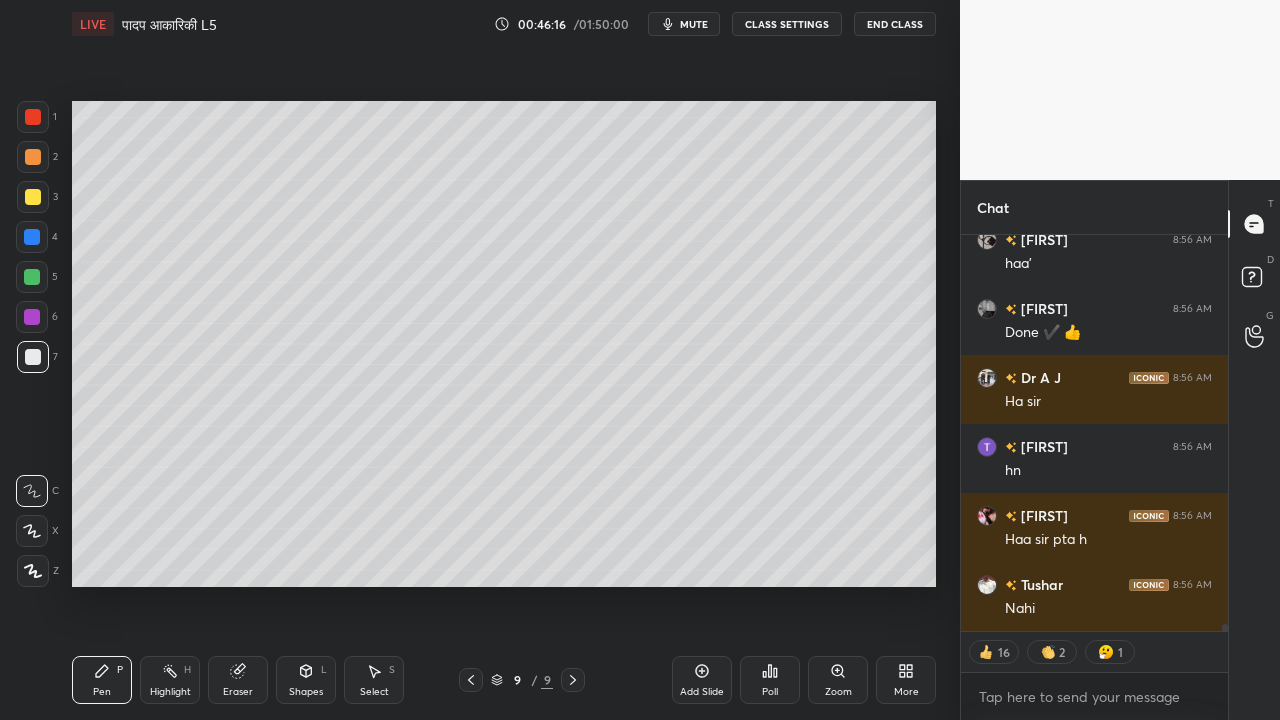 click on "7" at bounding box center (37, 361) 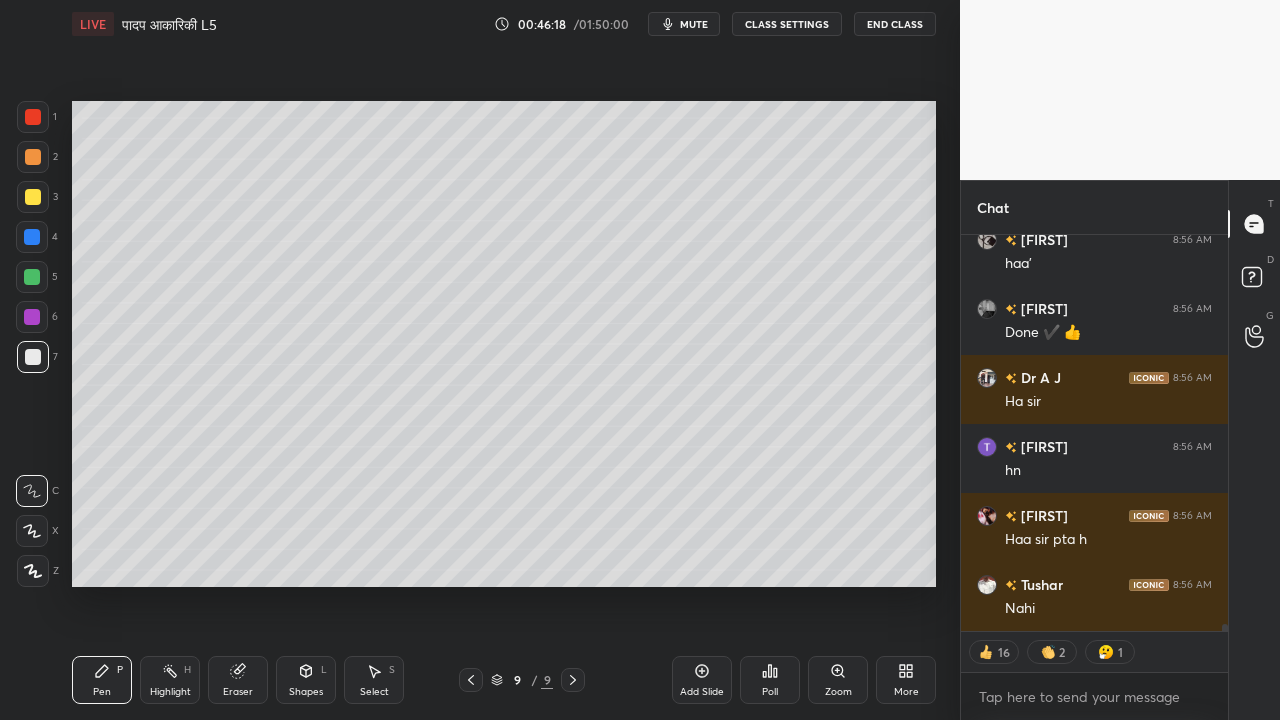 scroll, scrollTop: 21058, scrollLeft: 0, axis: vertical 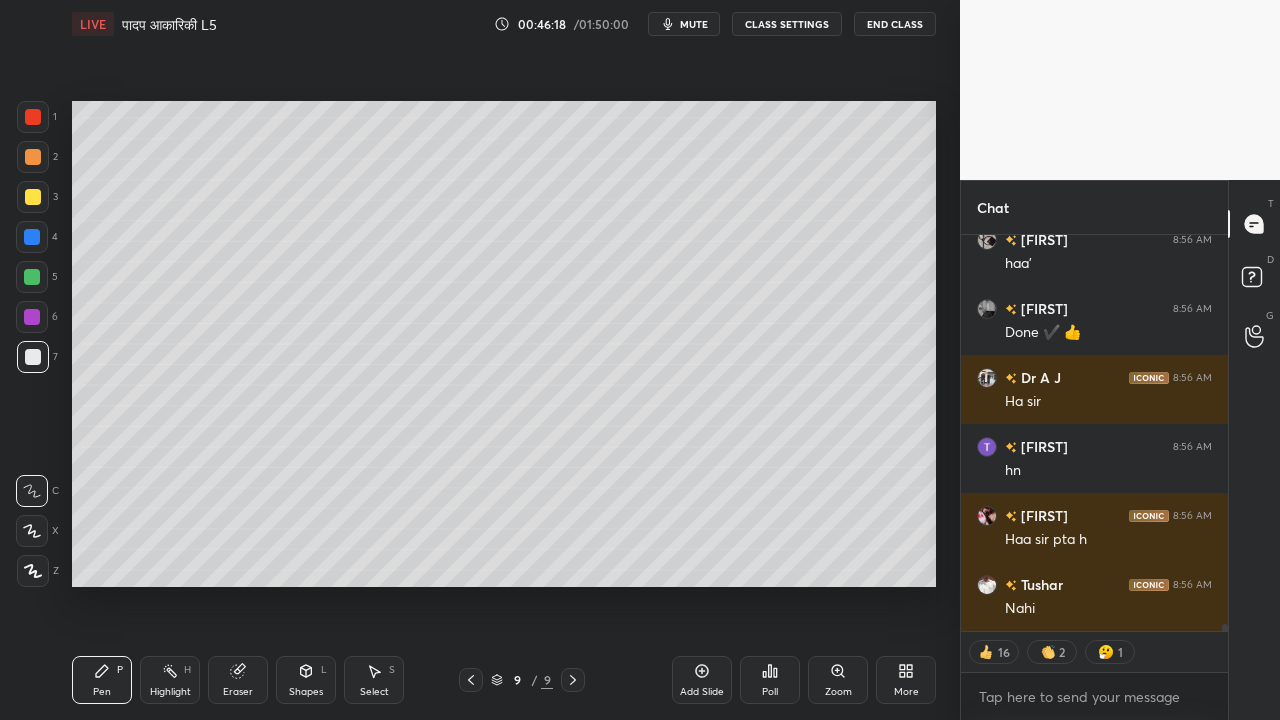 click on "Add Slide" at bounding box center (702, 692) 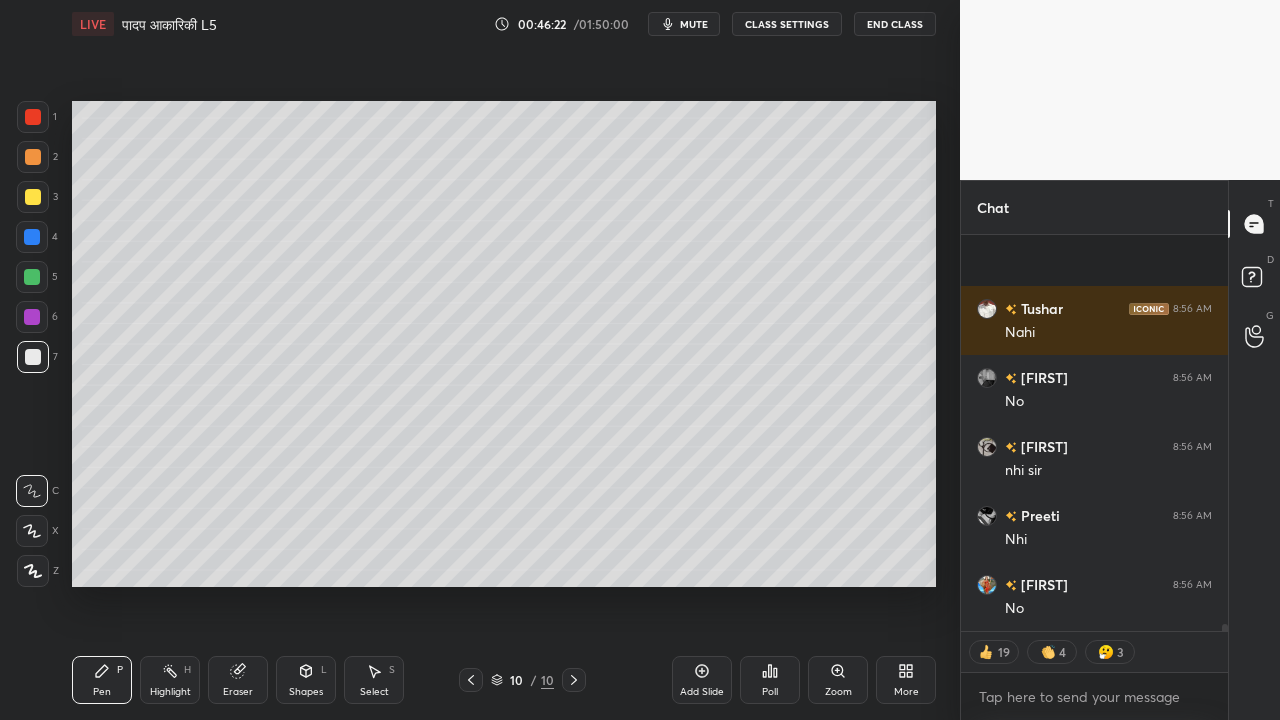 scroll, scrollTop: 21403, scrollLeft: 0, axis: vertical 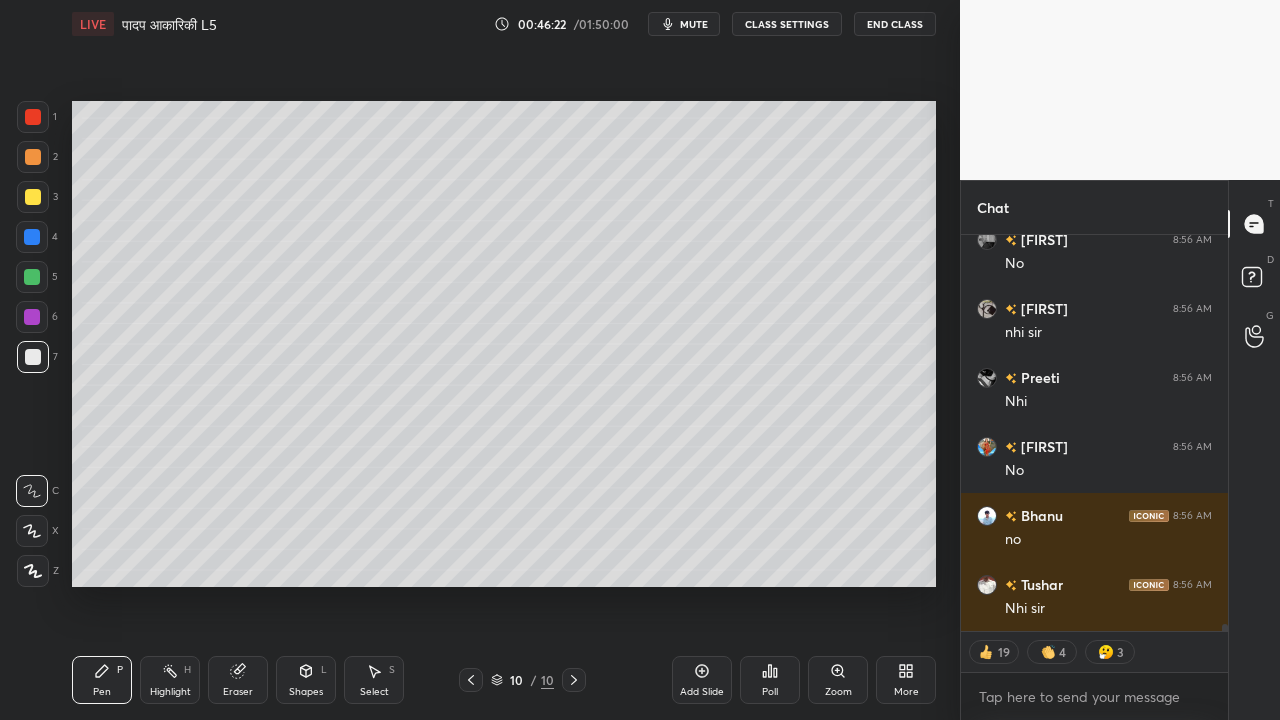 click at bounding box center [33, 197] 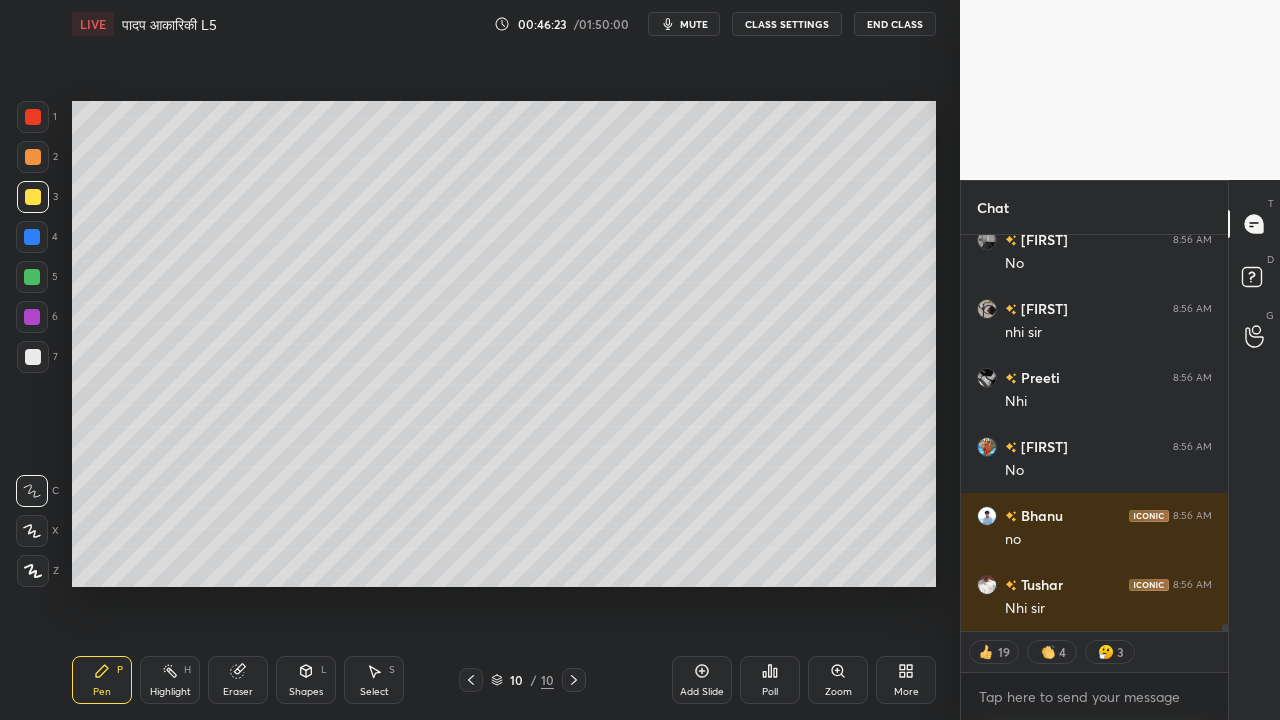 scroll, scrollTop: 21472, scrollLeft: 0, axis: vertical 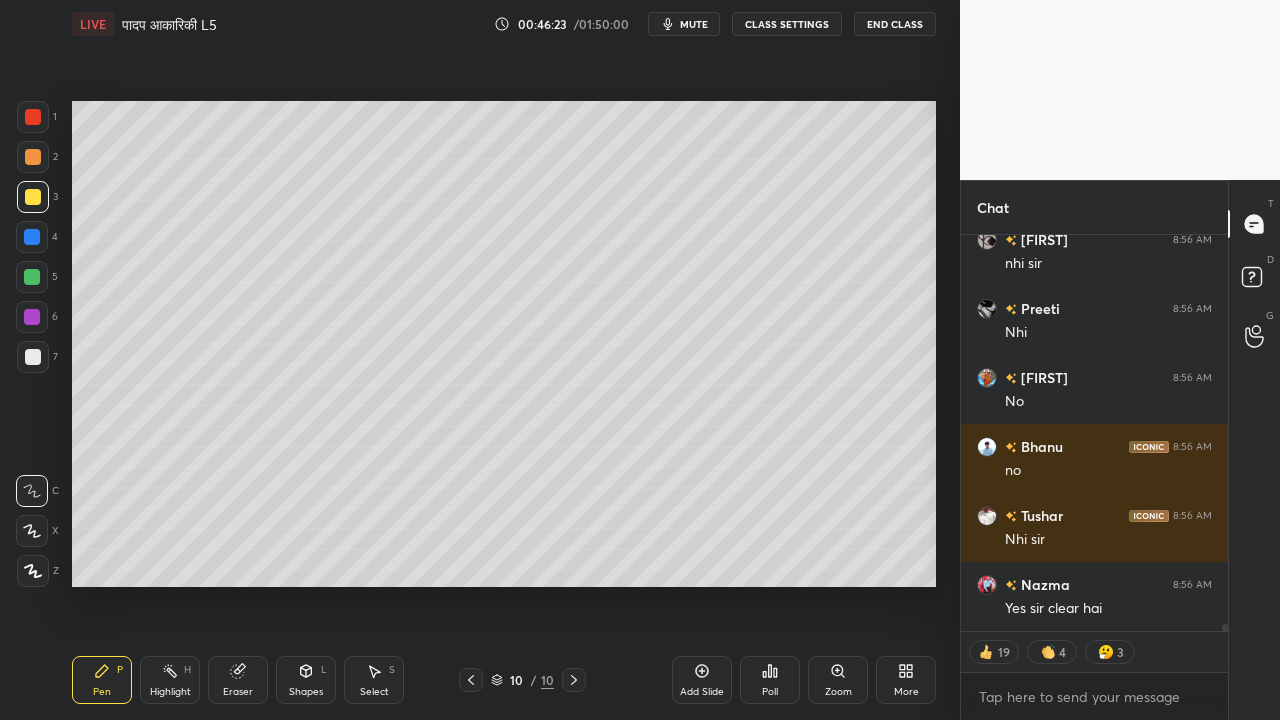 click at bounding box center (33, 357) 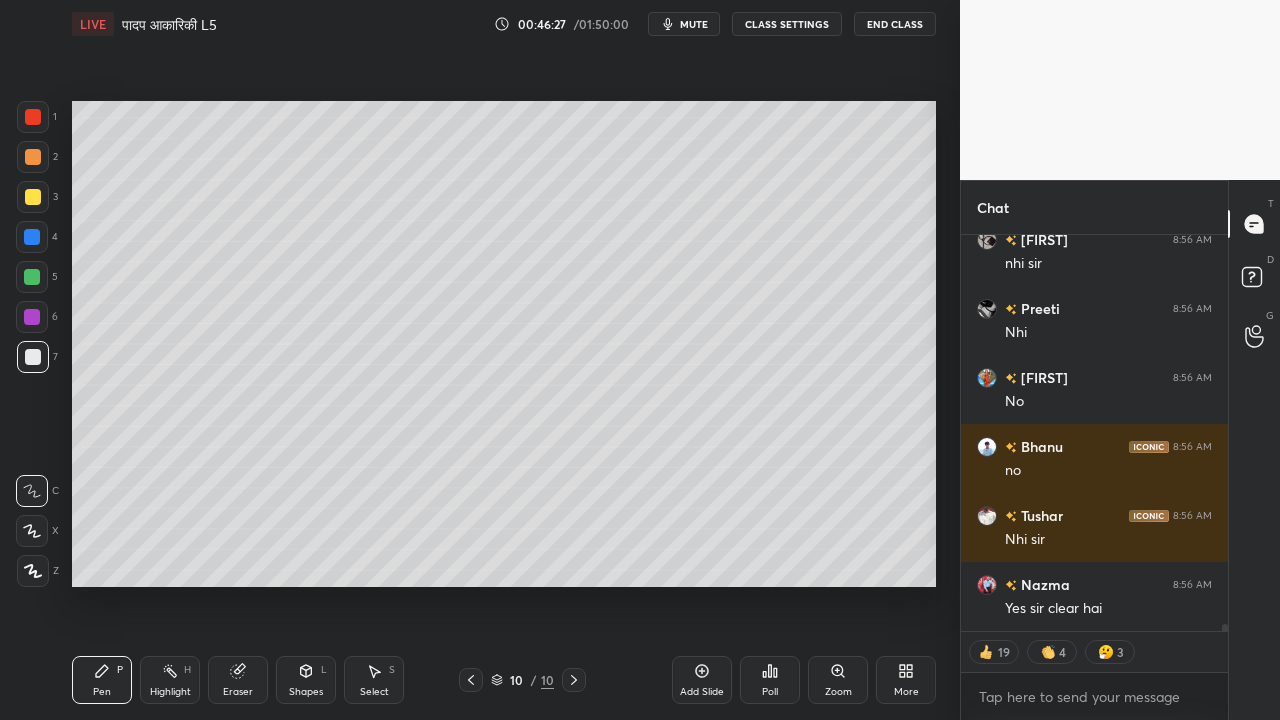 scroll, scrollTop: 21541, scrollLeft: 0, axis: vertical 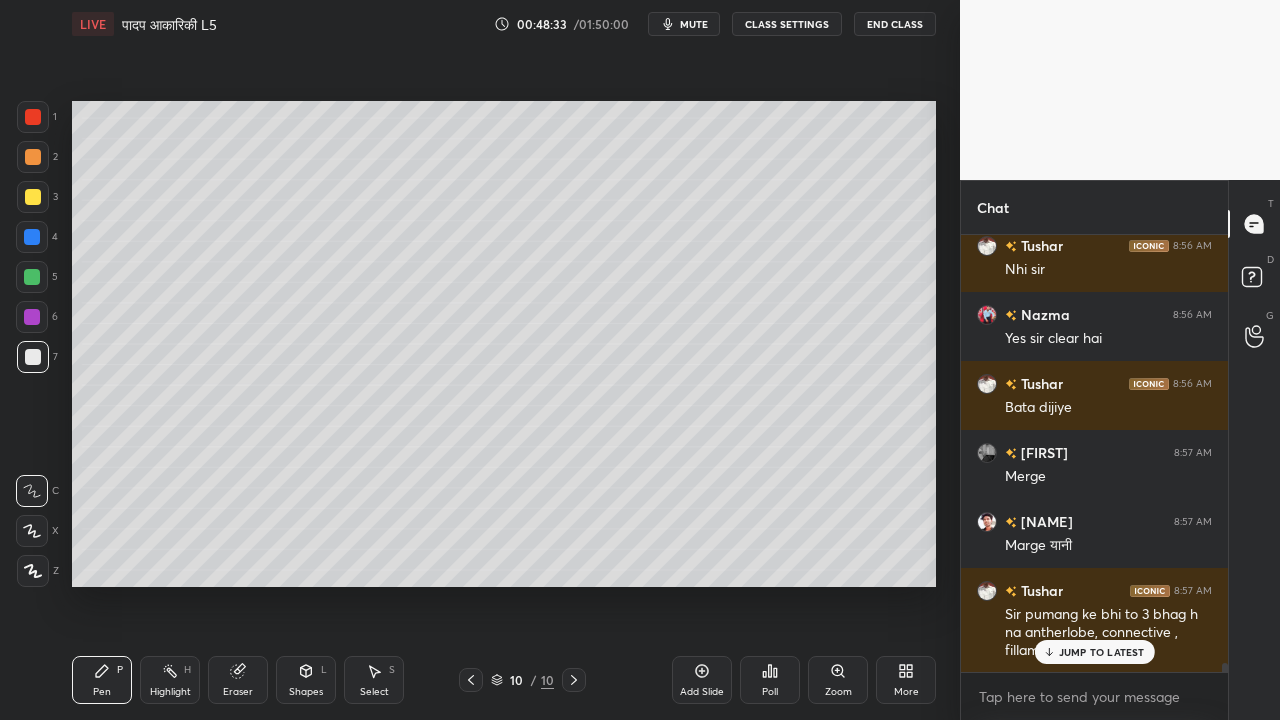 click 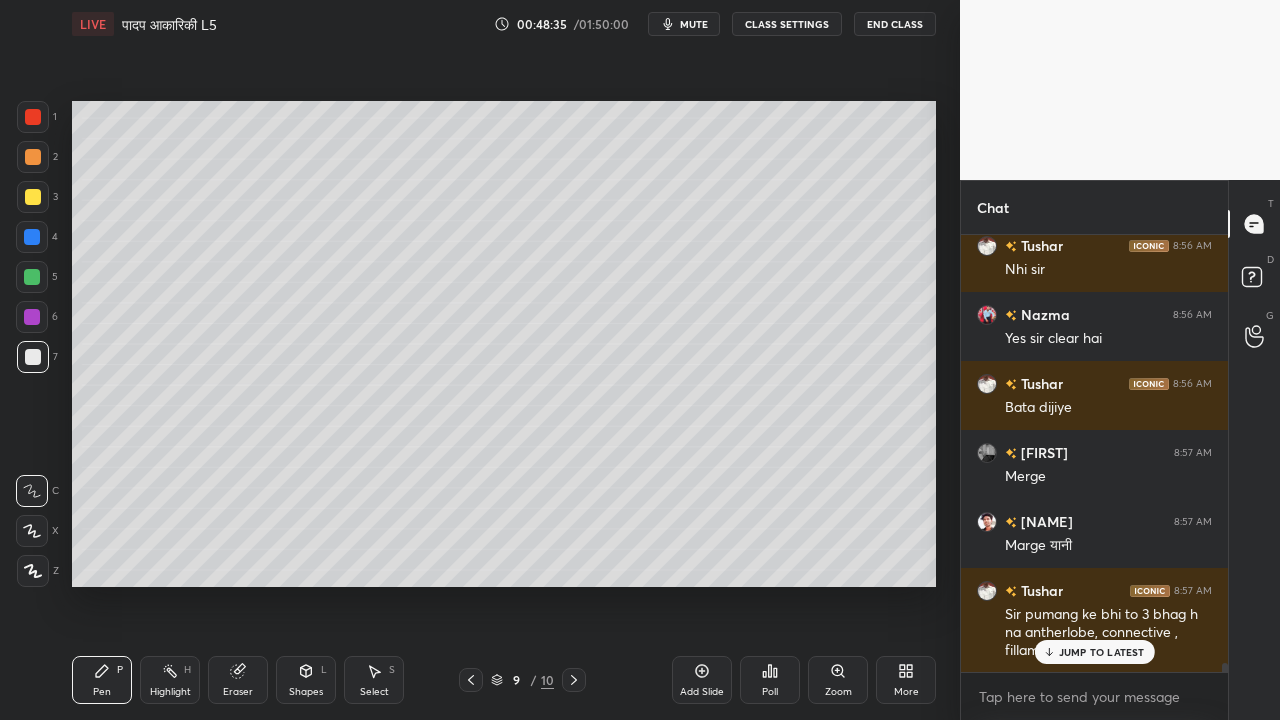 click at bounding box center [32, 237] 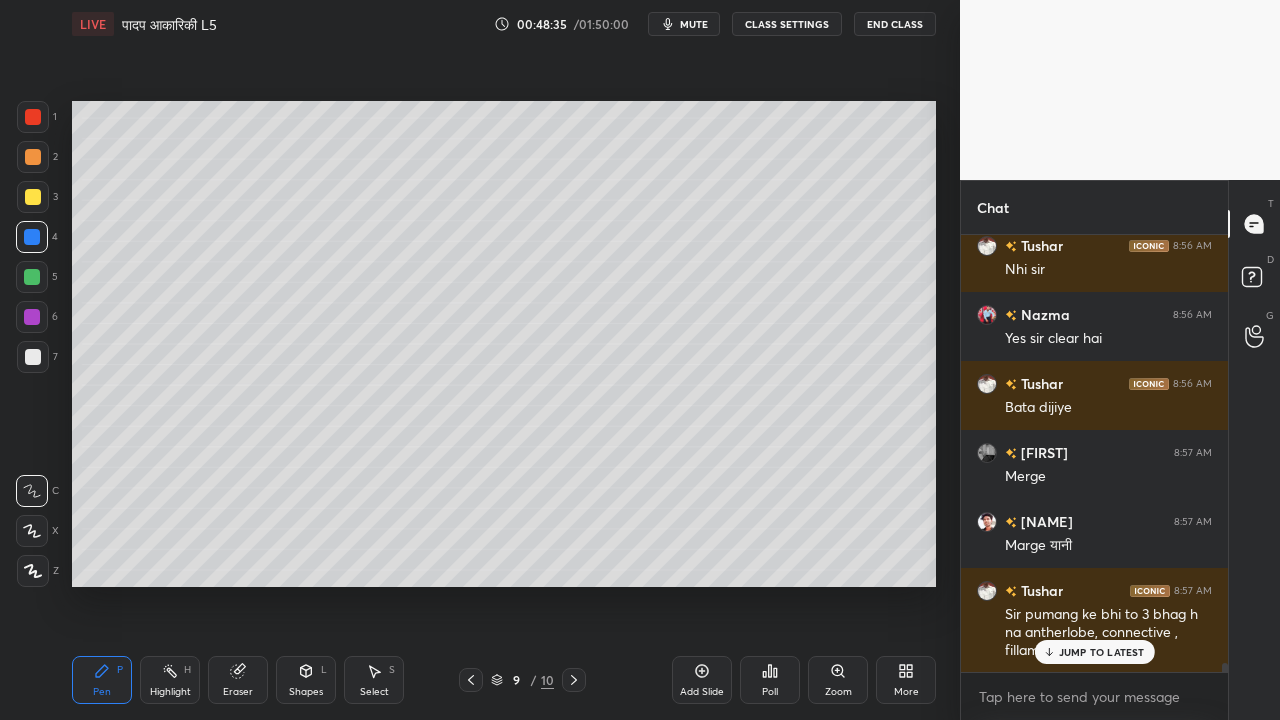 click at bounding box center [32, 277] 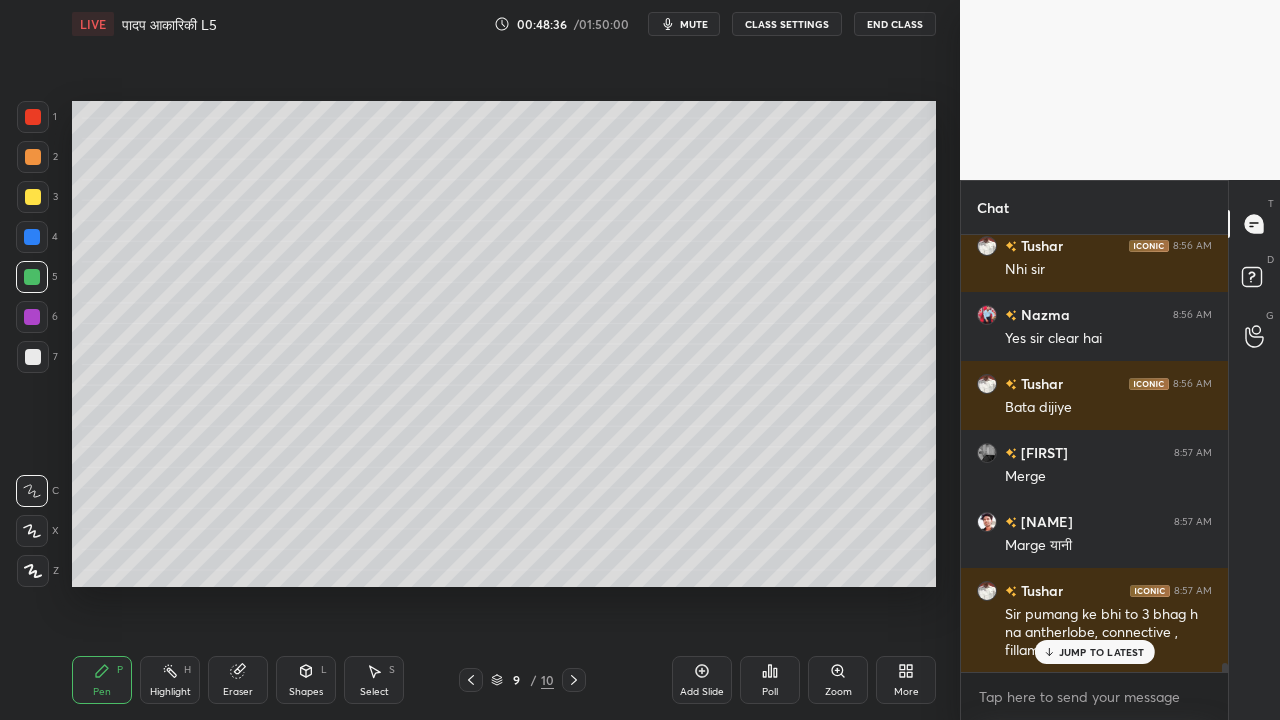 drag, startPoint x: 29, startPoint y: 354, endPoint x: 30, endPoint y: 344, distance: 10.049875 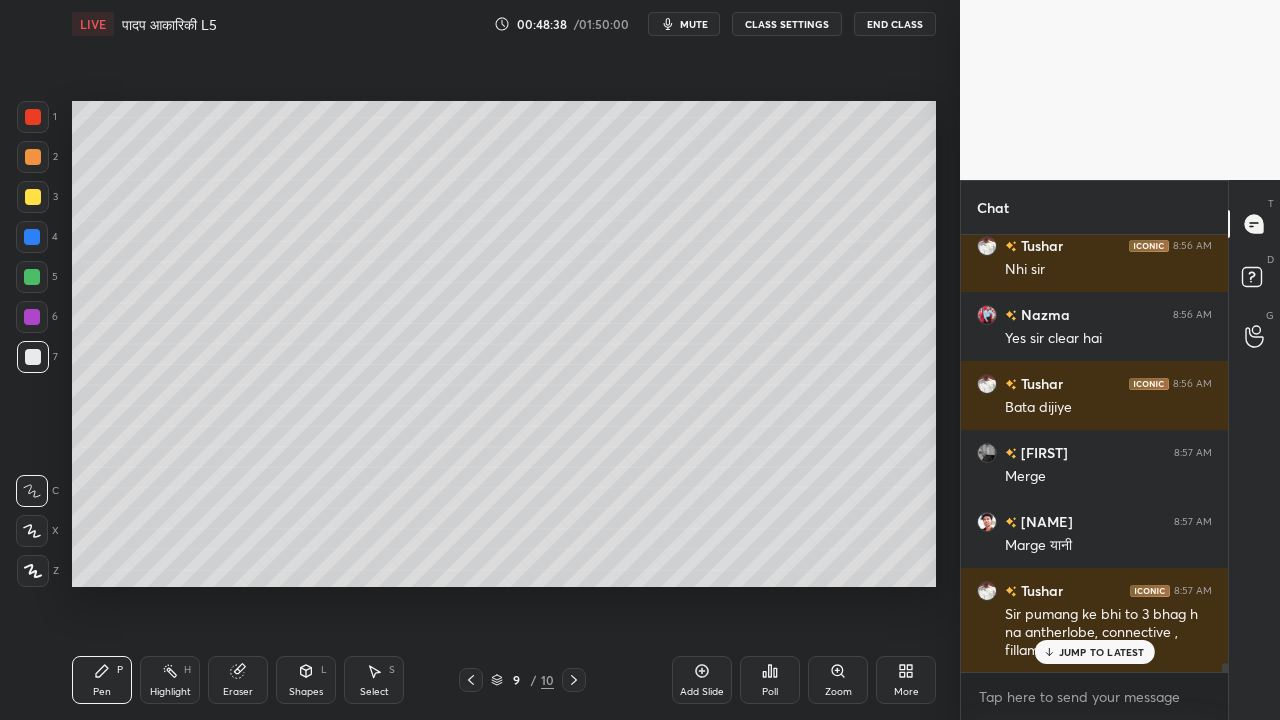 click at bounding box center (33, 197) 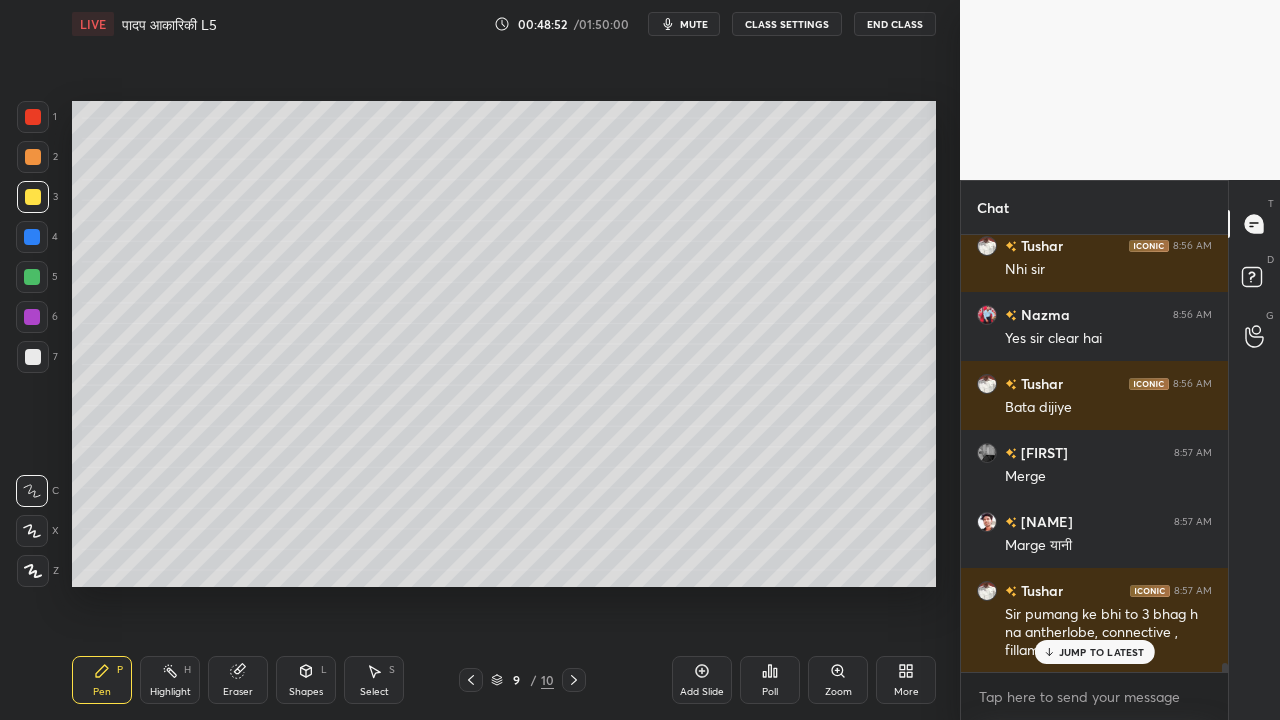 click 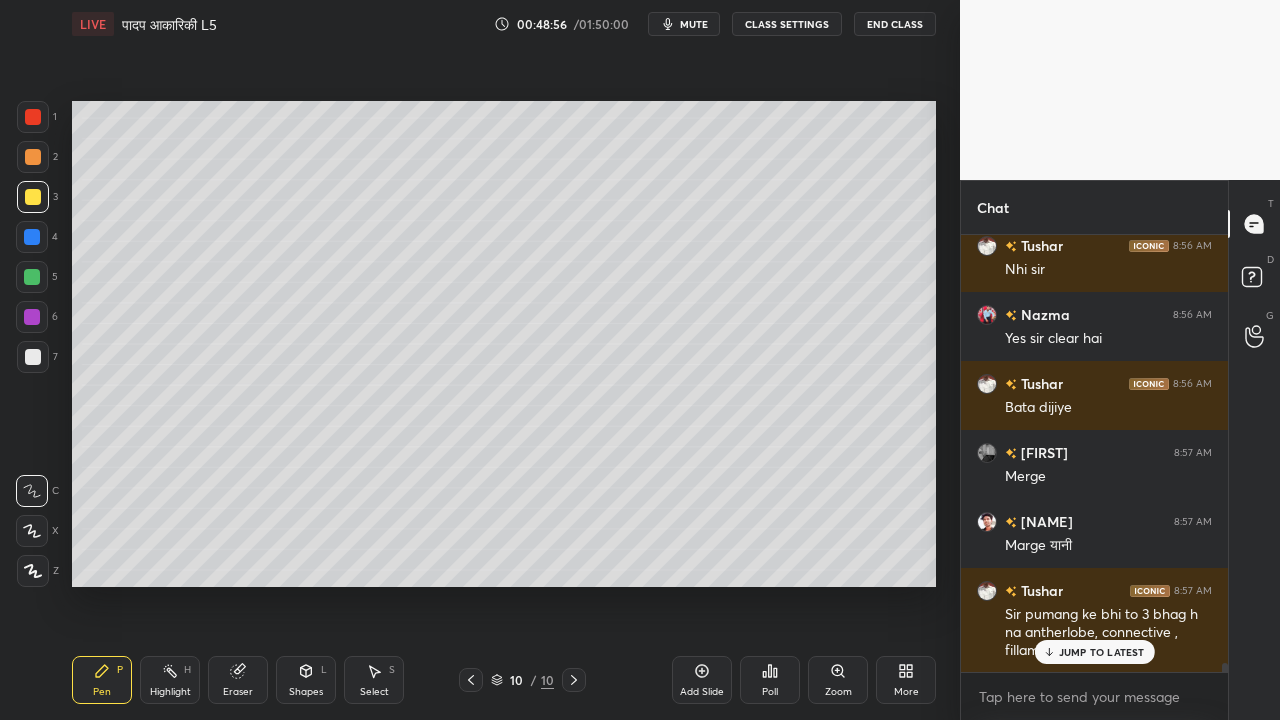 click at bounding box center [33, 357] 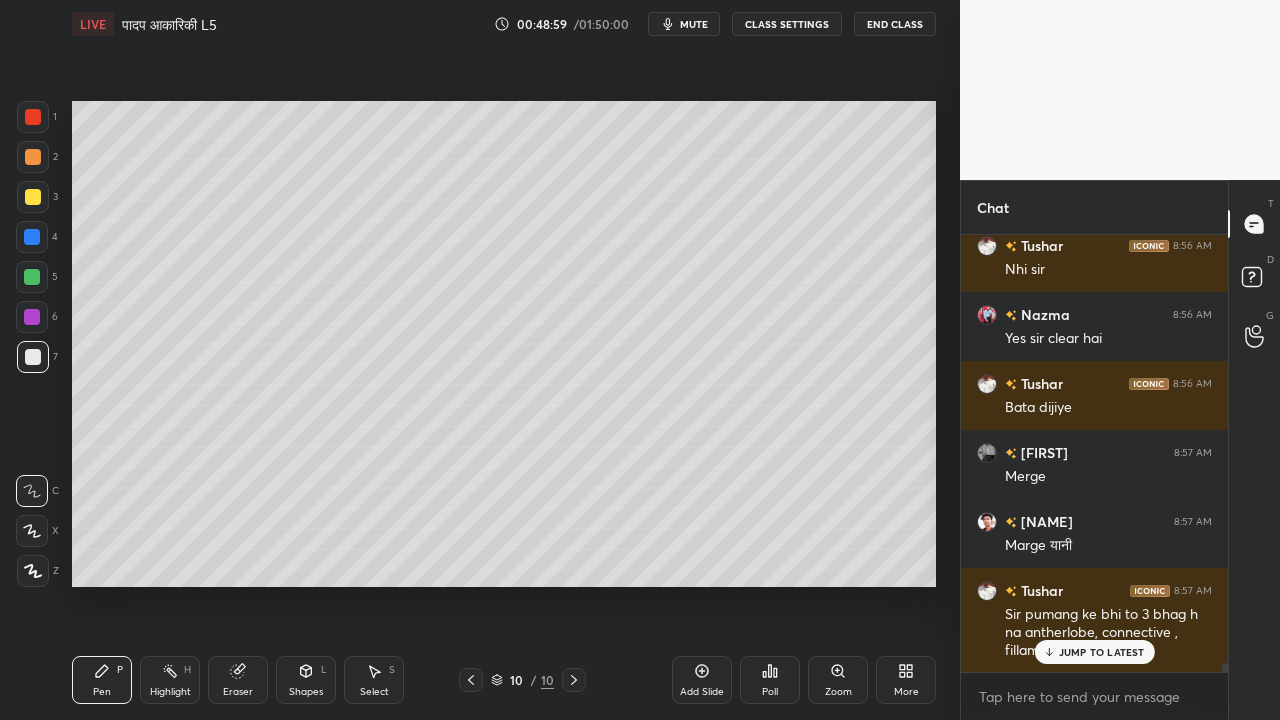 click at bounding box center [33, 197] 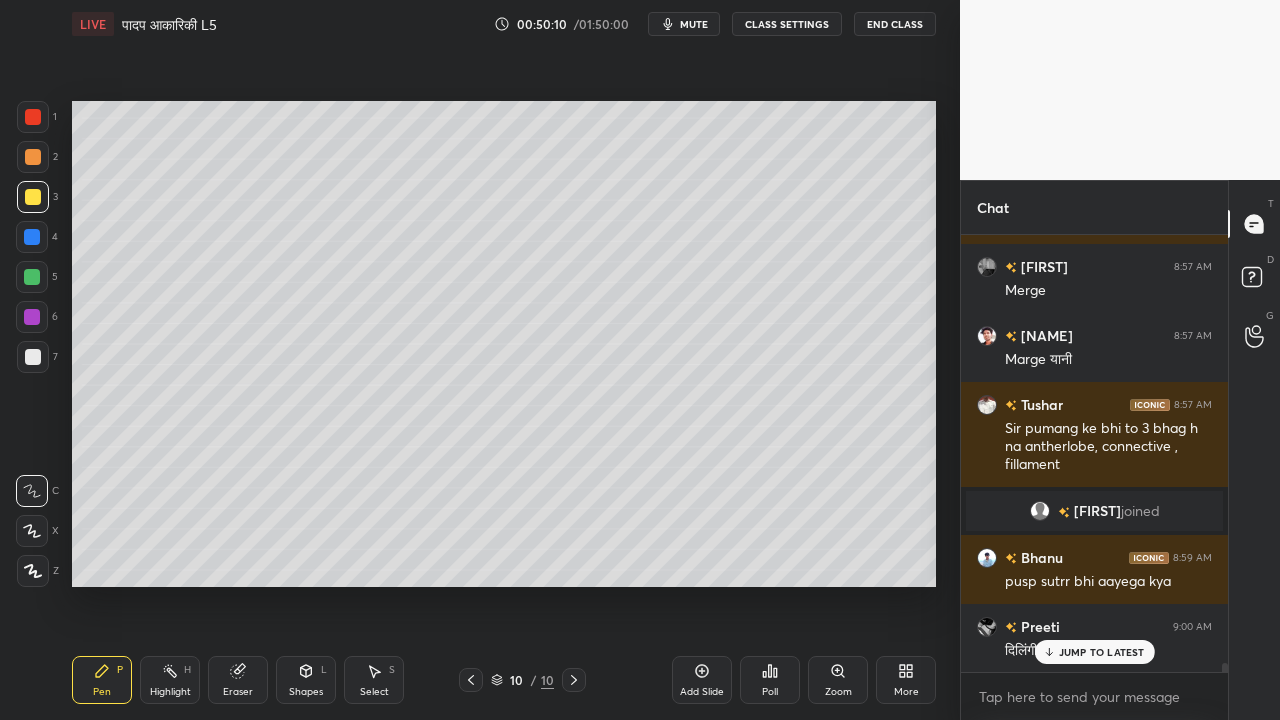 scroll, scrollTop: 21998, scrollLeft: 0, axis: vertical 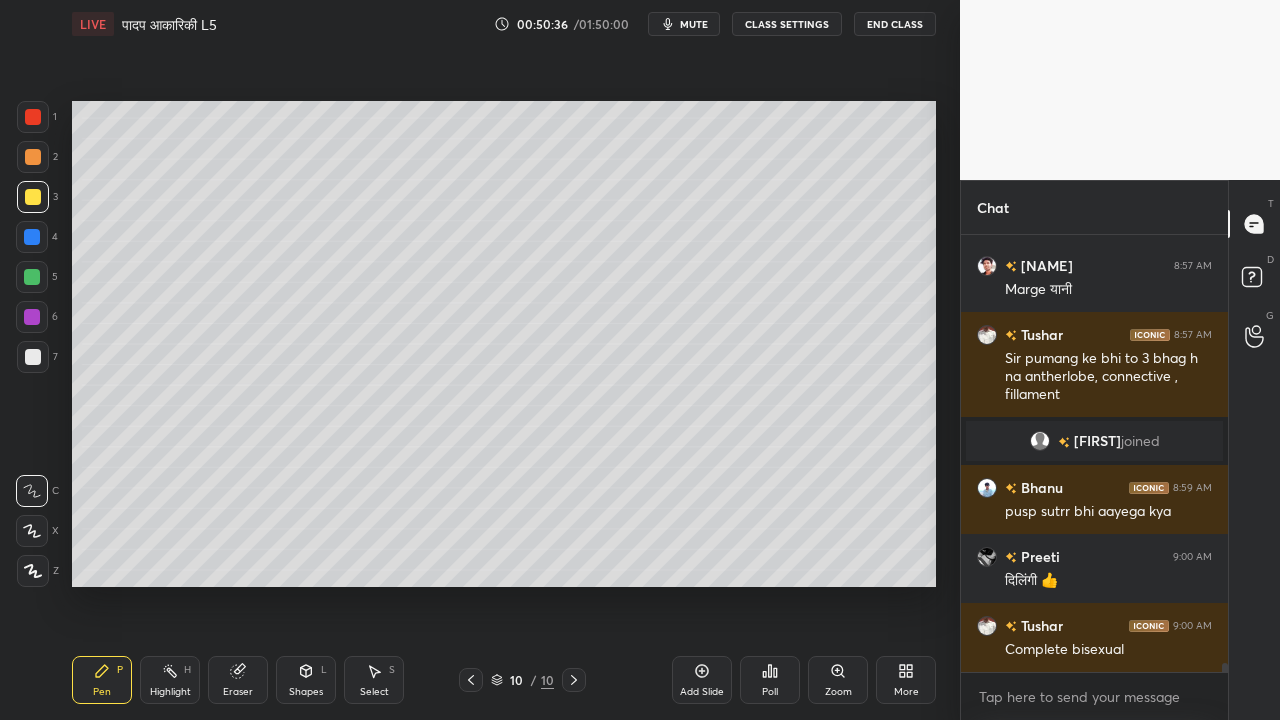 click at bounding box center (33, 357) 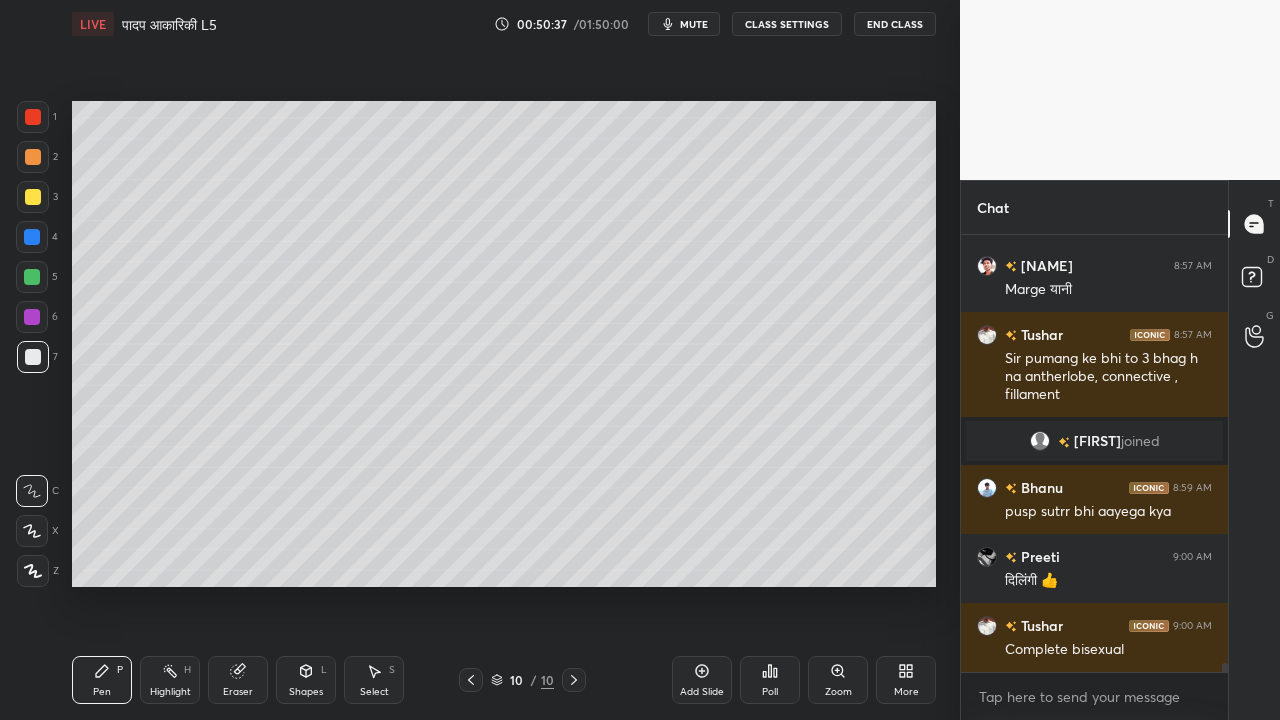 click at bounding box center [33, 197] 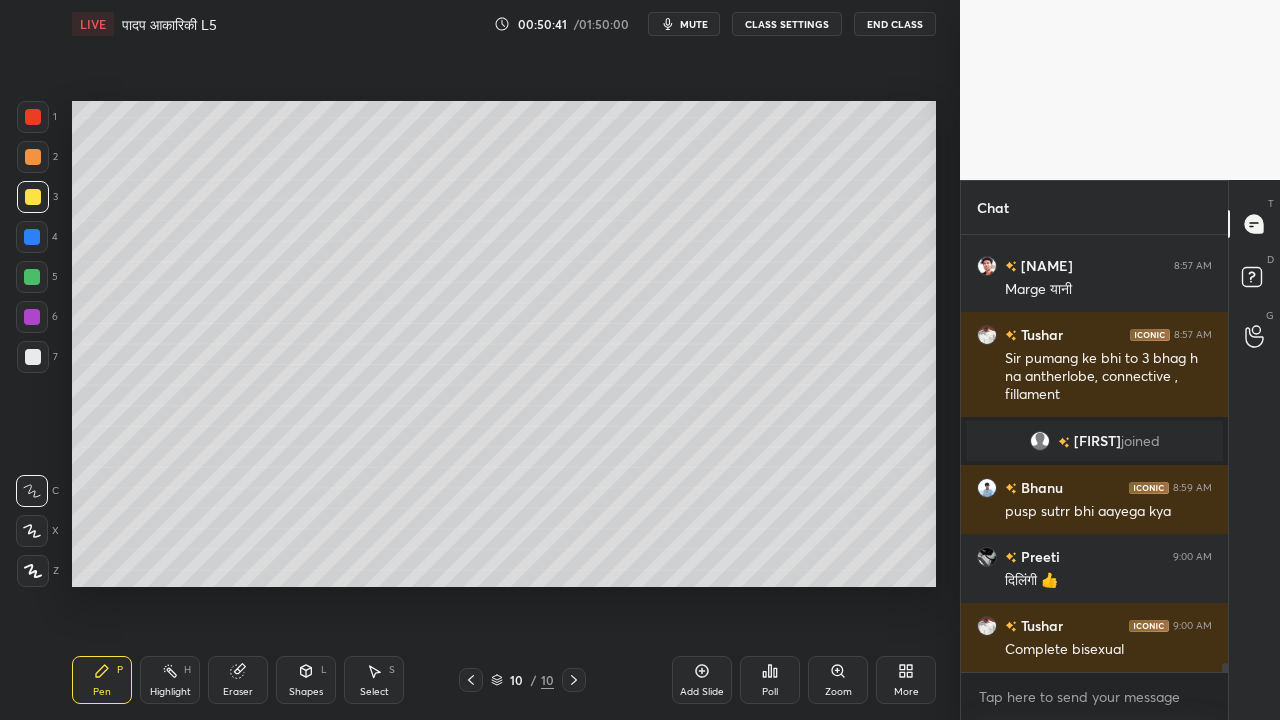 click at bounding box center [33, 357] 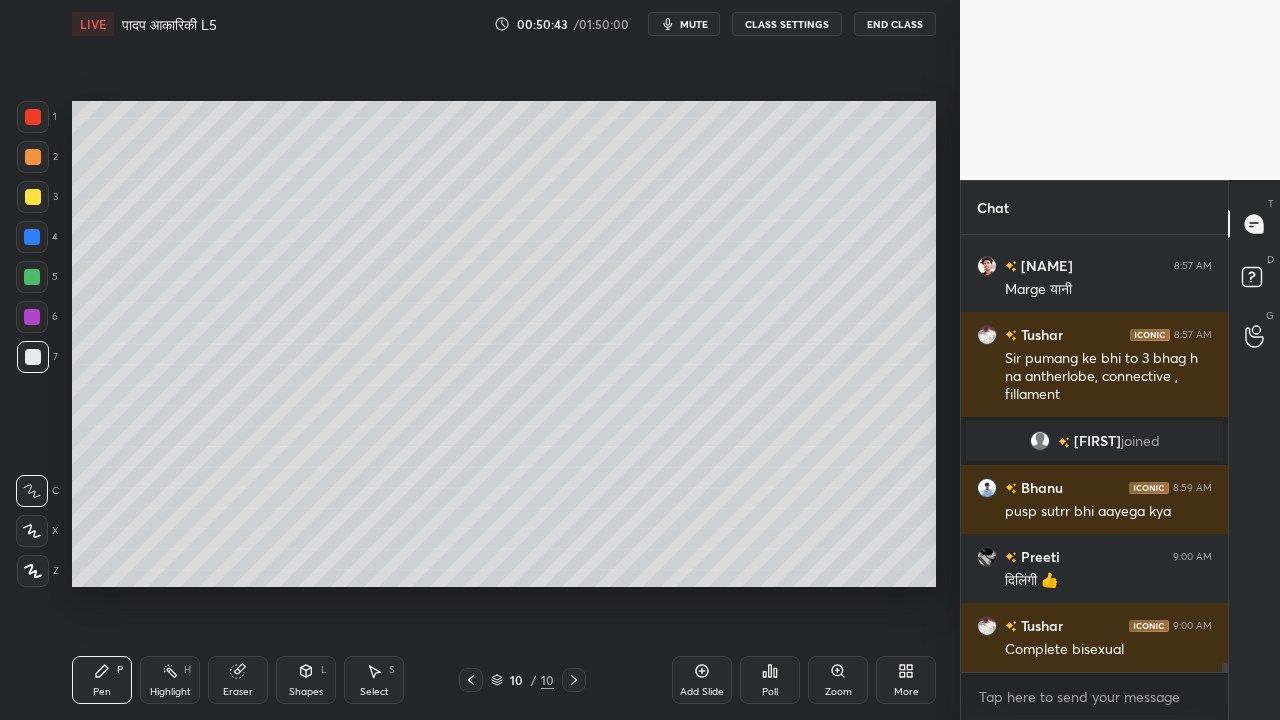 drag, startPoint x: 26, startPoint y: 196, endPoint x: 18, endPoint y: 185, distance: 13.601471 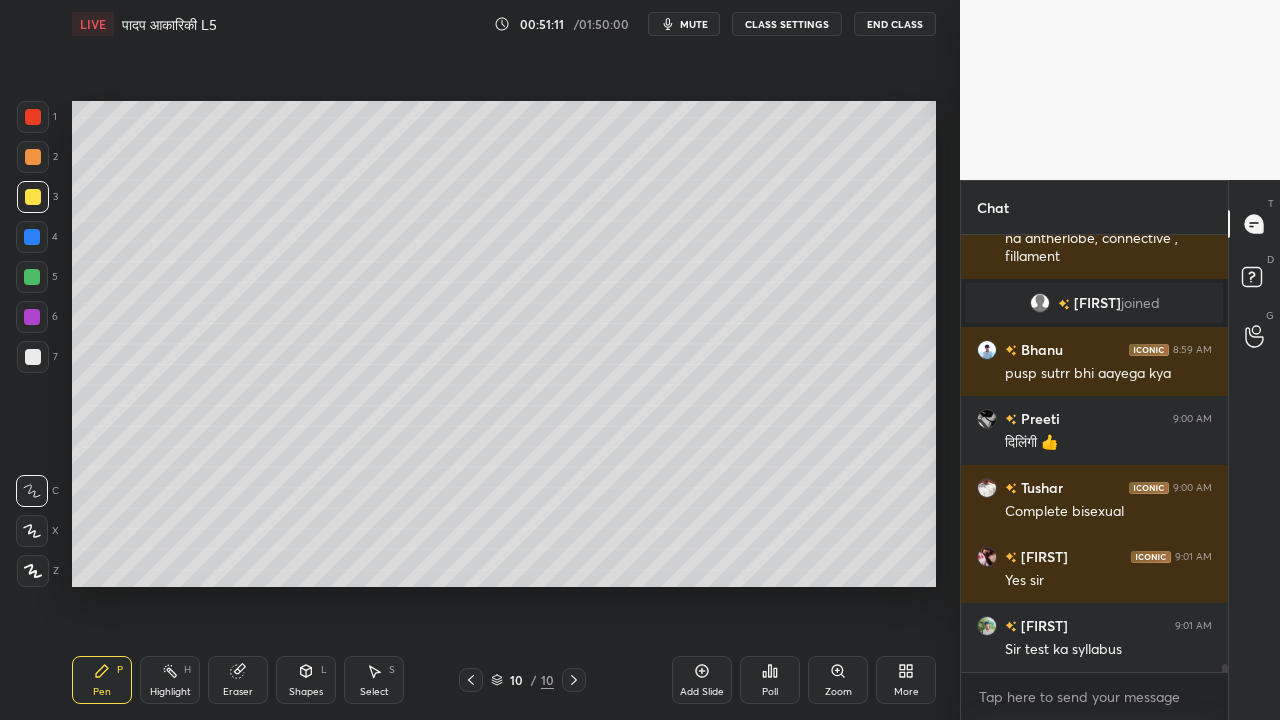 scroll, scrollTop: 22204, scrollLeft: 0, axis: vertical 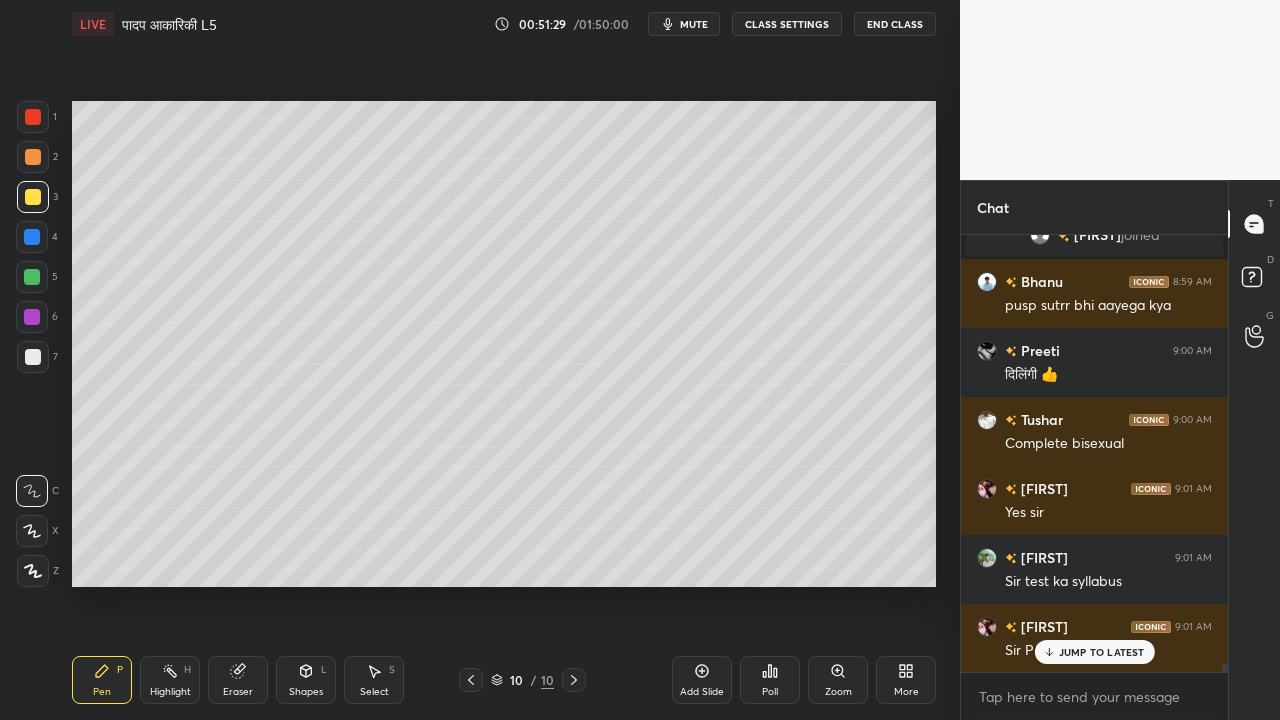click on "Eraser" at bounding box center (238, 680) 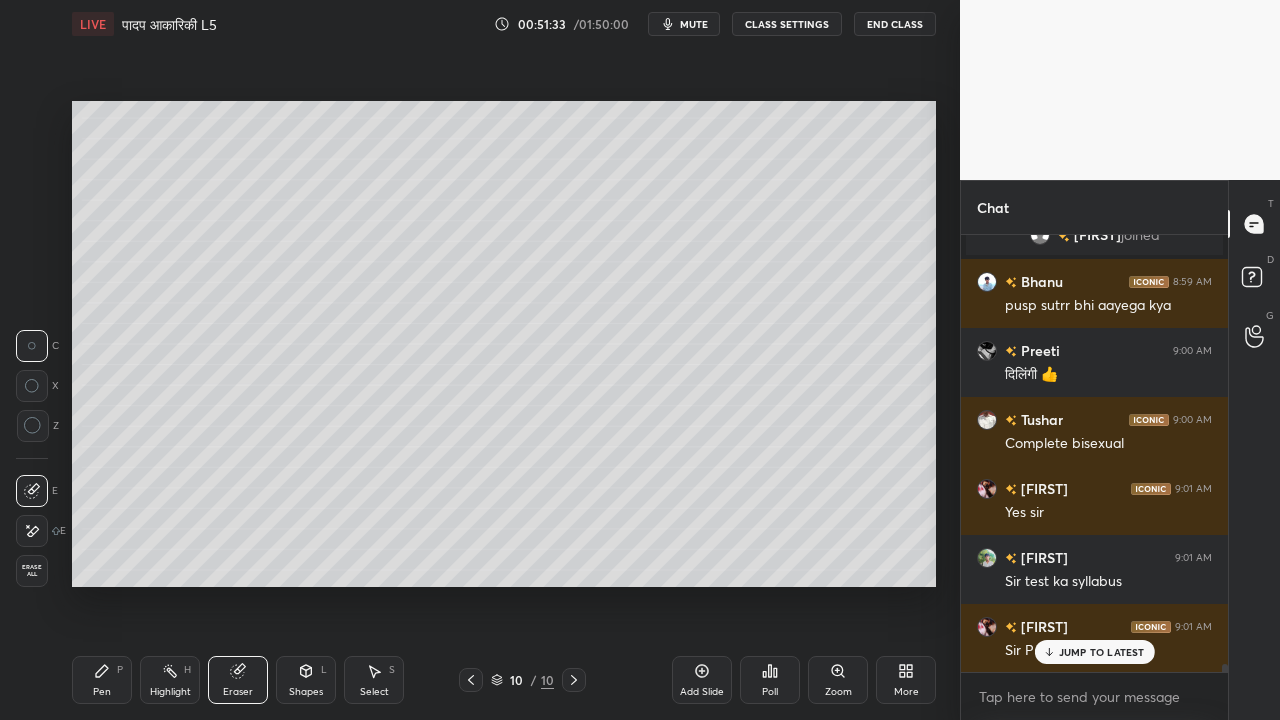 drag, startPoint x: 103, startPoint y: 686, endPoint x: 236, endPoint y: 609, distance: 153.68149 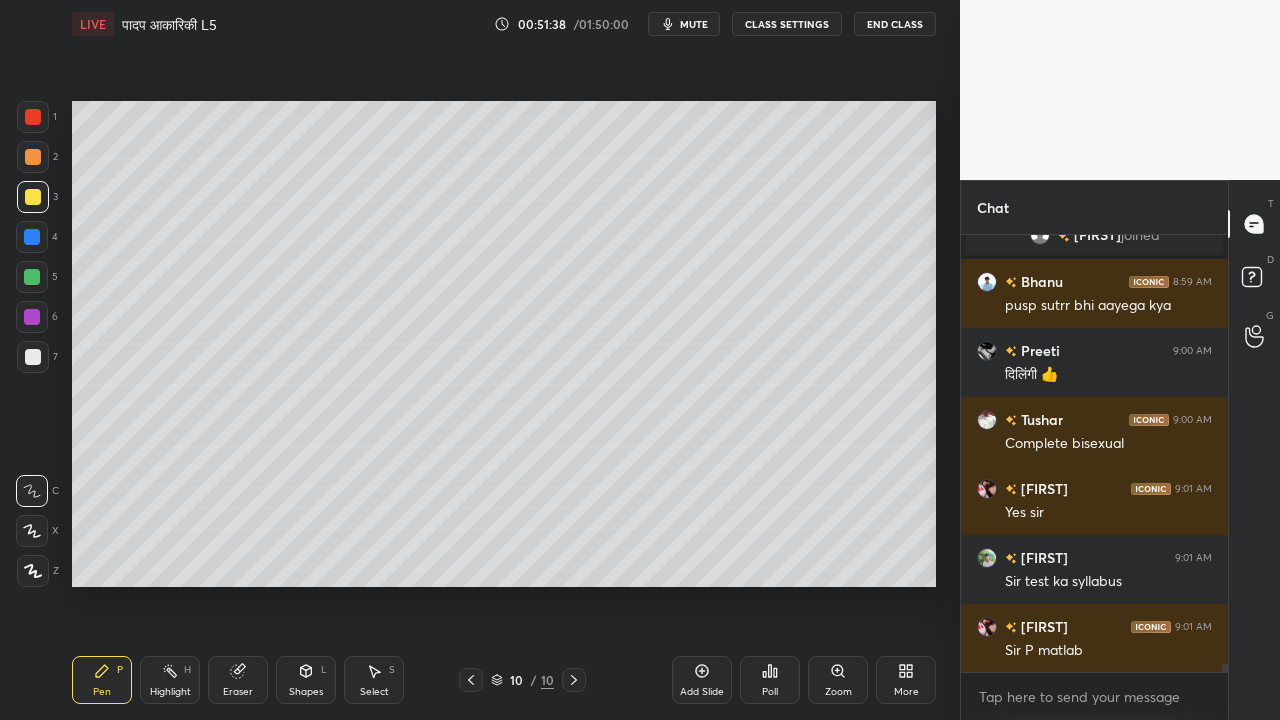 scroll, scrollTop: 22274, scrollLeft: 0, axis: vertical 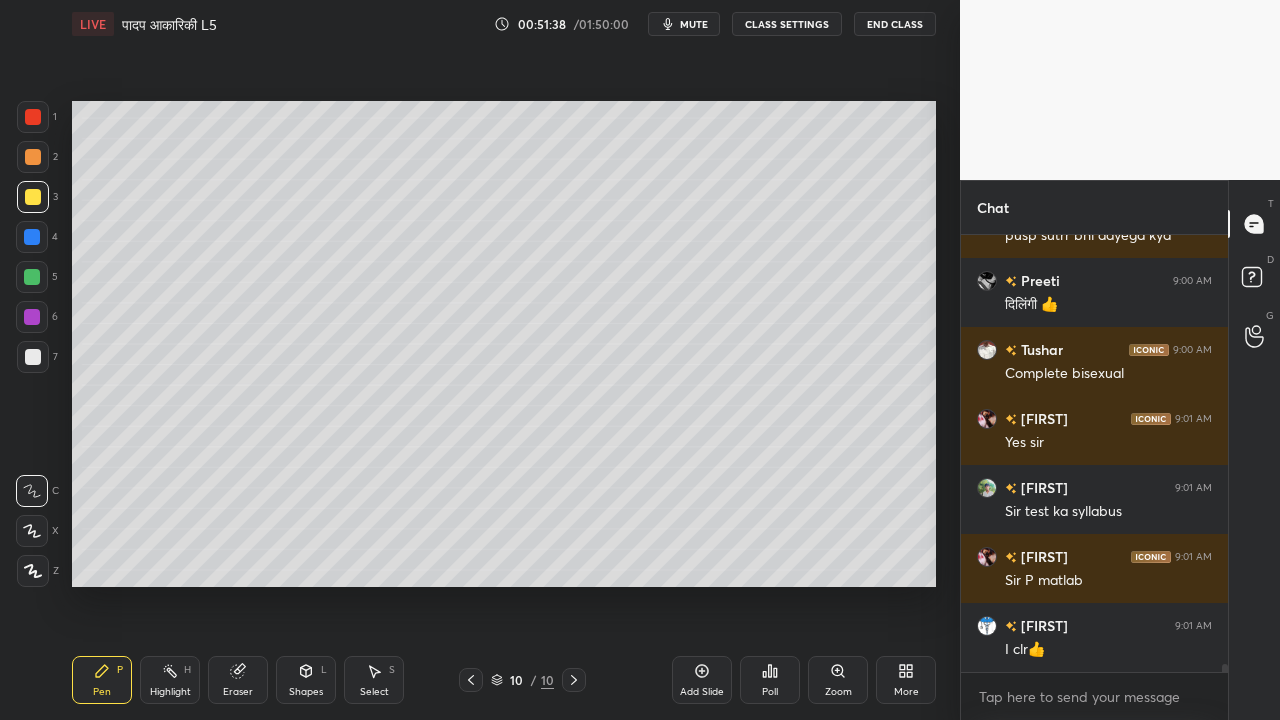 click on "1 2 3 4 5 6 7 C X Z C X Z E E Erase all   H H" at bounding box center (32, 344) 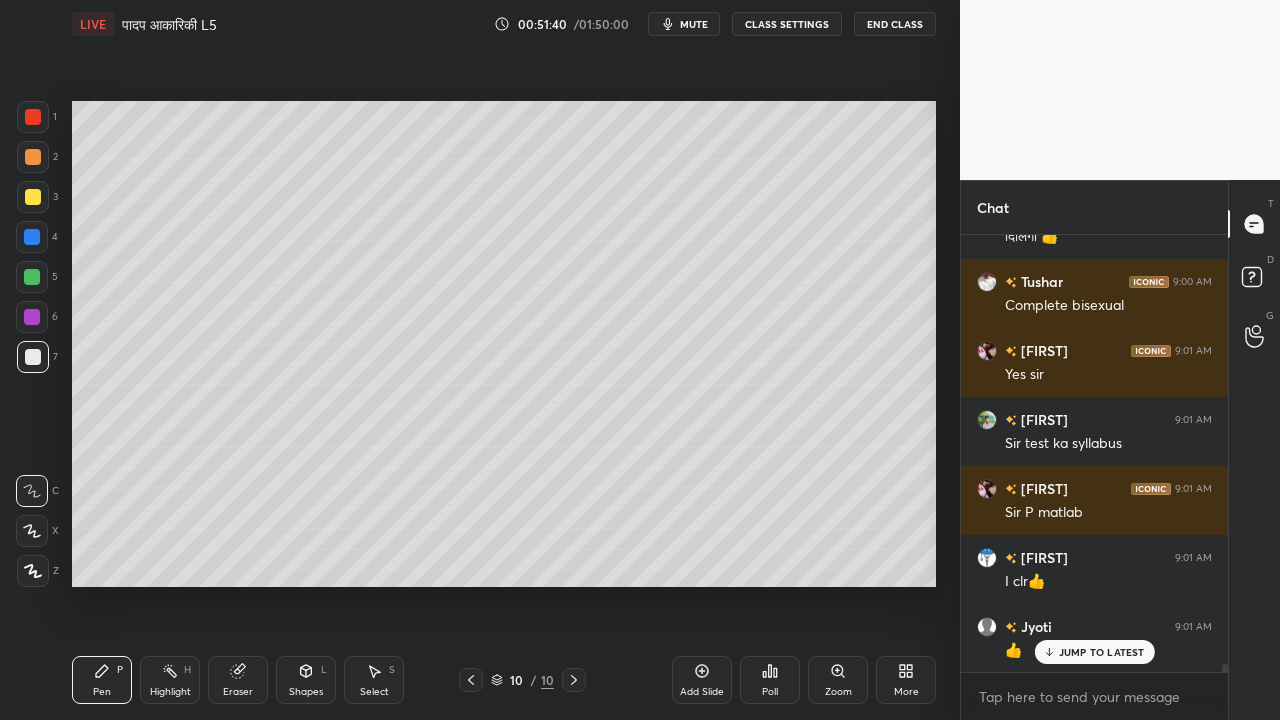 scroll, scrollTop: 22412, scrollLeft: 0, axis: vertical 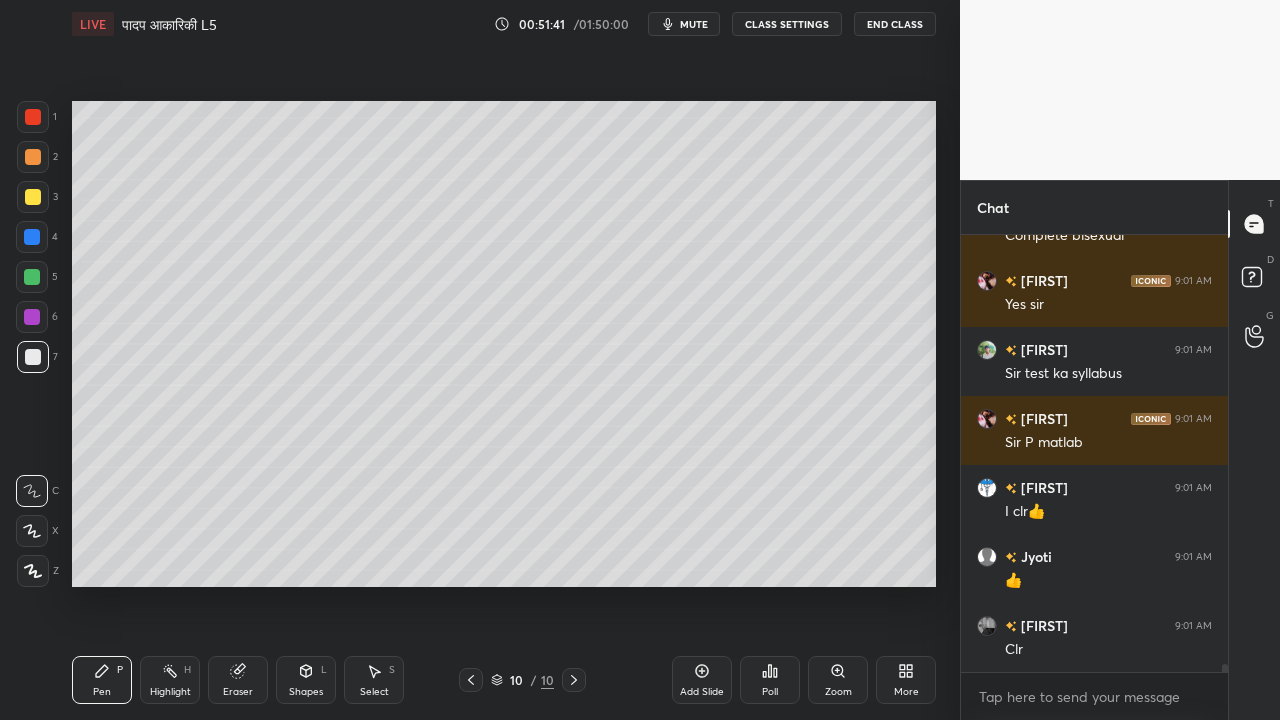 click at bounding box center [33, 197] 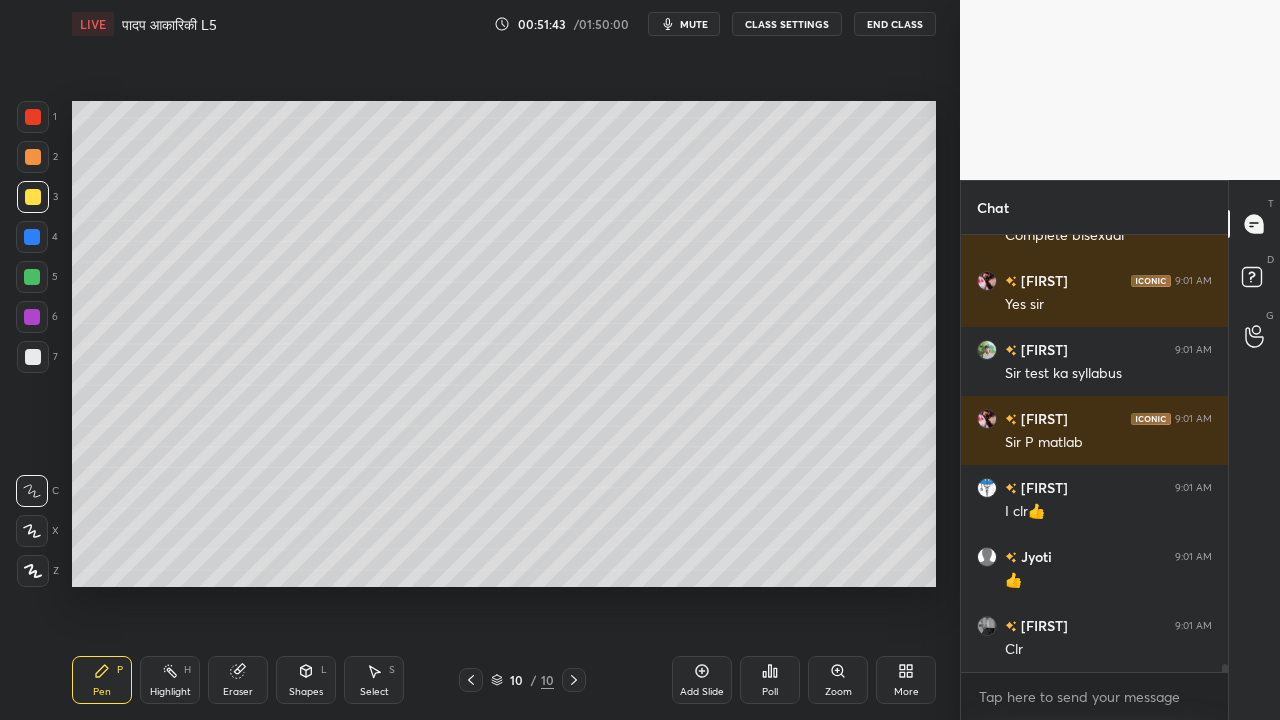 click at bounding box center (33, 357) 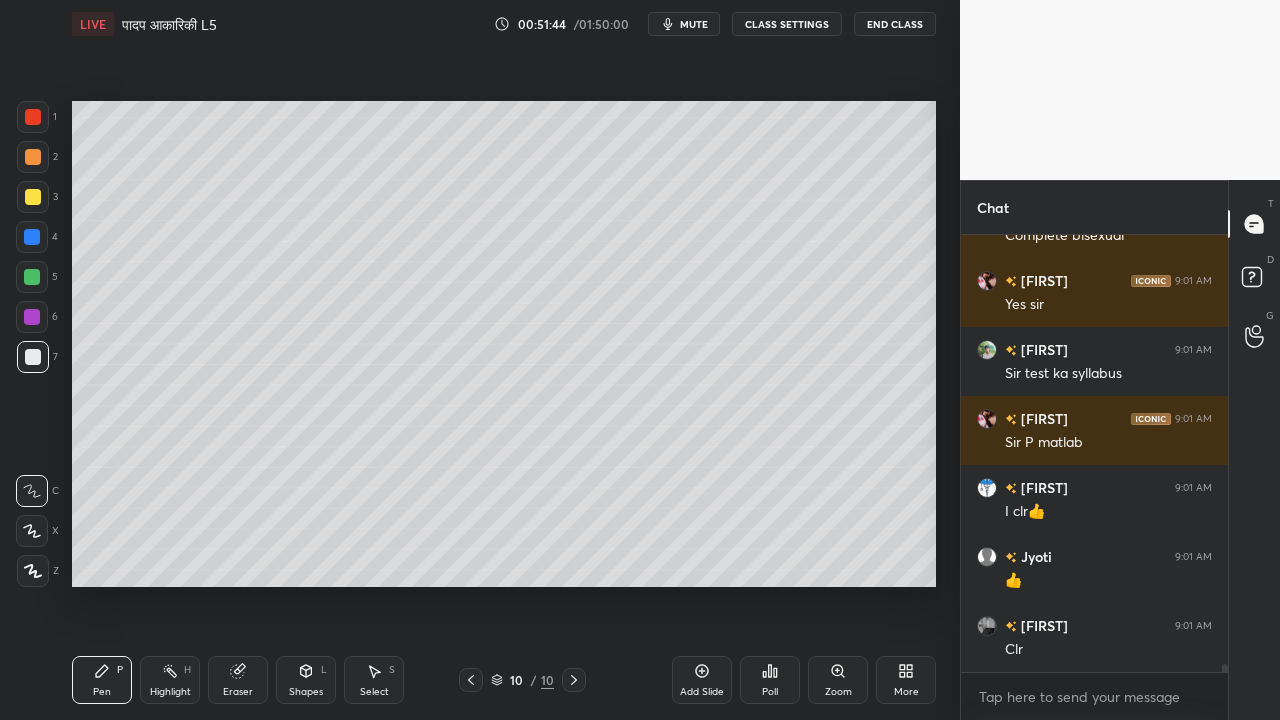 click at bounding box center [33, 197] 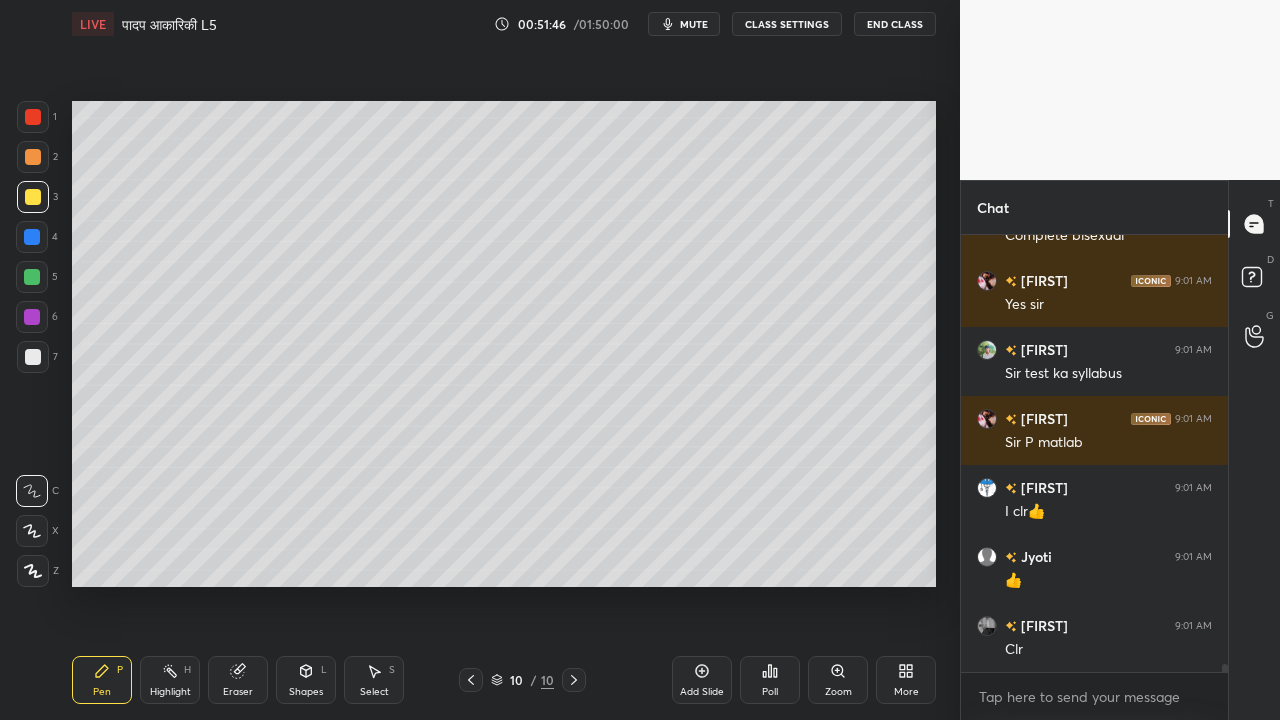 scroll, scrollTop: 22480, scrollLeft: 0, axis: vertical 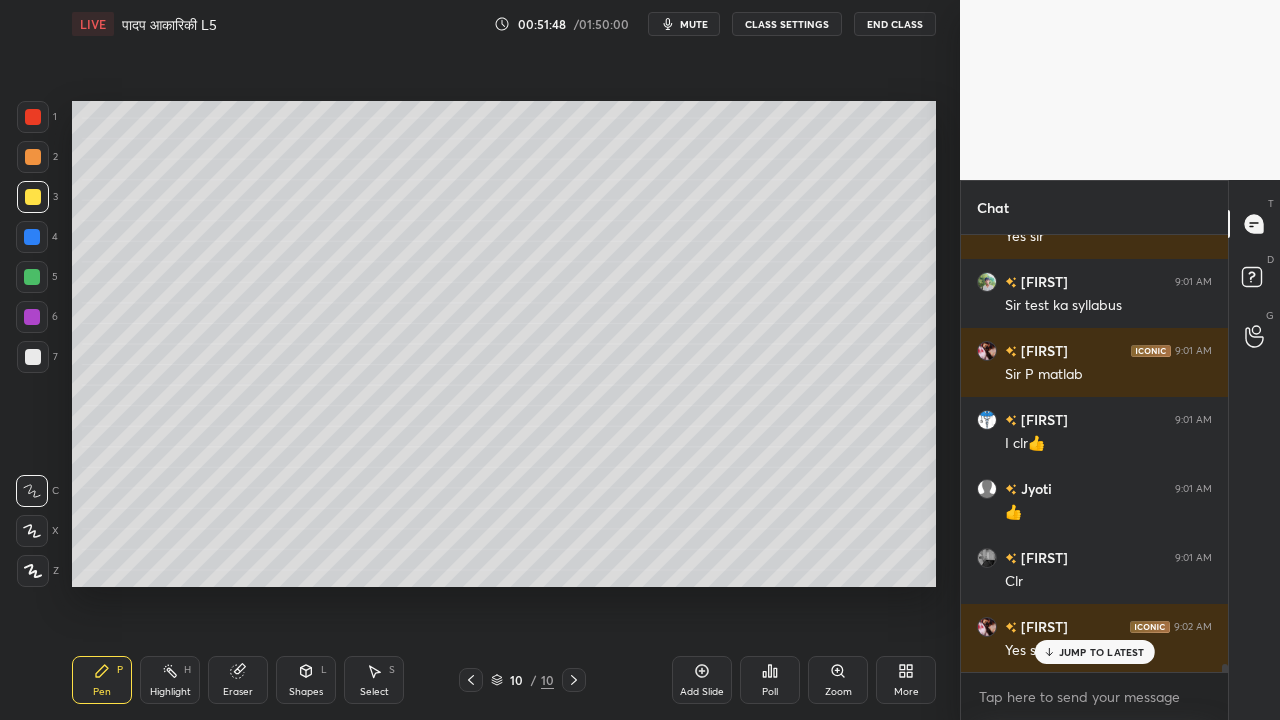 click at bounding box center [33, 357] 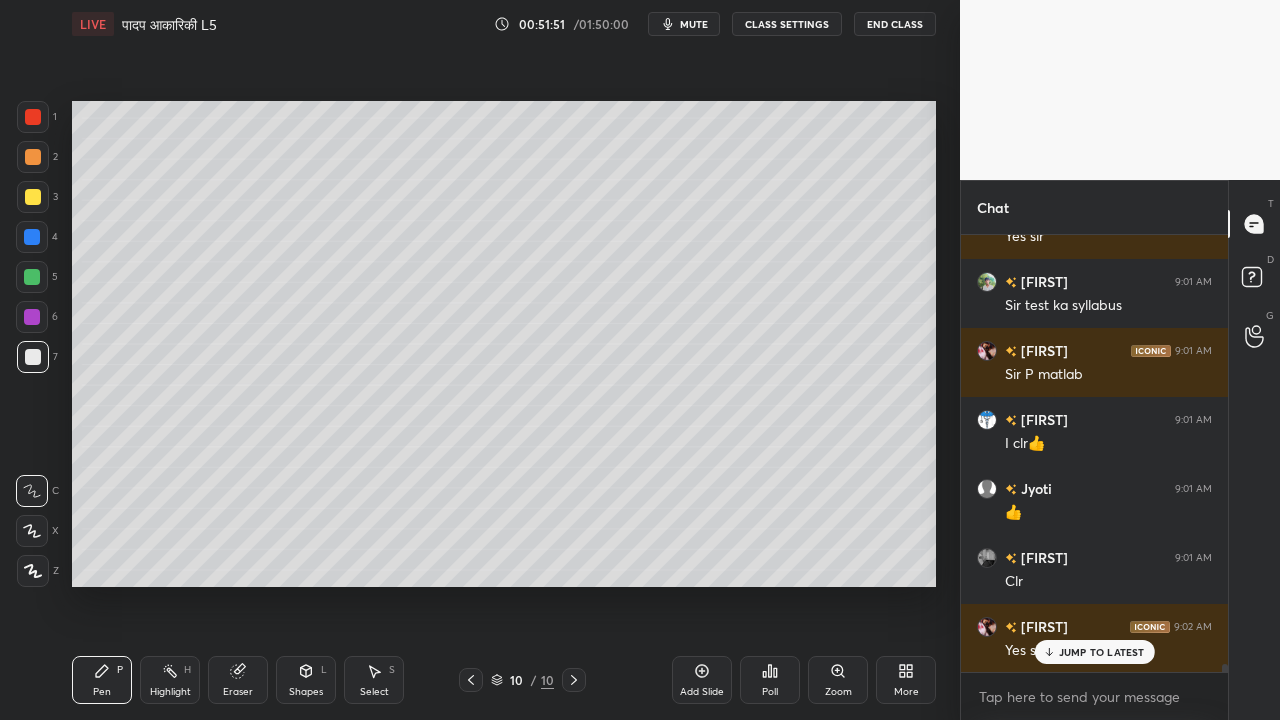 click at bounding box center (33, 197) 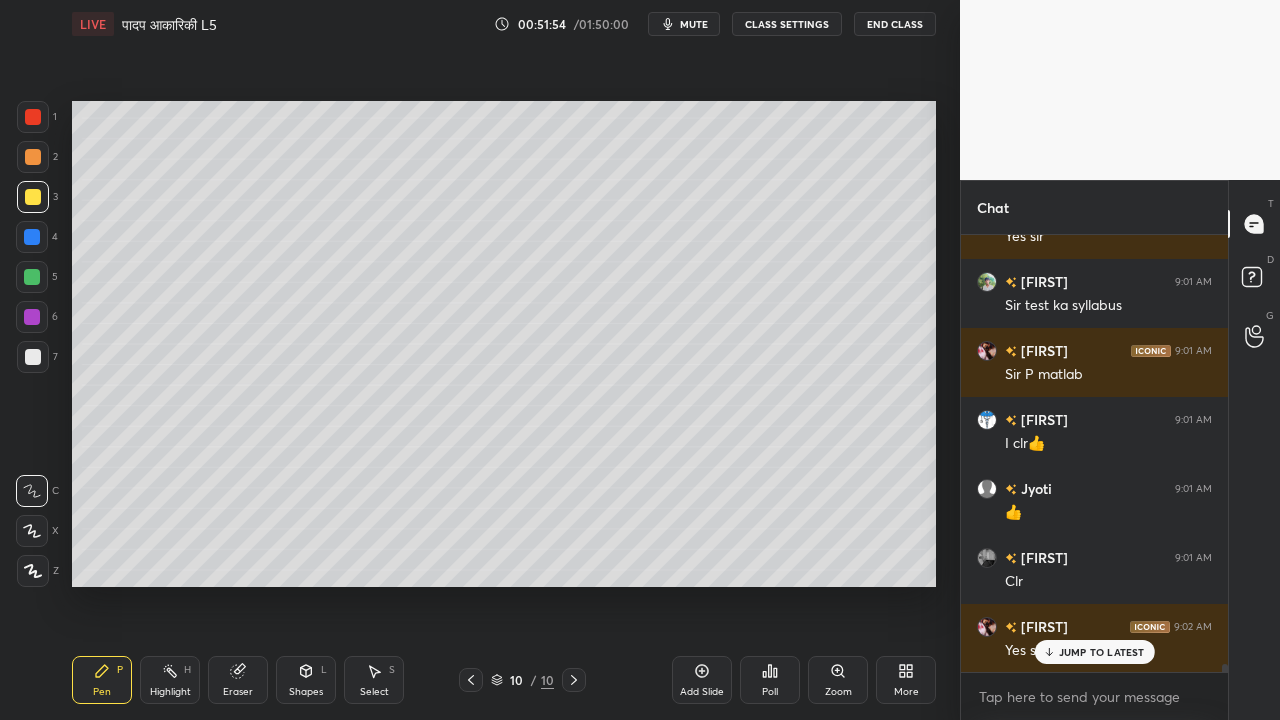 scroll, scrollTop: 22550, scrollLeft: 0, axis: vertical 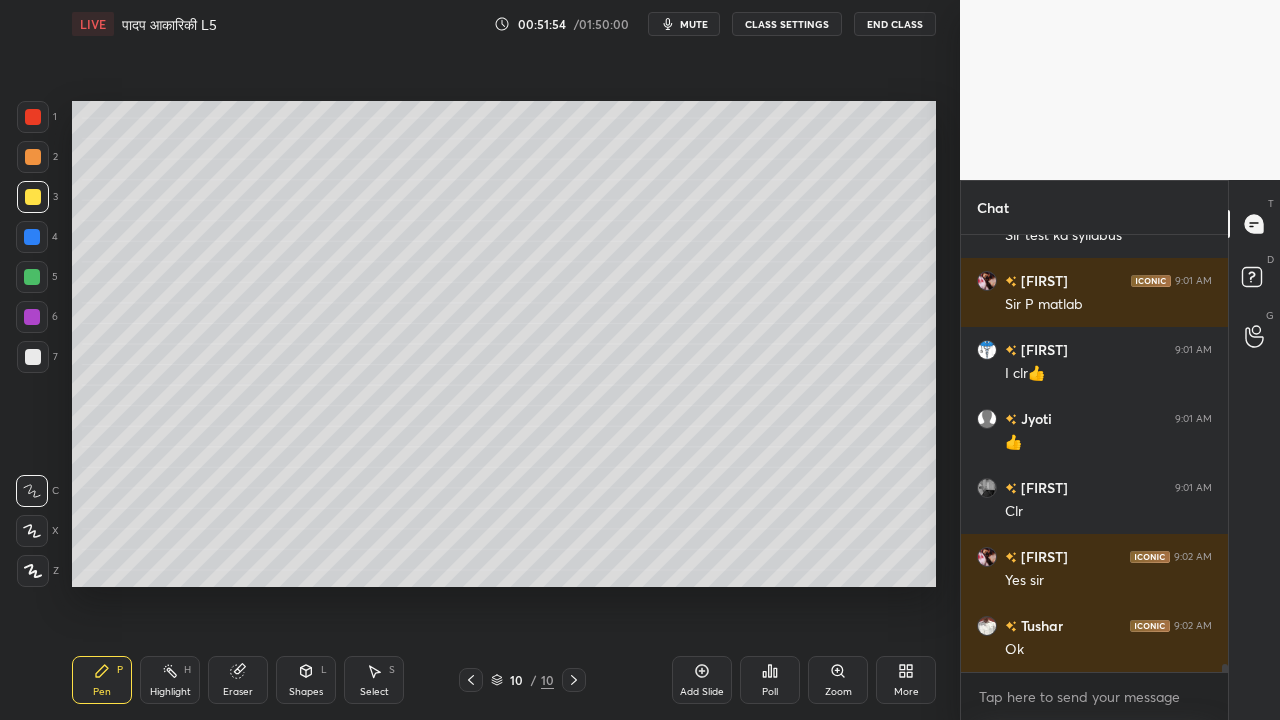 click on "7" at bounding box center [37, 361] 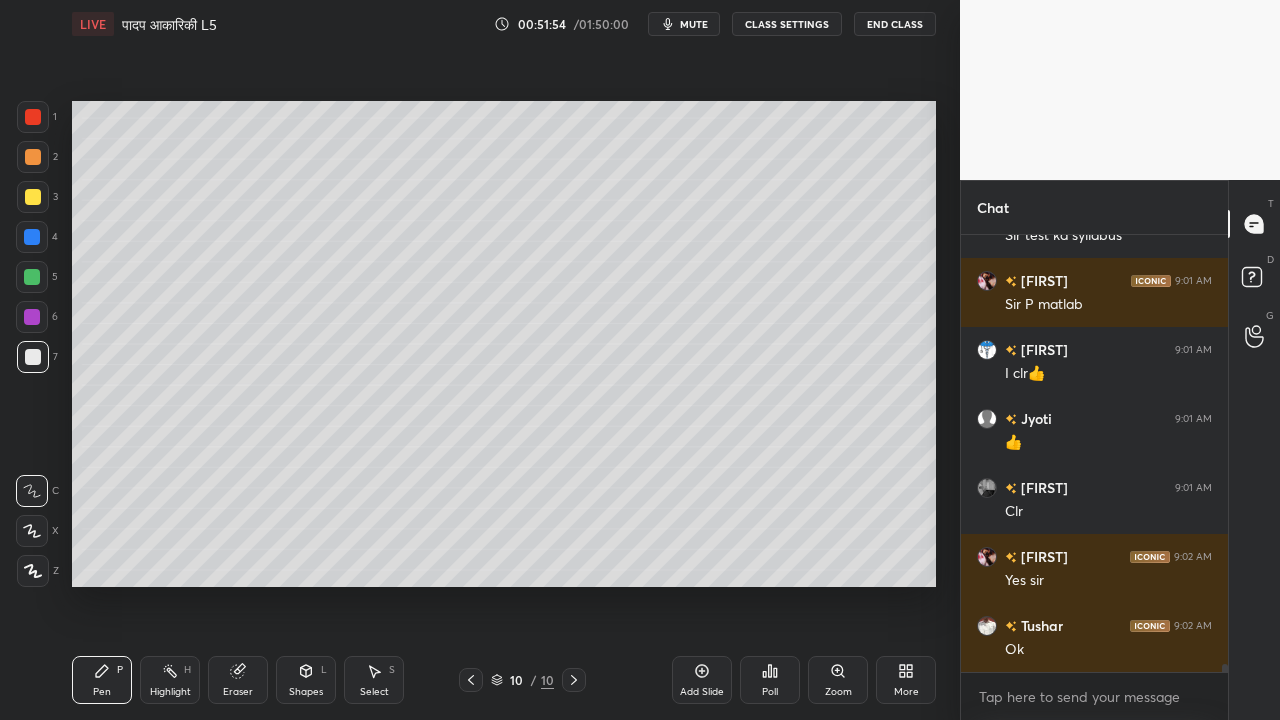 click at bounding box center (33, 357) 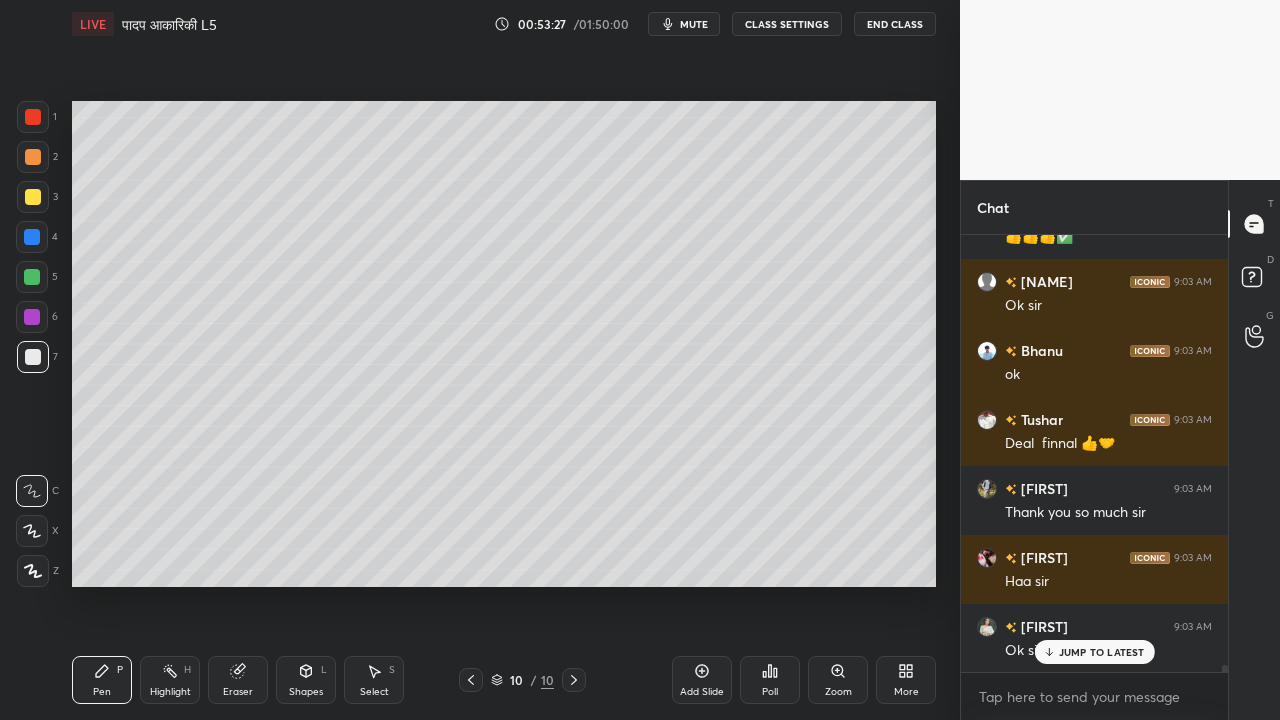 scroll, scrollTop: 25226, scrollLeft: 0, axis: vertical 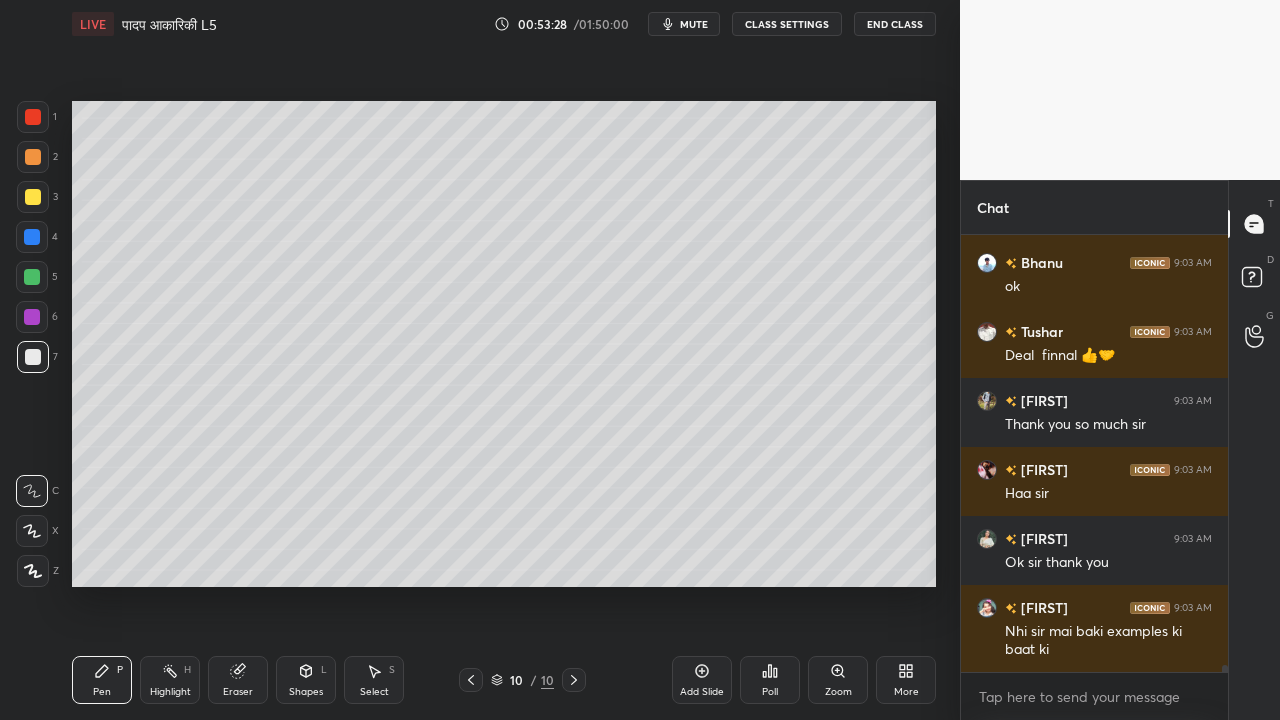 click 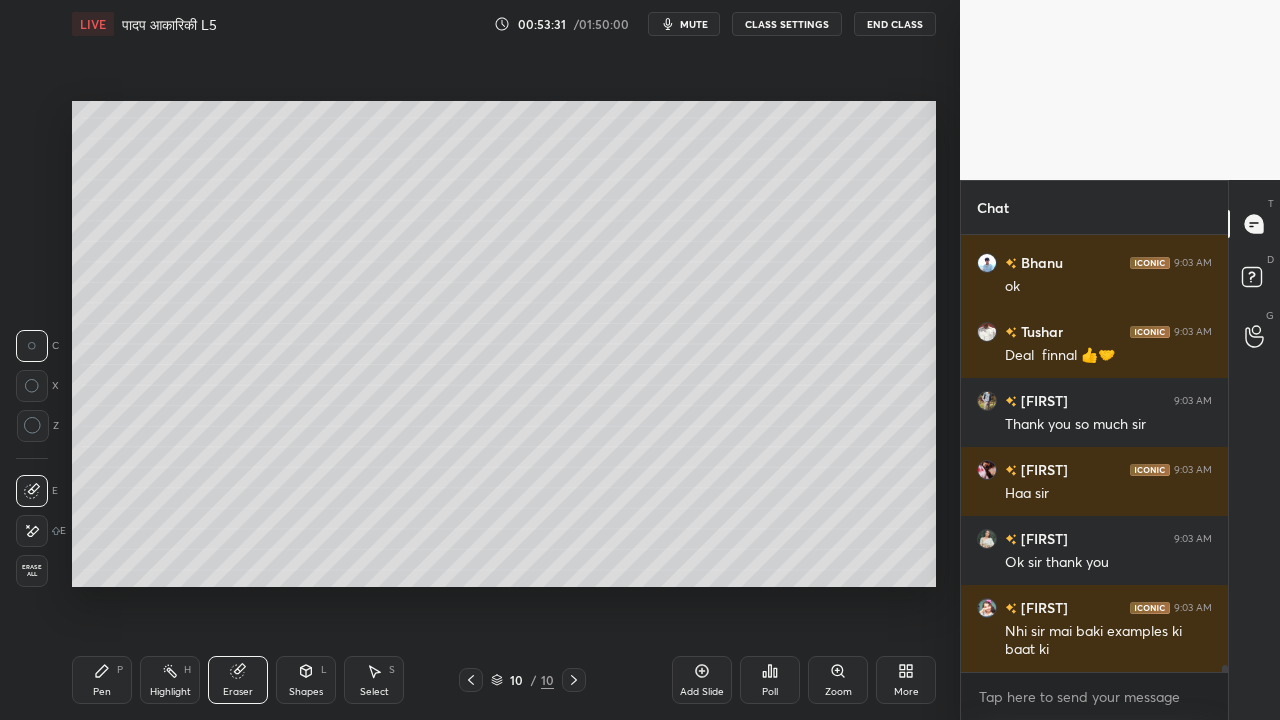 scroll, scrollTop: 25294, scrollLeft: 0, axis: vertical 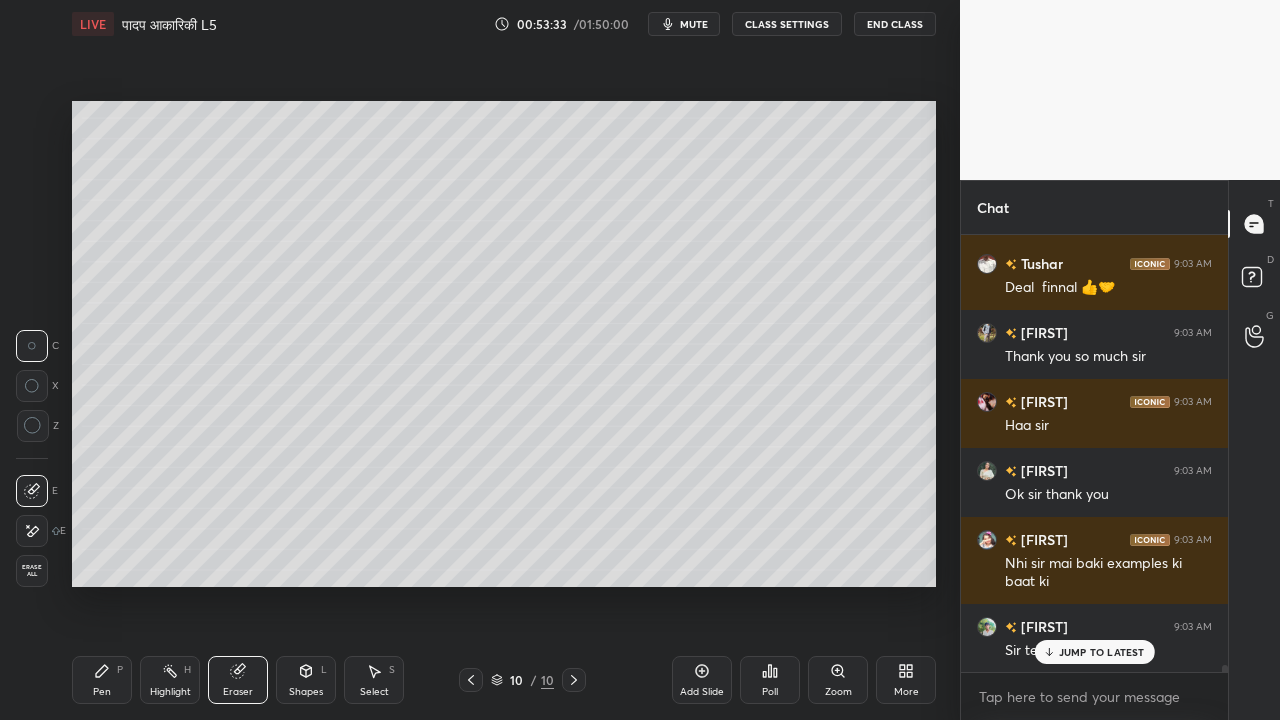 drag, startPoint x: 86, startPoint y: 682, endPoint x: 124, endPoint y: 630, distance: 64.40497 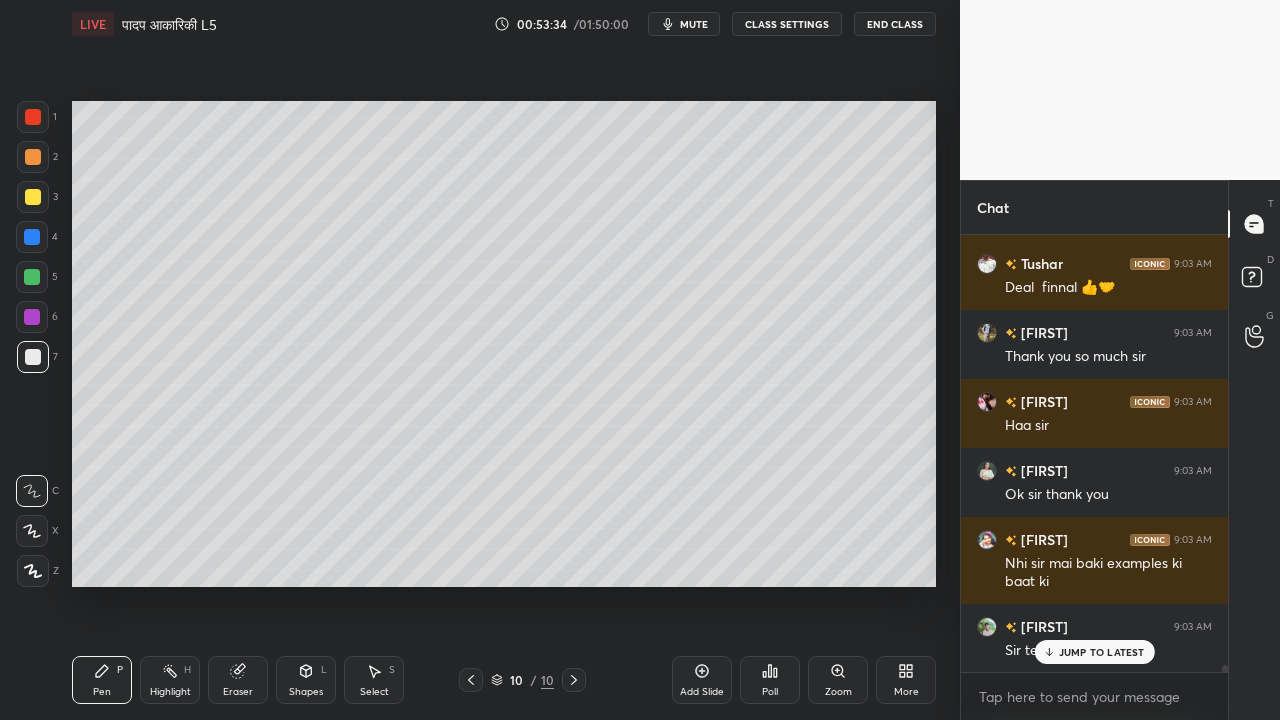 scroll, scrollTop: 390, scrollLeft: 261, axis: both 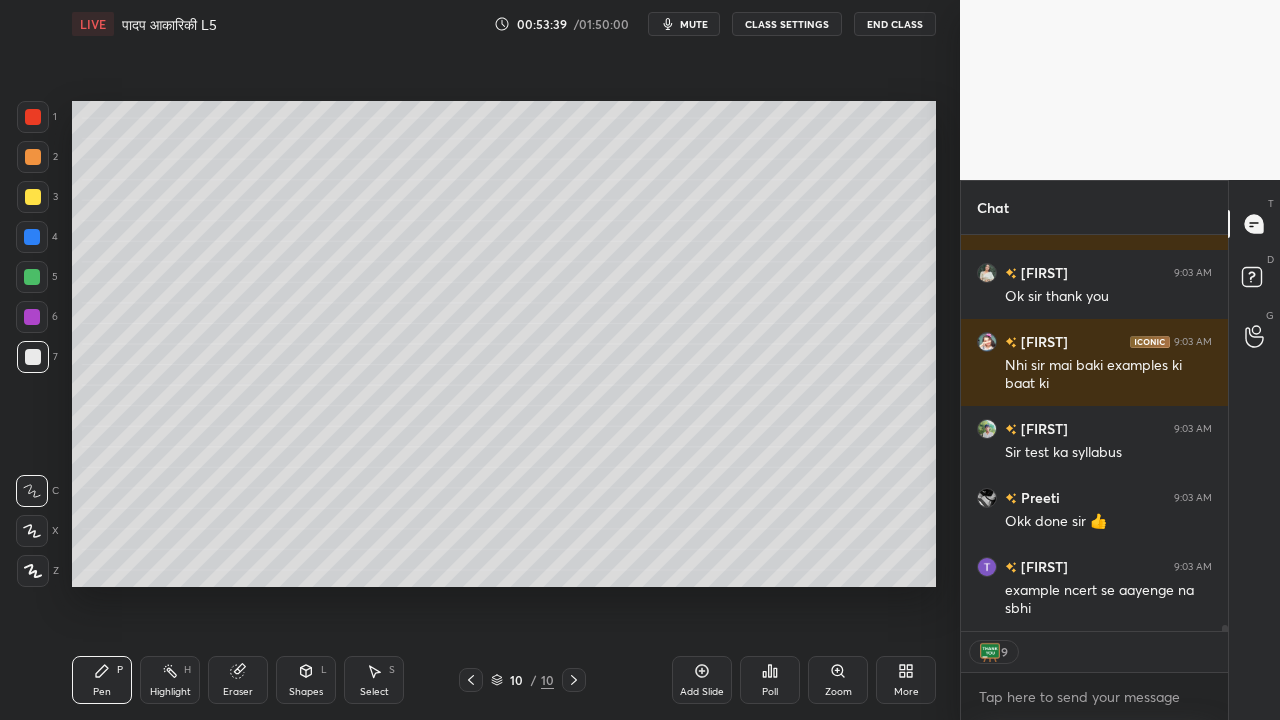 click at bounding box center [33, 197] 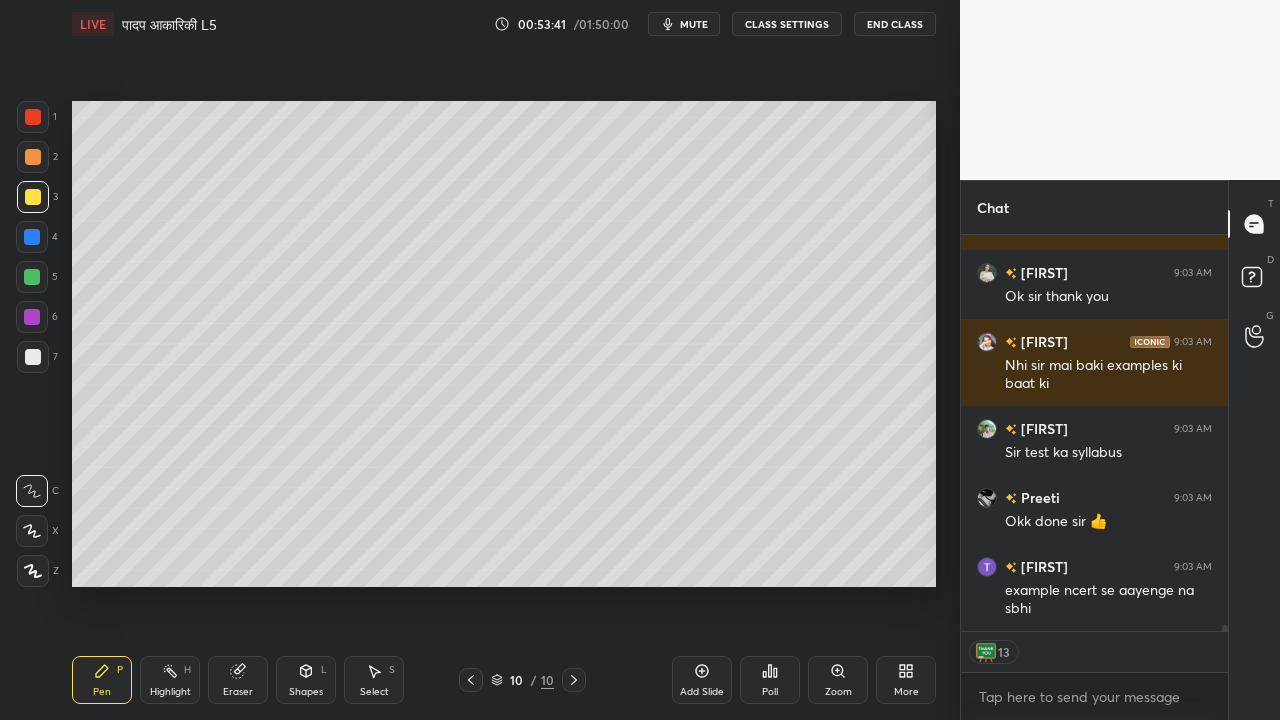 scroll, scrollTop: 25561, scrollLeft: 0, axis: vertical 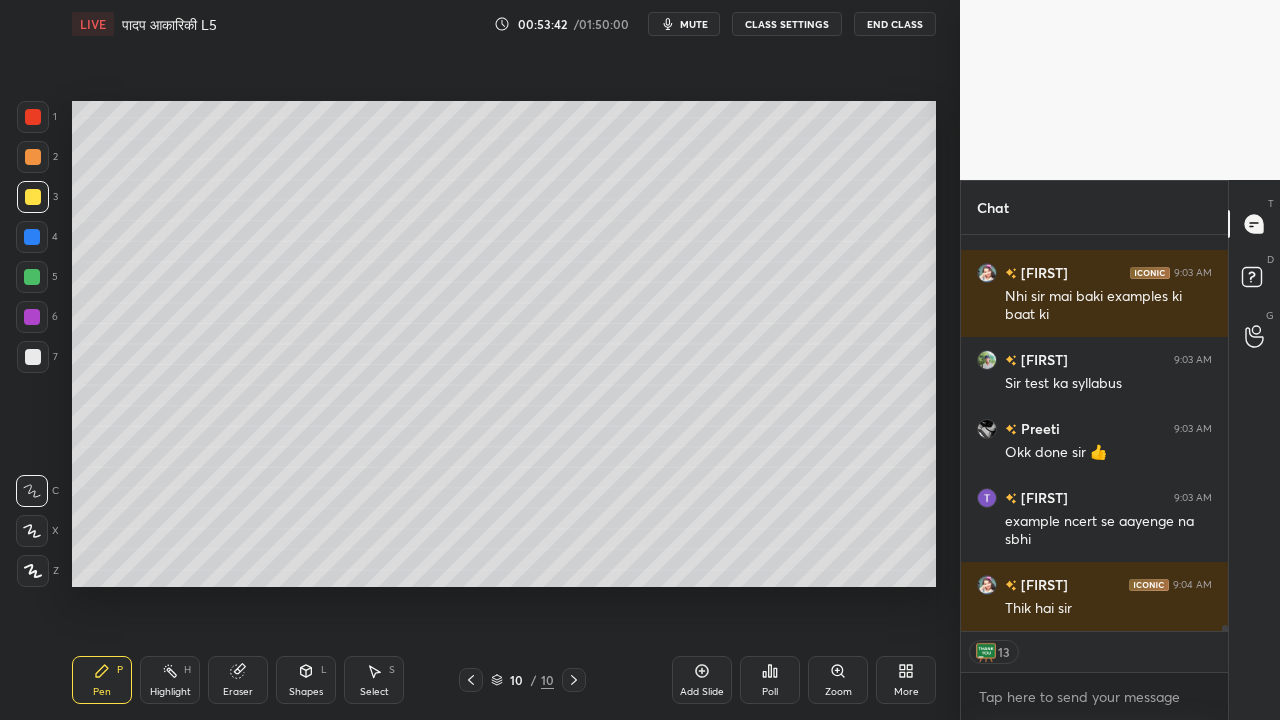 click on "Add Slide" at bounding box center [702, 692] 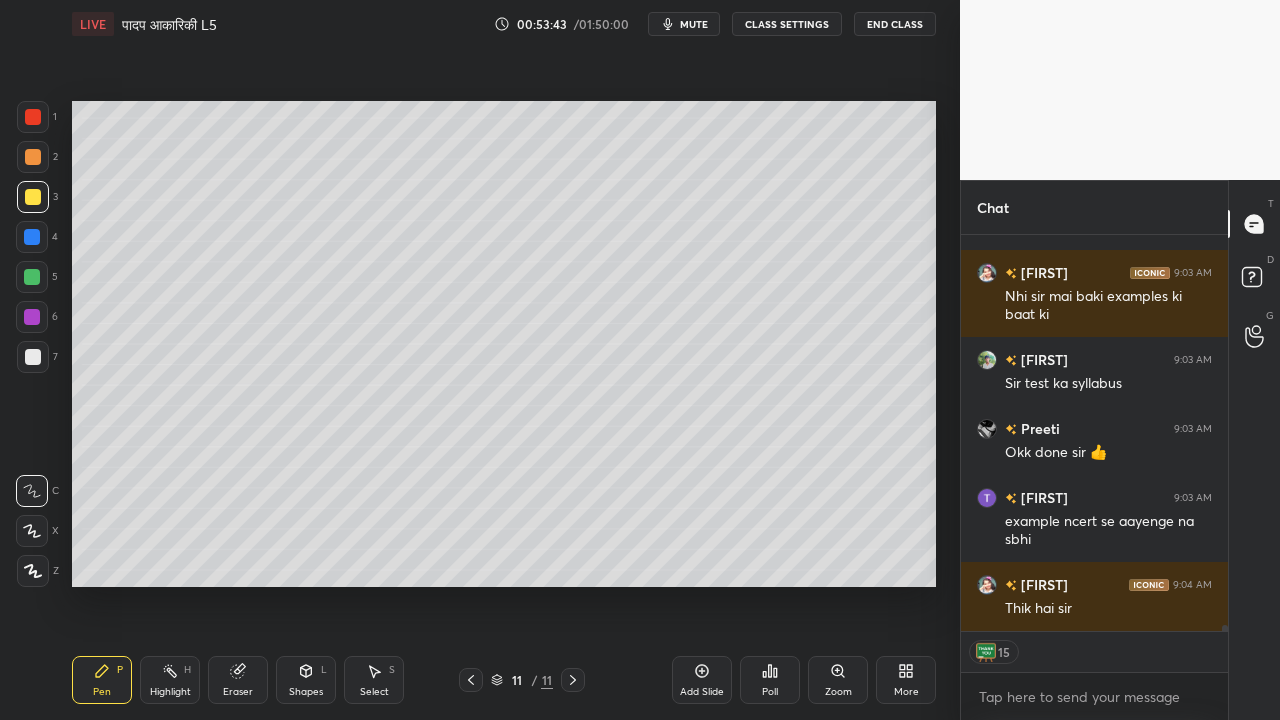 click at bounding box center [33, 357] 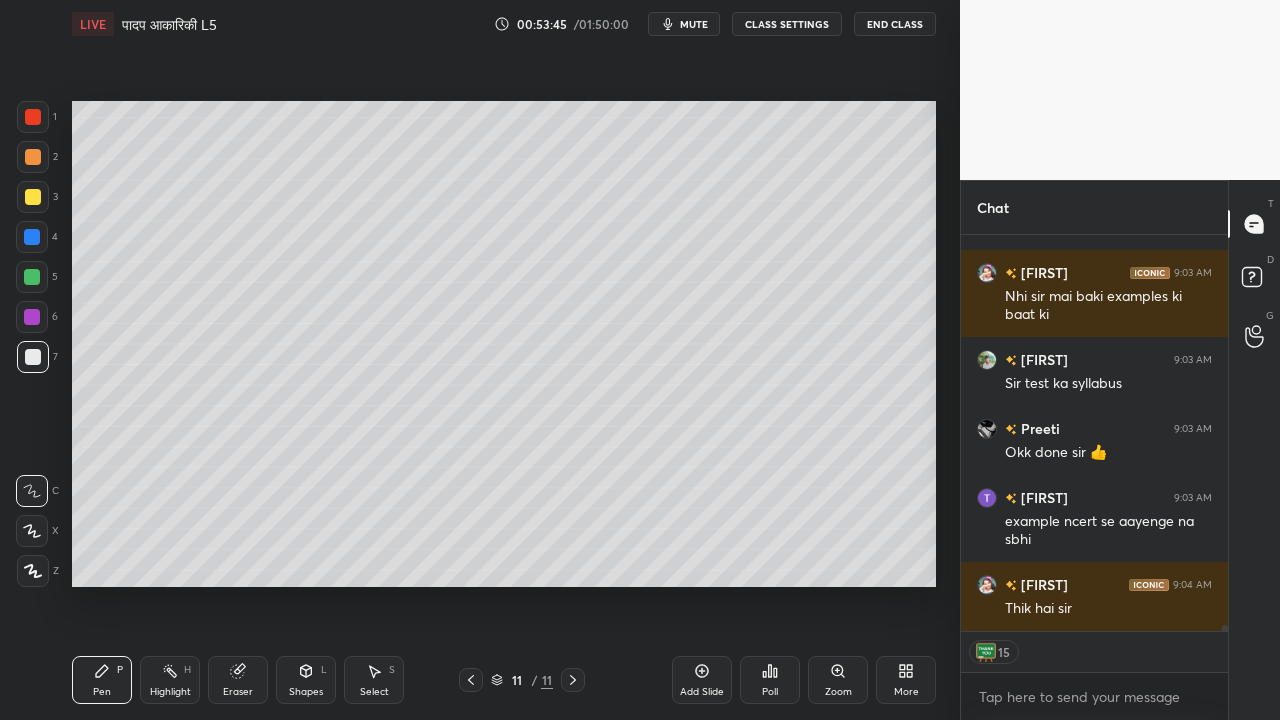 click at bounding box center (33, 197) 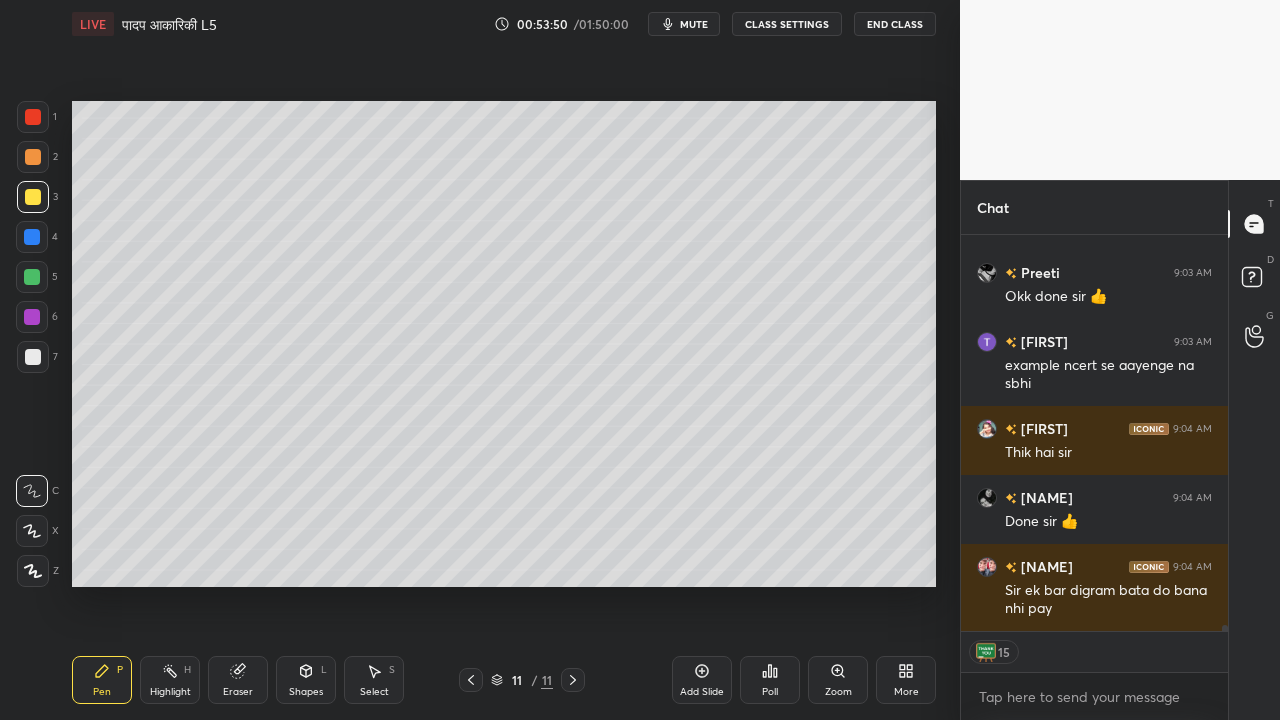 scroll, scrollTop: 25786, scrollLeft: 0, axis: vertical 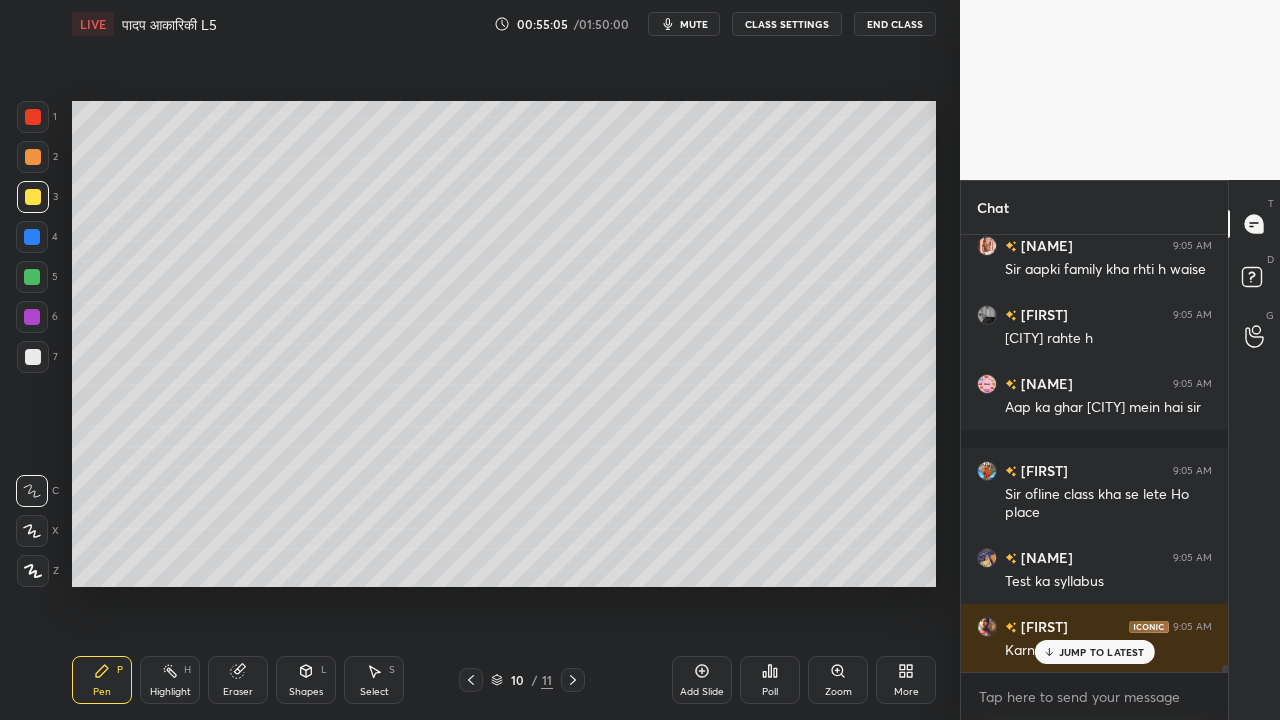drag, startPoint x: 28, startPoint y: 282, endPoint x: 13, endPoint y: 269, distance: 19.849434 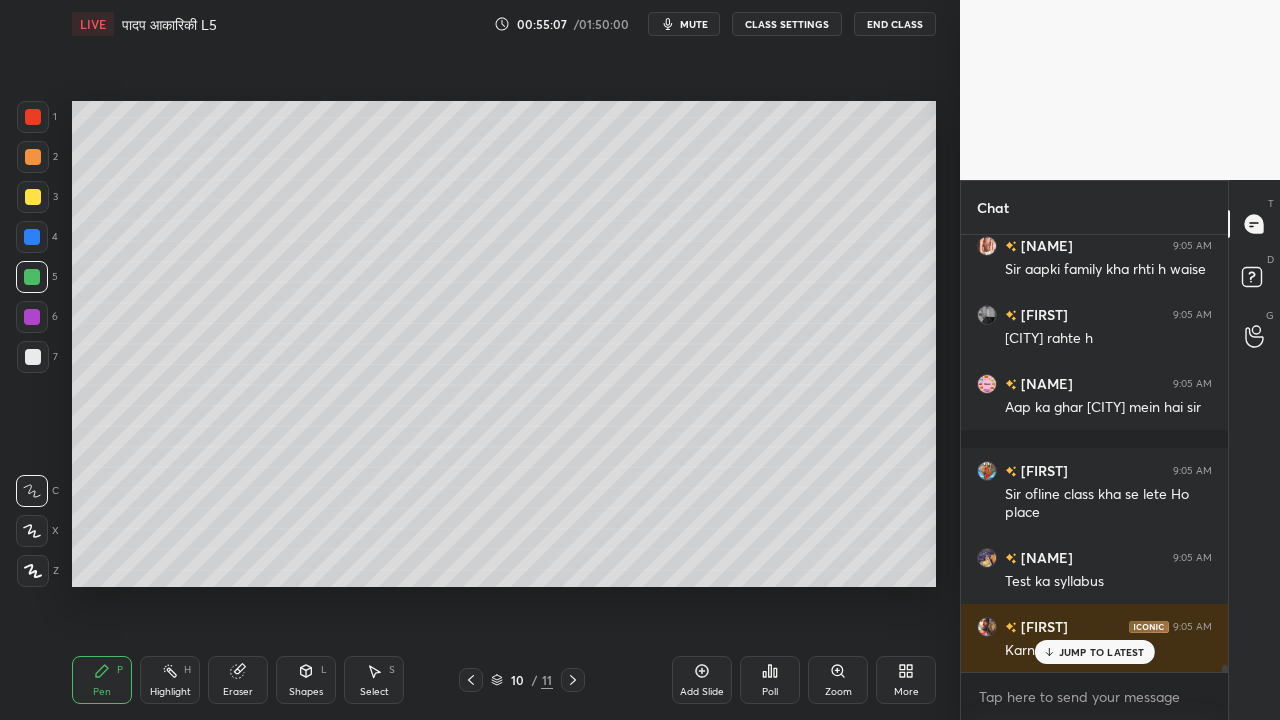 click at bounding box center (33, 357) 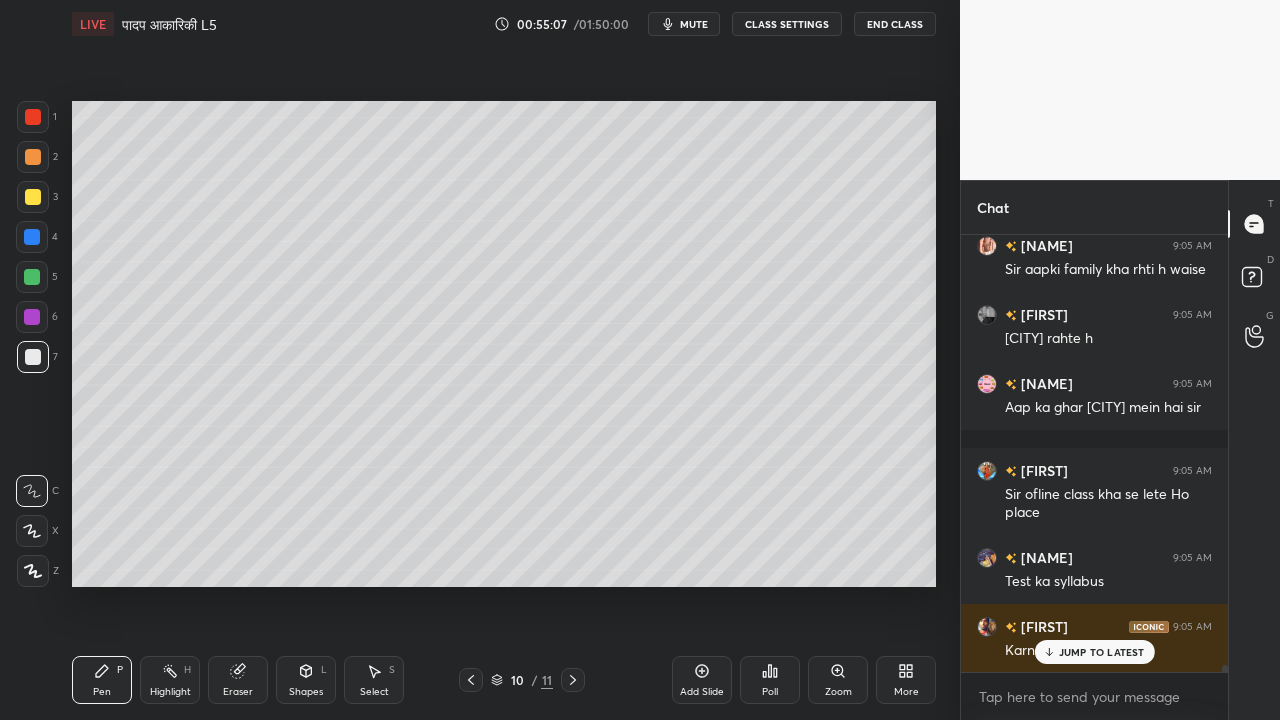 click at bounding box center [33, 197] 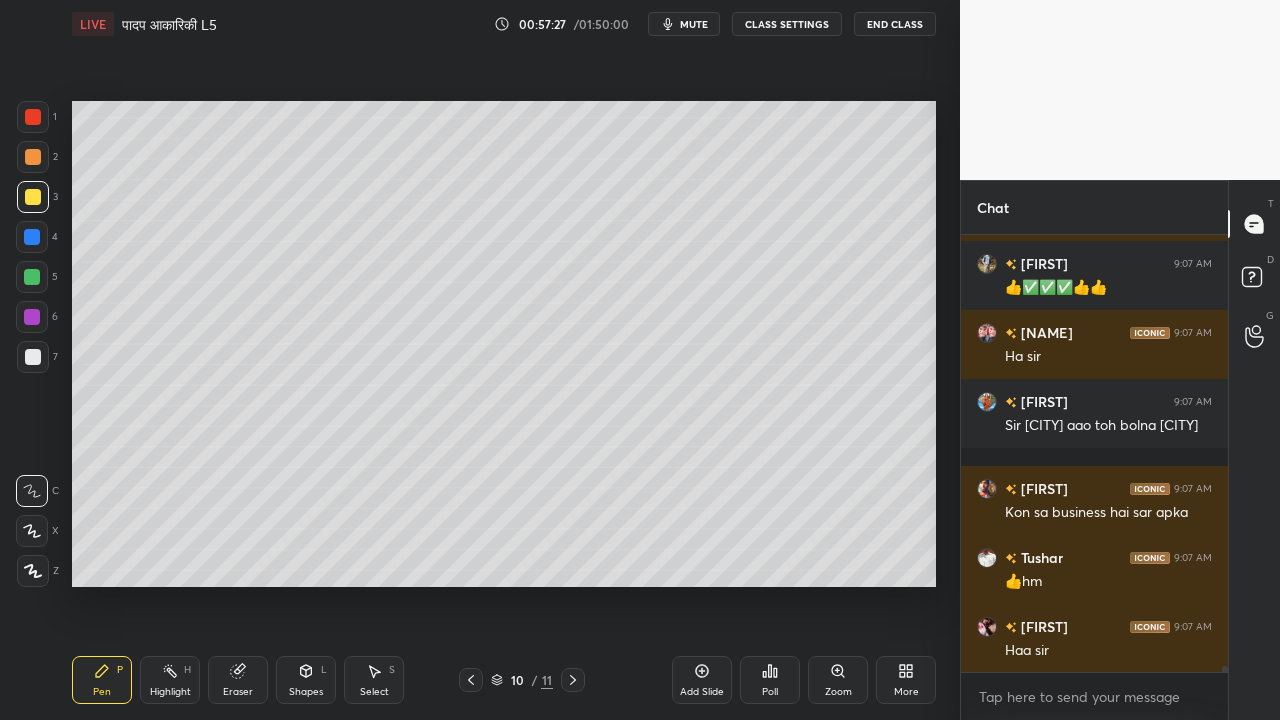 scroll, scrollTop: 31018, scrollLeft: 0, axis: vertical 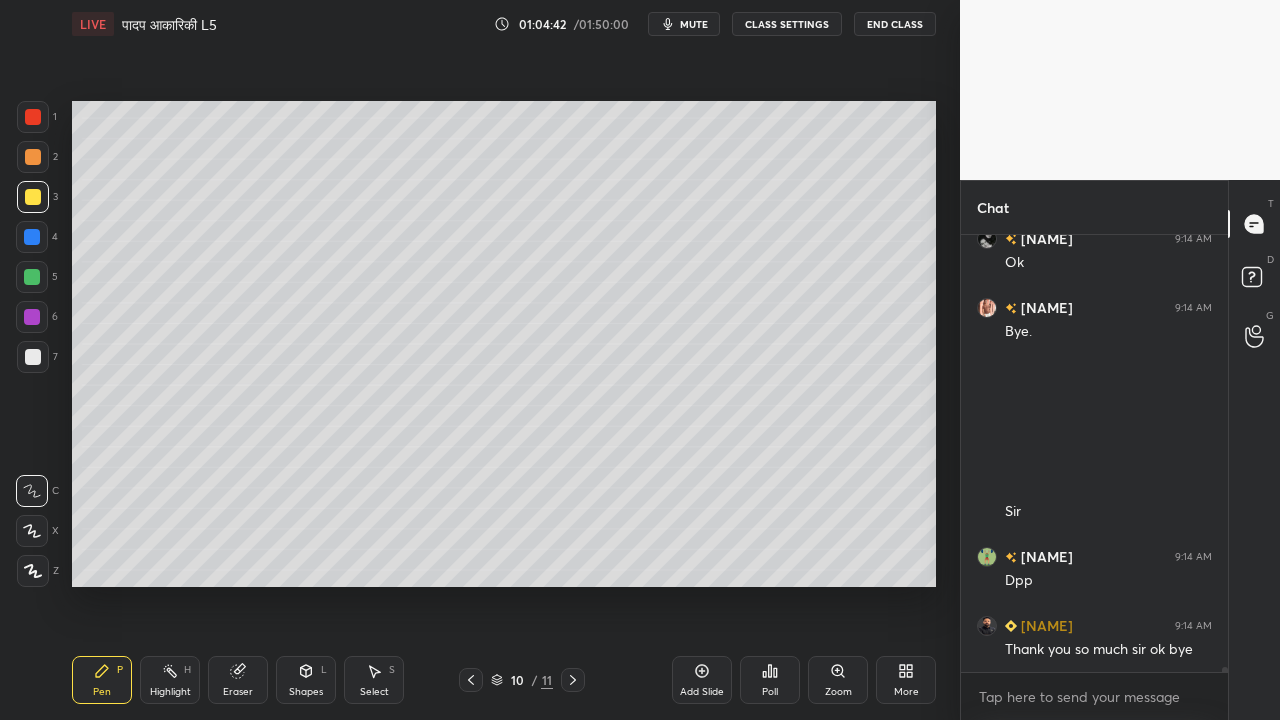 click at bounding box center [33, 357] 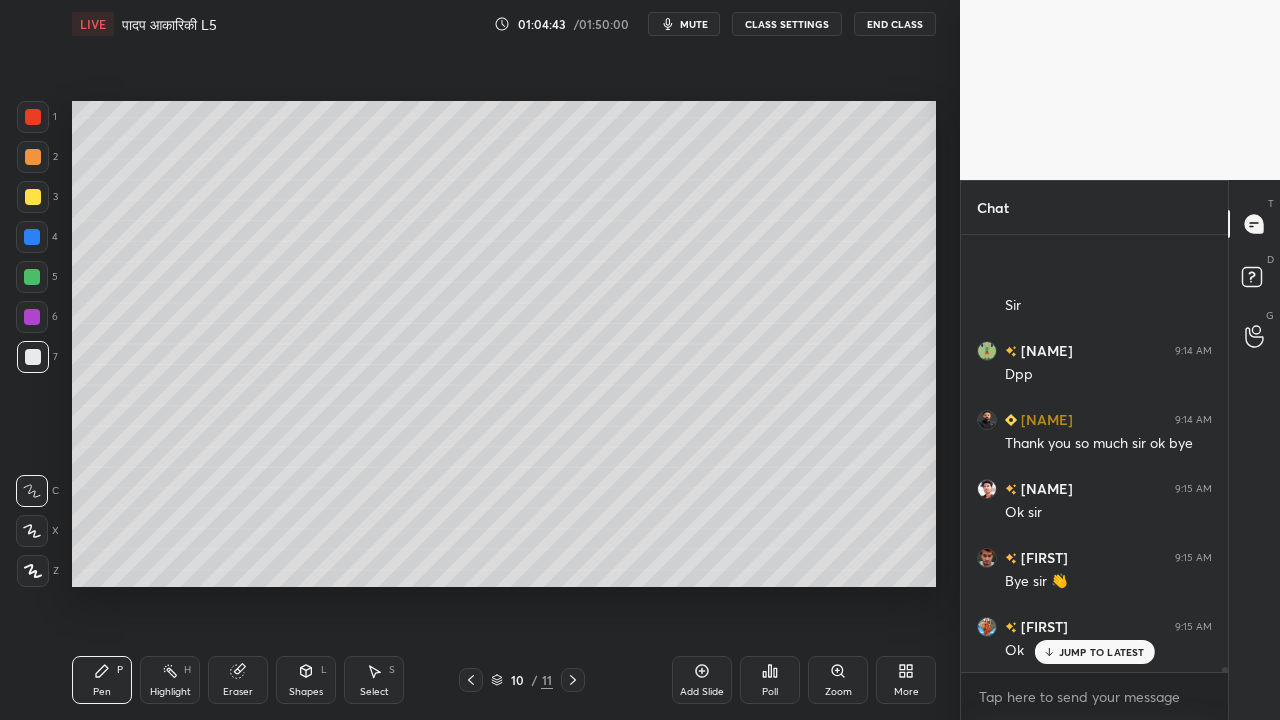 click at bounding box center (33, 197) 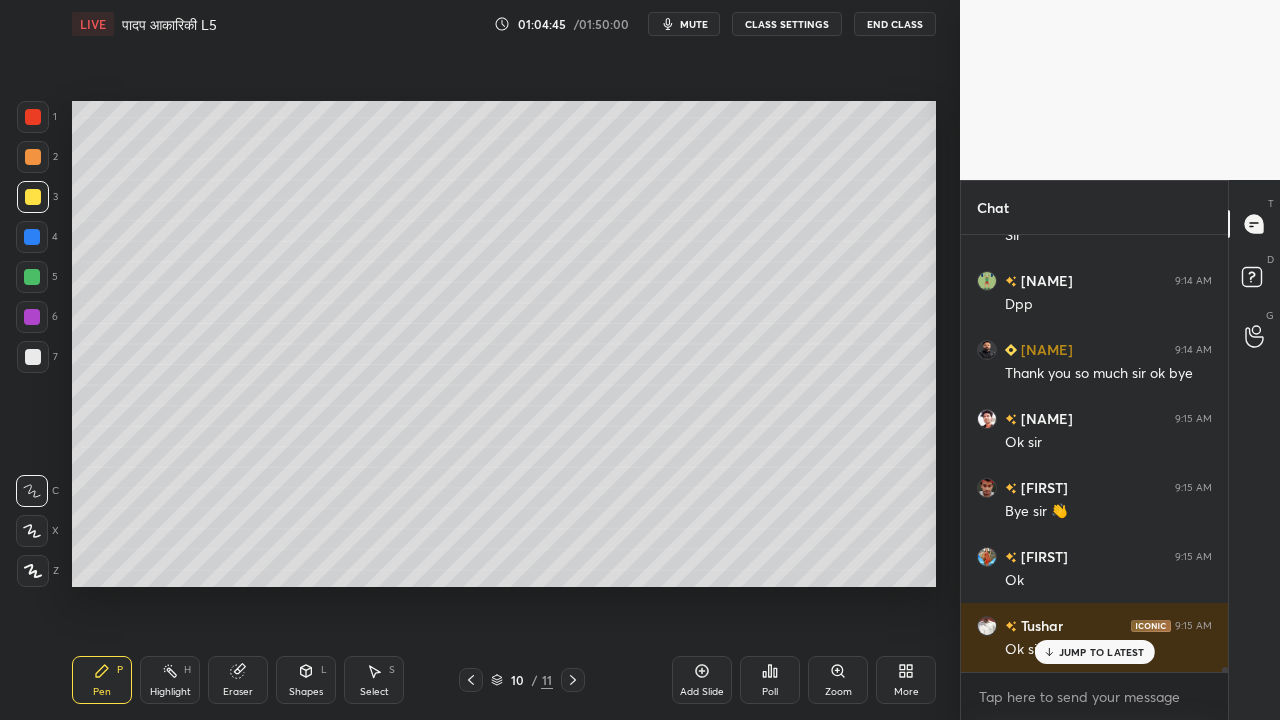 scroll, scrollTop: 41204, scrollLeft: 0, axis: vertical 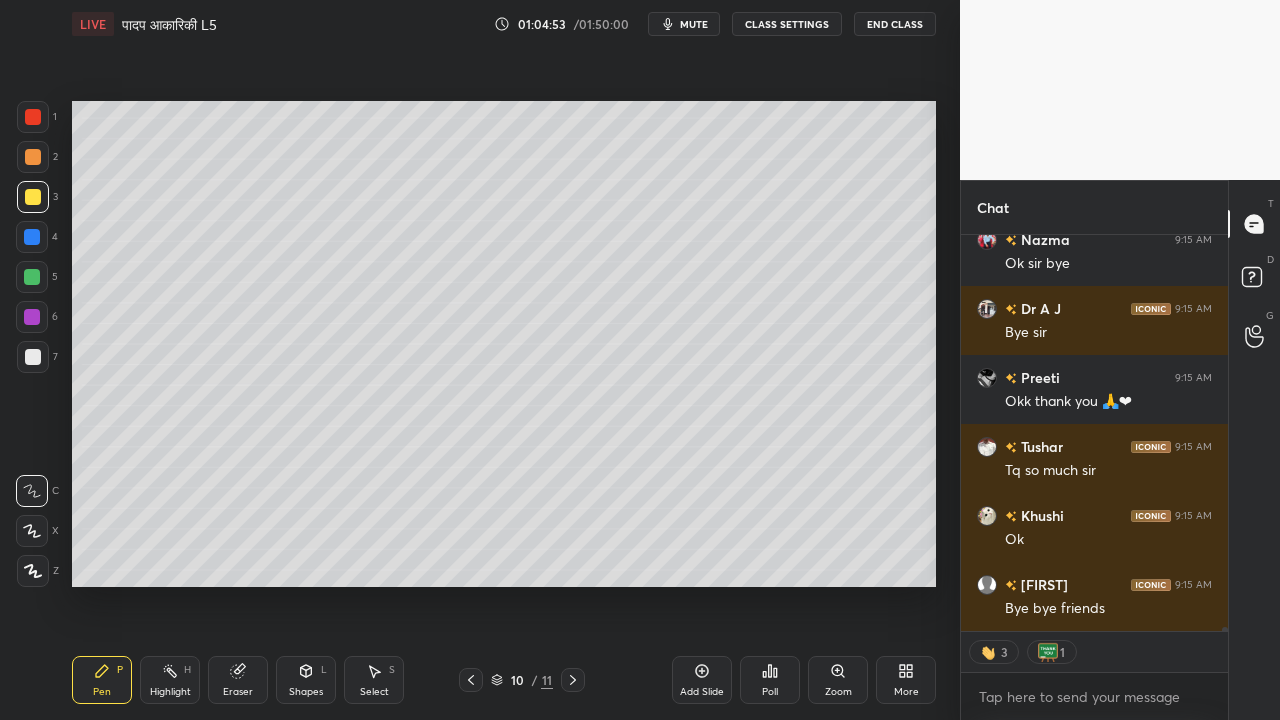 click on "End Class" at bounding box center (895, 24) 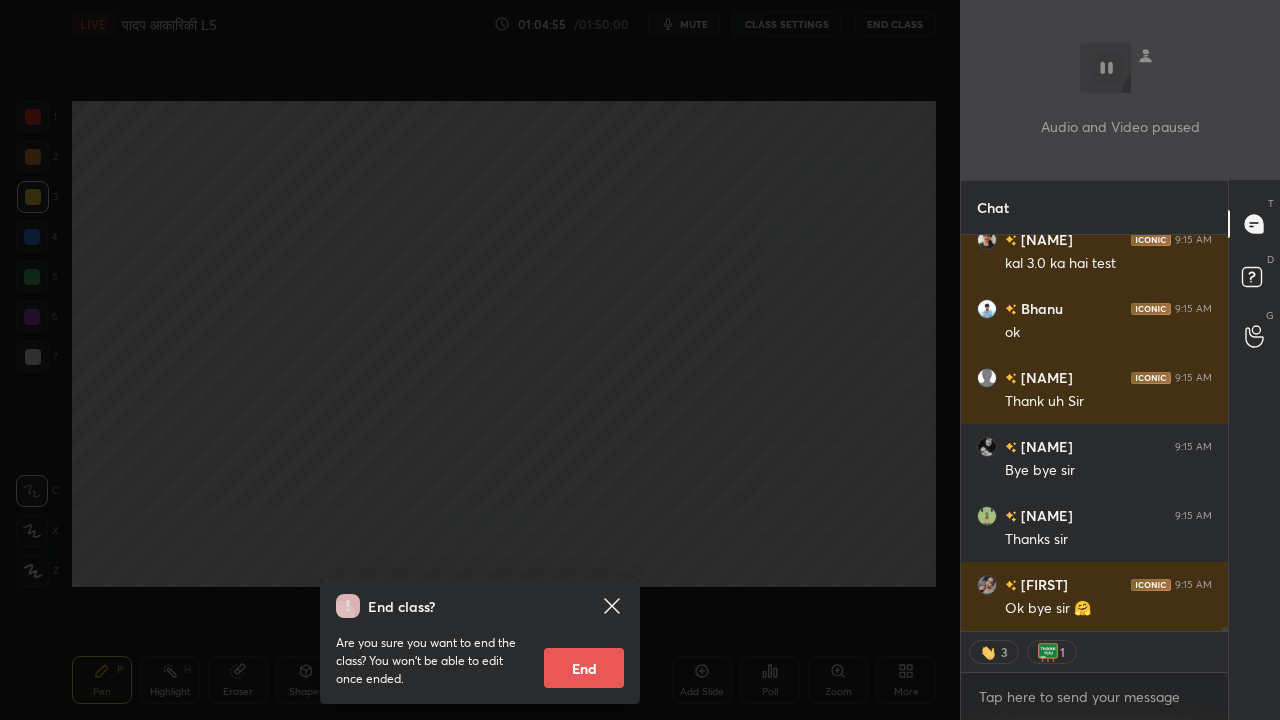 scroll, scrollTop: 42713, scrollLeft: 0, axis: vertical 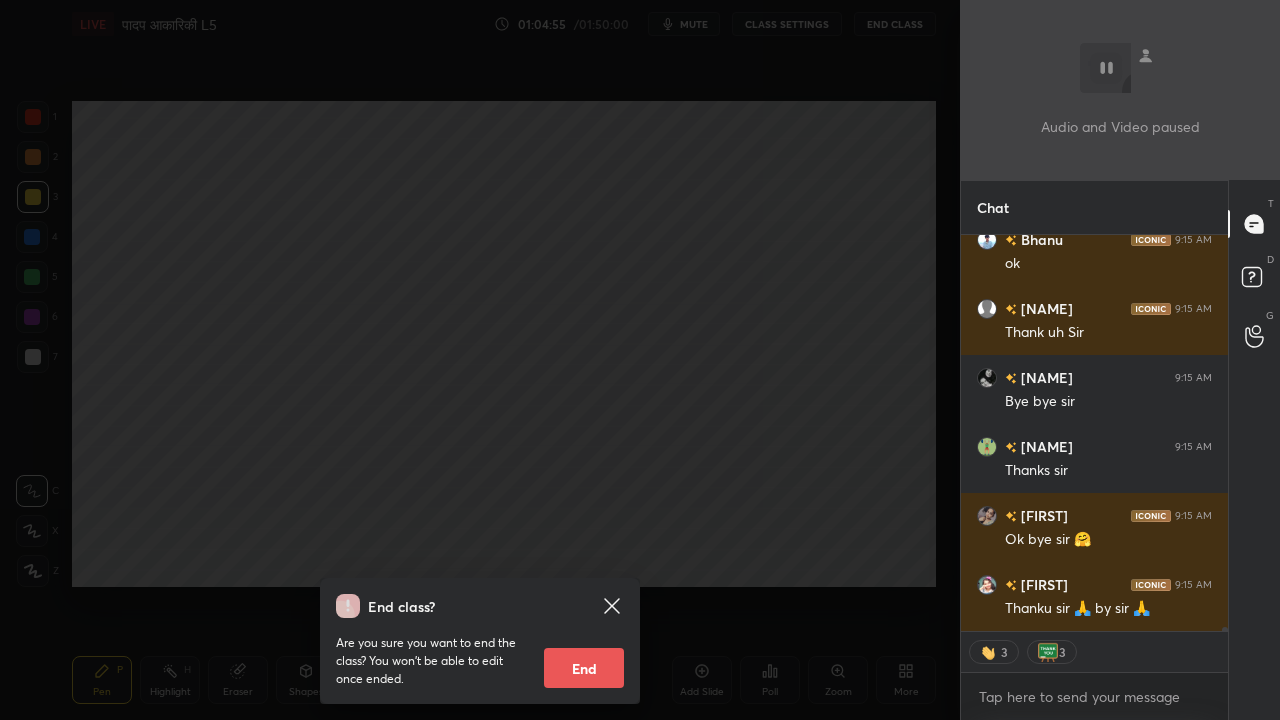 click on "End" at bounding box center (584, 668) 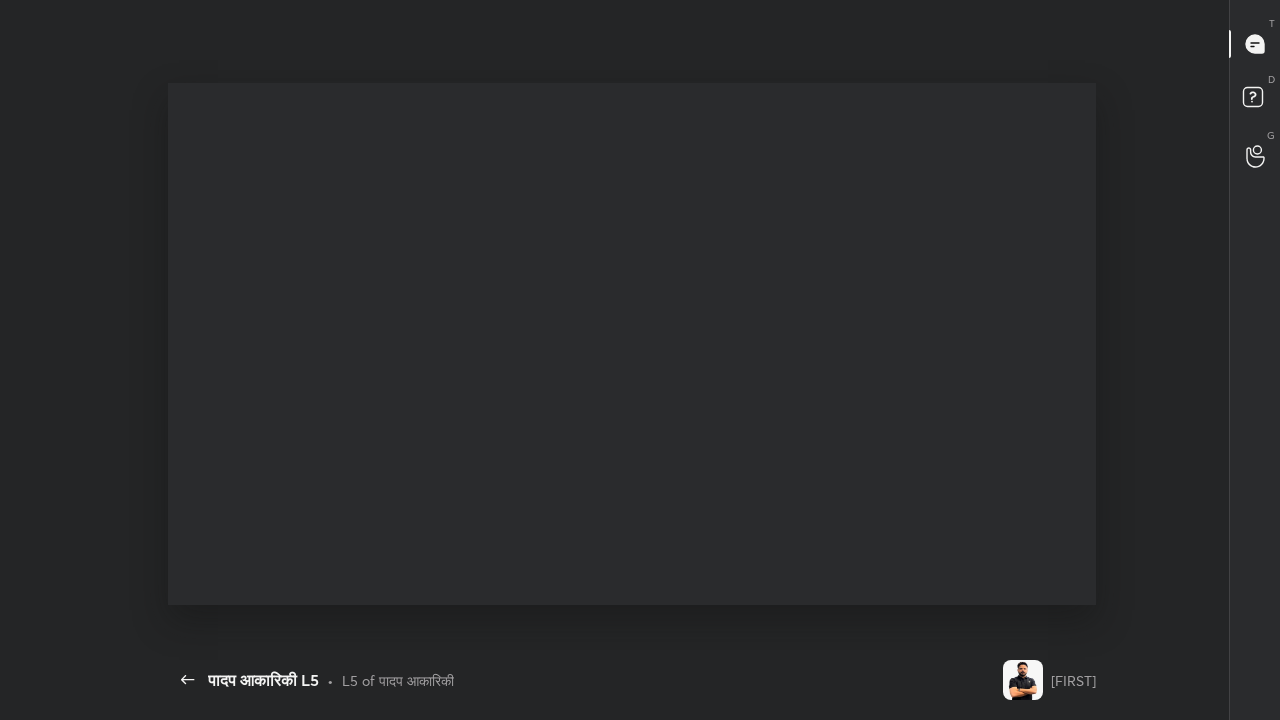 scroll, scrollTop: 99408, scrollLeft: 99053, axis: both 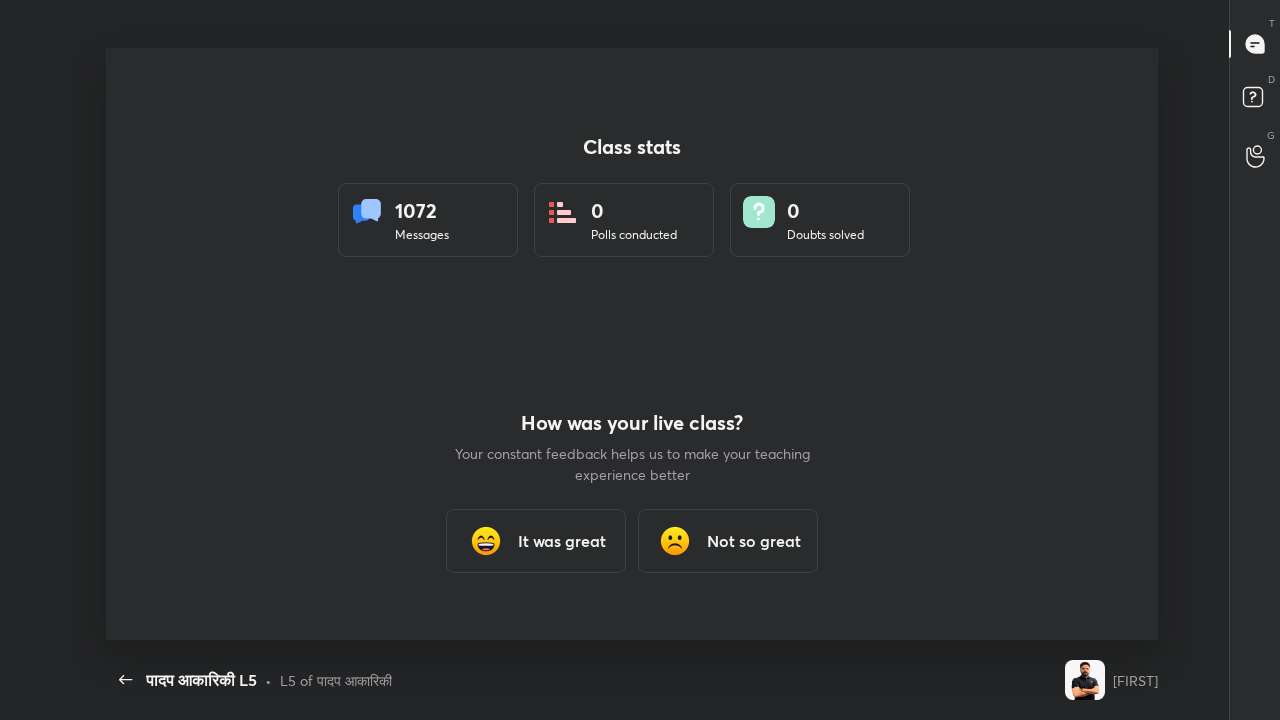 click on "It was great" at bounding box center [562, 541] 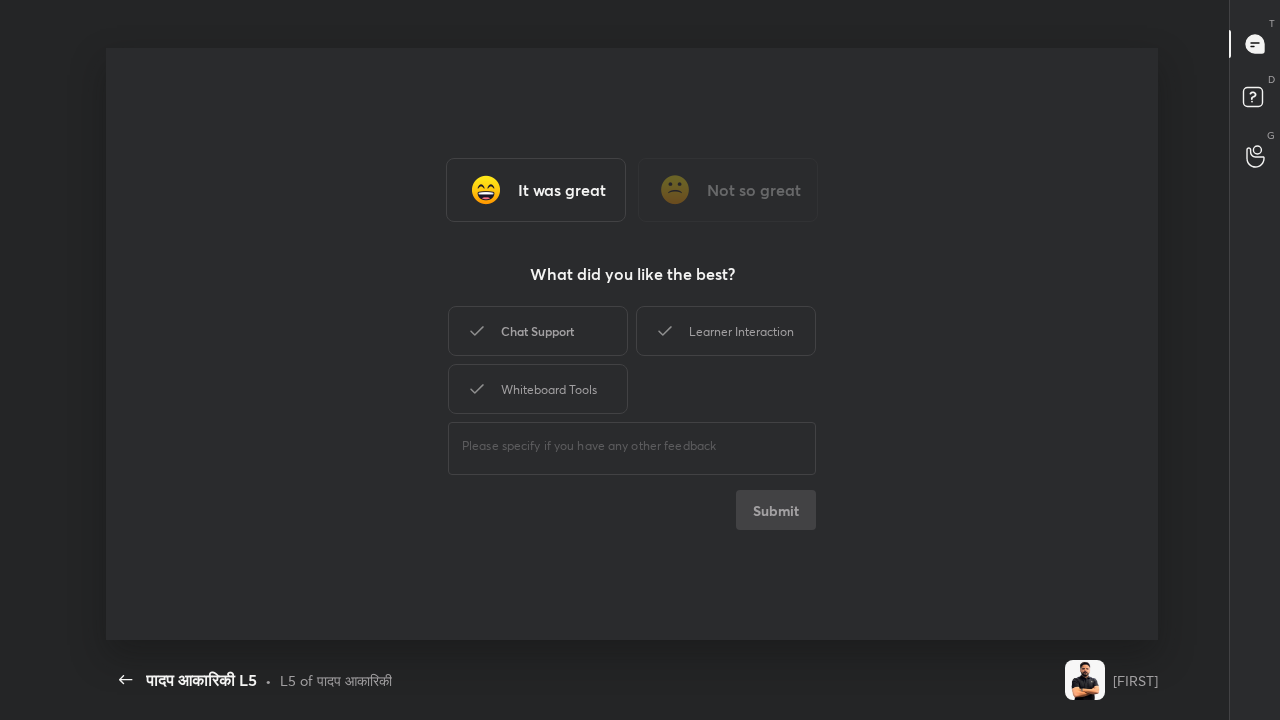 click on "Chat Support" at bounding box center [538, 331] 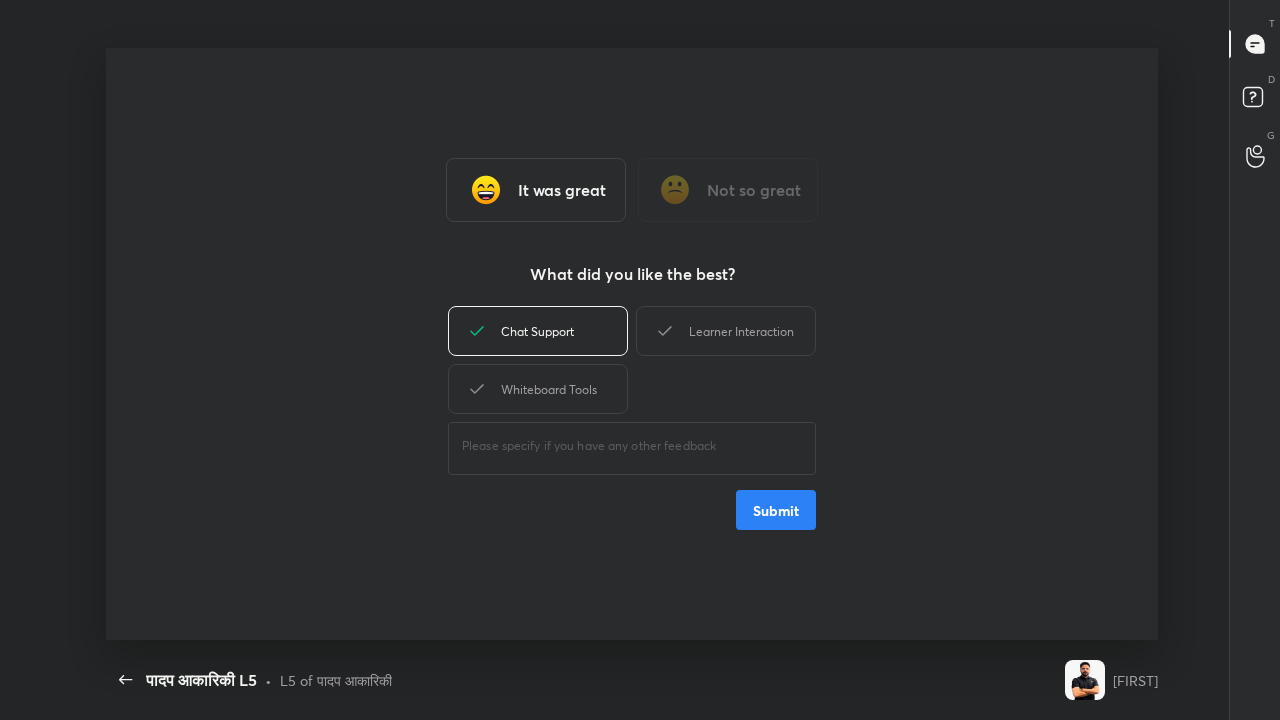 click on "Submit" at bounding box center (776, 510) 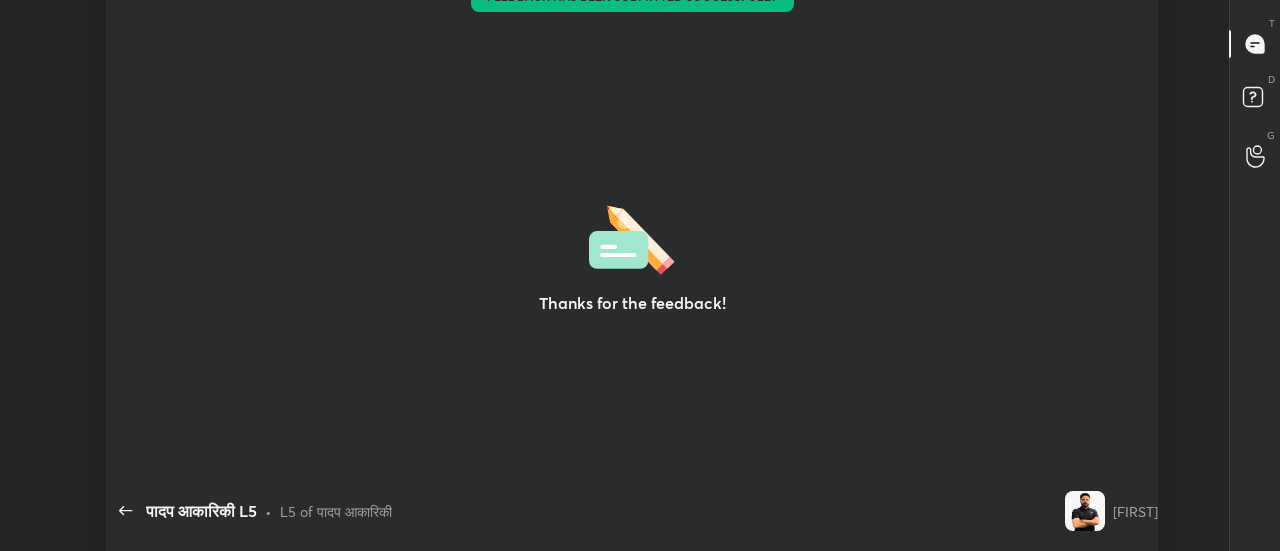 type on "x" 